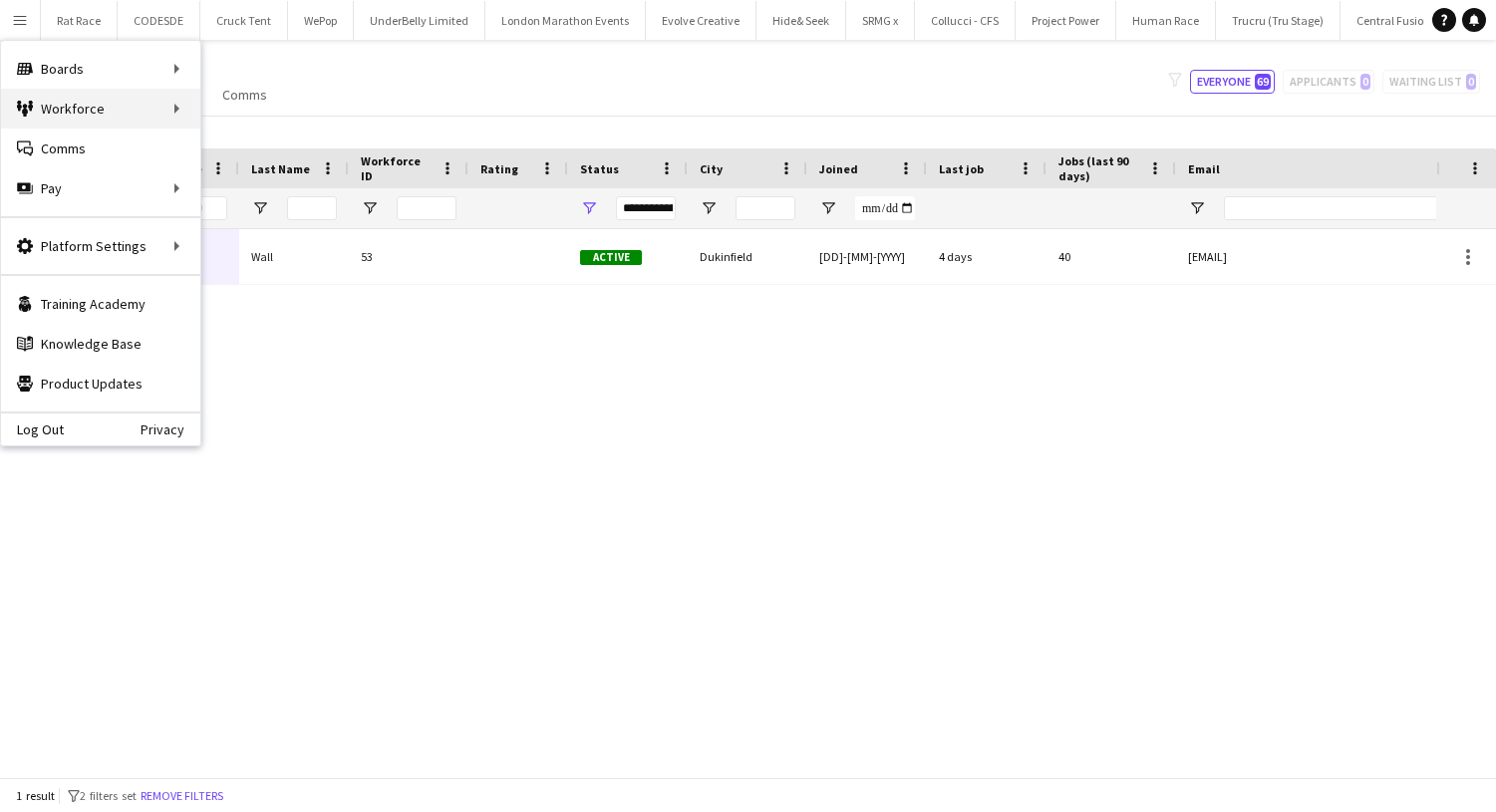 scroll, scrollTop: 0, scrollLeft: 0, axis: both 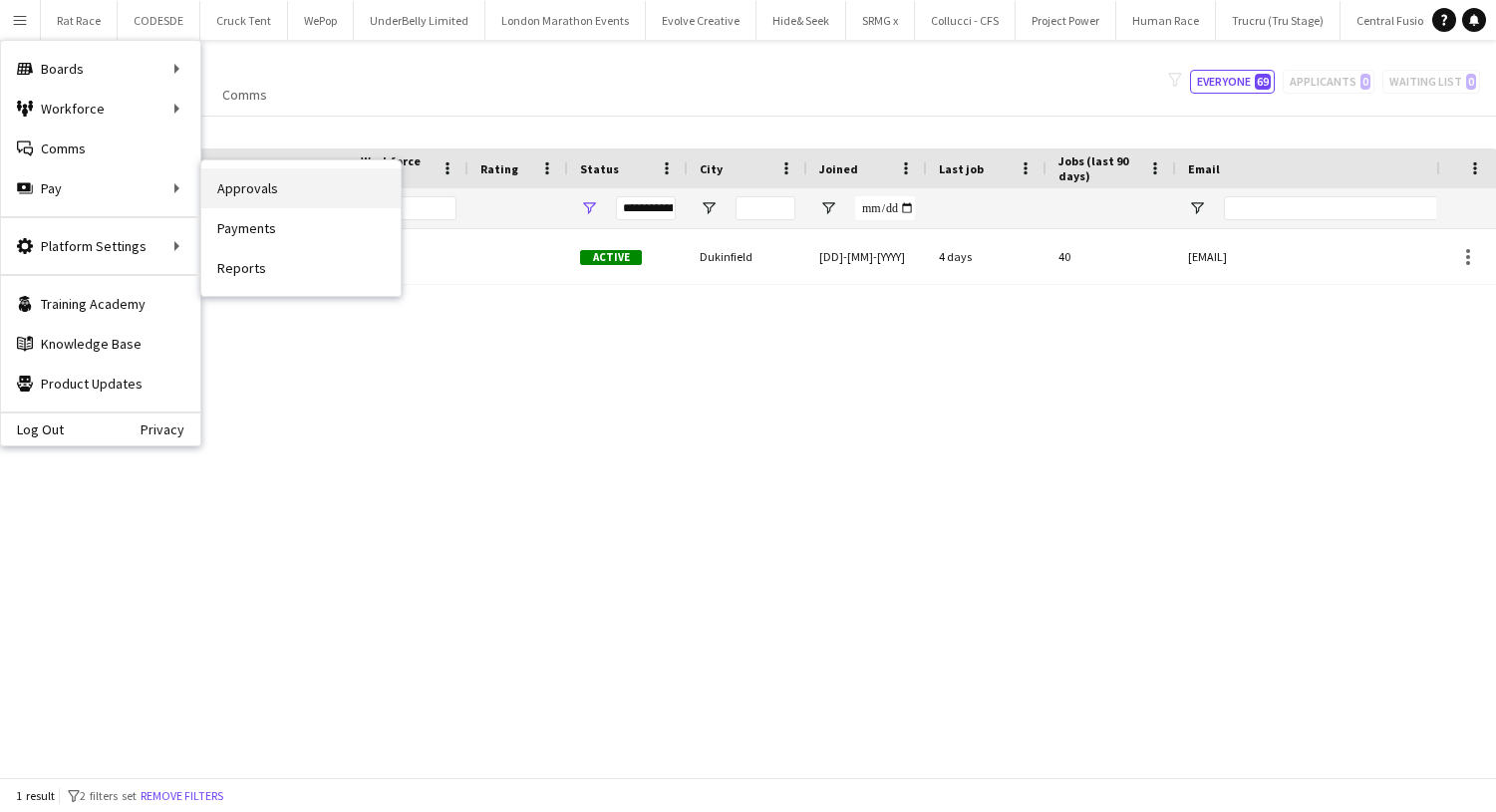 click on "Approvals" at bounding box center [301, 188] 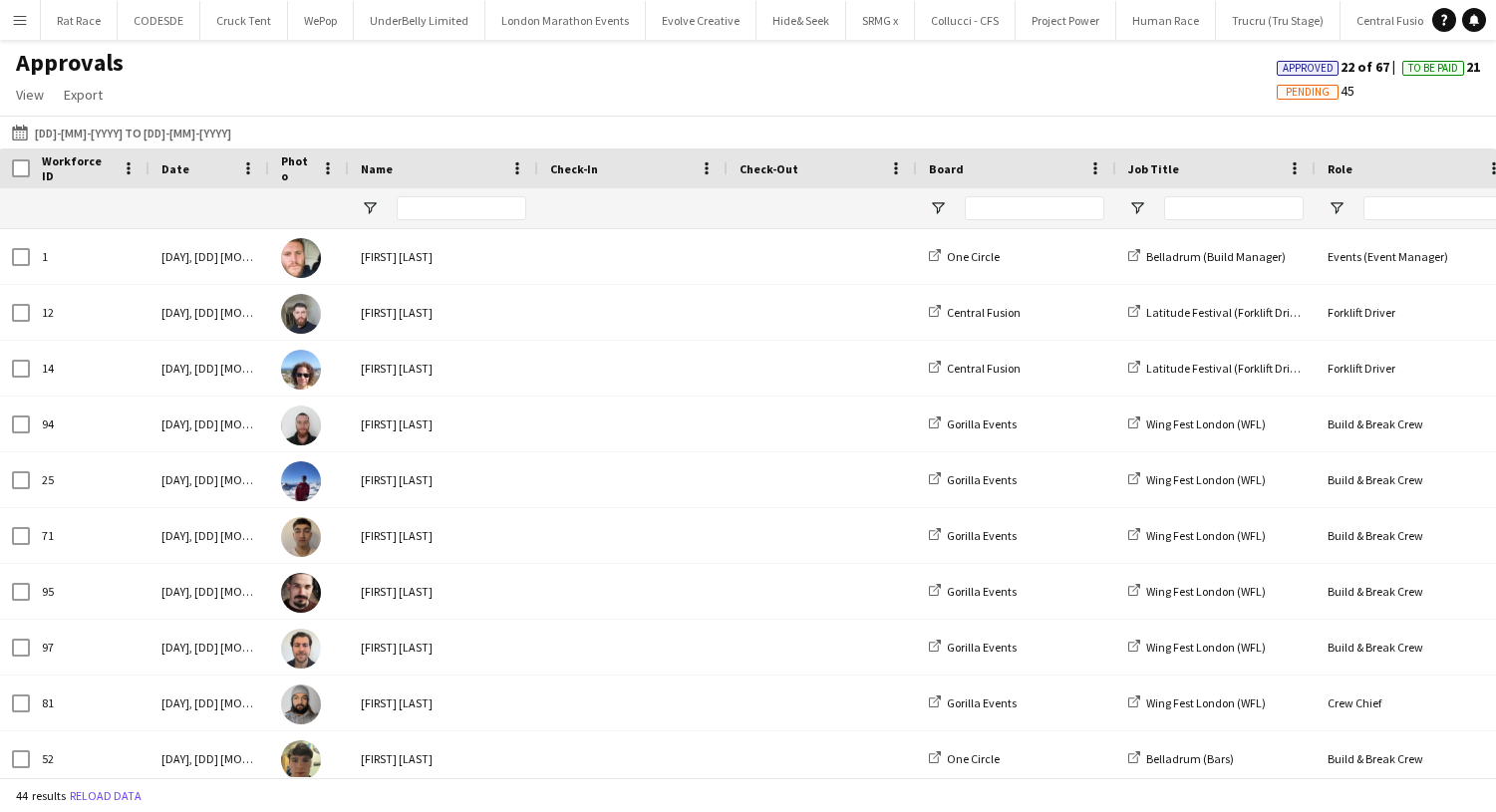 click on "Menu" at bounding box center [20, 20] 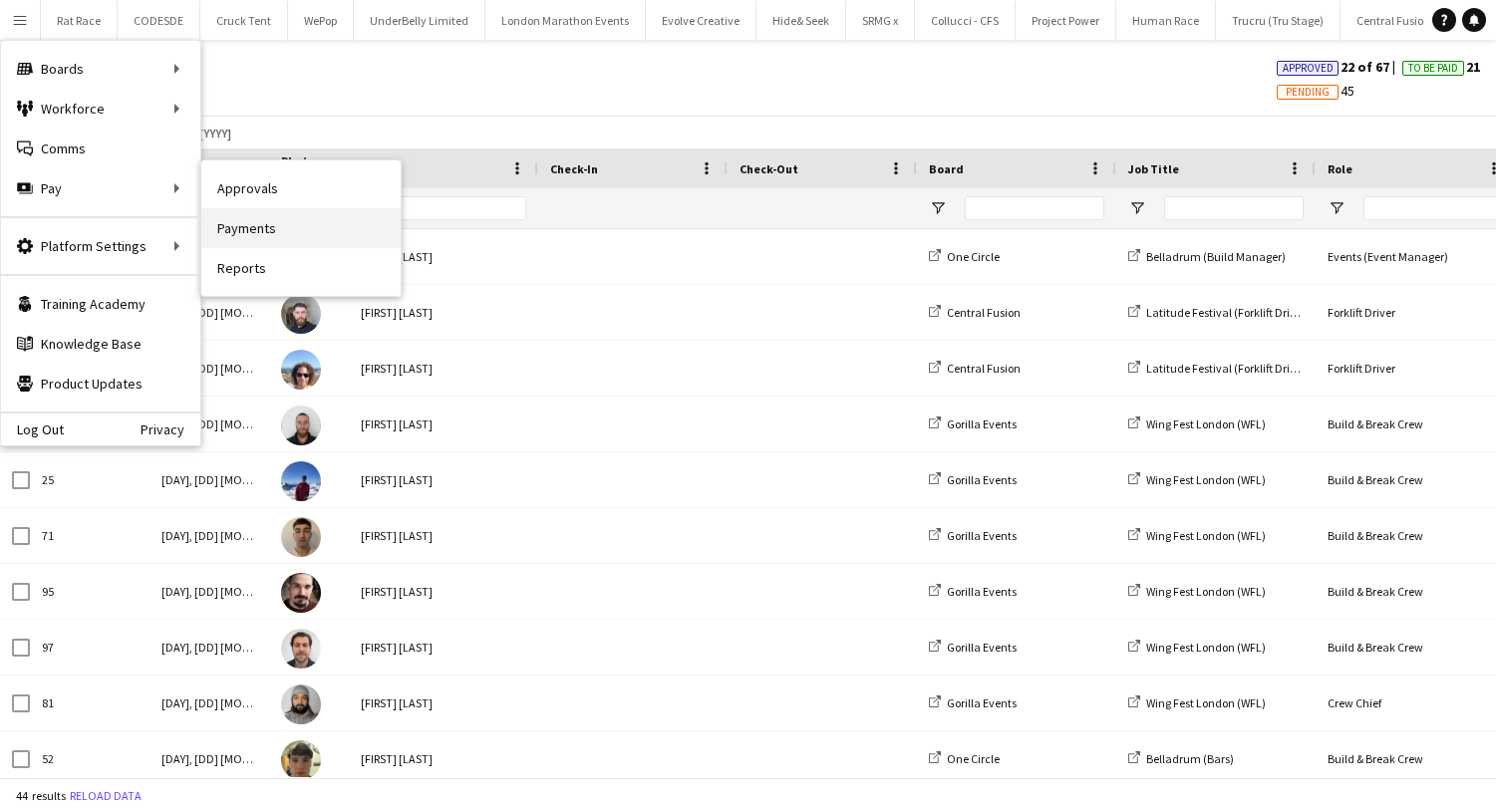 click on "Payments" at bounding box center (301, 228) 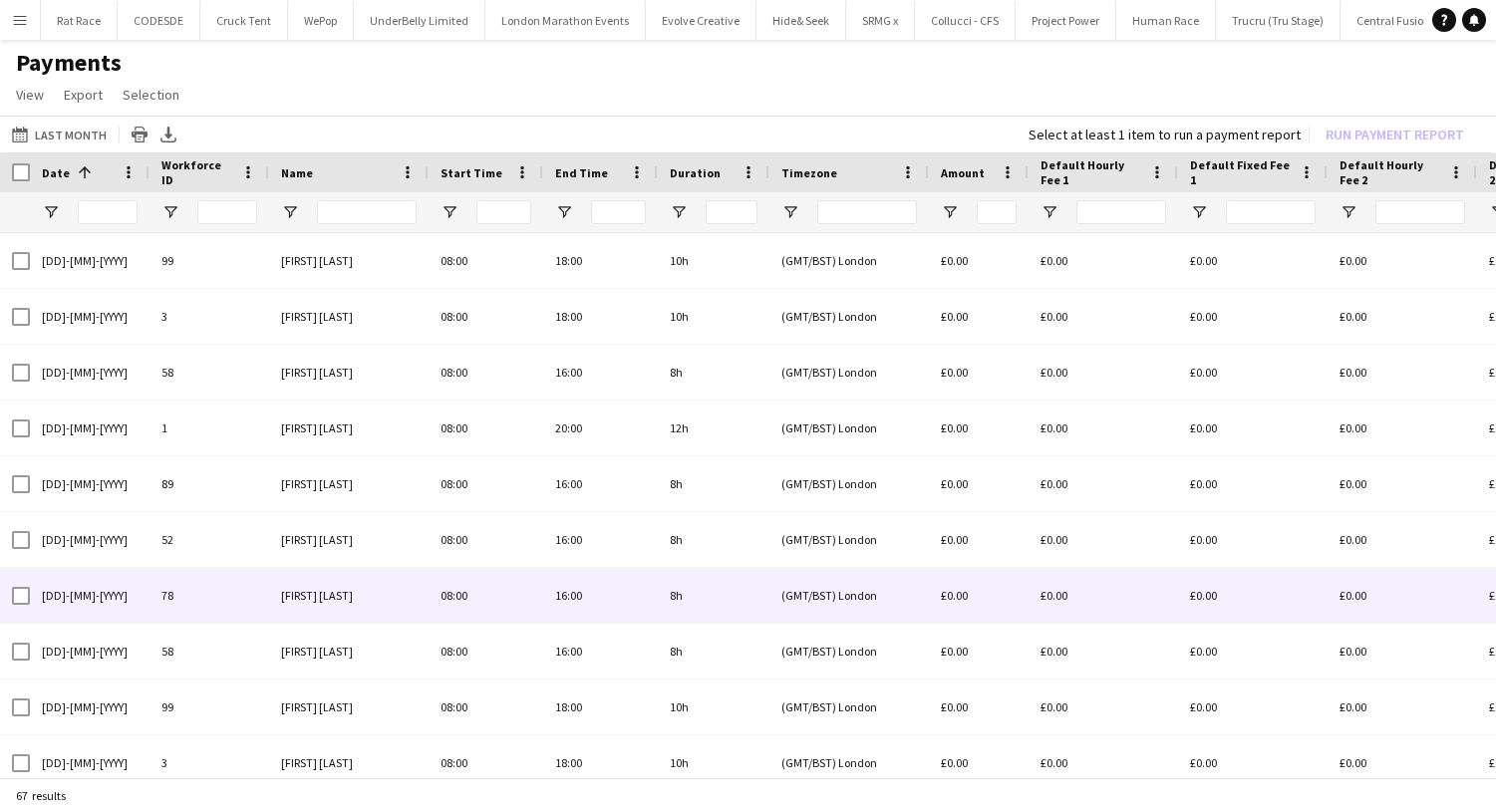 scroll, scrollTop: 0, scrollLeft: 249, axis: horizontal 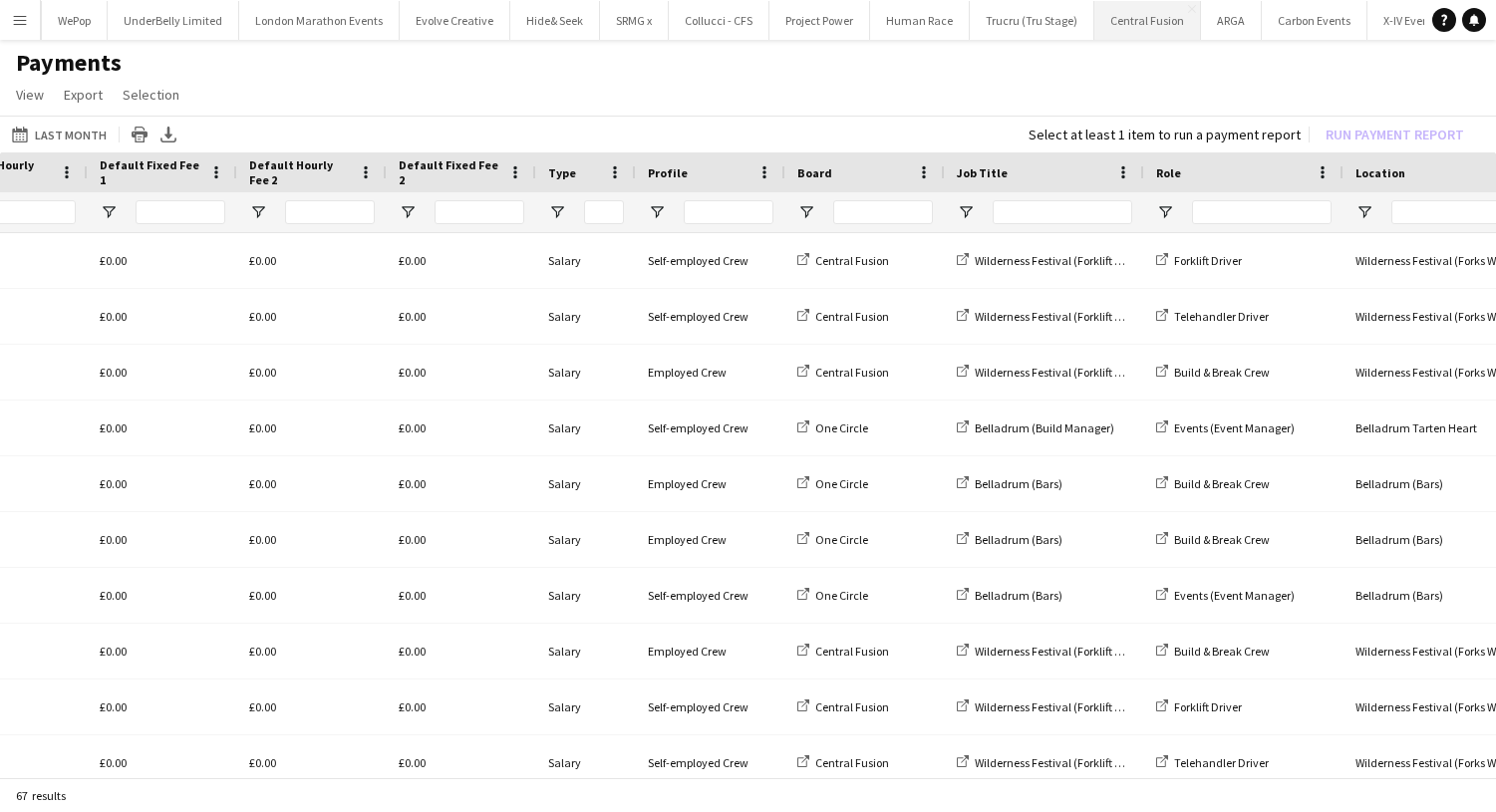 click on "[BRAND]
Close" at bounding box center (1147, 20) 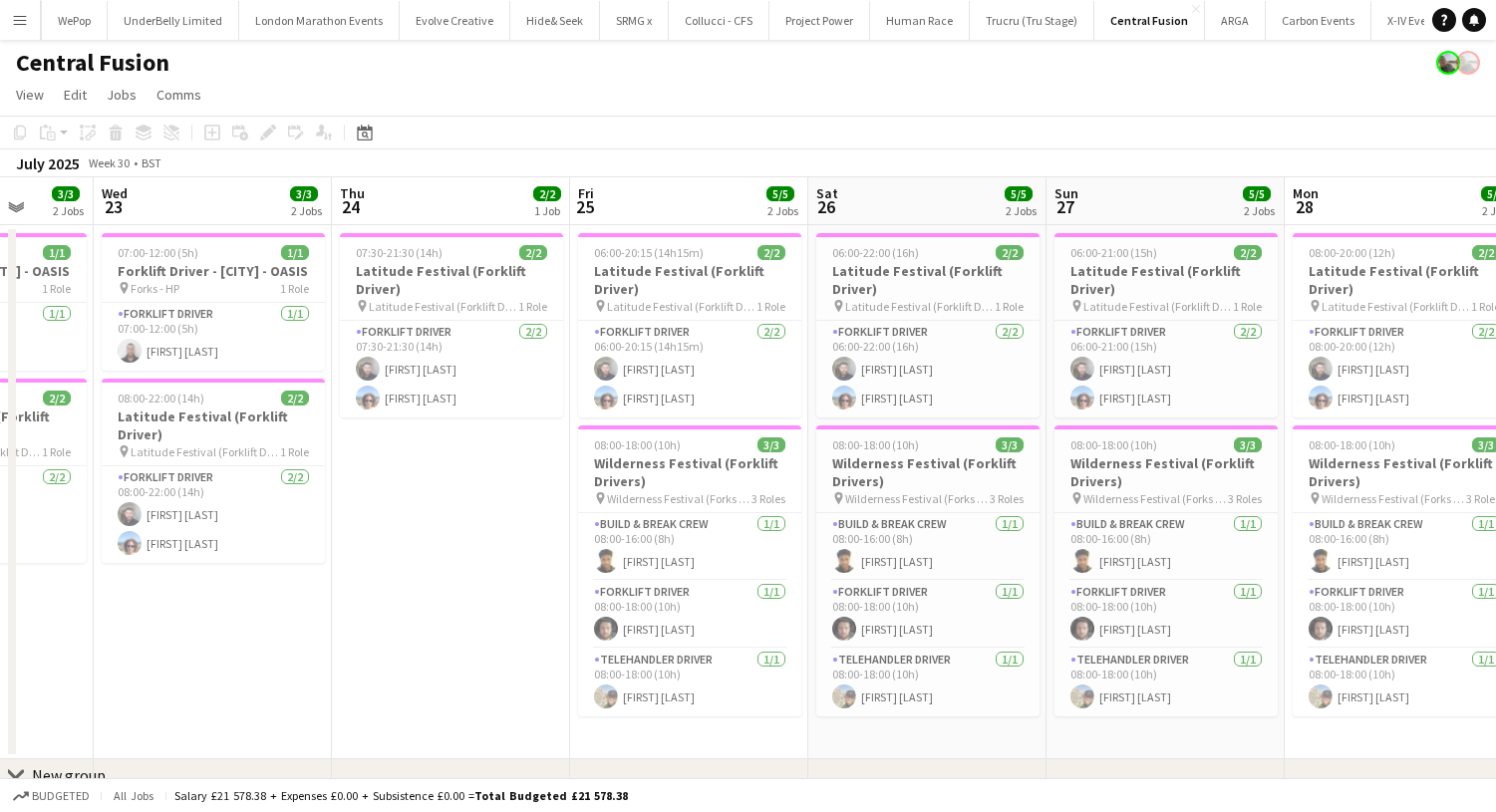 scroll, scrollTop: 0, scrollLeft: 628, axis: horizontal 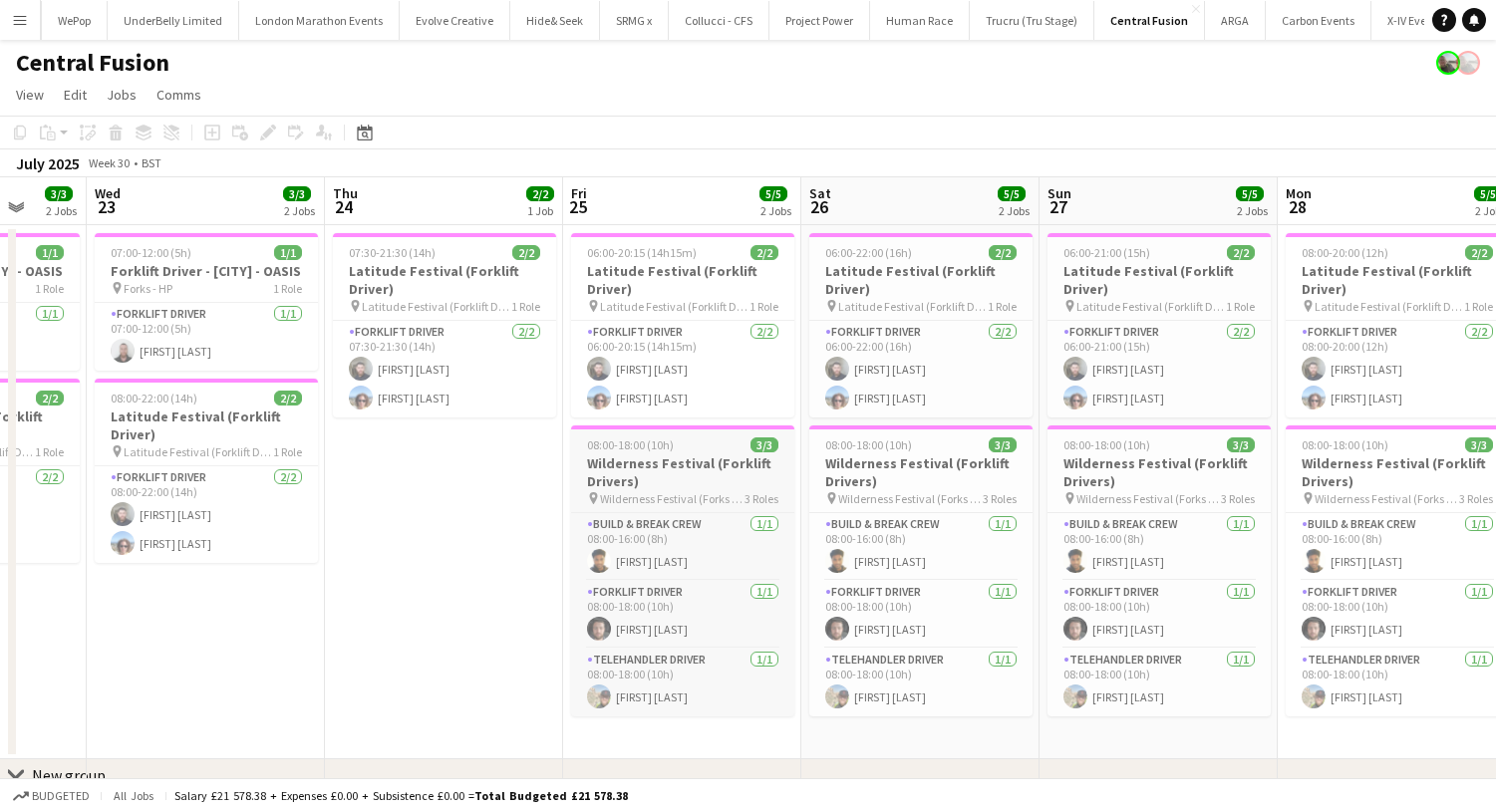 click on "08:00-18:00 (10h)" at bounding box center (630, 444) 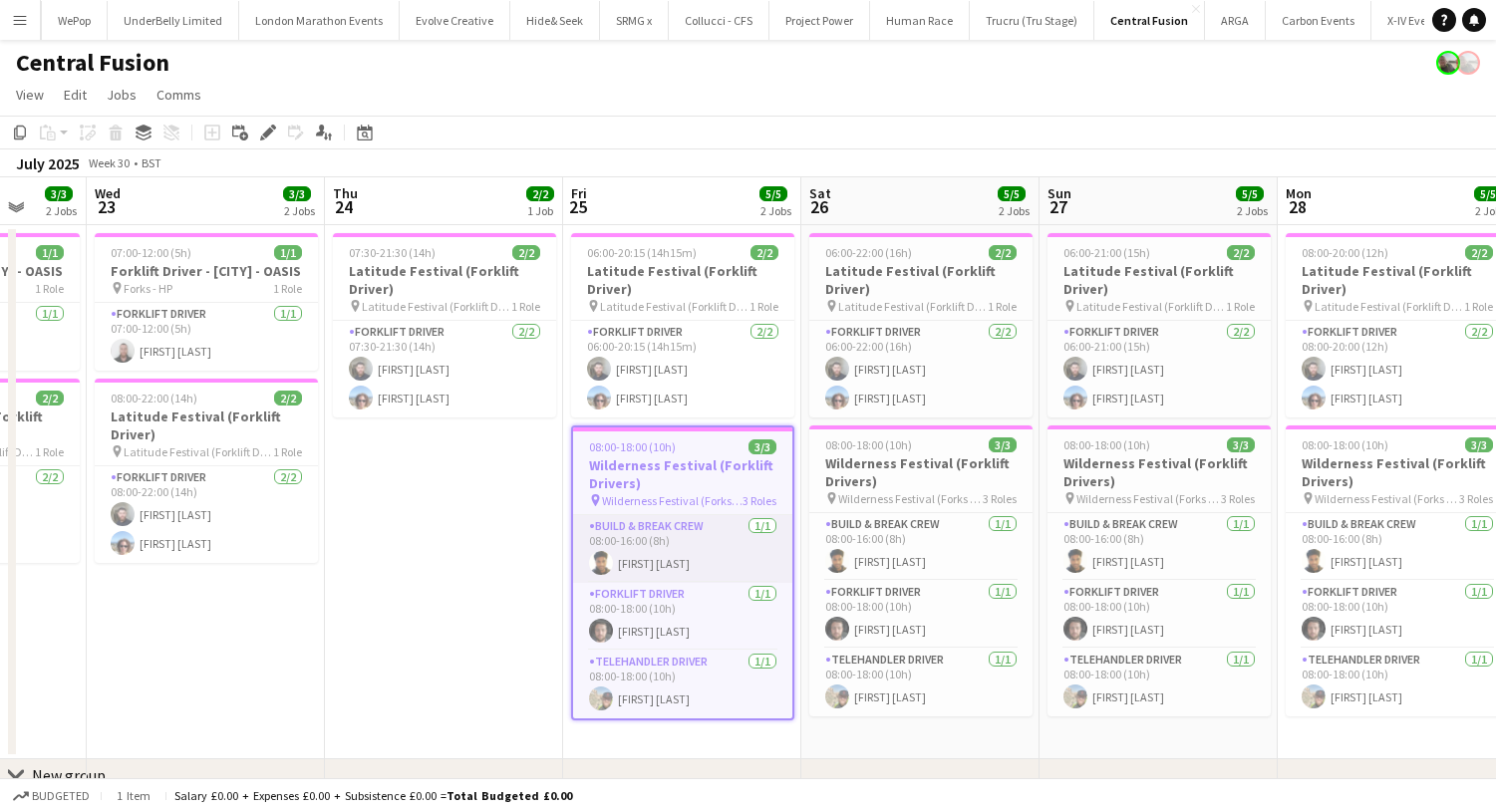 click on "Build & Break Crew   1/1   08:00-16:00 (8h)
[FIRST] [LAST]" at bounding box center (683, 549) 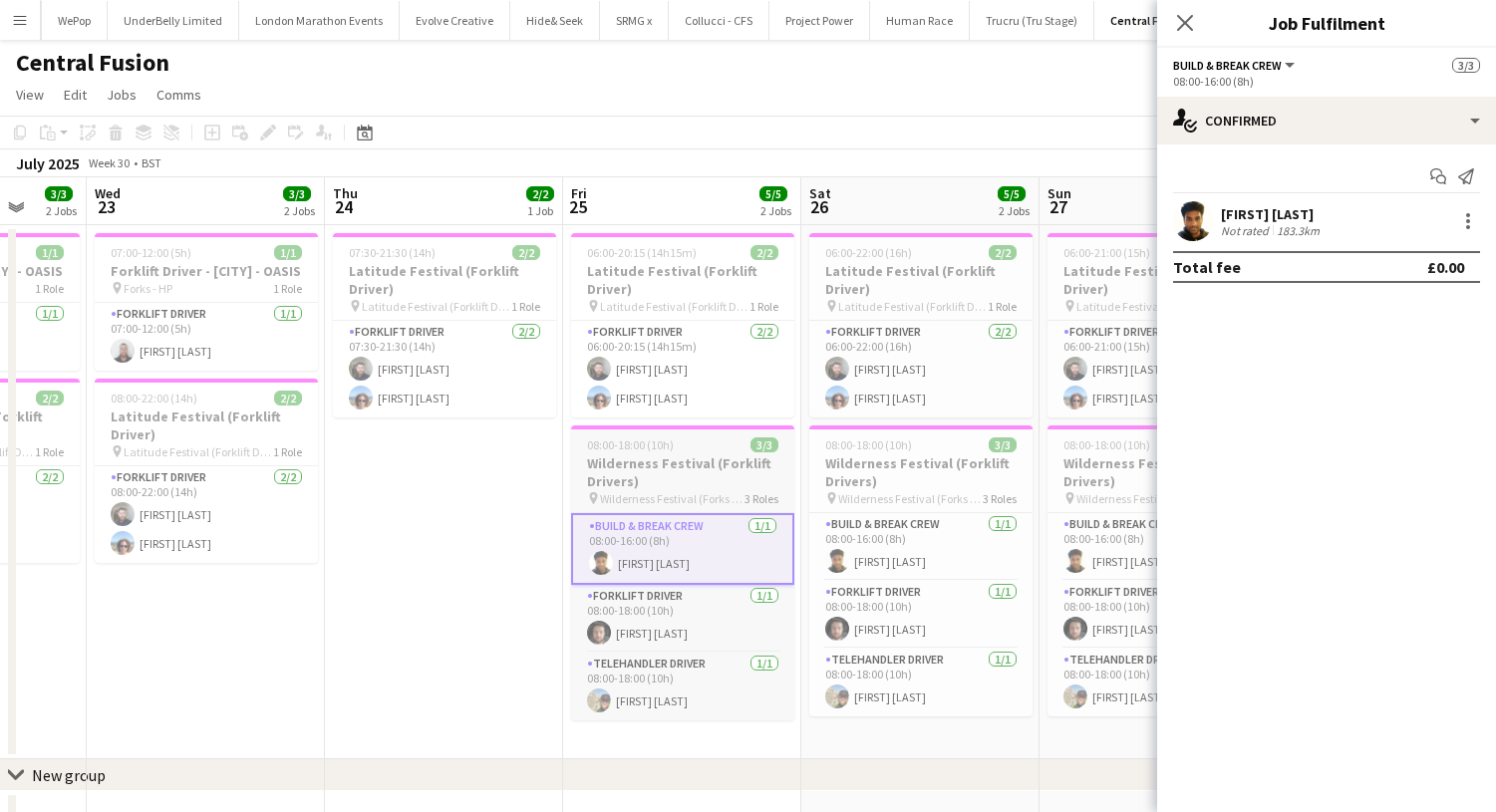 click on "Wilderness Festival (Forklift Drivers)" at bounding box center (683, 472) 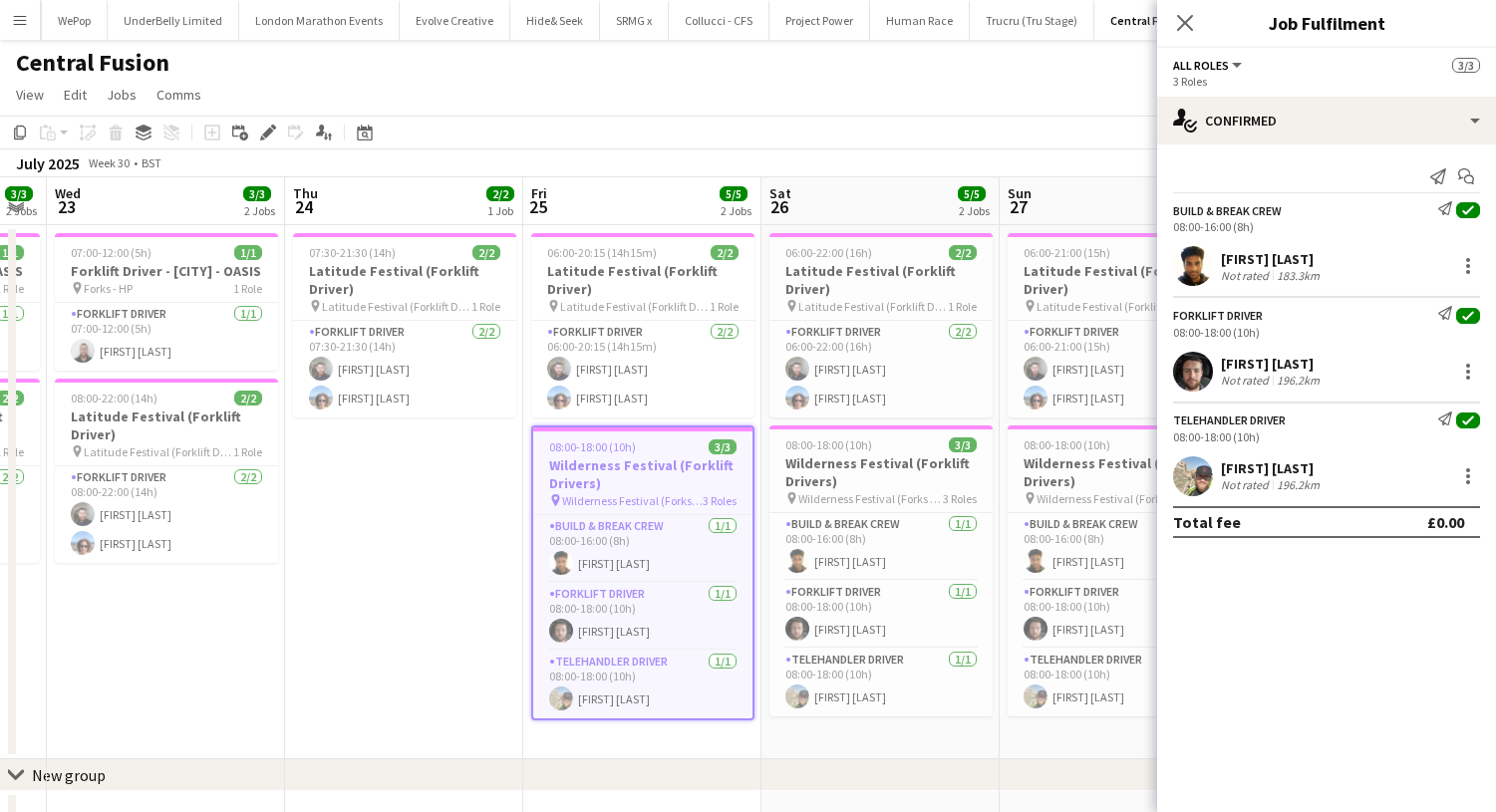 scroll, scrollTop: 0, scrollLeft: 672, axis: horizontal 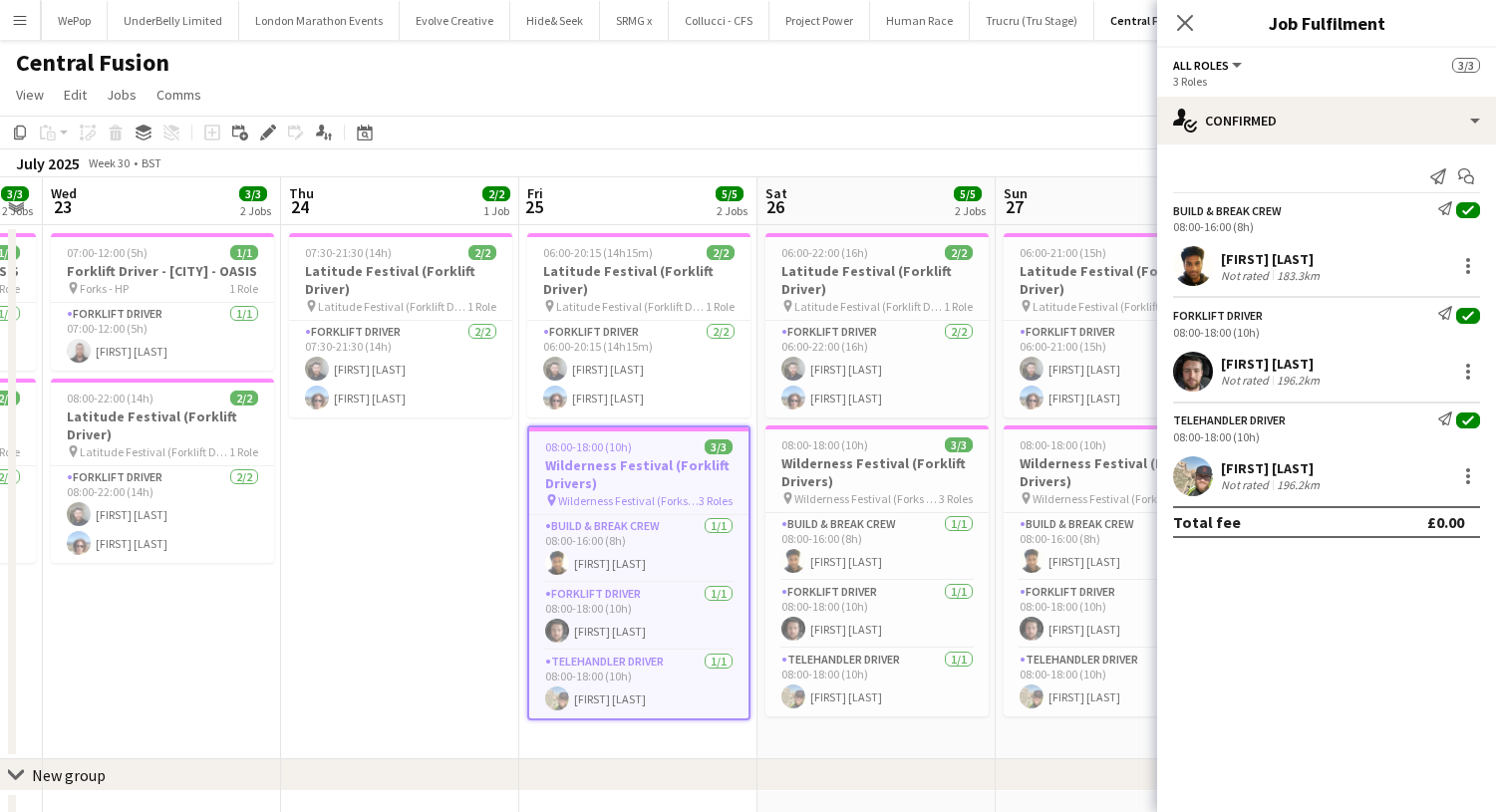click on "08:00-18:00 (10h)    3/3" at bounding box center (639, 446) 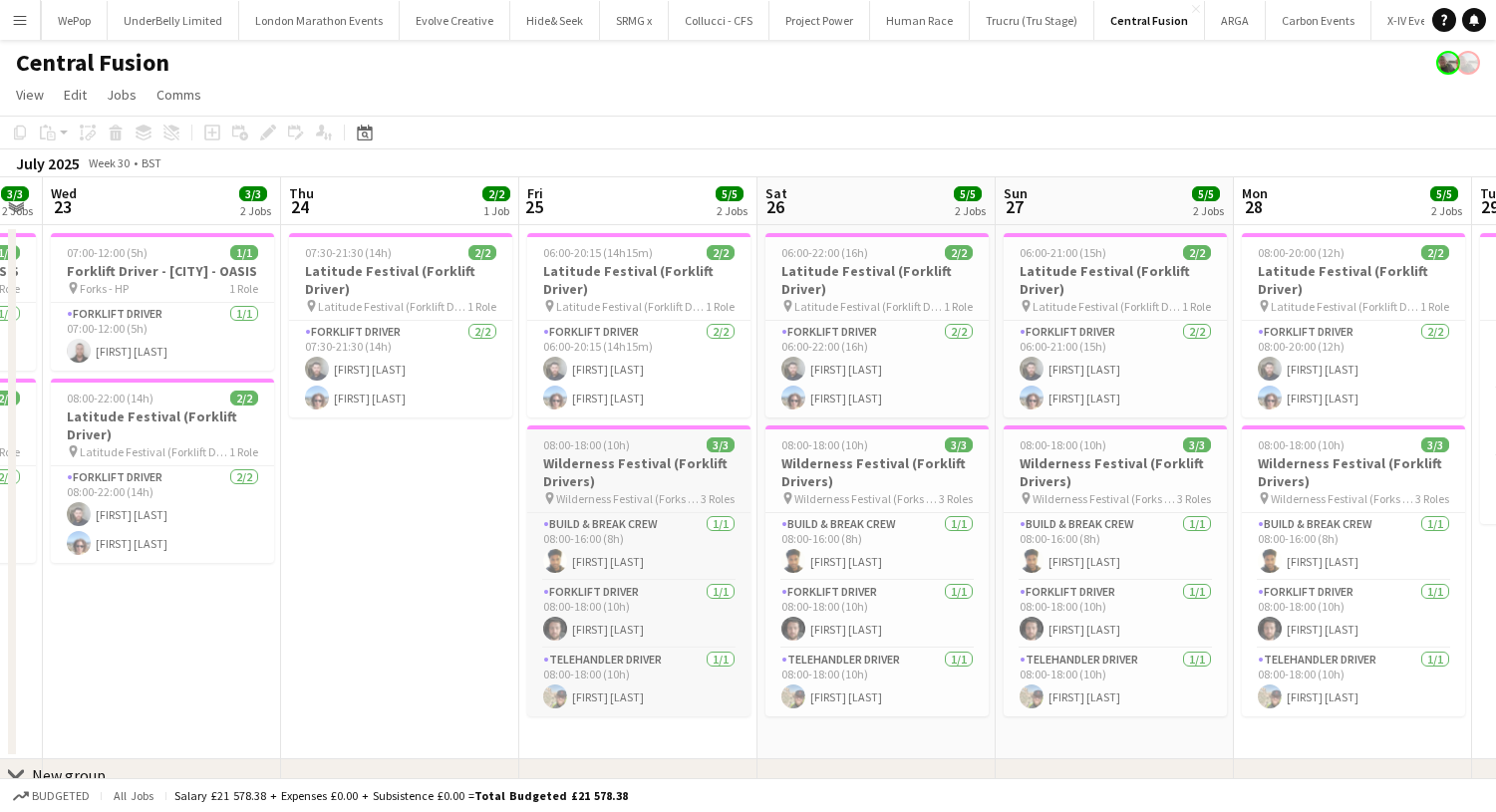 click on "08:00-18:00 (10h)    3/3   Wilderness Festival (Forklift Drivers)
pin
Wilderness Festival (Forks WS)   3 Roles   Build & Break Crew   1/1   08:00-16:00 (8h)
[FIRST] [LAST]  Forklift Driver   1/1   08:00-18:00 (10h)
[FIRST] [LAST]  Telehandler Driver   1/1   08:00-18:00 (10h)
[FIRST] [LAST]" at bounding box center (639, 571) 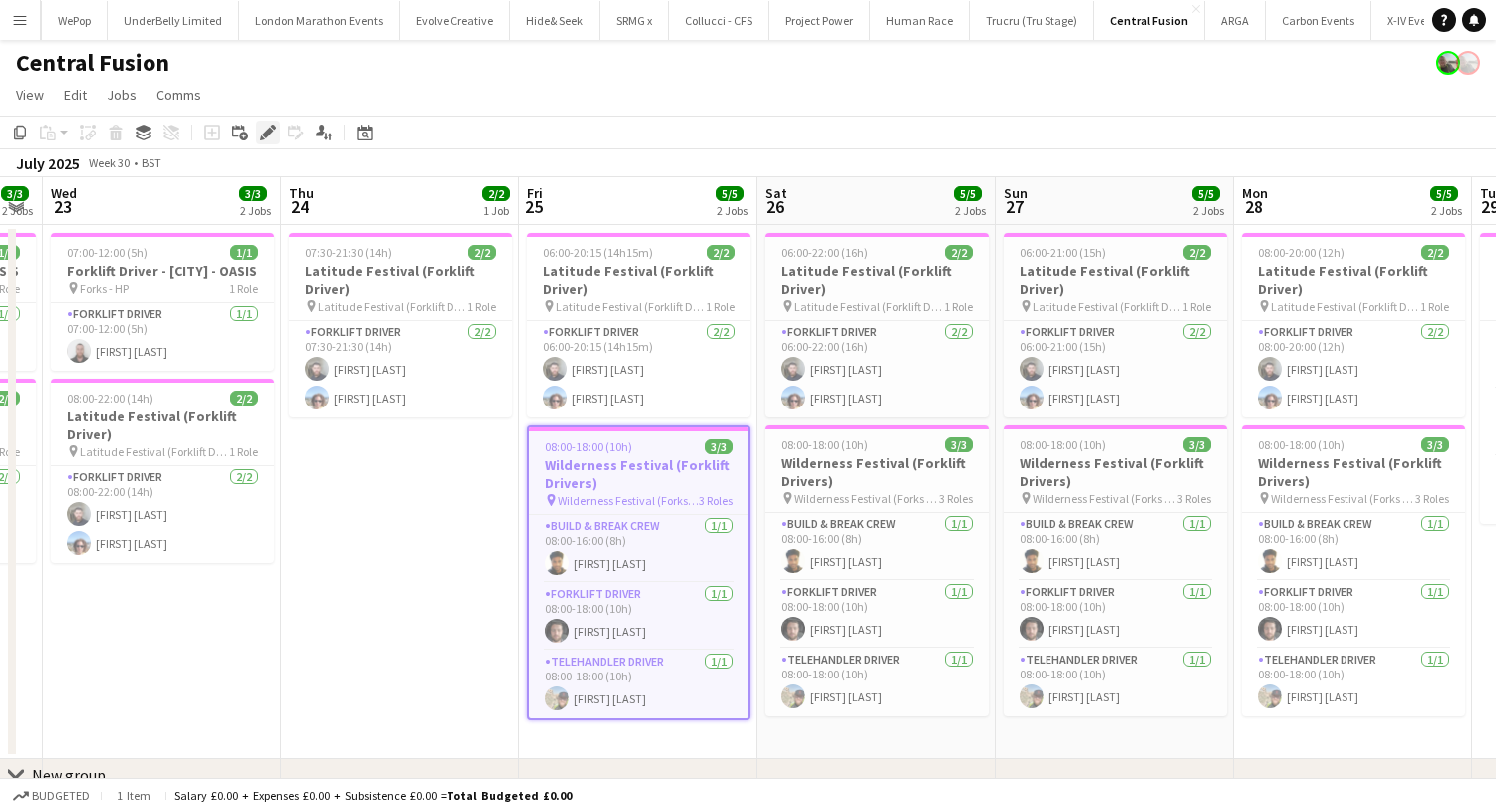 click on "Edit" 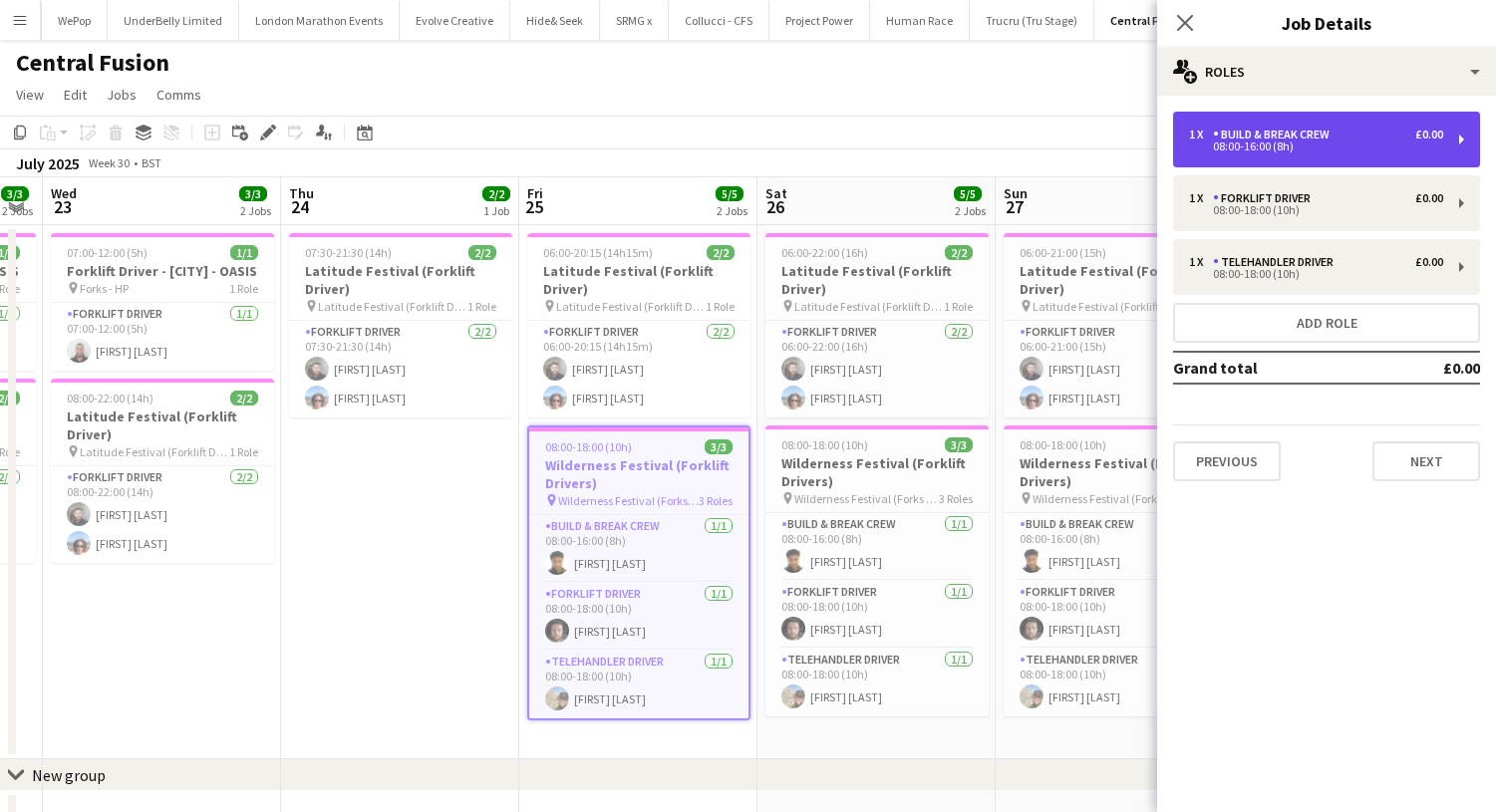 click on "08:00-16:00 (8h)" at bounding box center (1316, 146) 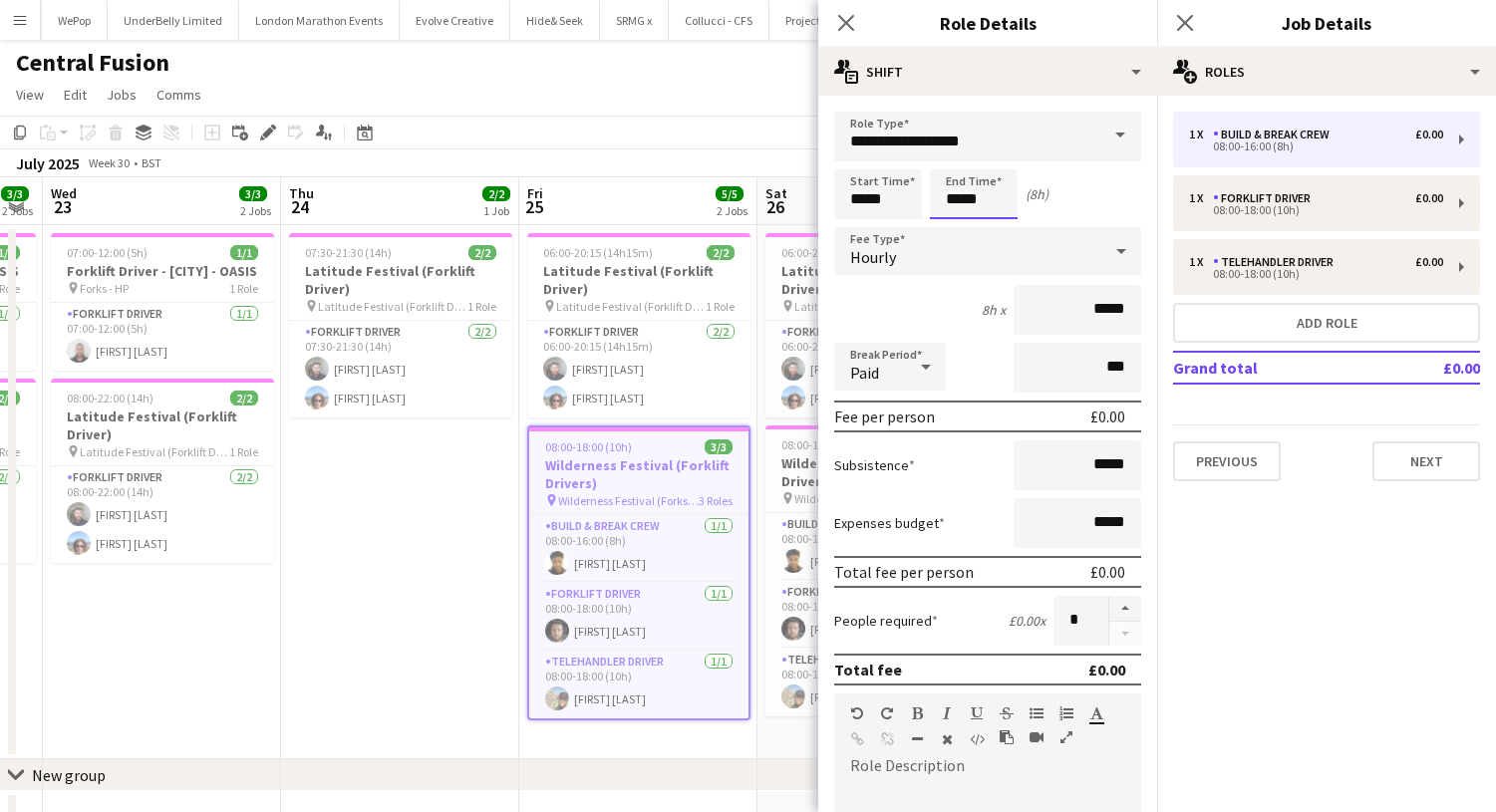 click on "Menu
Boards
Boards   Boards   All jobs   Status
Workforce
Workforce   My Workforce   Recruiting
Comms
Comms
Pay
Pay   Approvals   Payments   Reports
Platform Settings
Platform Settings   App settings   Your settings   Profiles
Training Academy
Training Academy
Knowledge Base
Knowledge Base
Product Updates
Product Updates   Log Out   Privacy   Rat Race
Close
CODESDE
Close
Cruck Tent
Close
WePop
Close
UnderBelly Limited
Close
London Marathon Events
Close
Evolve Creative
Close
Hide& Seek
Close
SRMG x
Close
Close" at bounding box center (748, 442) 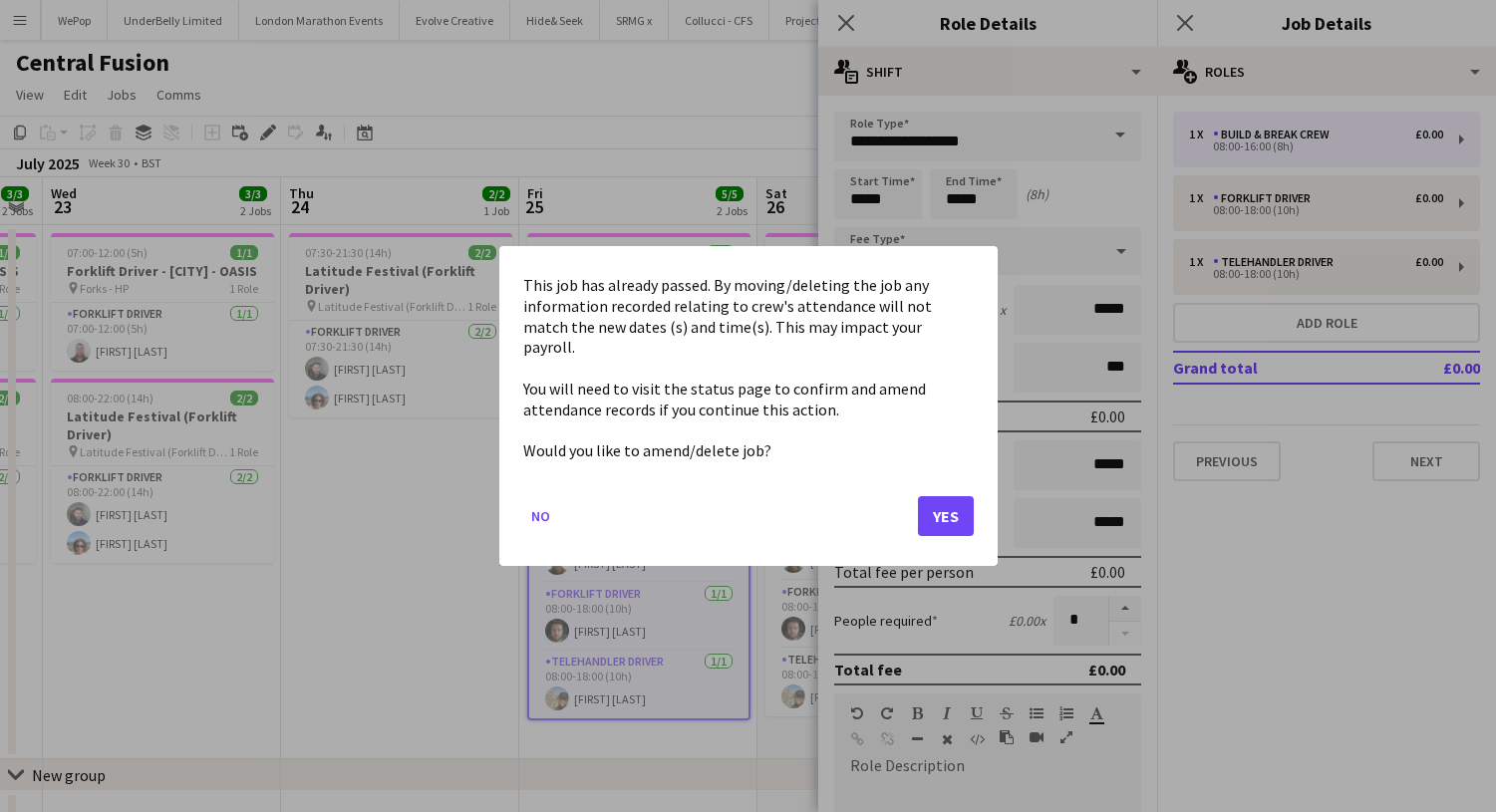 click on "No   Yes" 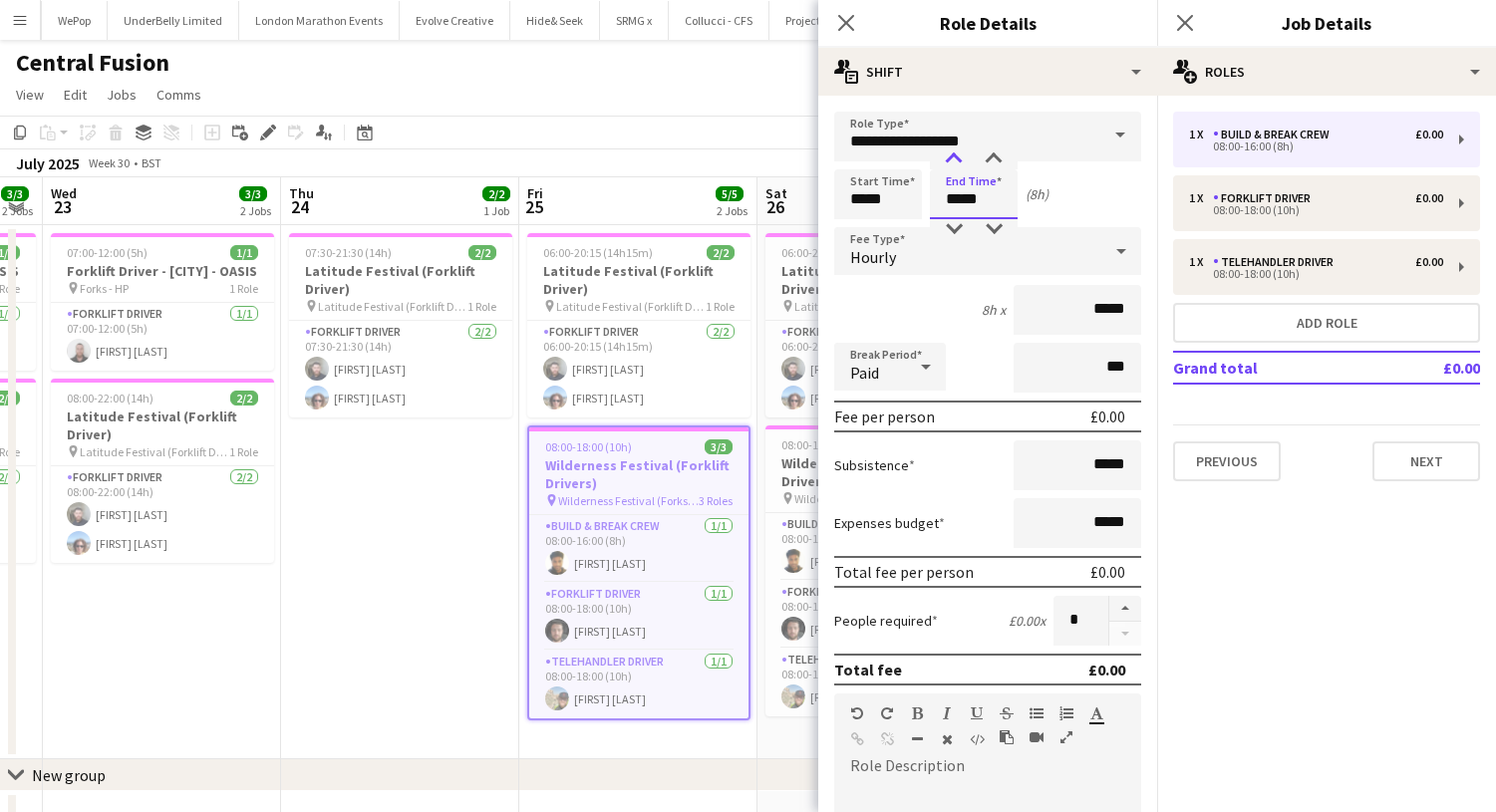 click at bounding box center (954, 159) 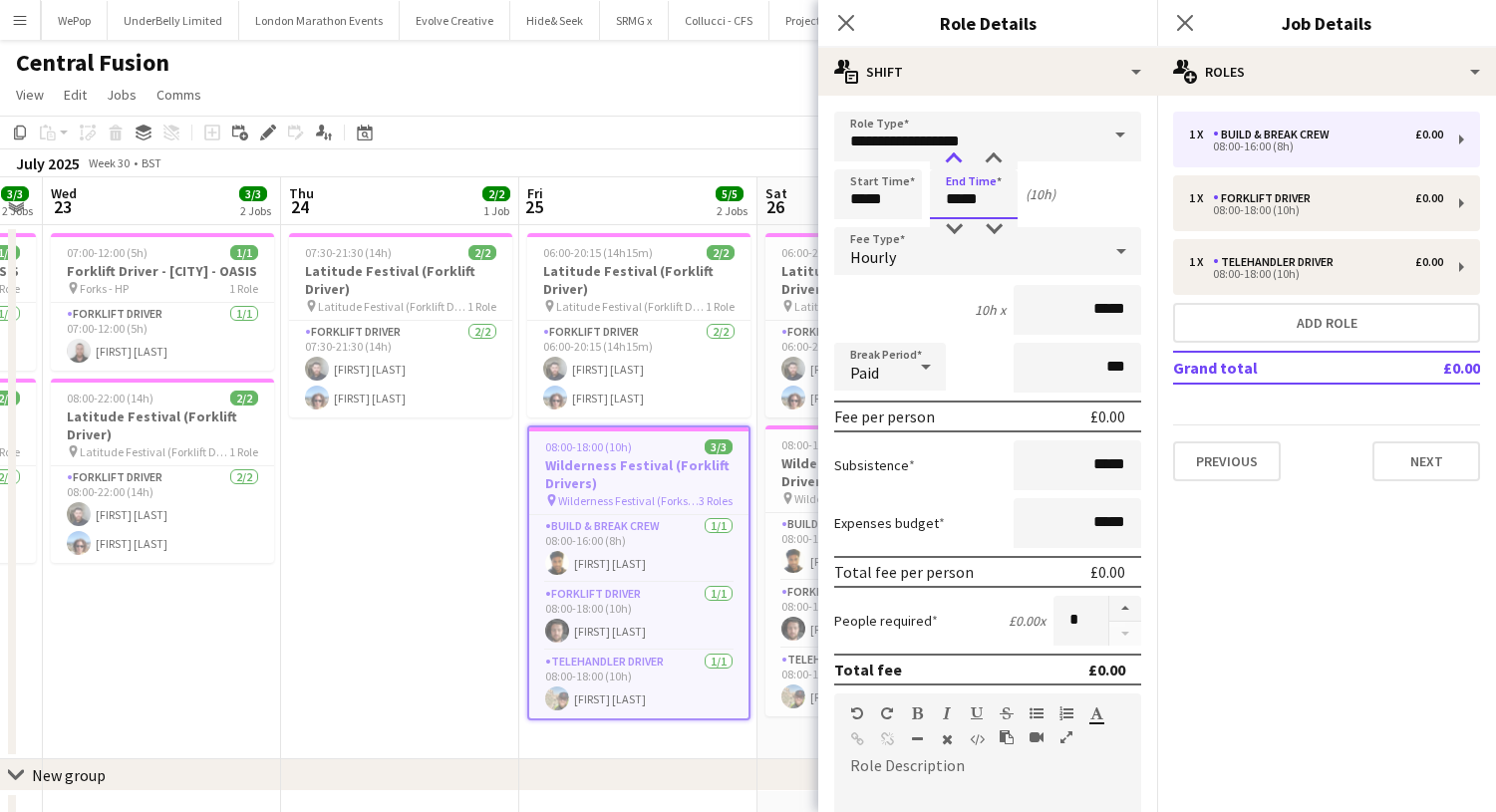 click at bounding box center [954, 159] 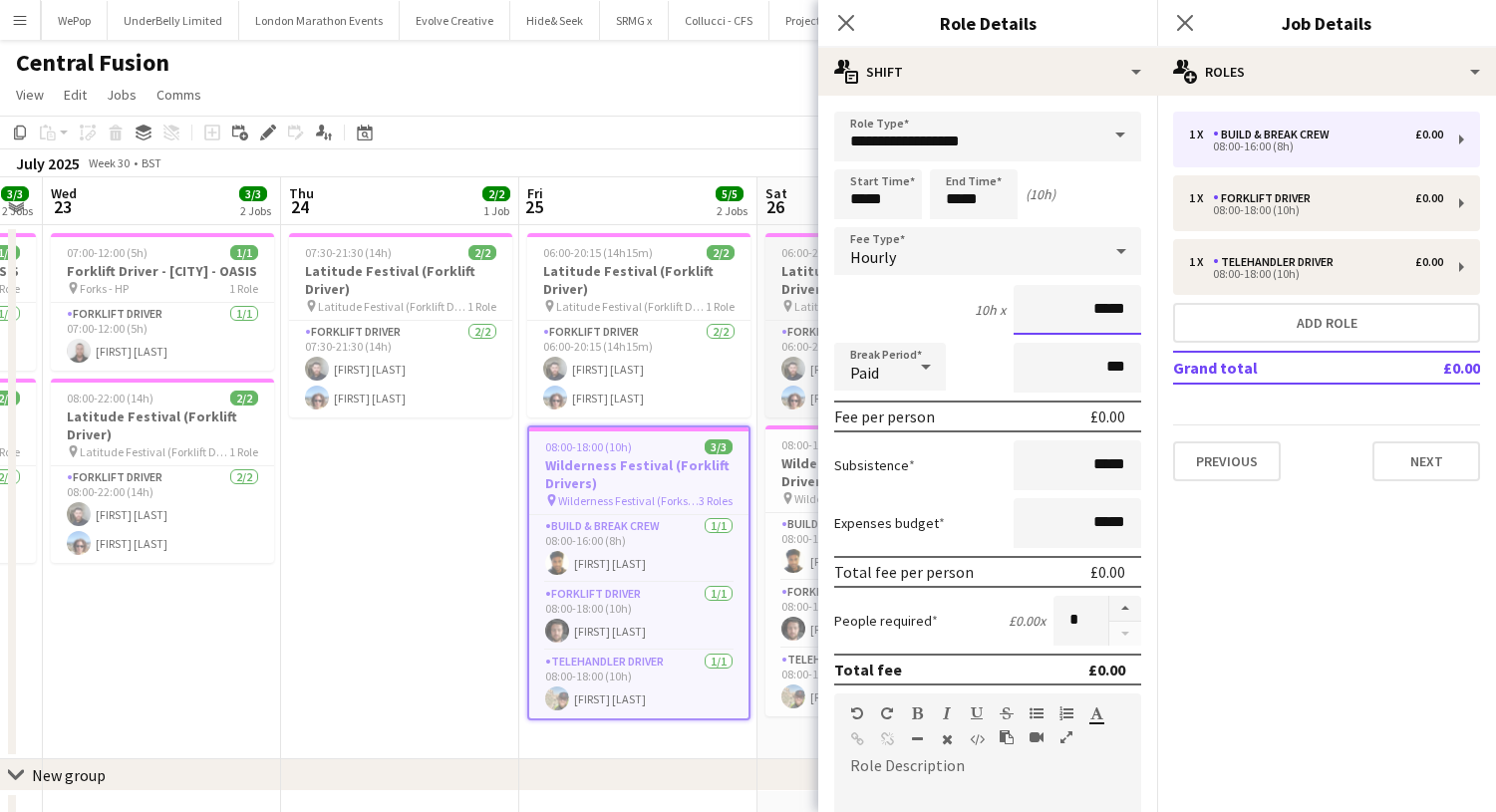 drag, startPoint x: 1128, startPoint y: 306, endPoint x: 790, endPoint y: 248, distance: 342.94023 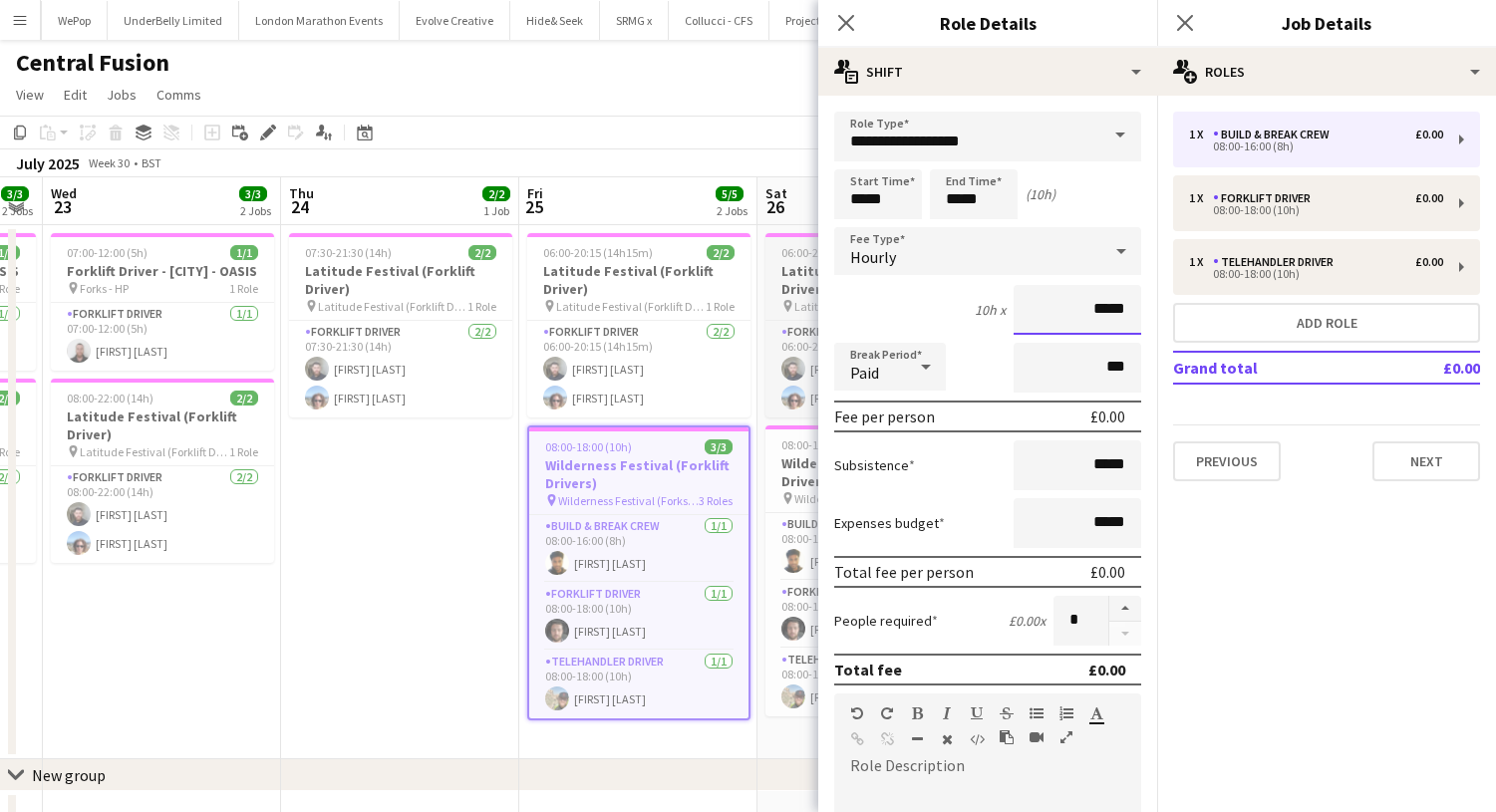 click on "Menu
Boards
Boards   Boards   All jobs   Status
Workforce
Workforce   My Workforce   Recruiting
Comms
Comms
Pay
Pay   Approvals   Payments   Reports
Platform Settings
Platform Settings   App settings   Your settings   Profiles
Training Academy
Training Academy
Knowledge Base
Knowledge Base
Product Updates
Product Updates   Log Out   Privacy   Rat Race
Close
CODESDE
Close
Cruck Tent
Close
WePop
Close
UnderBelly Limited
Close
London Marathon Events
Close
Evolve Creative
Close
Hide& Seek
Close
SRMG x
Close
Close" at bounding box center [748, 442] 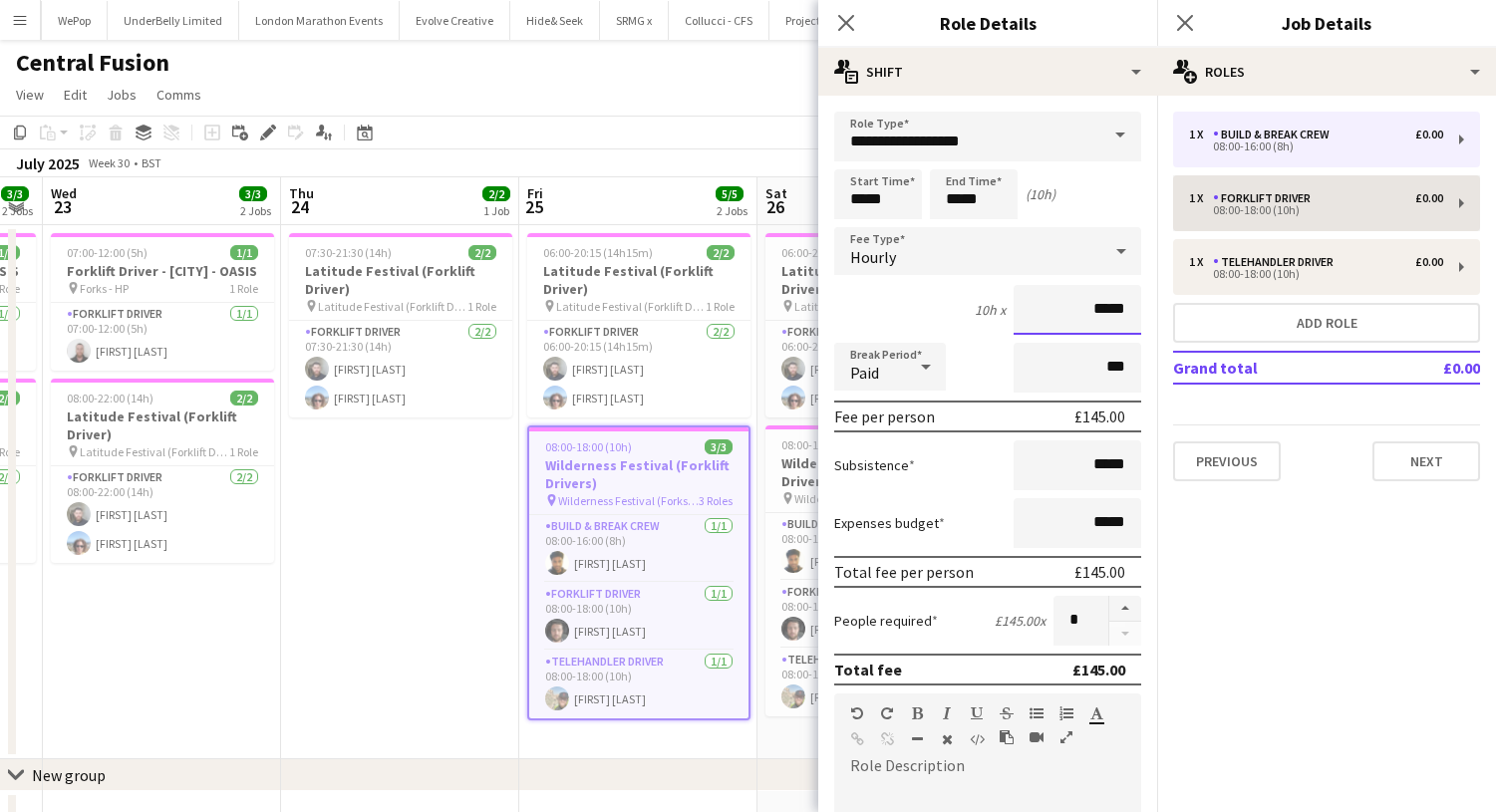 type on "*****" 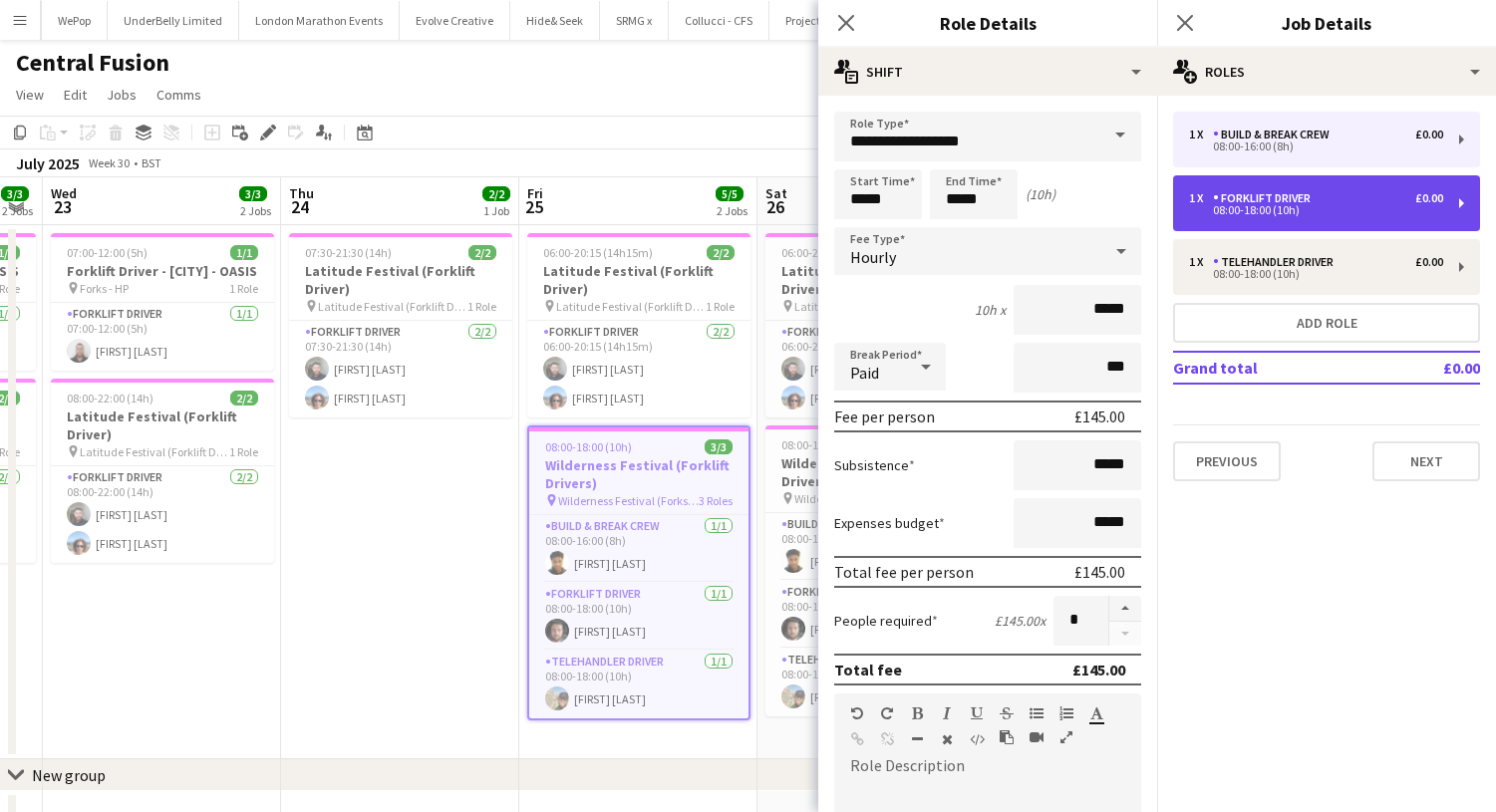 click on "1 x   Forklift Driver   £0.00   08:00-18:00 (10h)" at bounding box center (1327, 203) 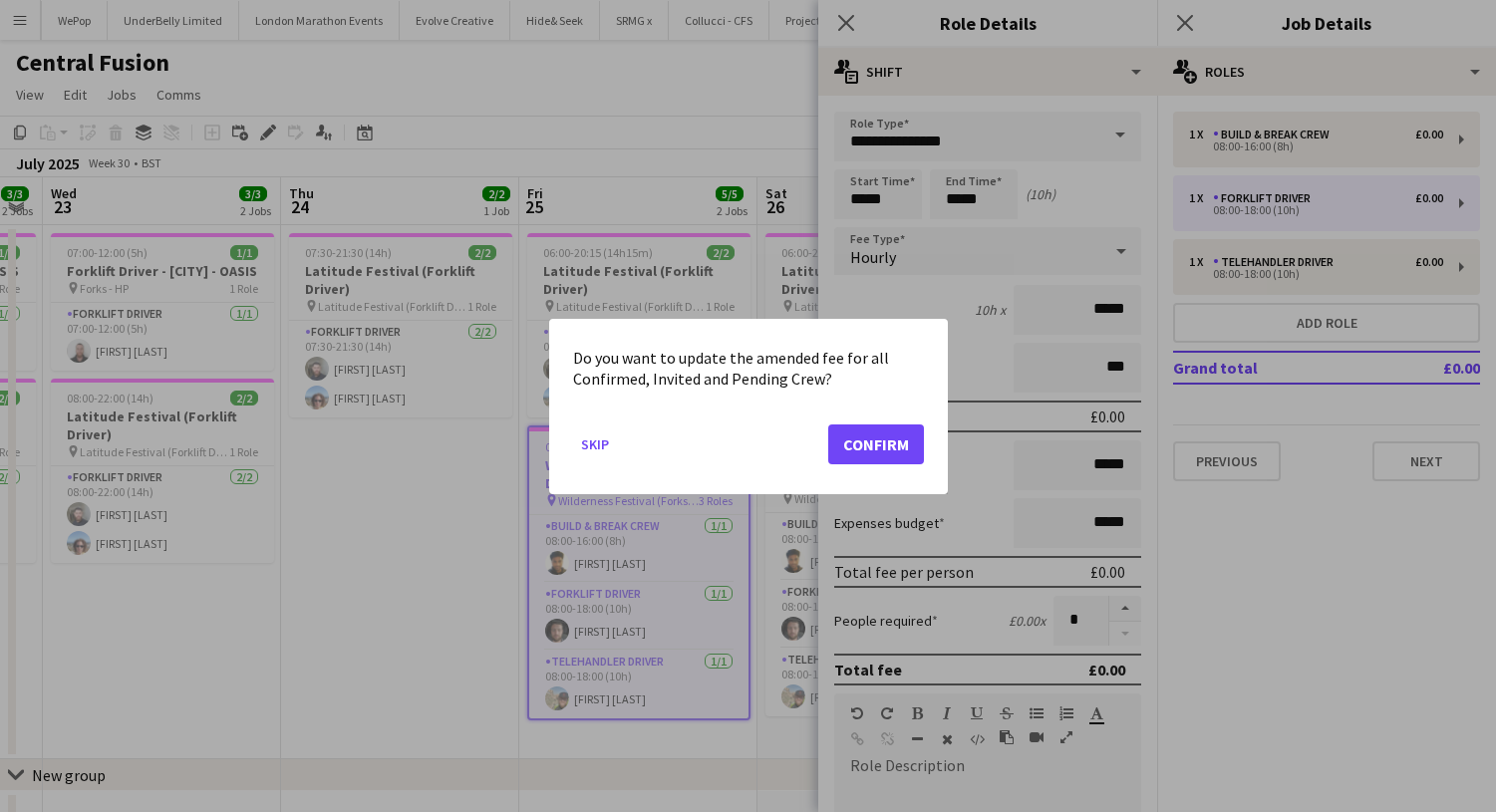 click on "Confirm" 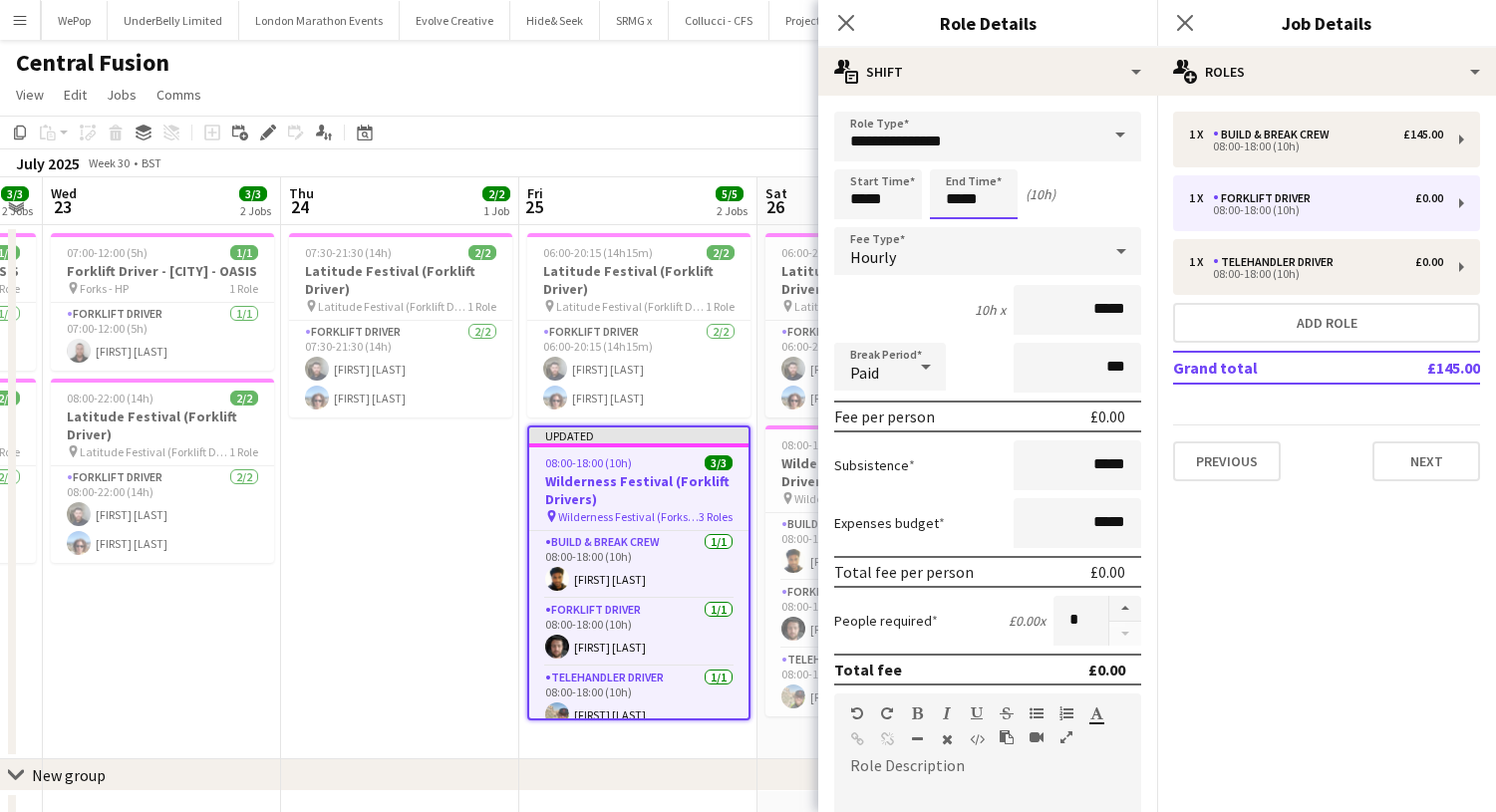 click on "*****" at bounding box center [974, 194] 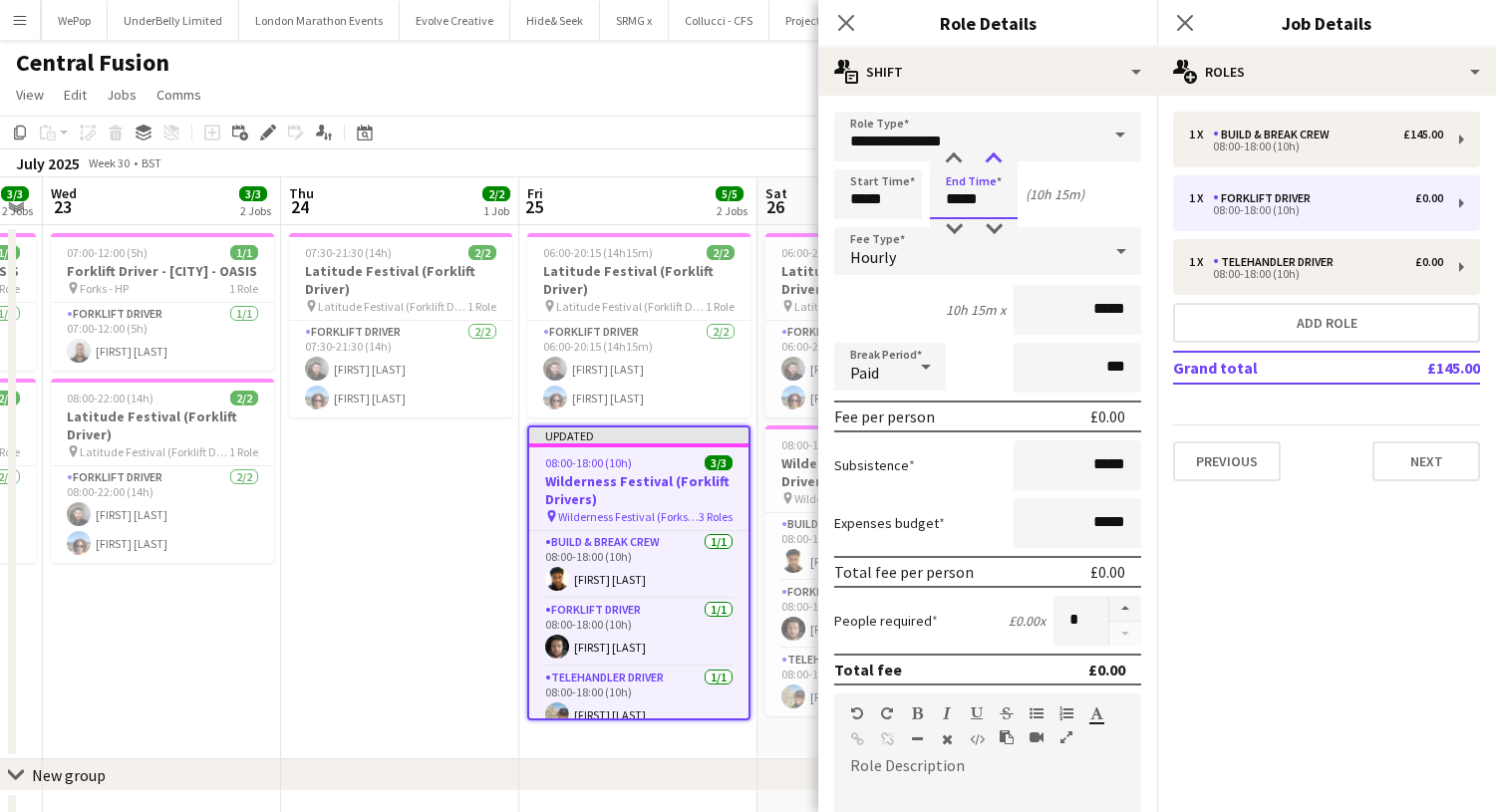 click at bounding box center (994, 159) 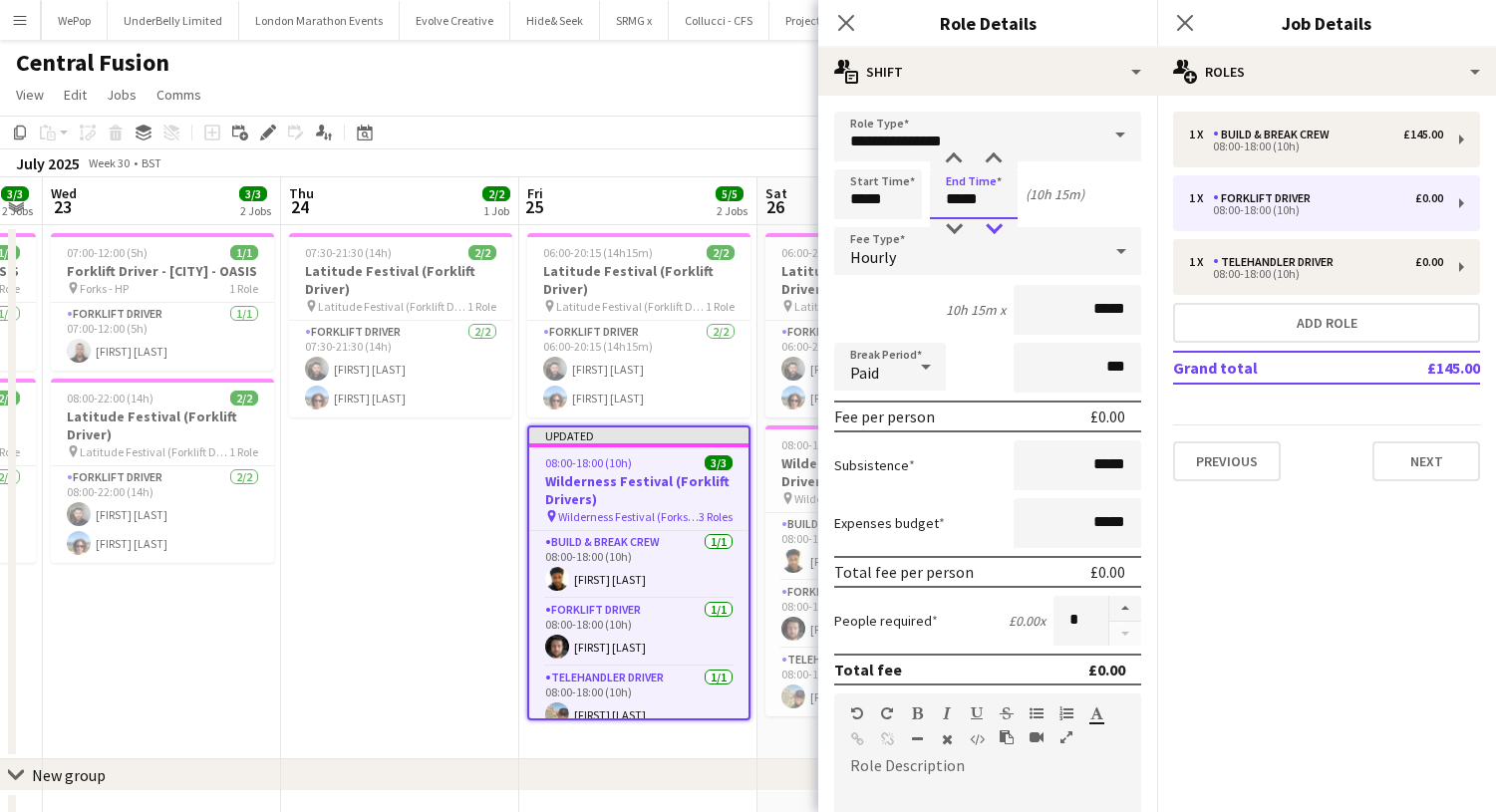 type on "*****" 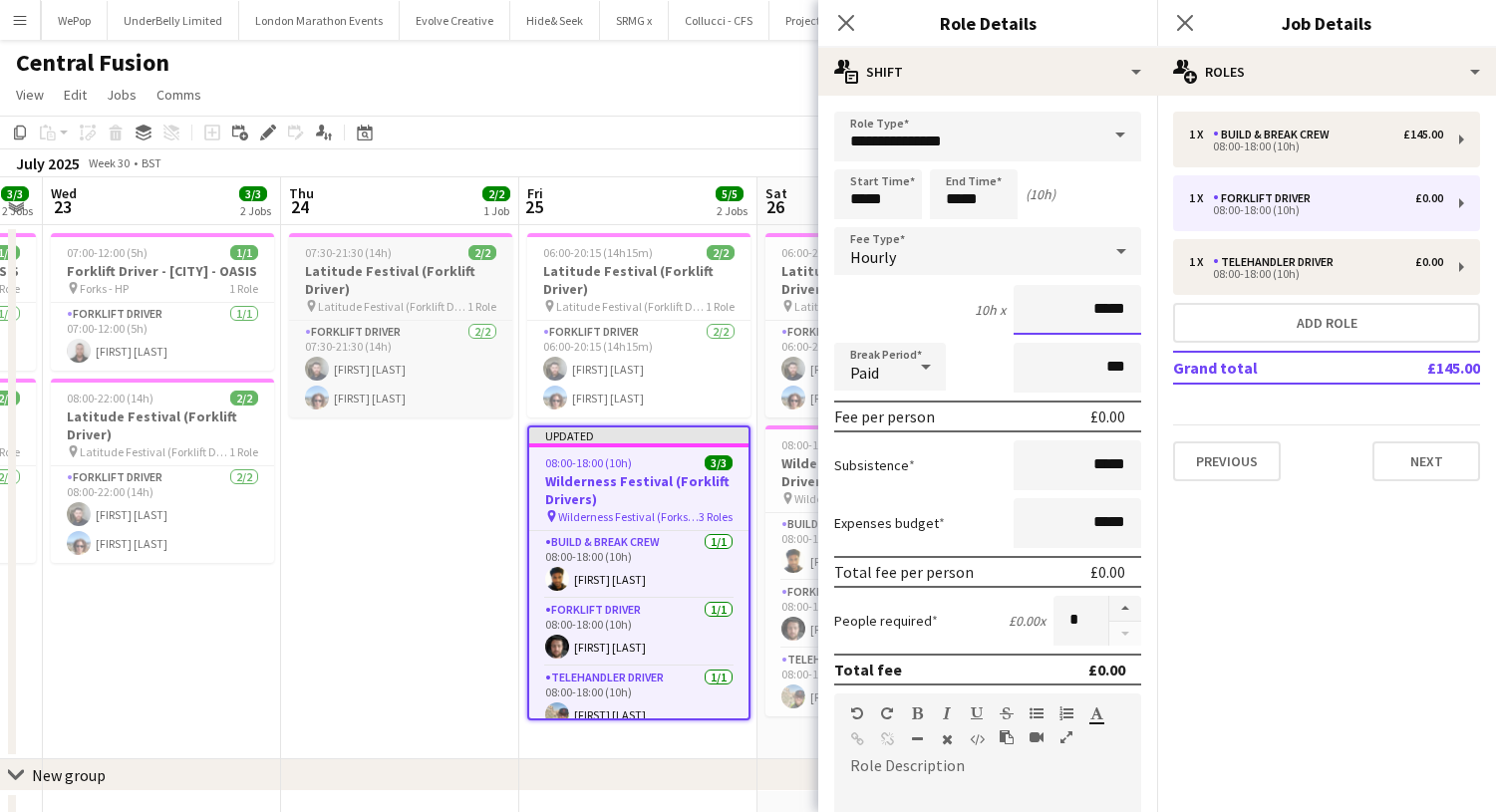 drag, startPoint x: 1137, startPoint y: 308, endPoint x: 416, endPoint y: 251, distance: 723.2496 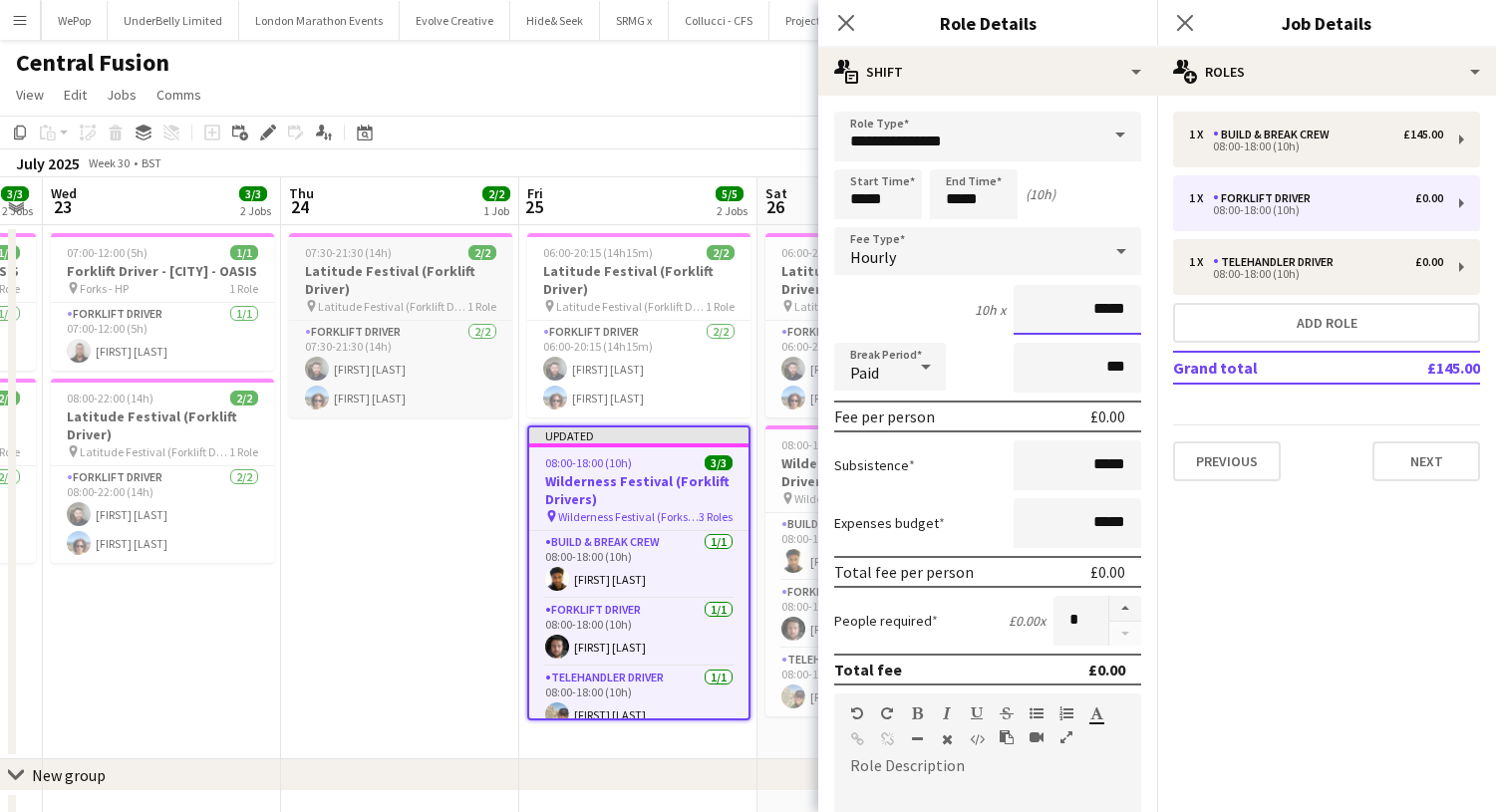 click on "Menu
Boards
Boards   Boards   All jobs   Status
Workforce
Workforce   My Workforce   Recruiting
Comms
Comms
Pay
Pay   Approvals   Payments   Reports
Platform Settings
Platform Settings   App settings   Your settings   Profiles
Training Academy
Training Academy
Knowledge Base
Knowledge Base
Product Updates
Product Updates   Log Out   Privacy   Rat Race
Close
CODESDE
Close
Cruck Tent
Close
WePop
Close
UnderBelly Limited
Close
London Marathon Events
Close
Evolve Creative
Close
Hide& Seek
Close
SRMG x
Close
Close" at bounding box center (748, 442) 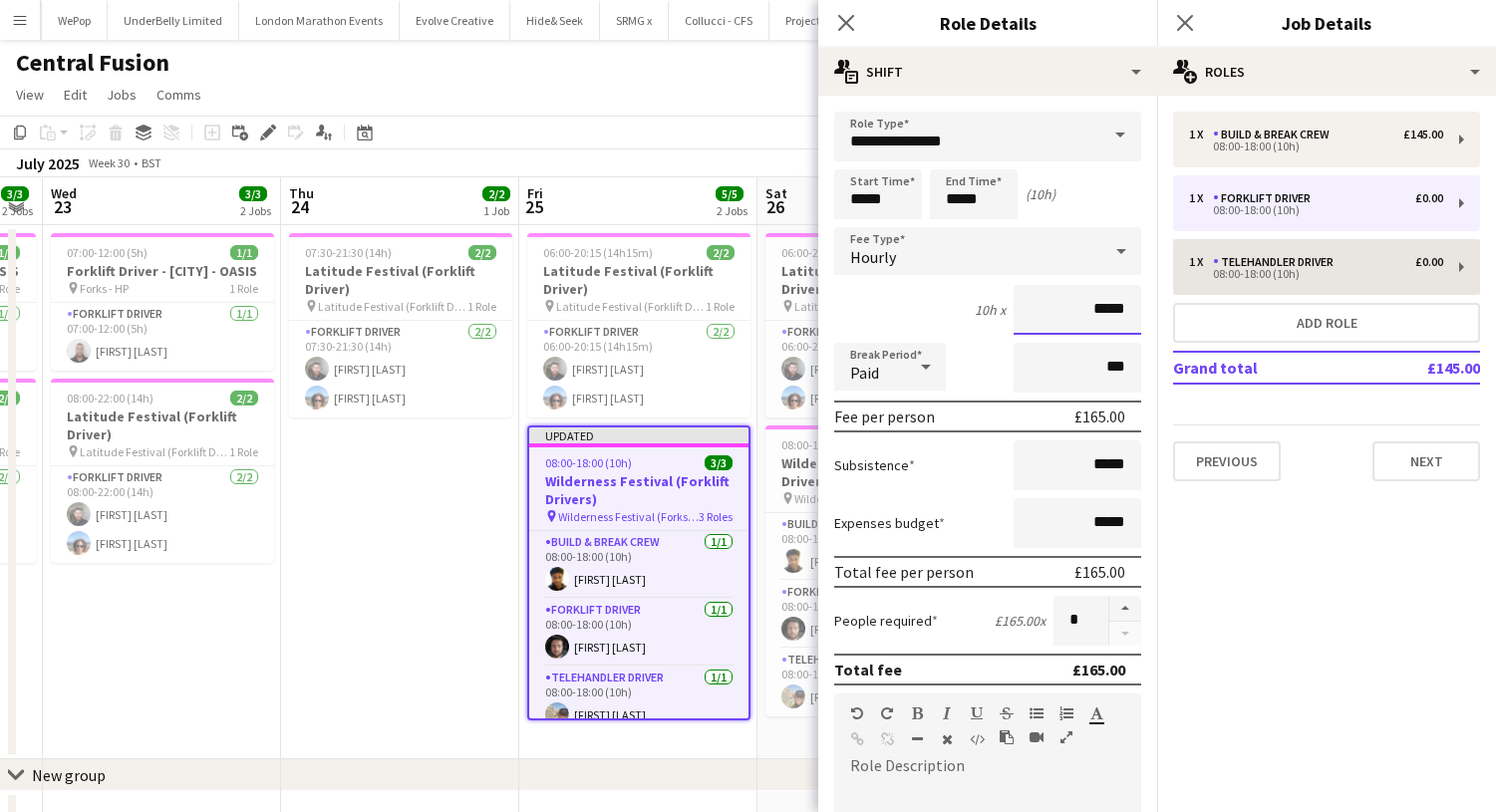 type on "*****" 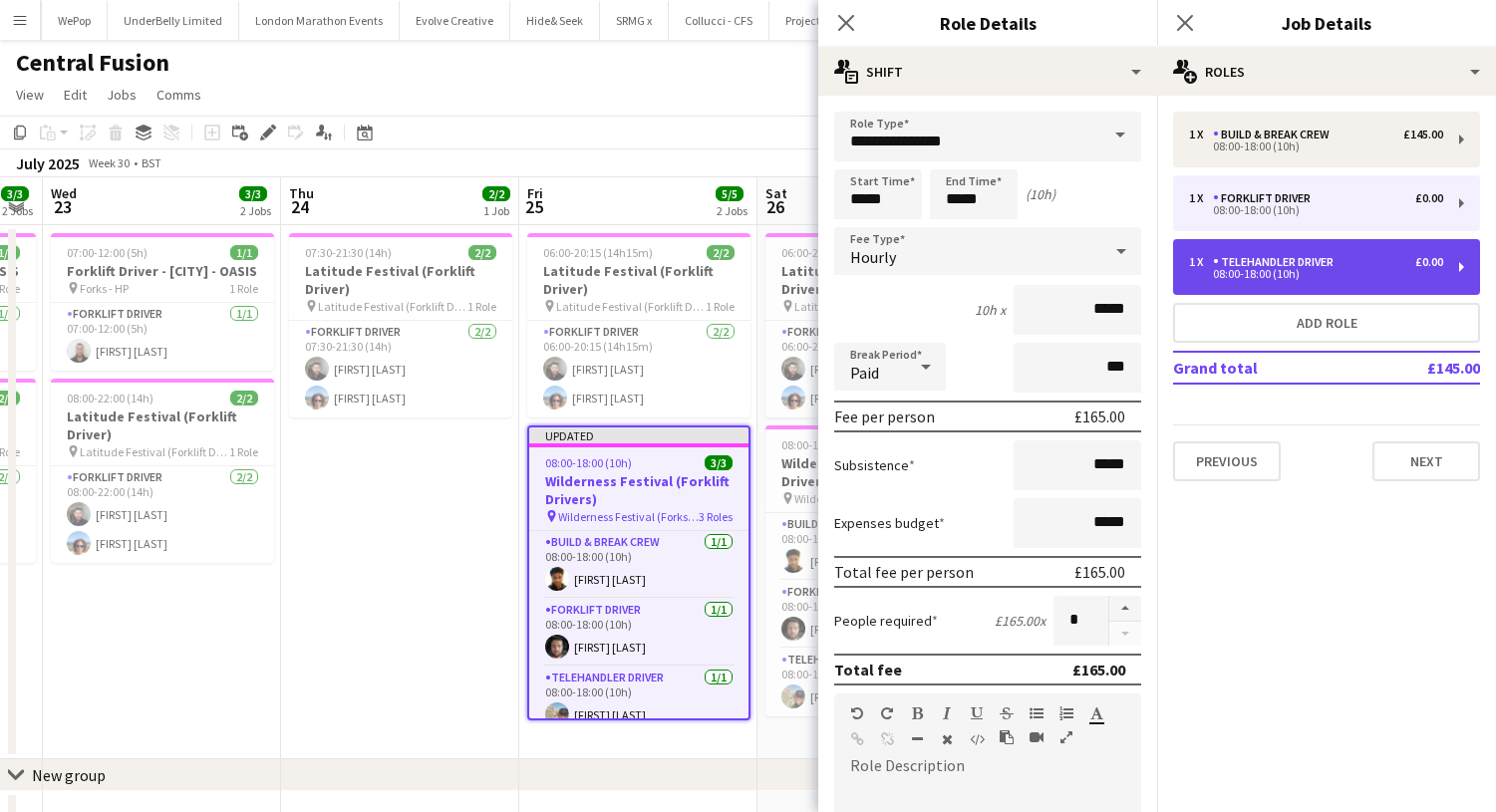 click on "08:00-18:00 (10h)" at bounding box center [1316, 274] 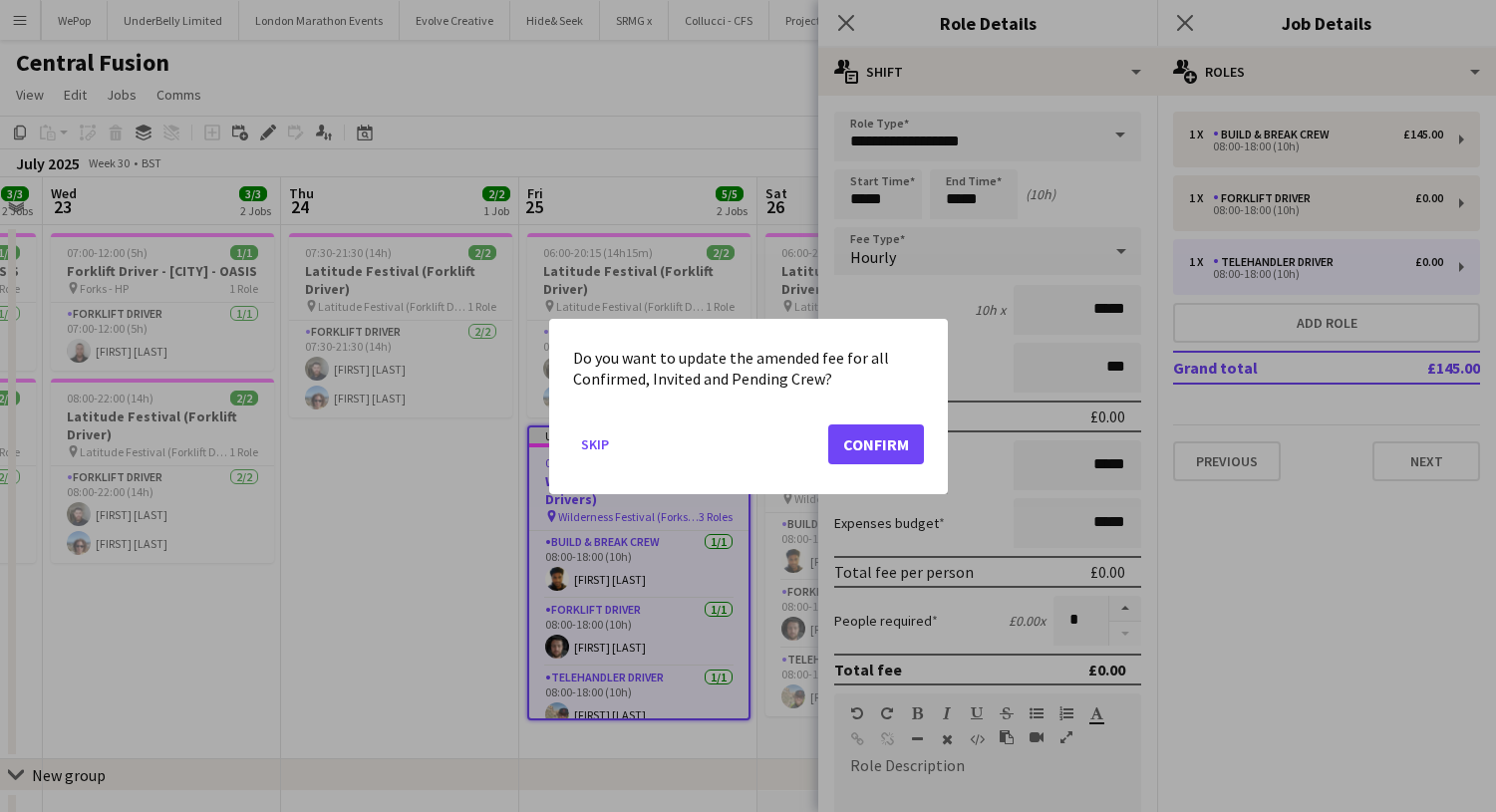click on "Confirm" 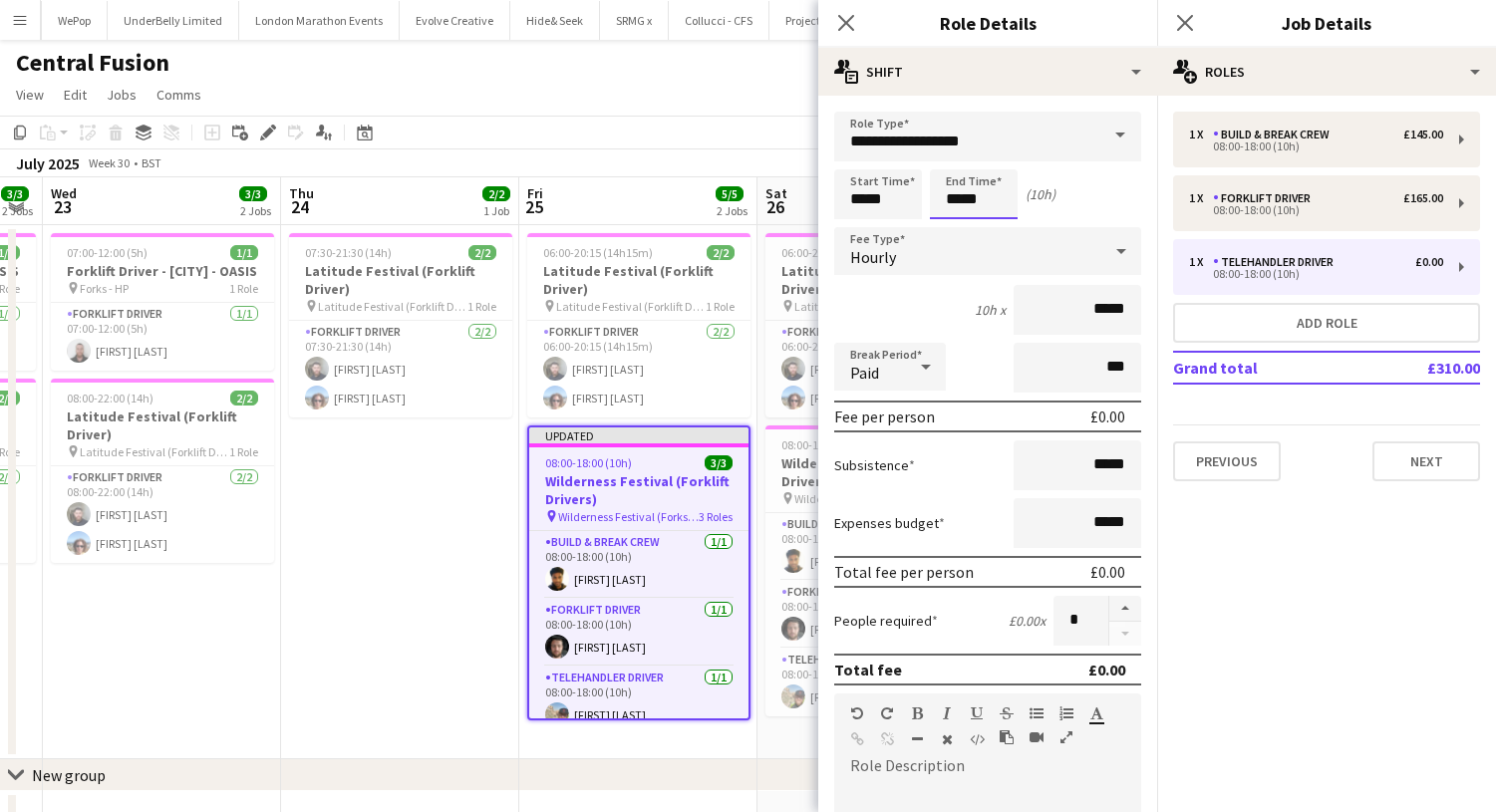 click on "*****" at bounding box center (974, 194) 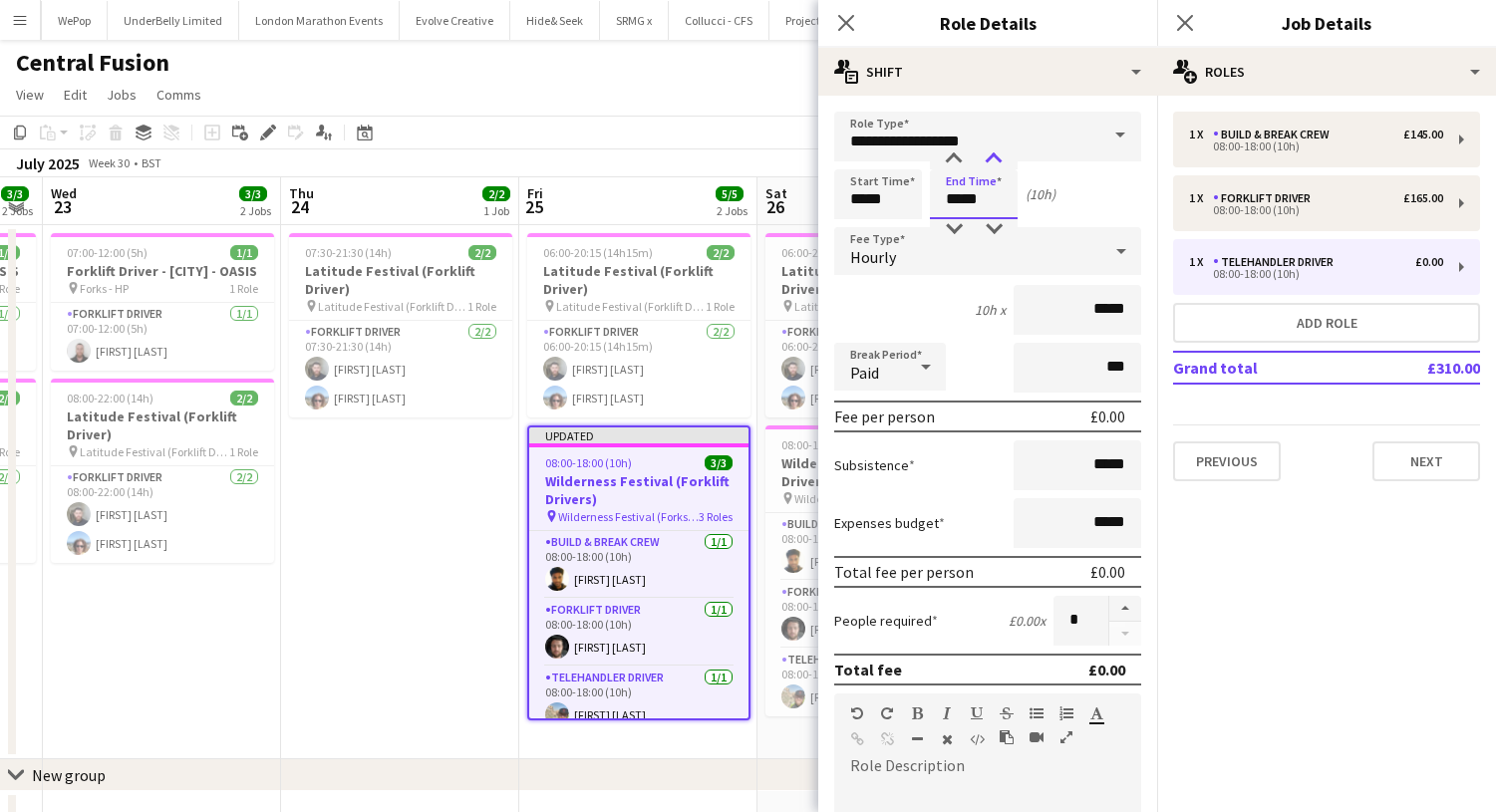 type on "*****" 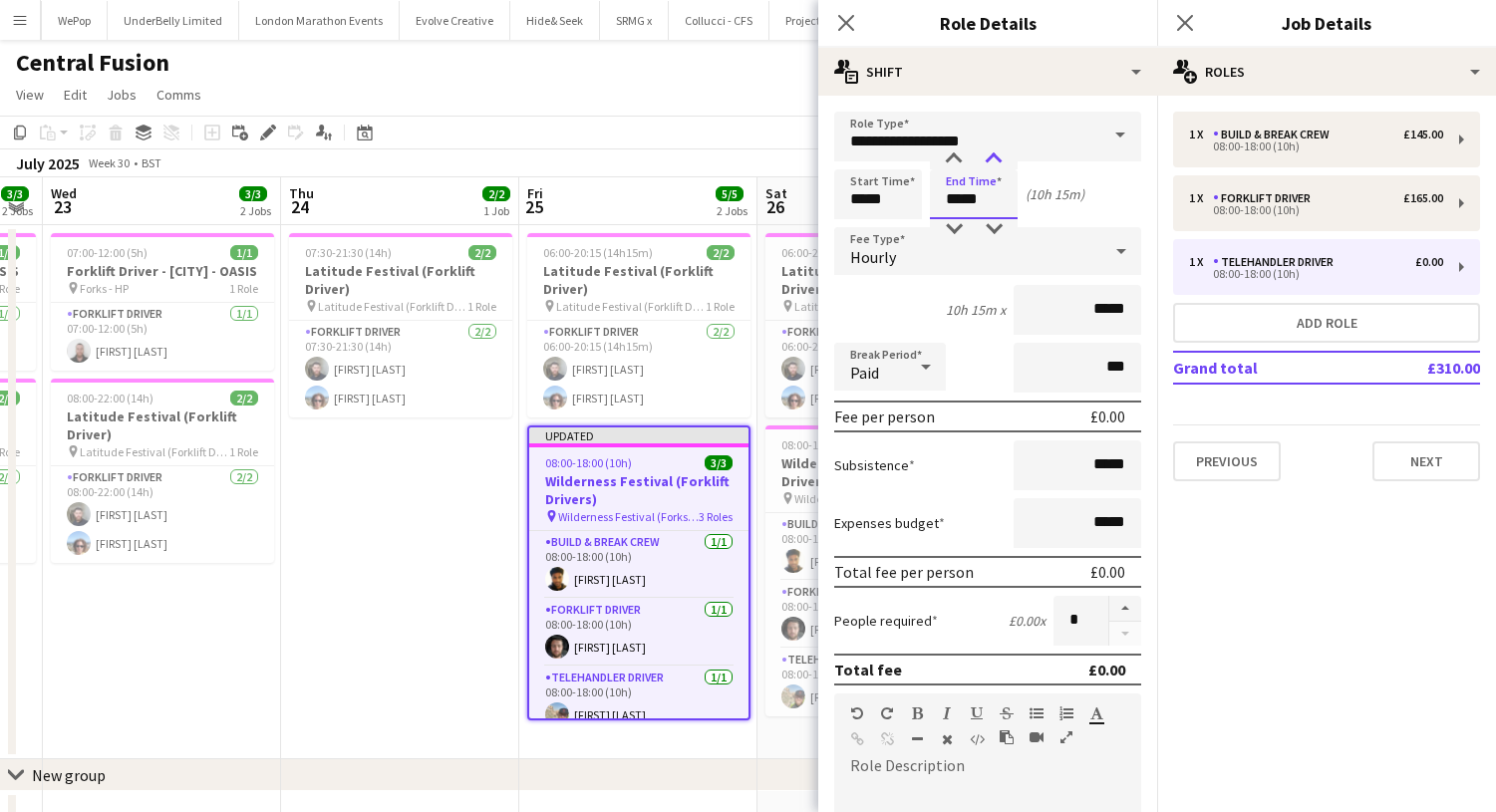 click at bounding box center (994, 159) 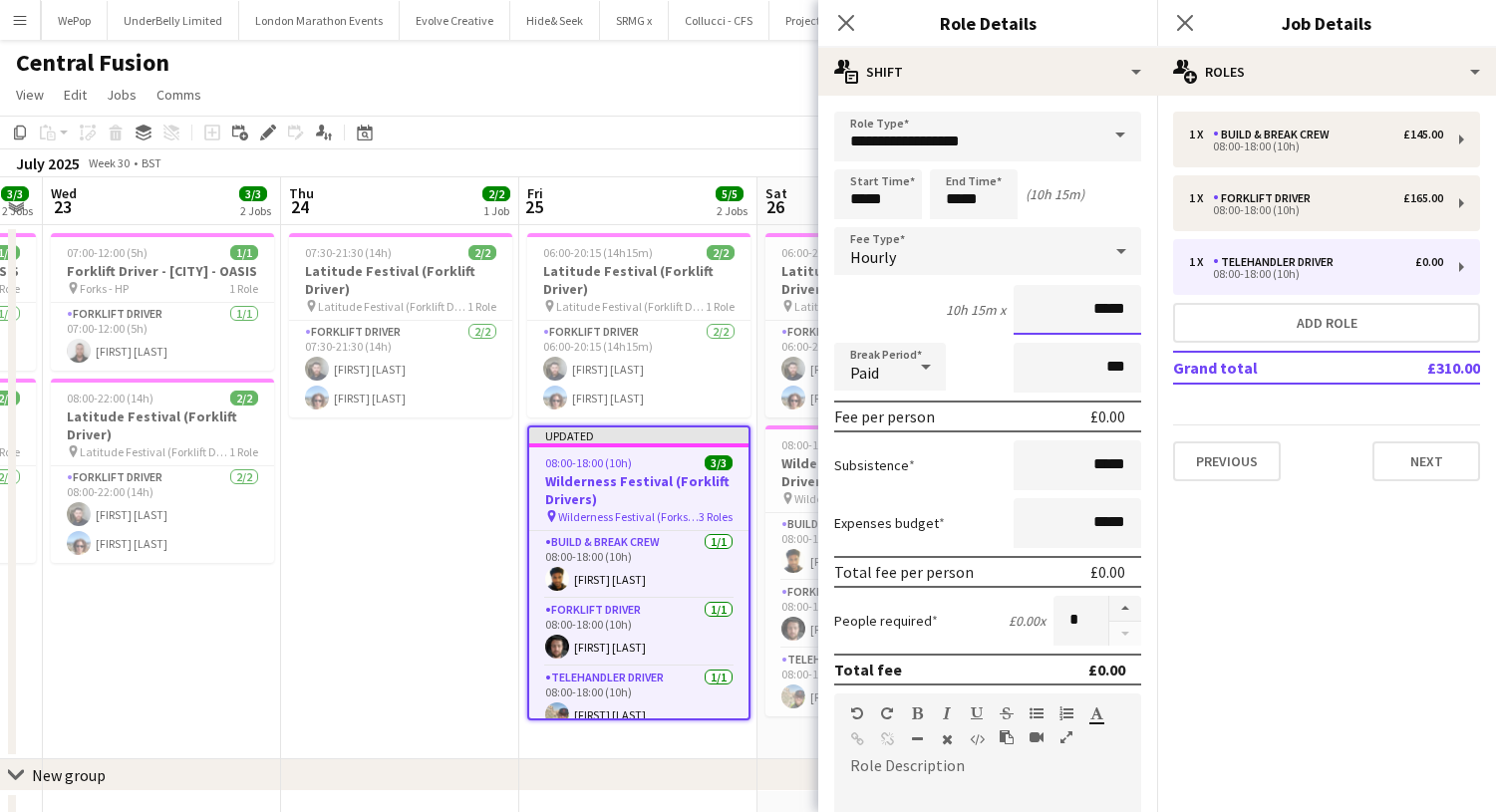 drag, startPoint x: 1135, startPoint y: 313, endPoint x: 953, endPoint y: 313, distance: 182 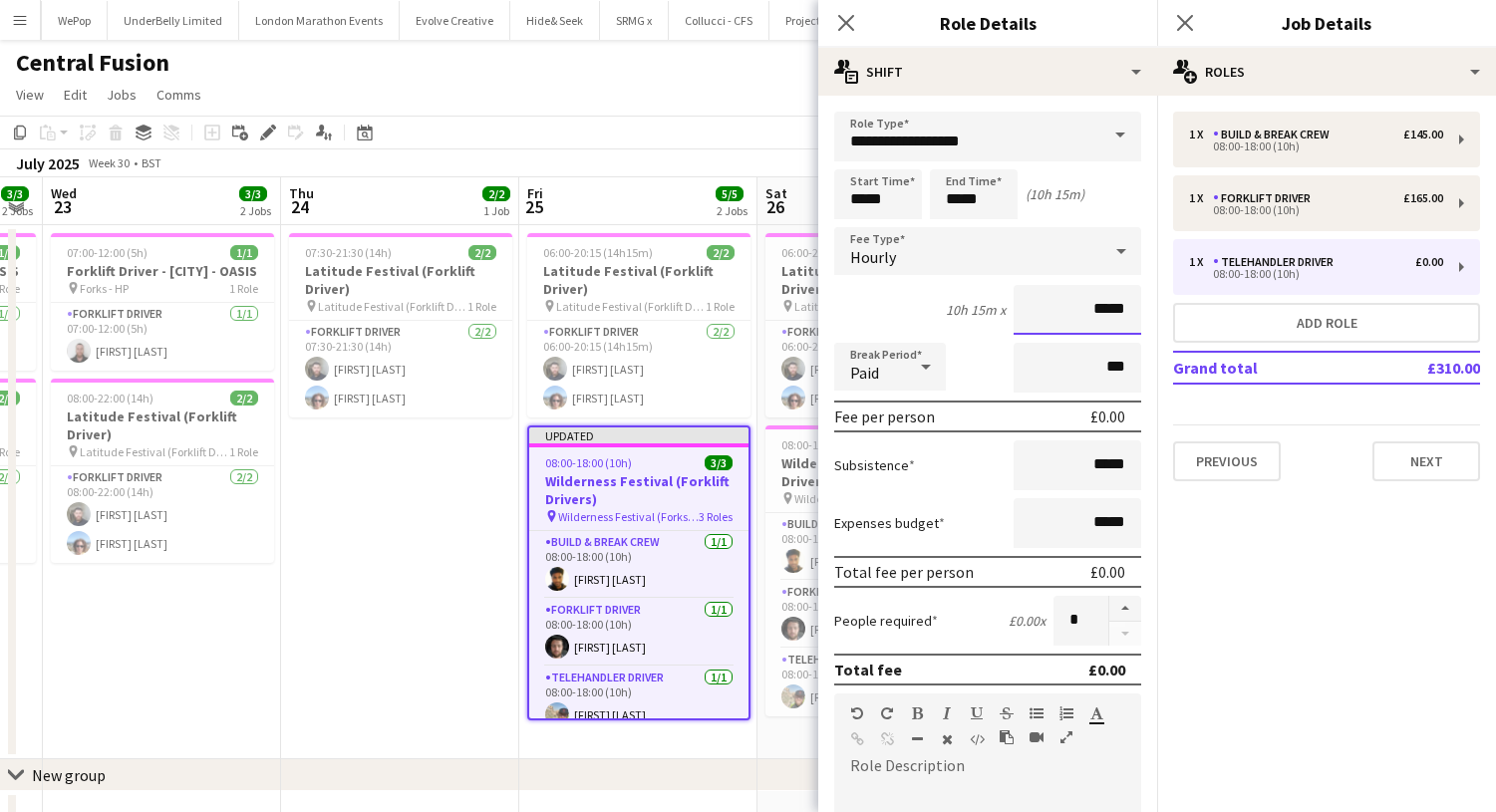 click on "10h 15m x  *****" at bounding box center (988, 310) 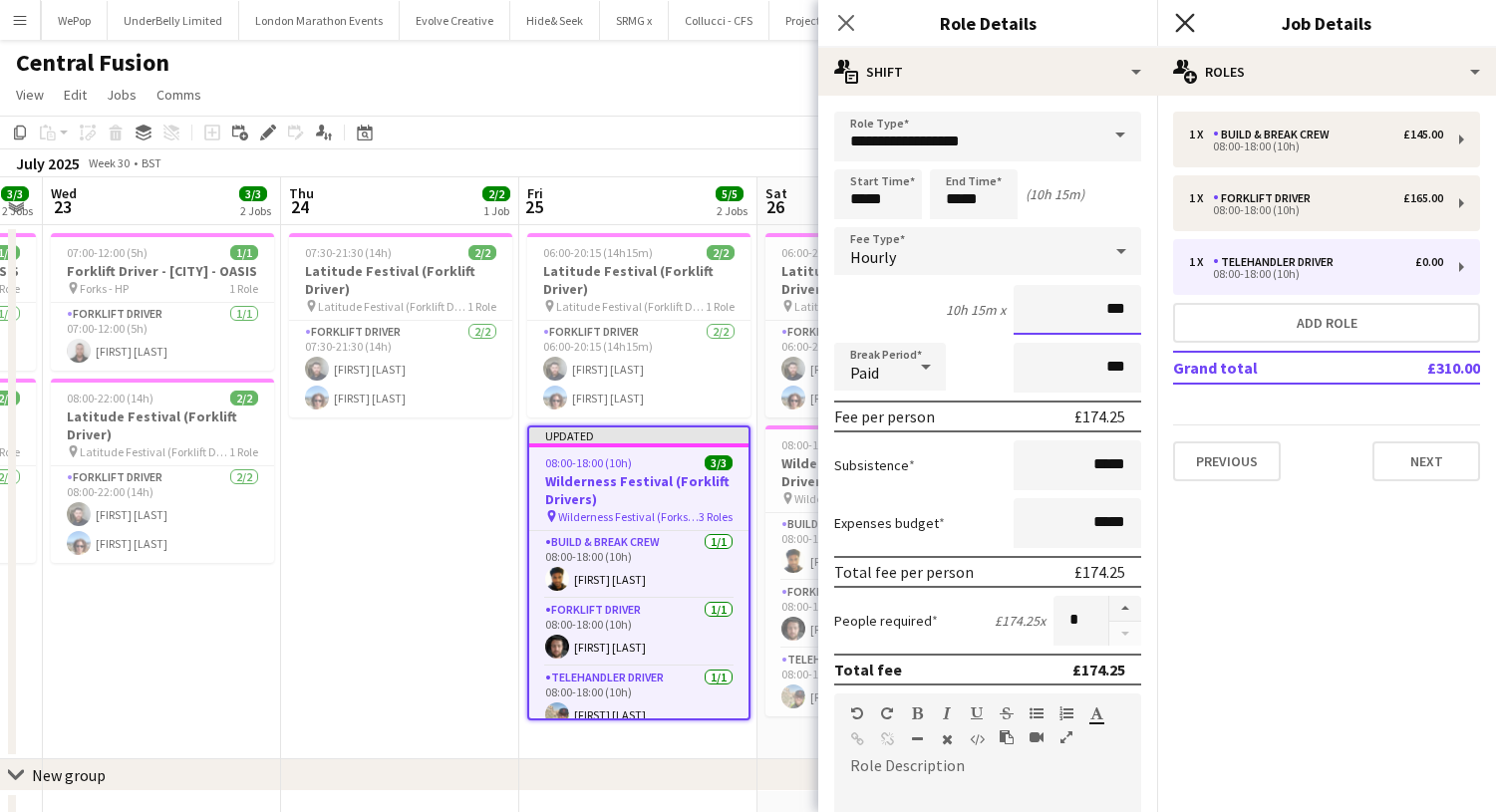 type on "***" 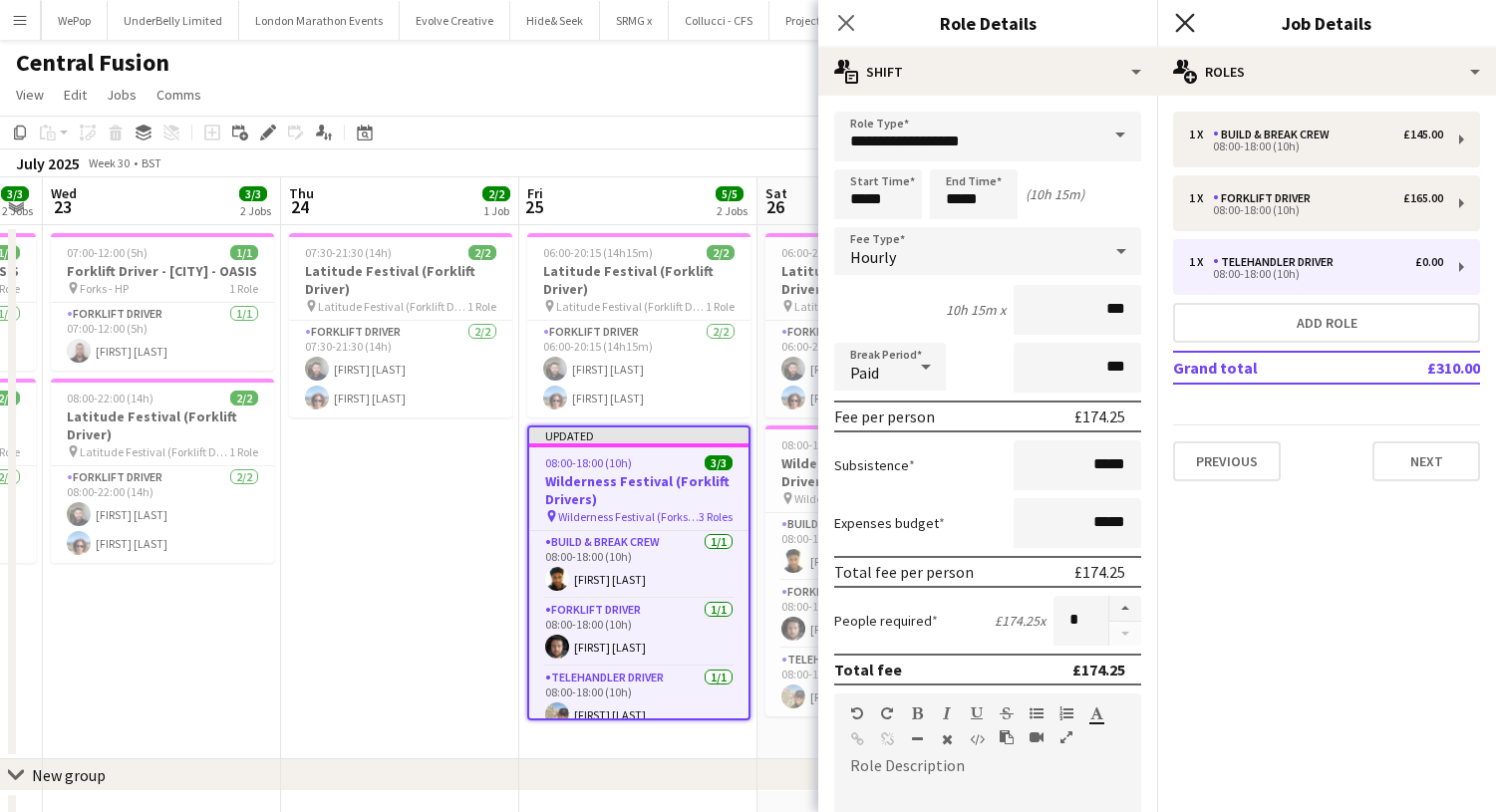 click on "Close pop-in" 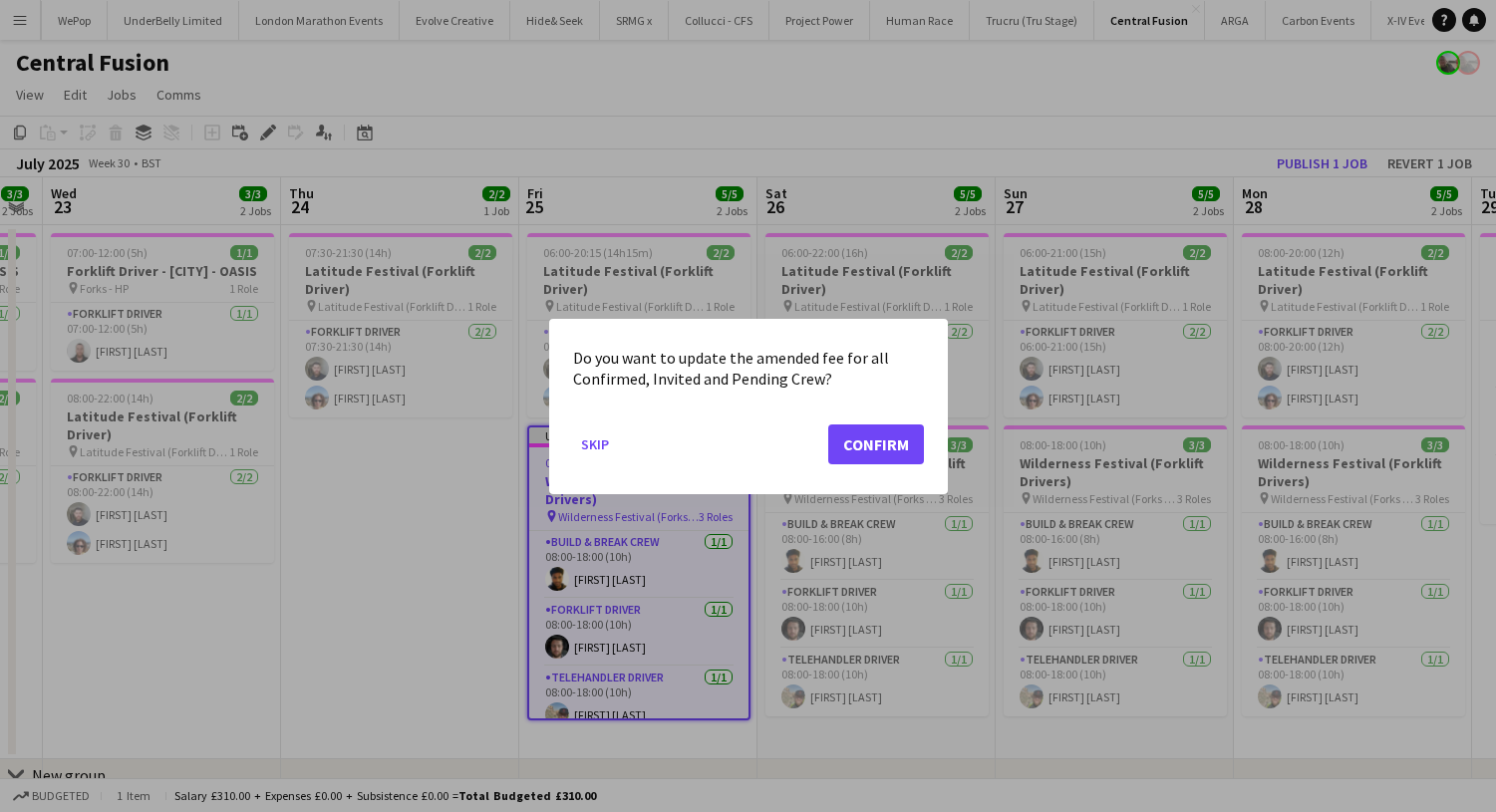click on "Confirm" 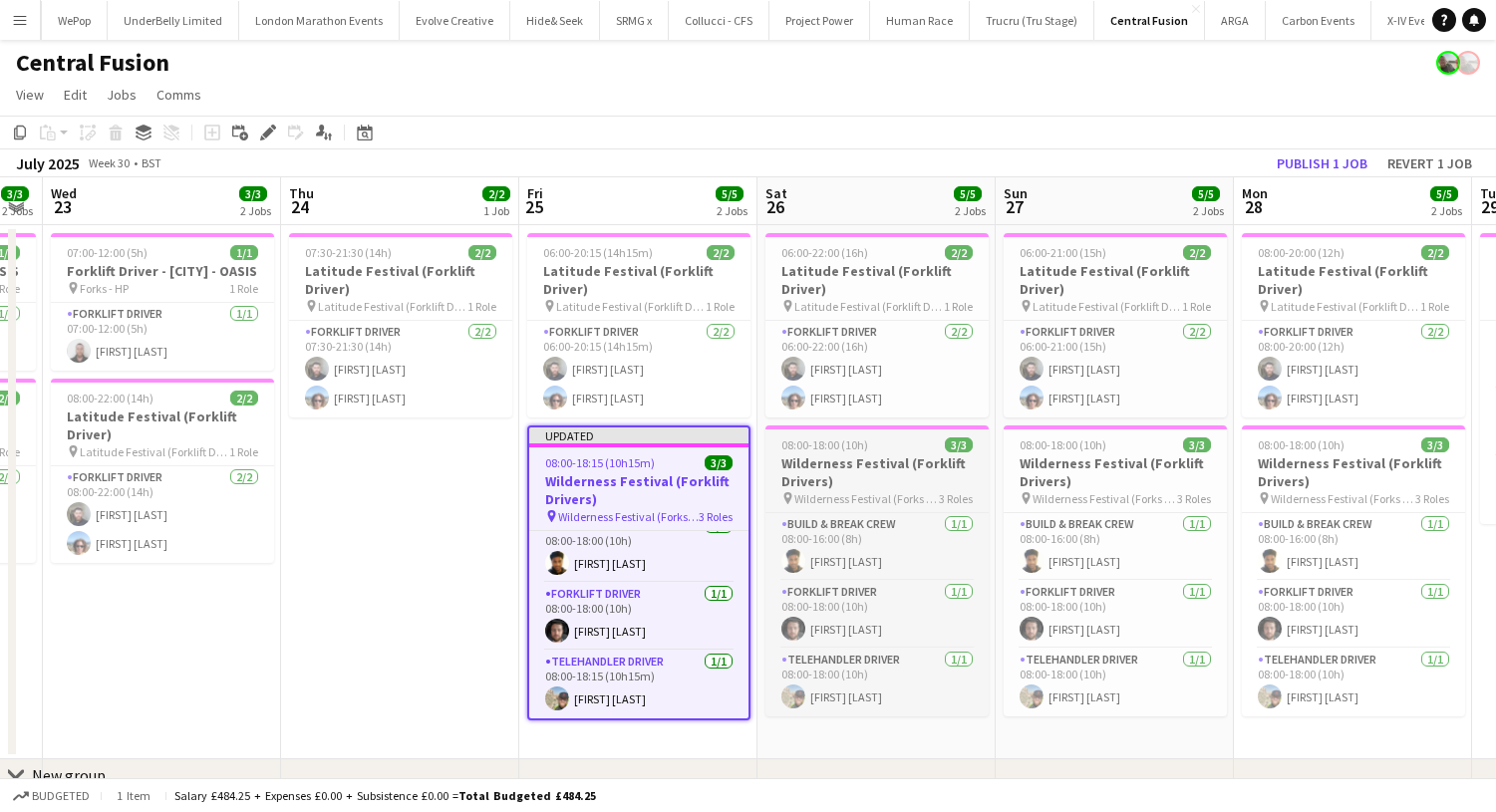 click on "Wilderness Festival (Forklift Drivers)" at bounding box center [877, 472] 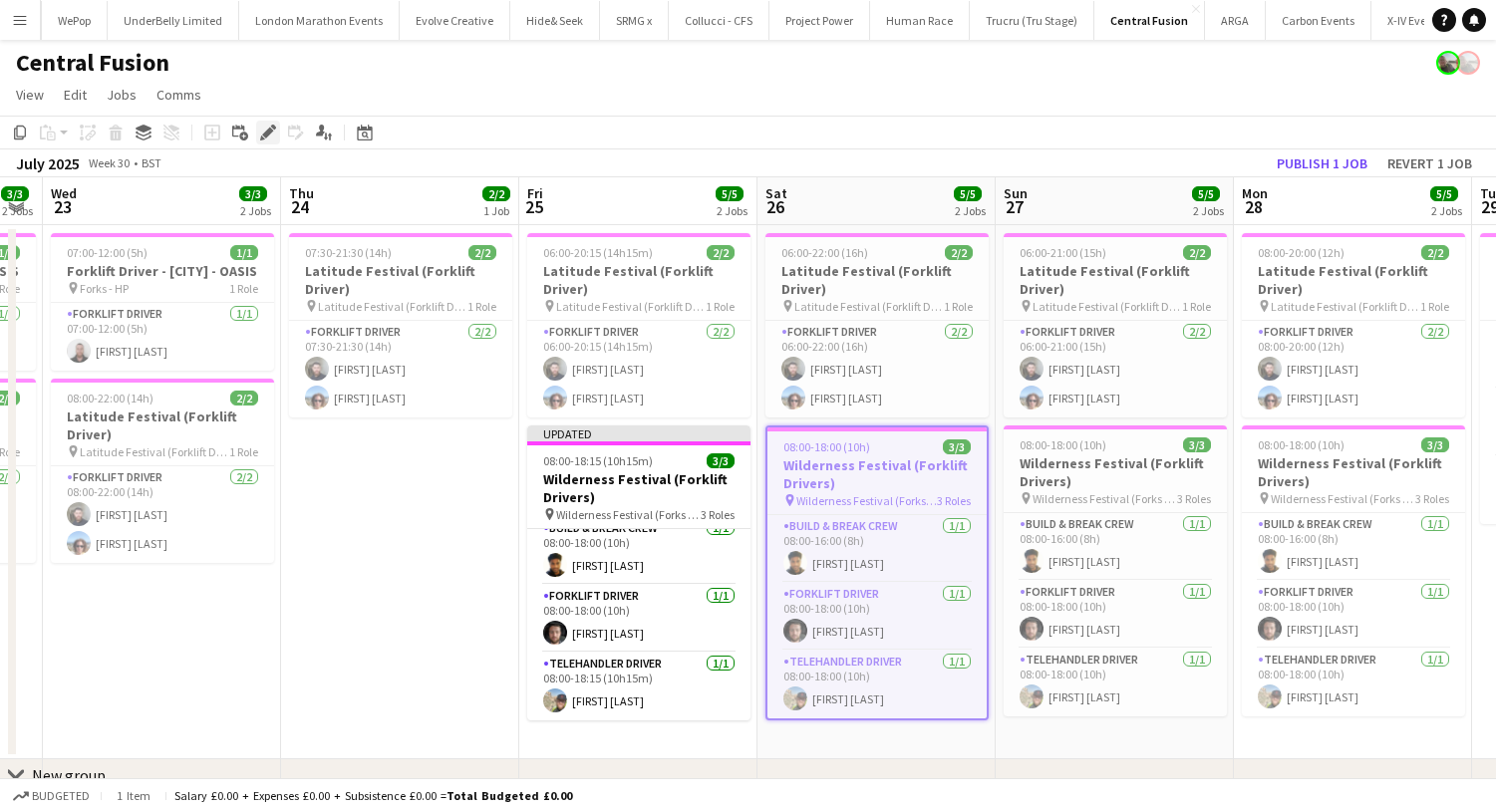 click on "Edit" 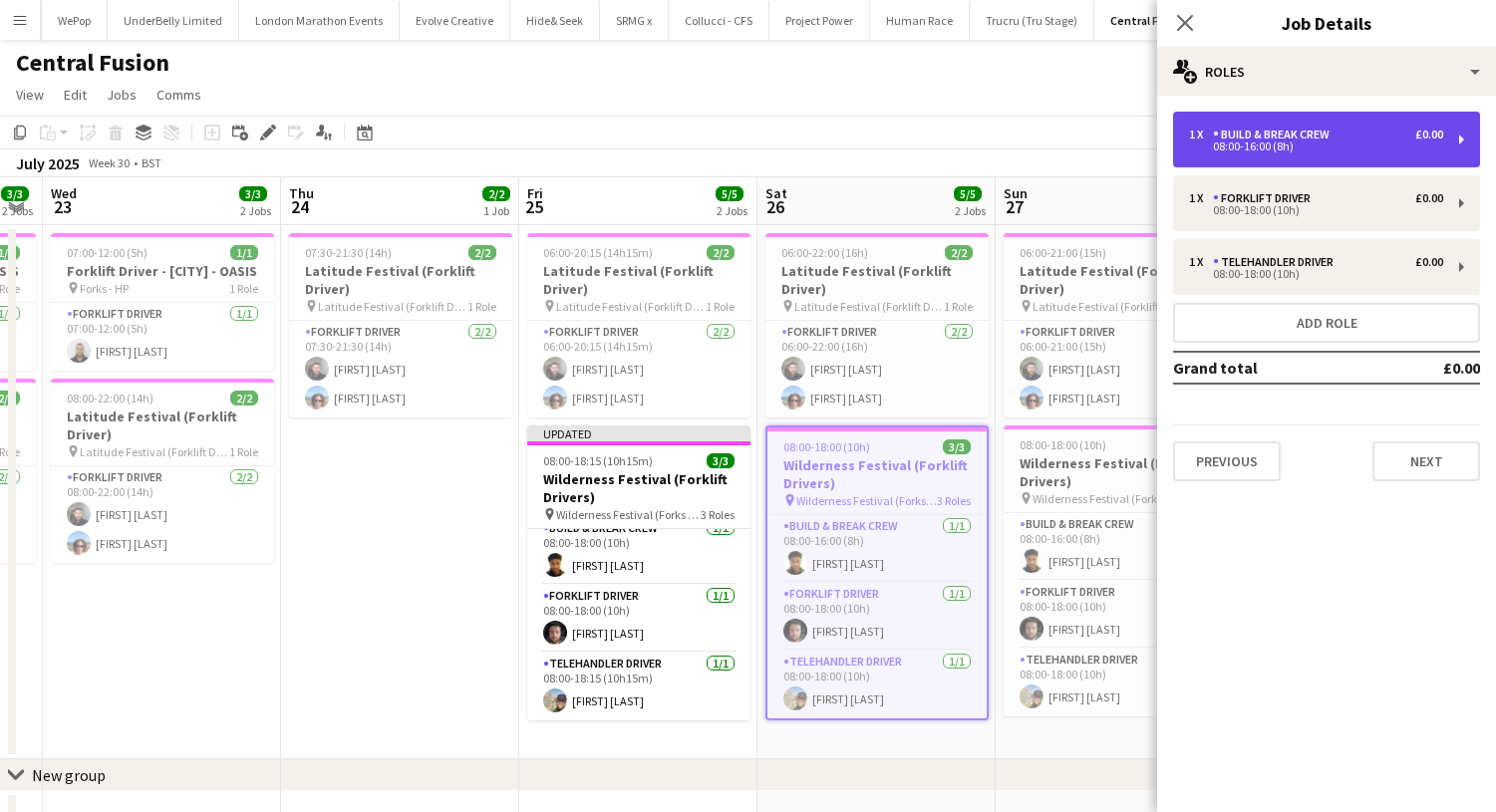 click on "1 x   Build & Break Crew   £0.00" at bounding box center (1316, 135) 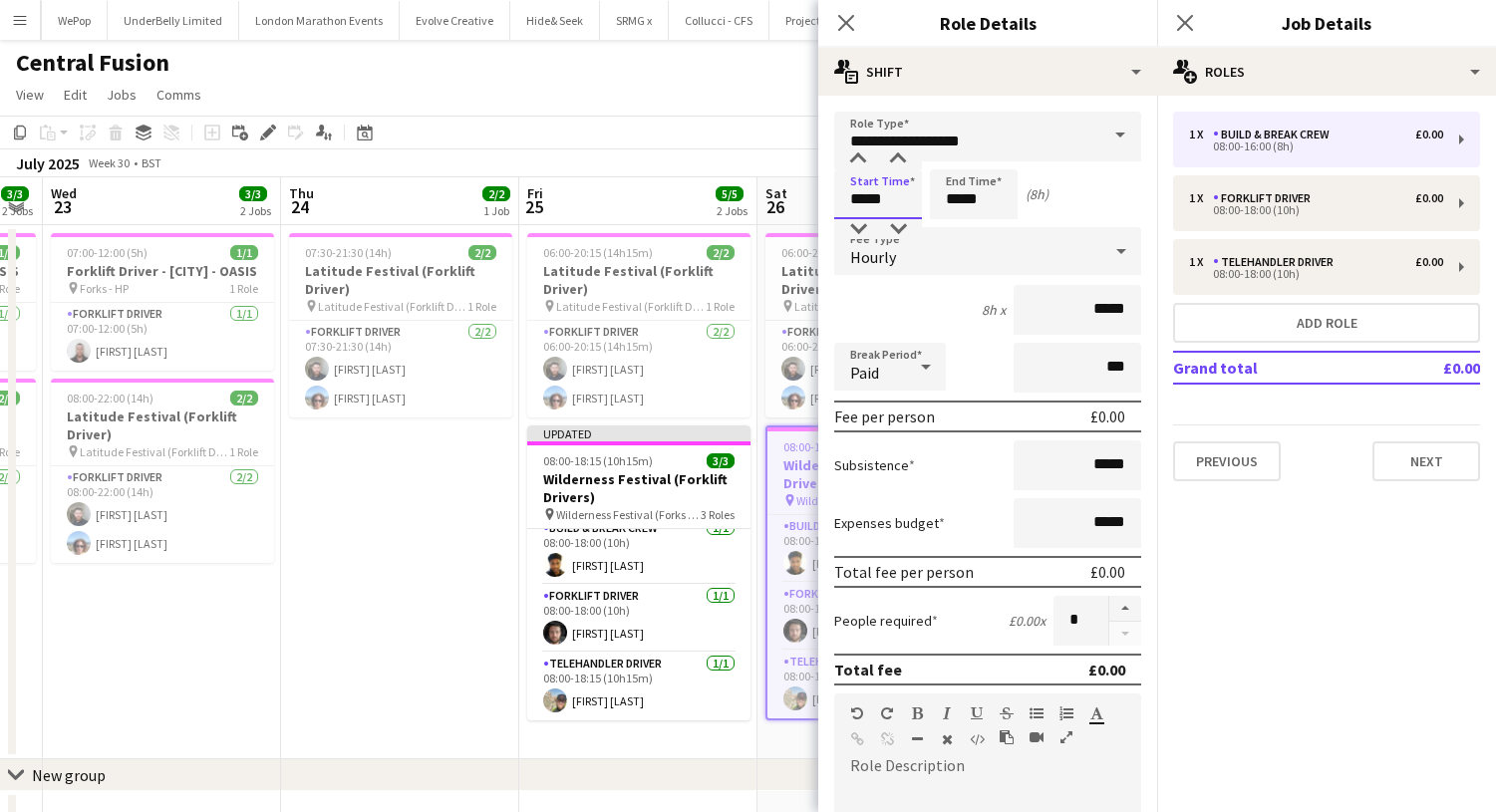 click on "Menu
Boards
Boards   Boards   All jobs   Status
Workforce
Workforce   My Workforce   Recruiting
Comms
Comms
Pay
Pay   Approvals   Payments   Reports
Platform Settings
Platform Settings   App settings   Your settings   Profiles
Training Academy
Training Academy
Knowledge Base
Knowledge Base
Product Updates
Product Updates   Log Out   Privacy   Rat Race
Close
CODESDE
Close
Cruck Tent
Close
WePop
Close
UnderBelly Limited
Close
London Marathon Events
Close
Evolve Creative
Close
Hide& Seek
Close
SRMG x
Close
Close" at bounding box center (748, 442) 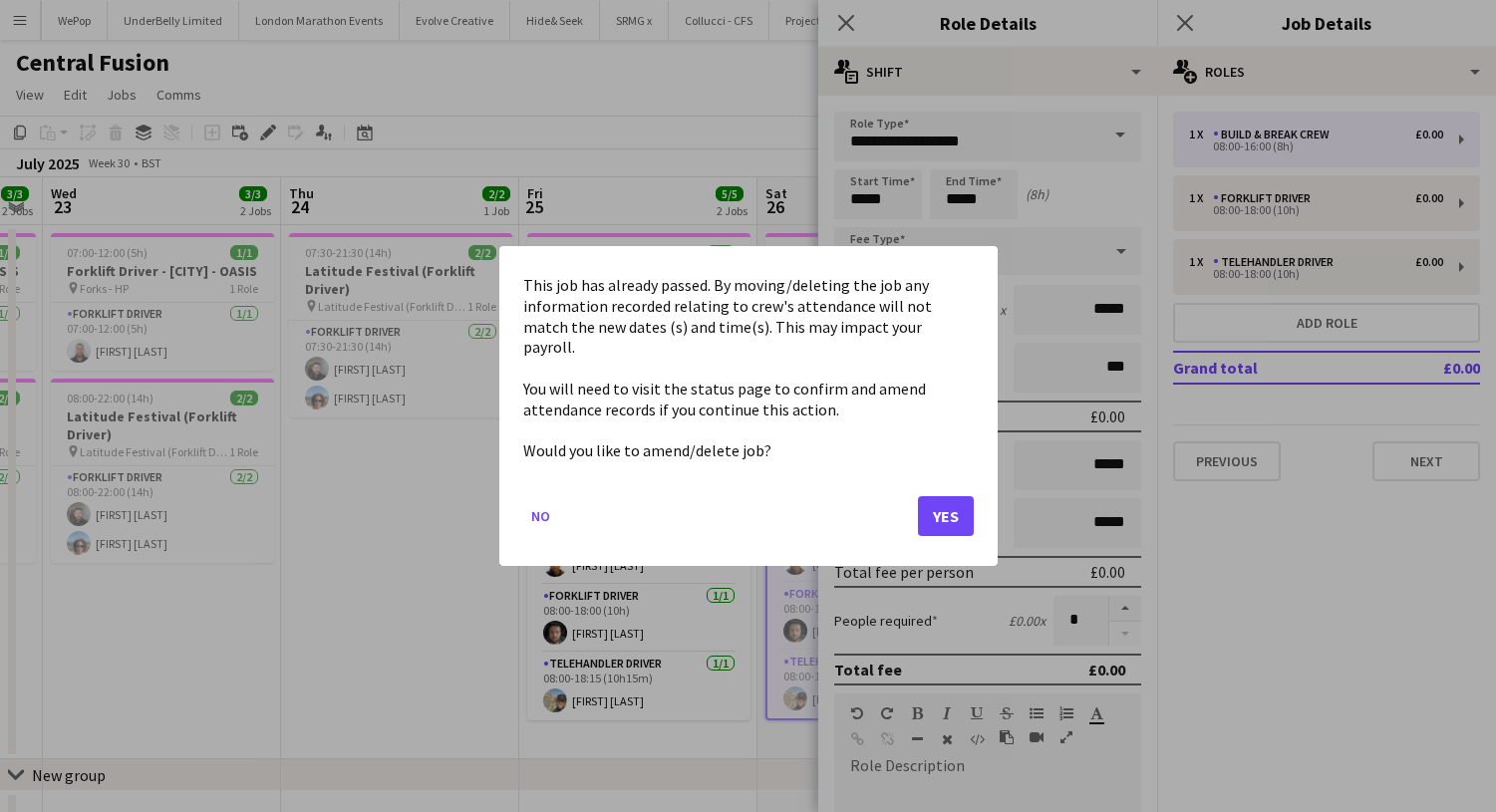 click on "Yes" 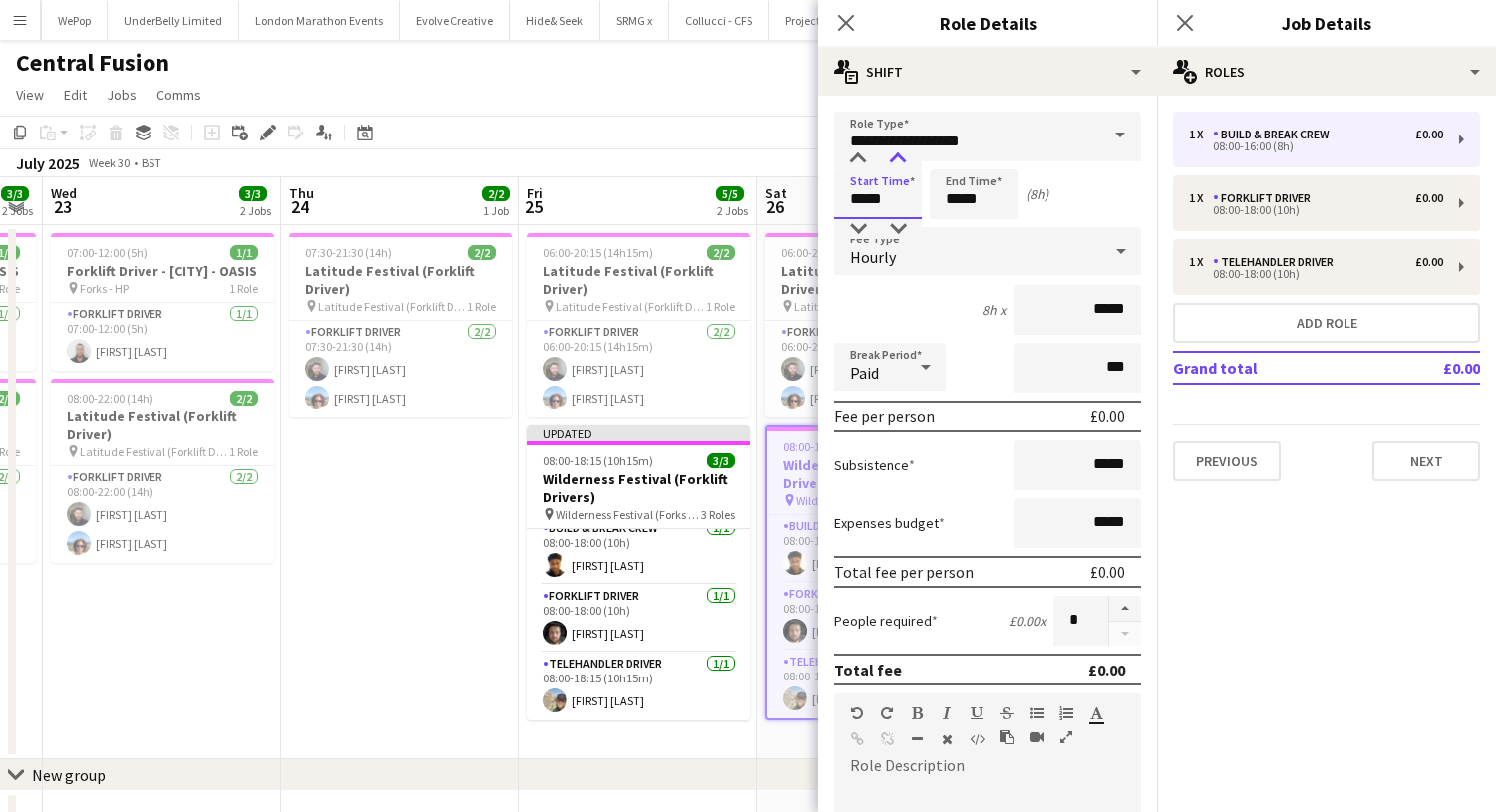 click at bounding box center [898, 159] 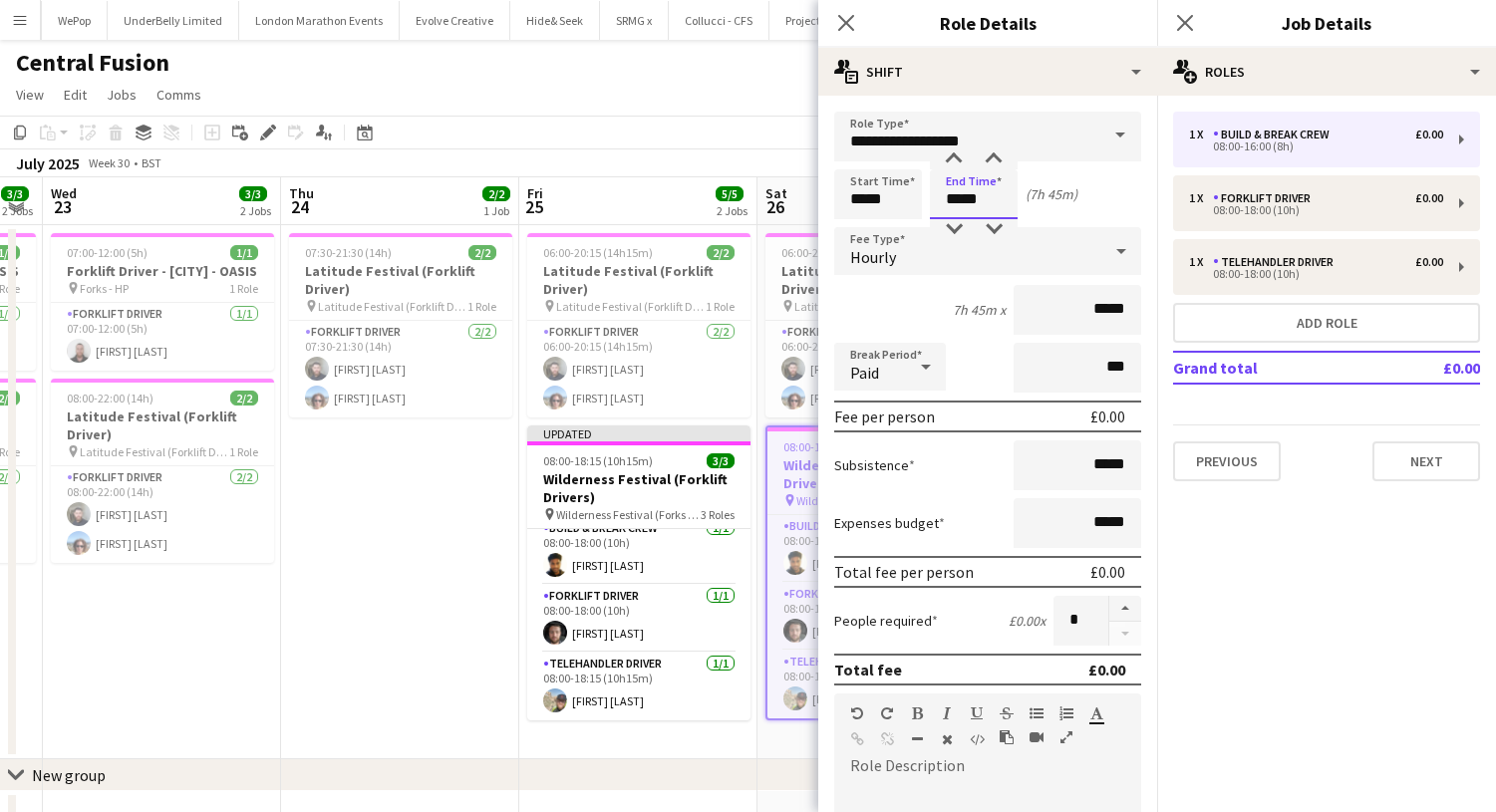 click on "*****" at bounding box center [974, 194] 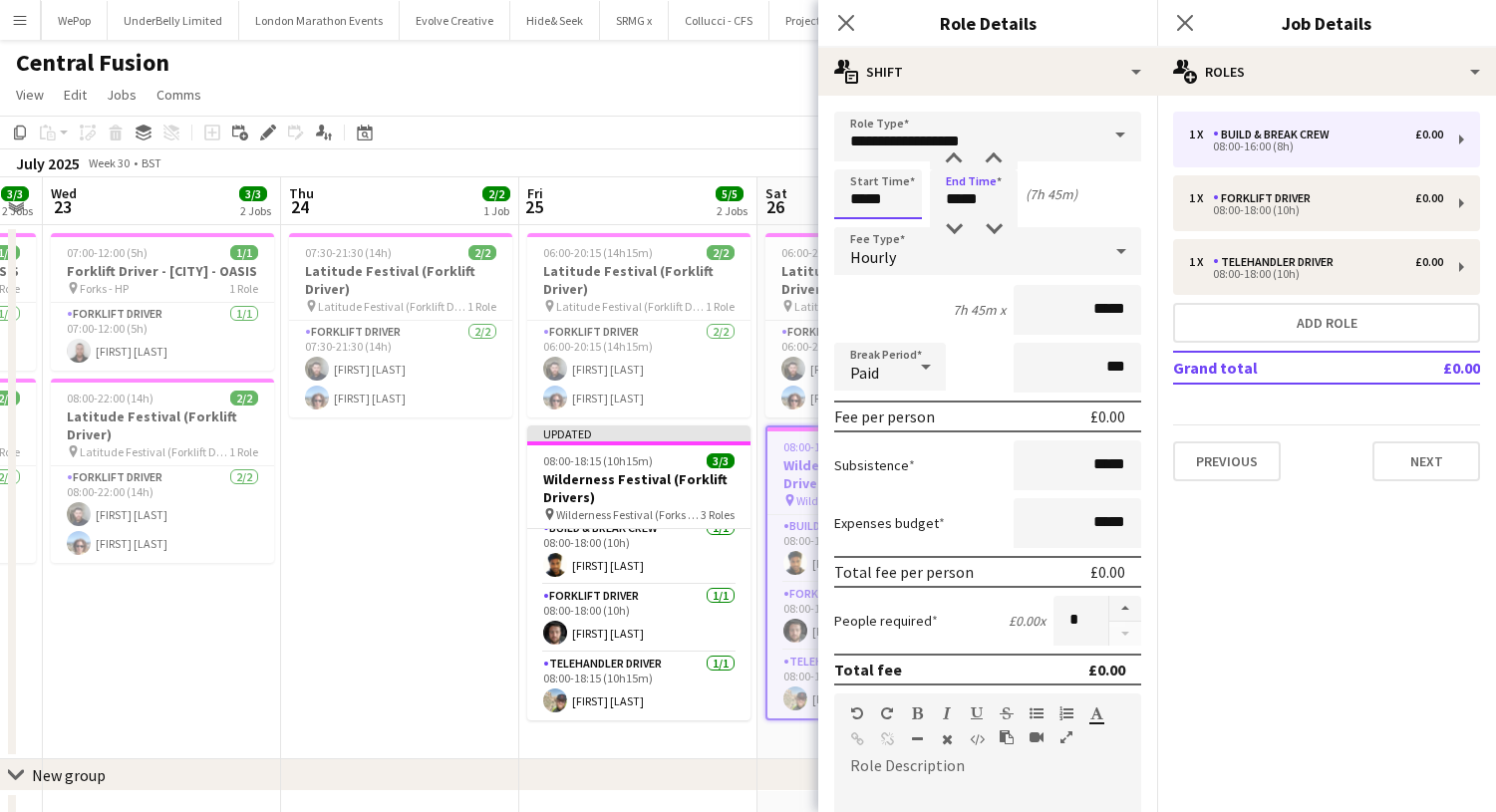click on "*****" at bounding box center [878, 194] 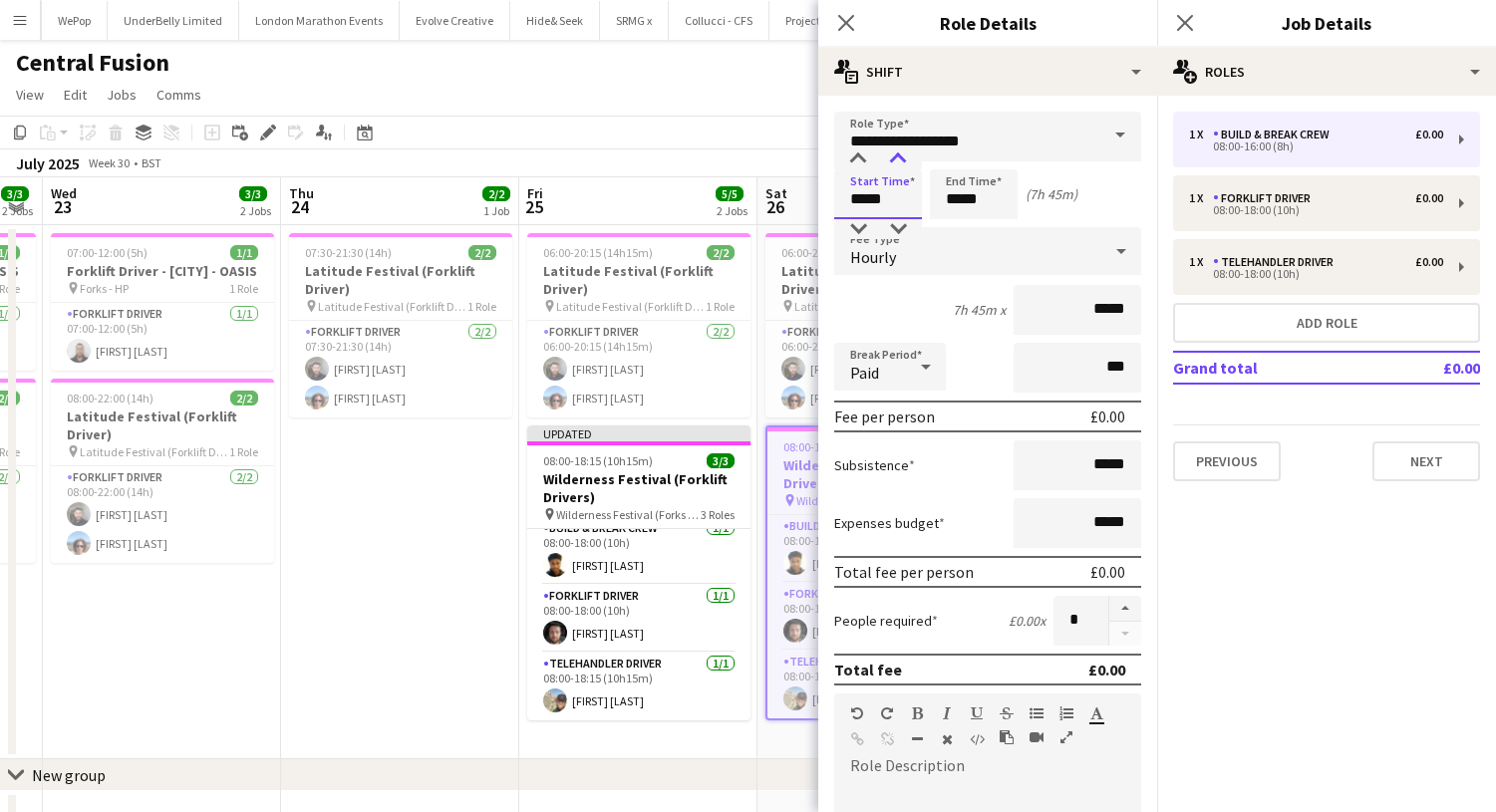 type on "*****" 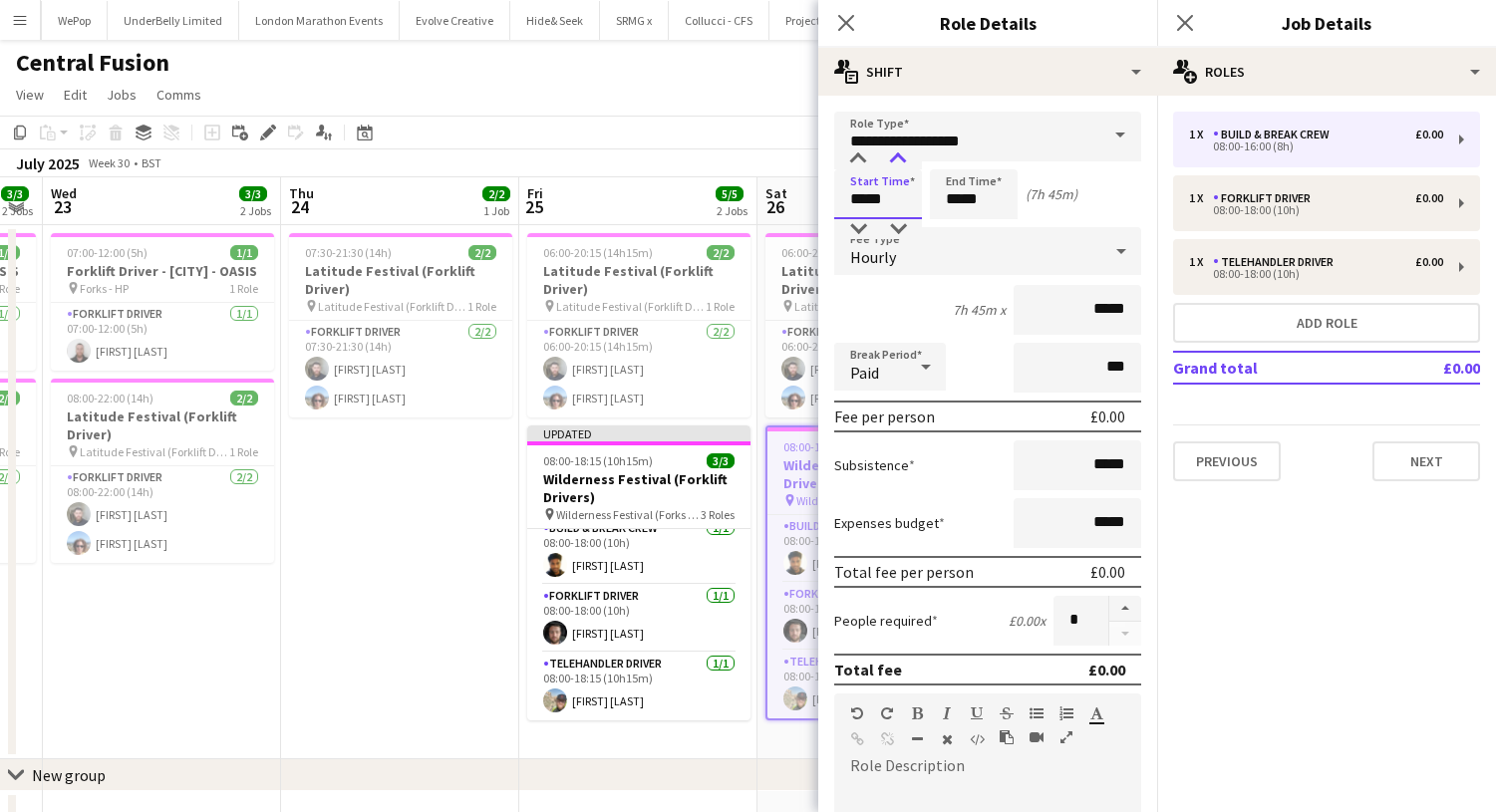 click at bounding box center (898, 159) 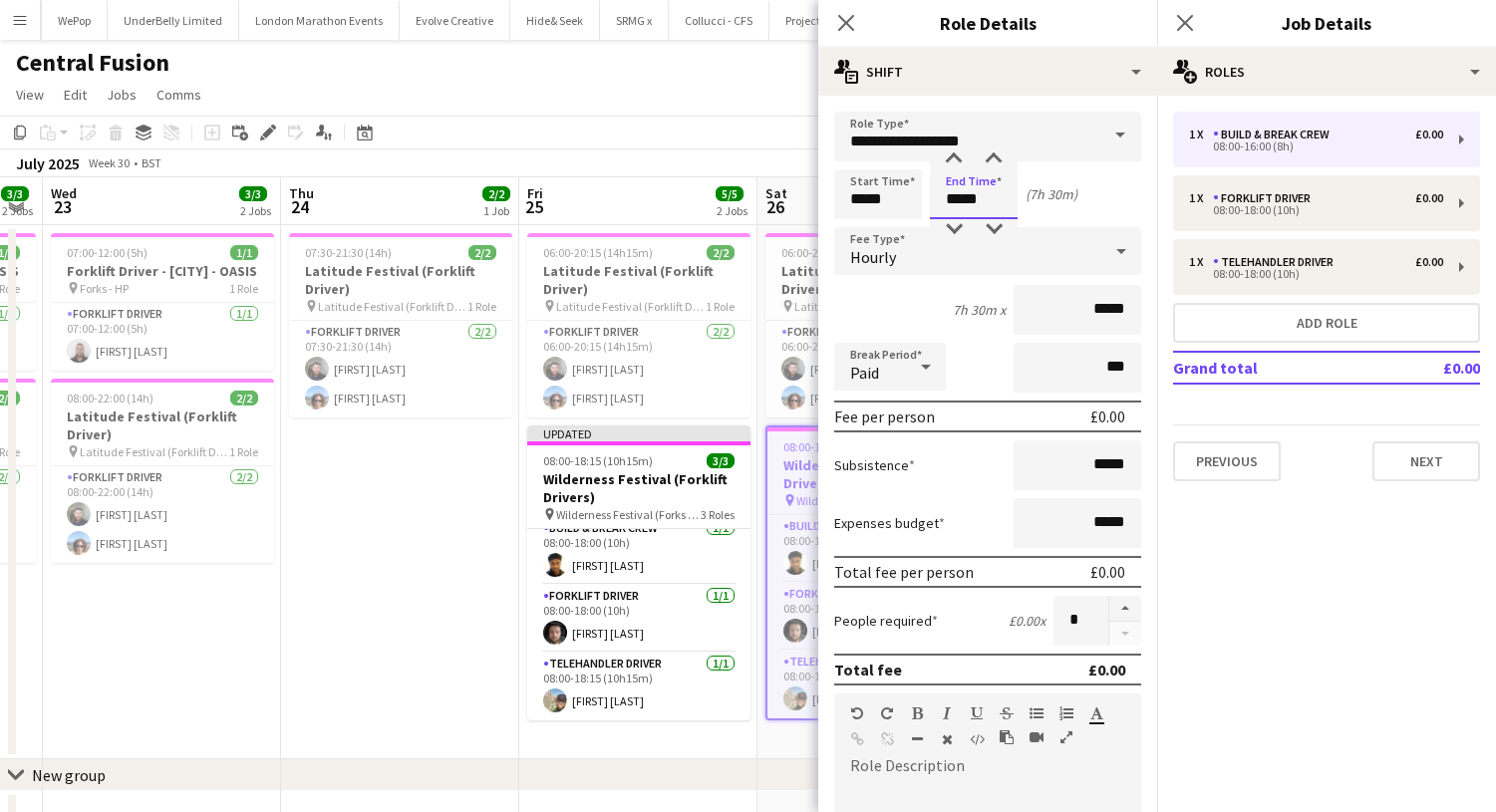 click on "*****" at bounding box center [974, 194] 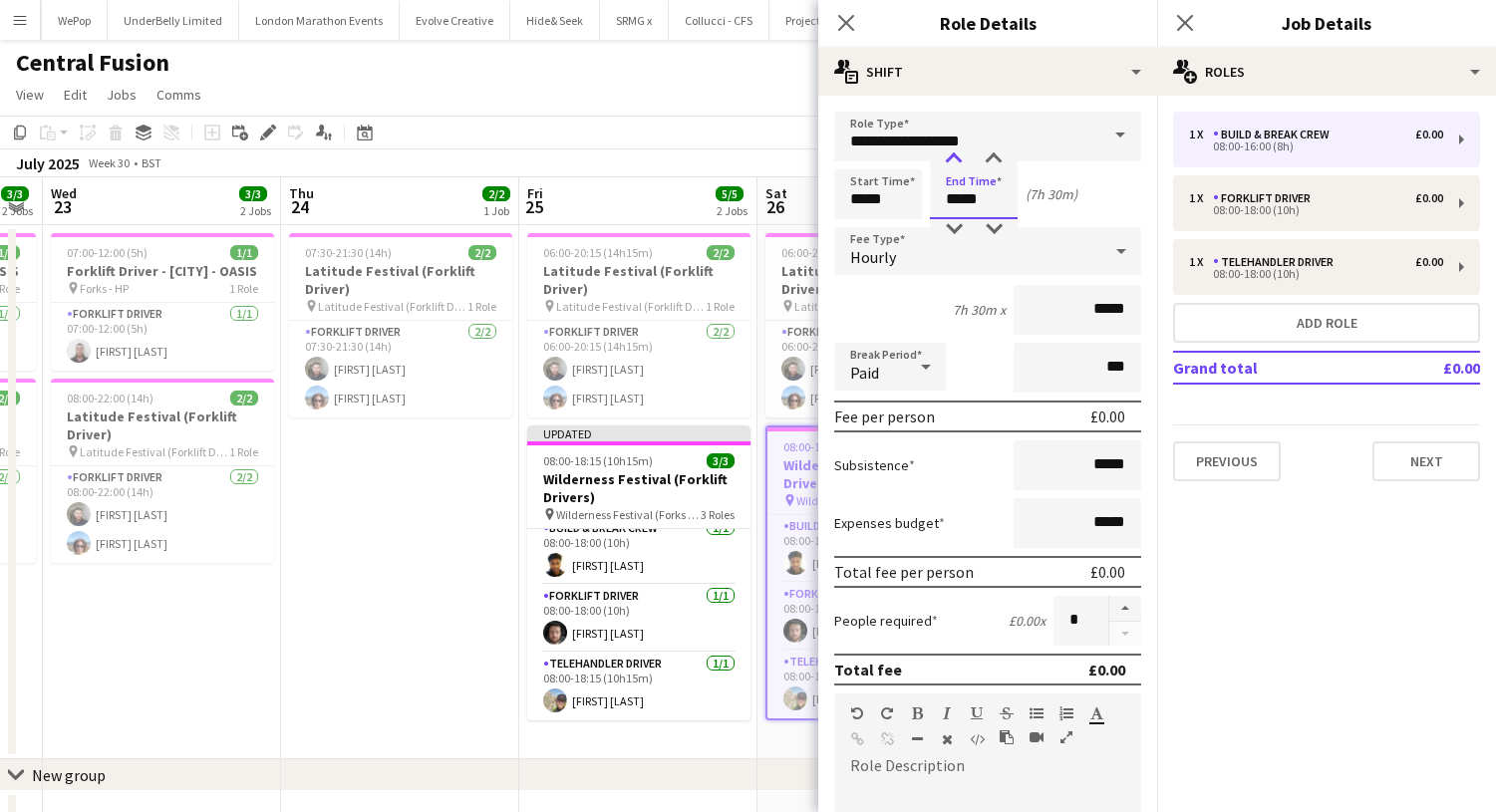 click at bounding box center (954, 159) 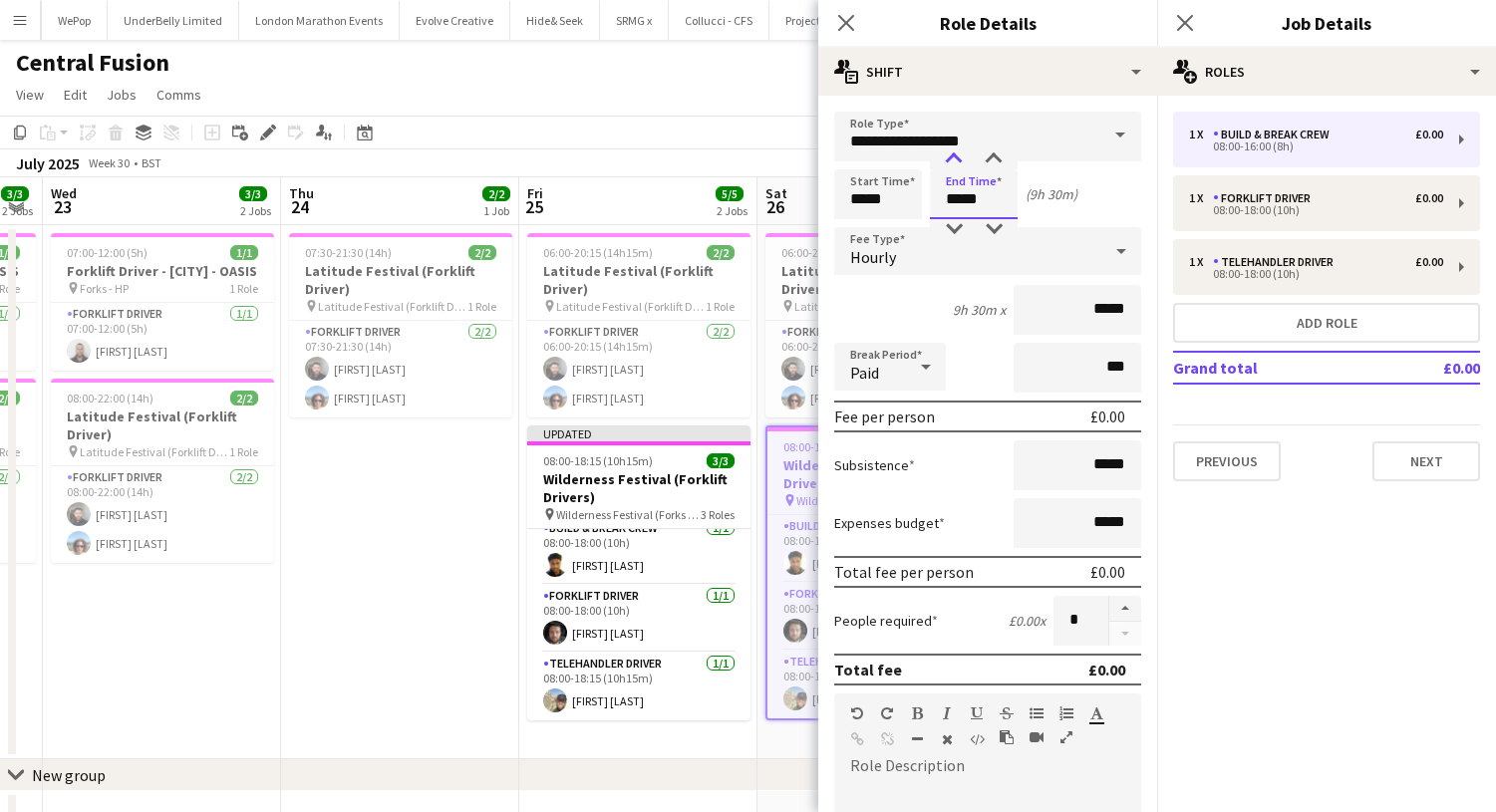 click at bounding box center (954, 159) 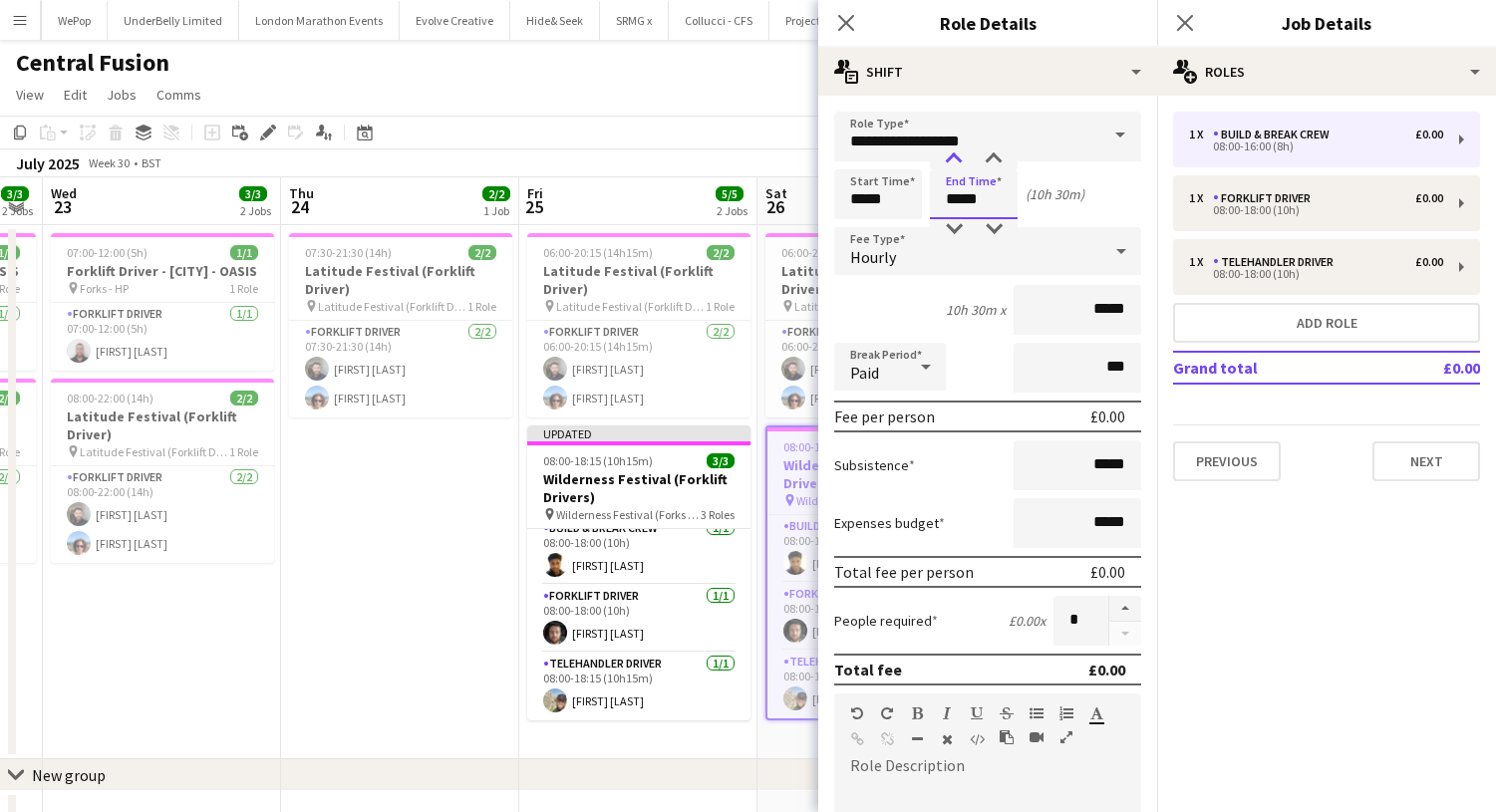 click at bounding box center (954, 159) 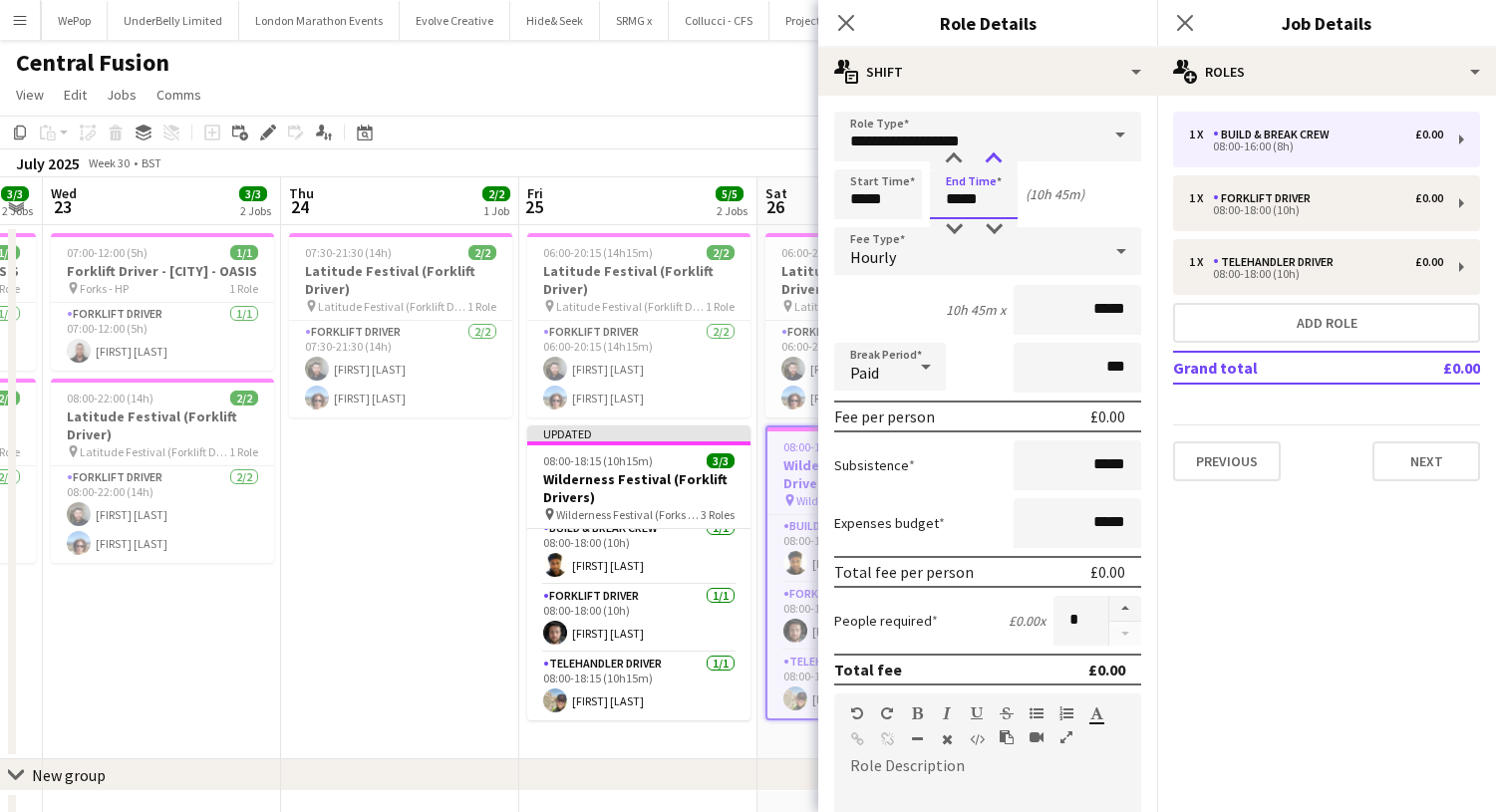 click at bounding box center [994, 159] 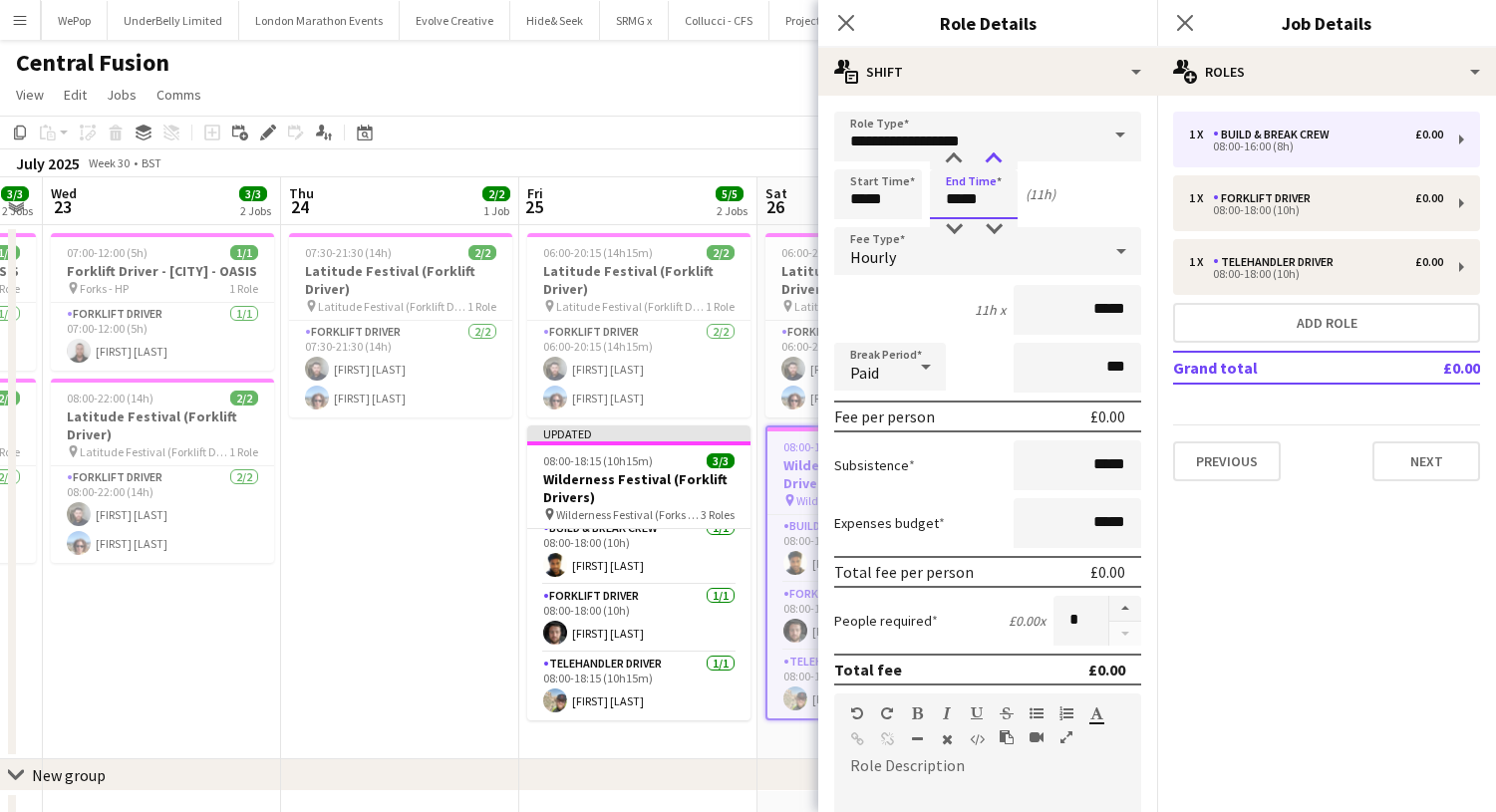 type on "*****" 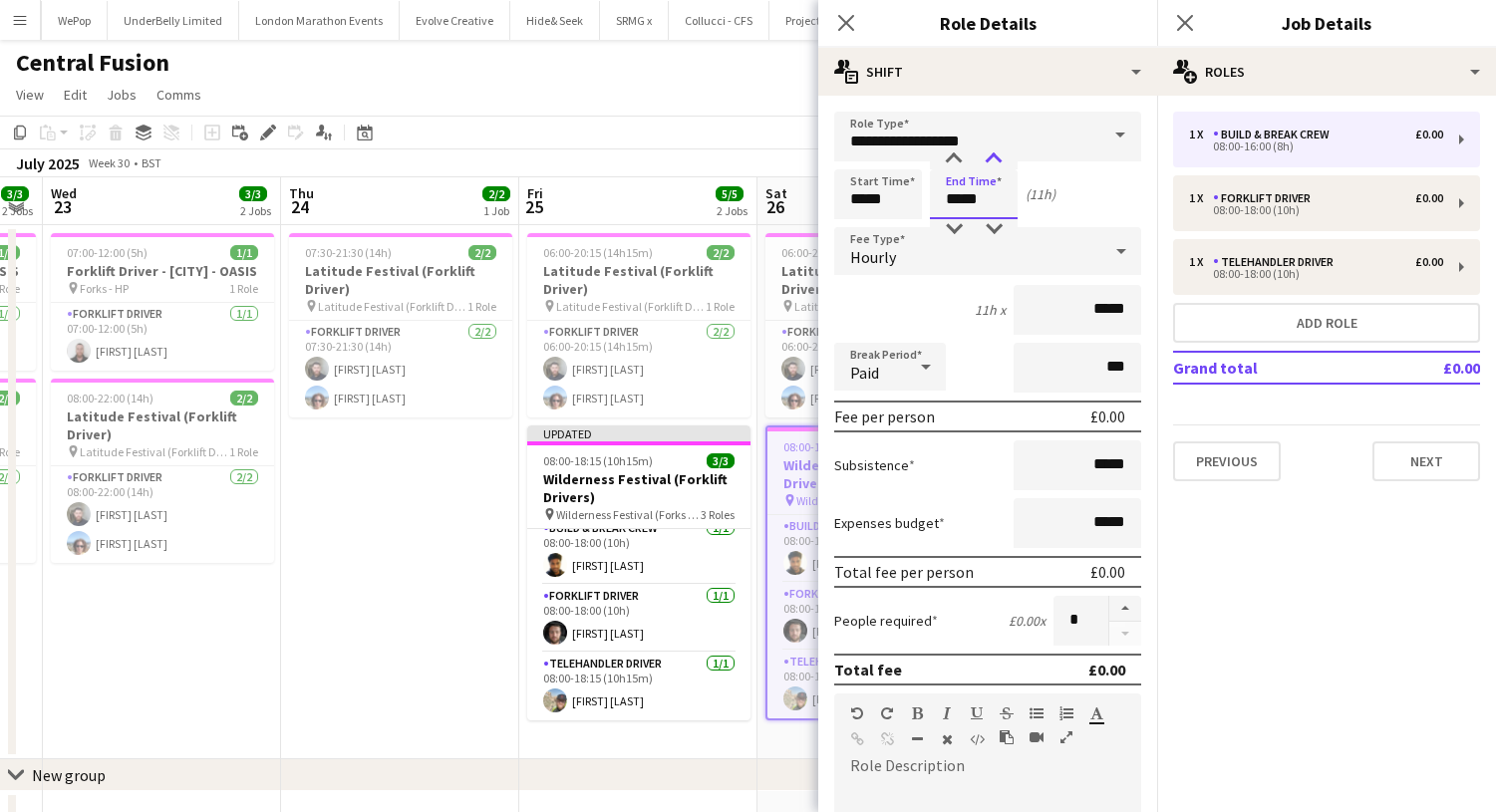 click at bounding box center [994, 159] 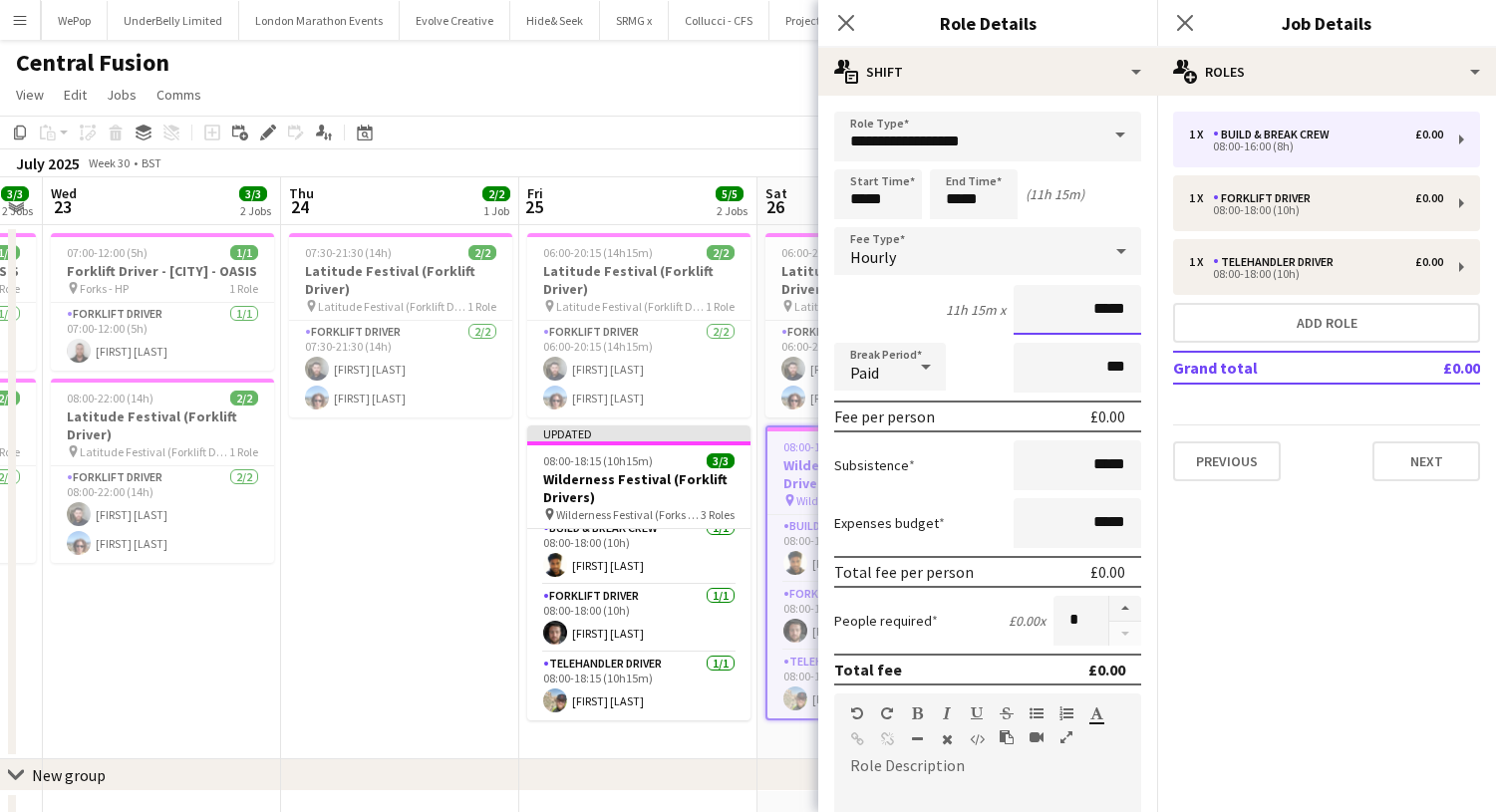 drag, startPoint x: 1123, startPoint y: 312, endPoint x: 882, endPoint y: 306, distance: 241.07468 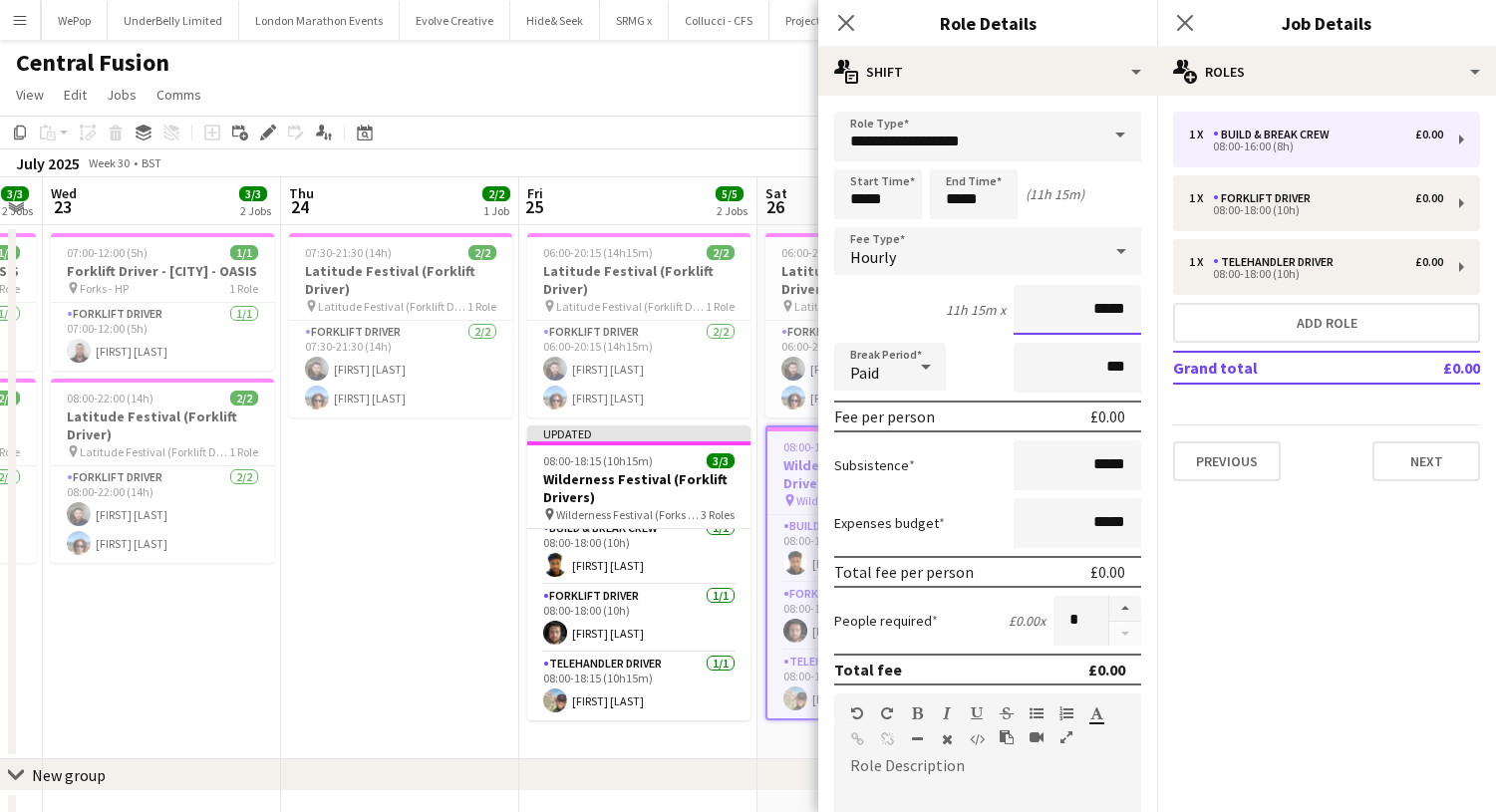 click on "11h 15m x  *****" at bounding box center [988, 310] 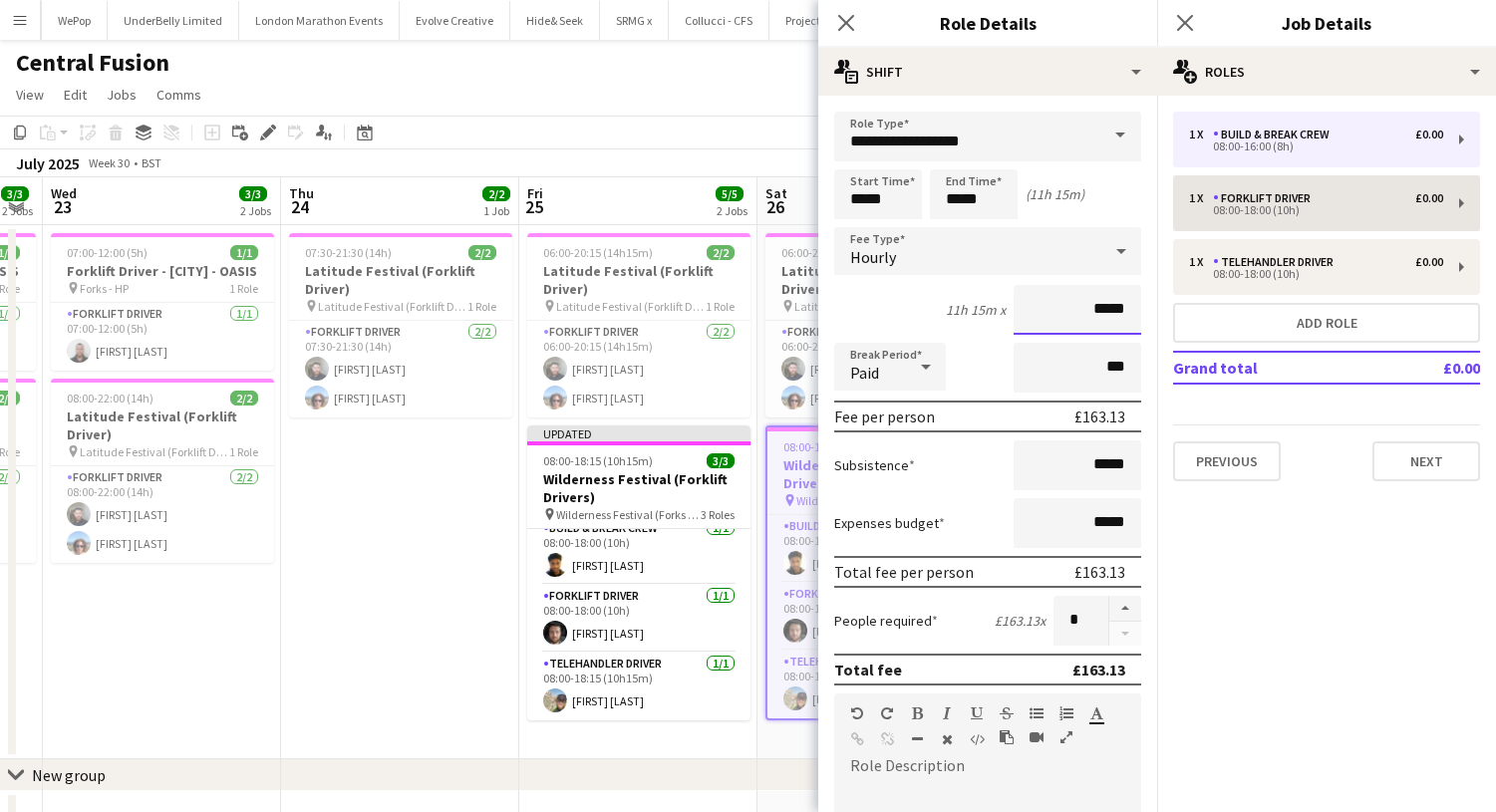 type on "*****" 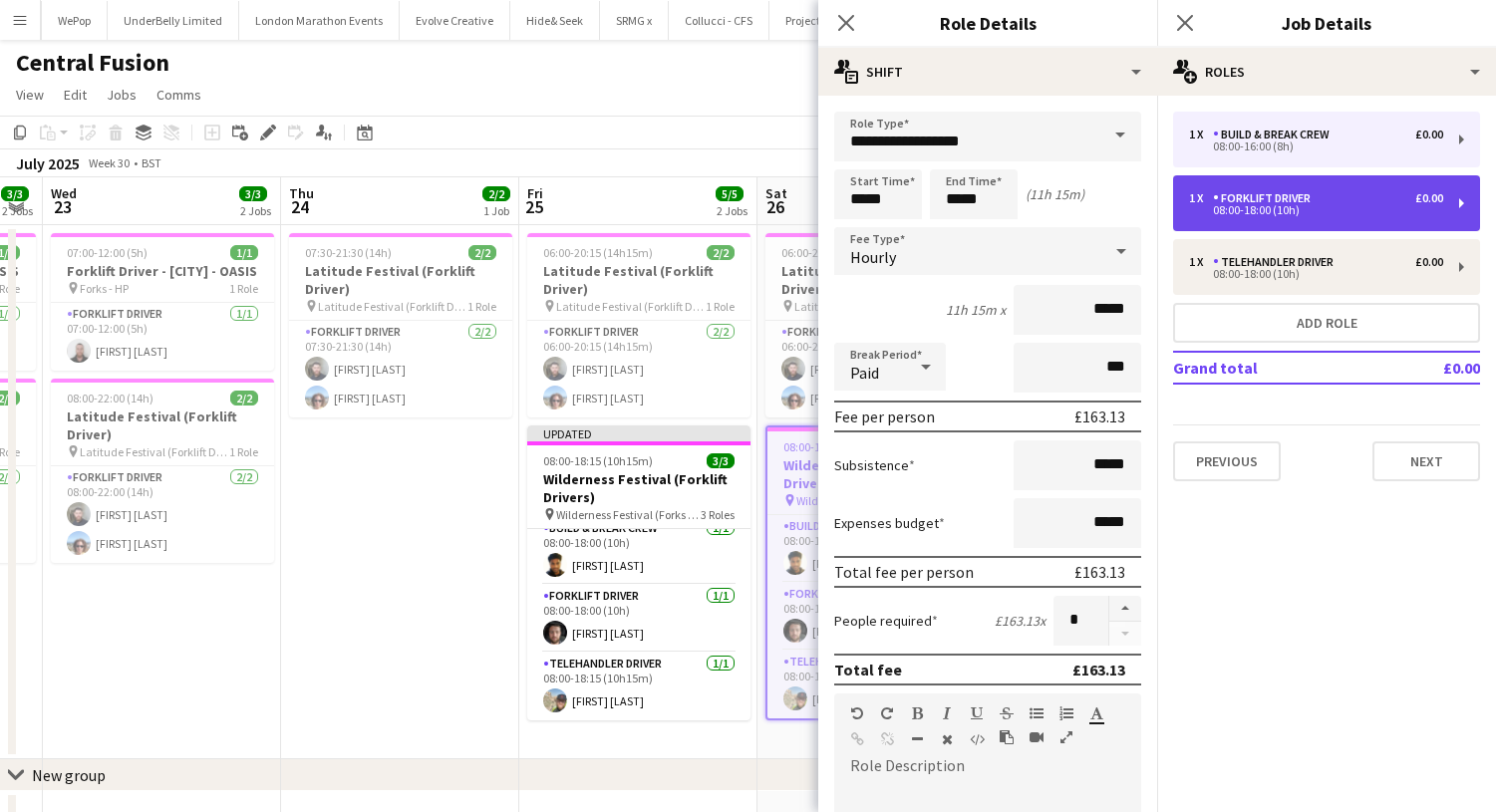 click on "Forklift Driver" at bounding box center (1266, 198) 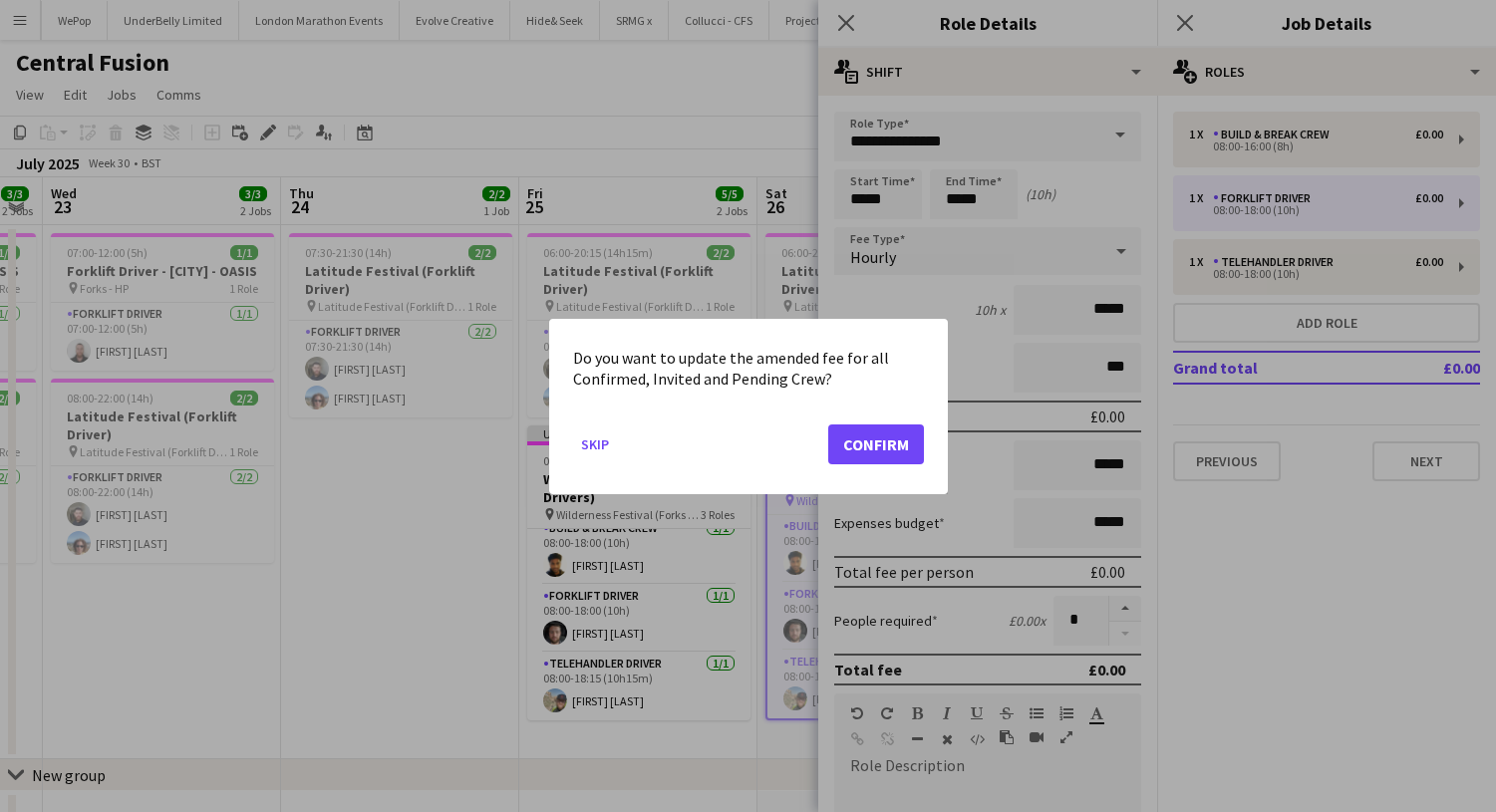 click on "Confirm" 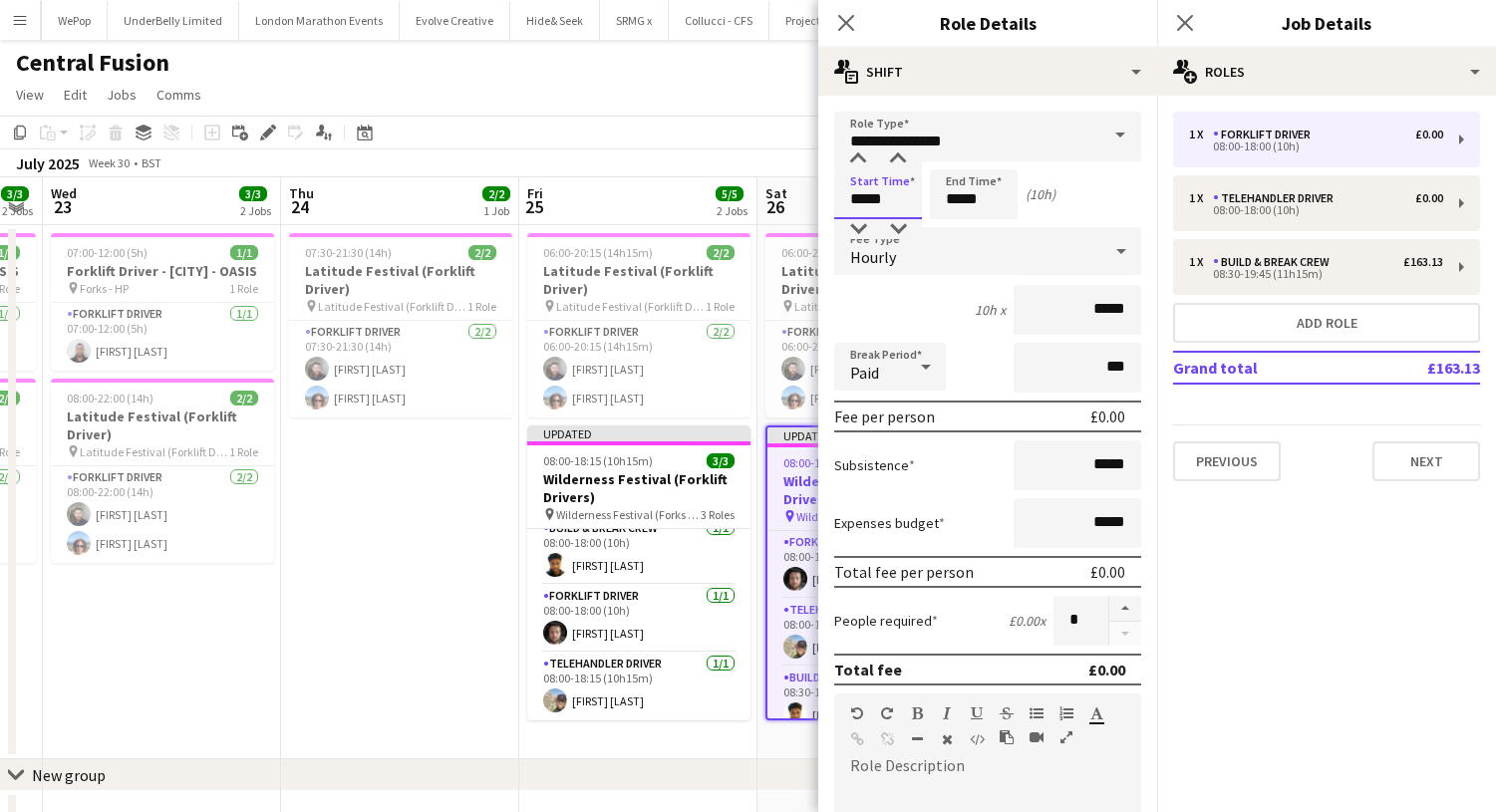 click on "*****" at bounding box center (878, 194) 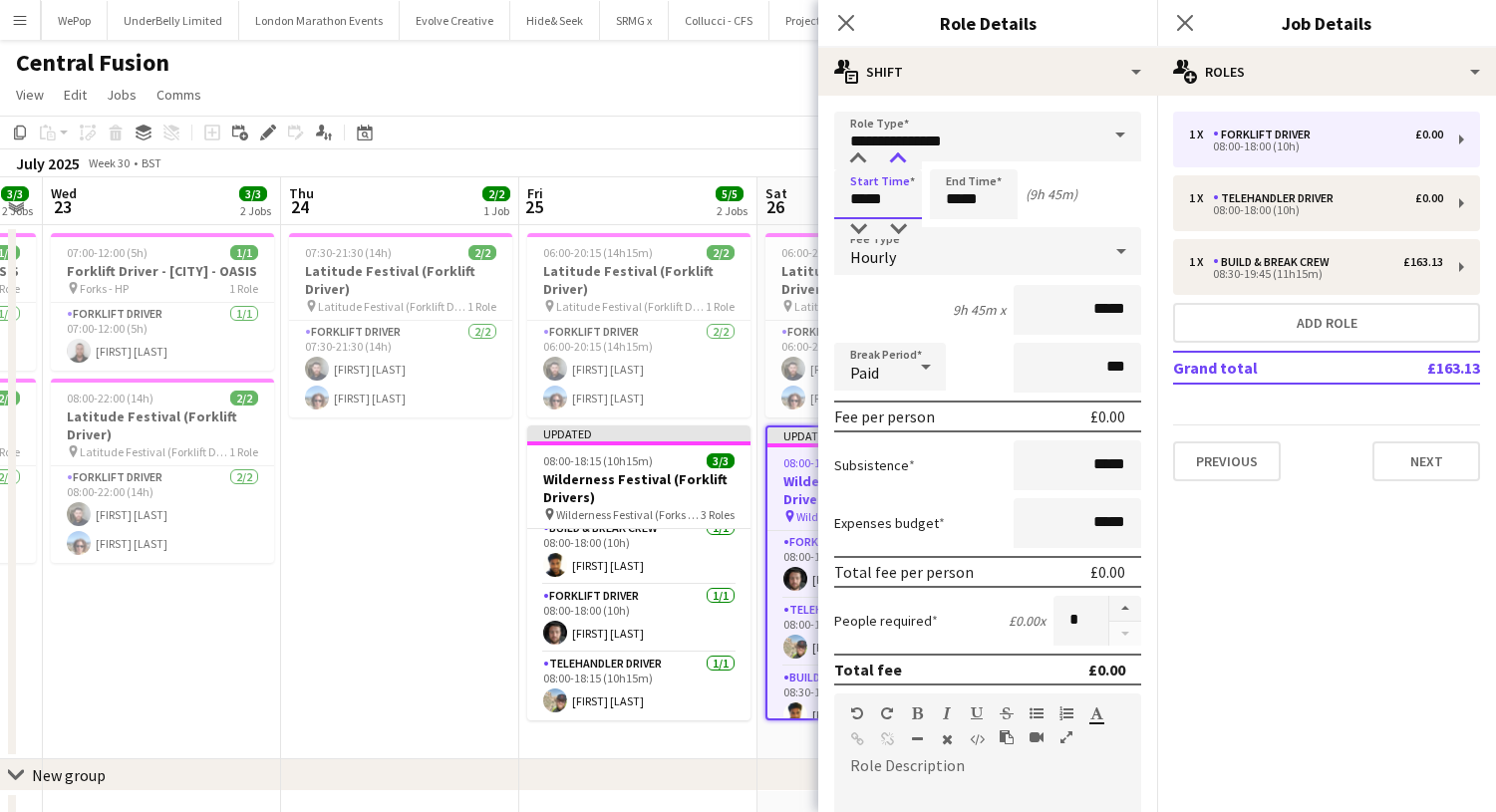 click at bounding box center [898, 159] 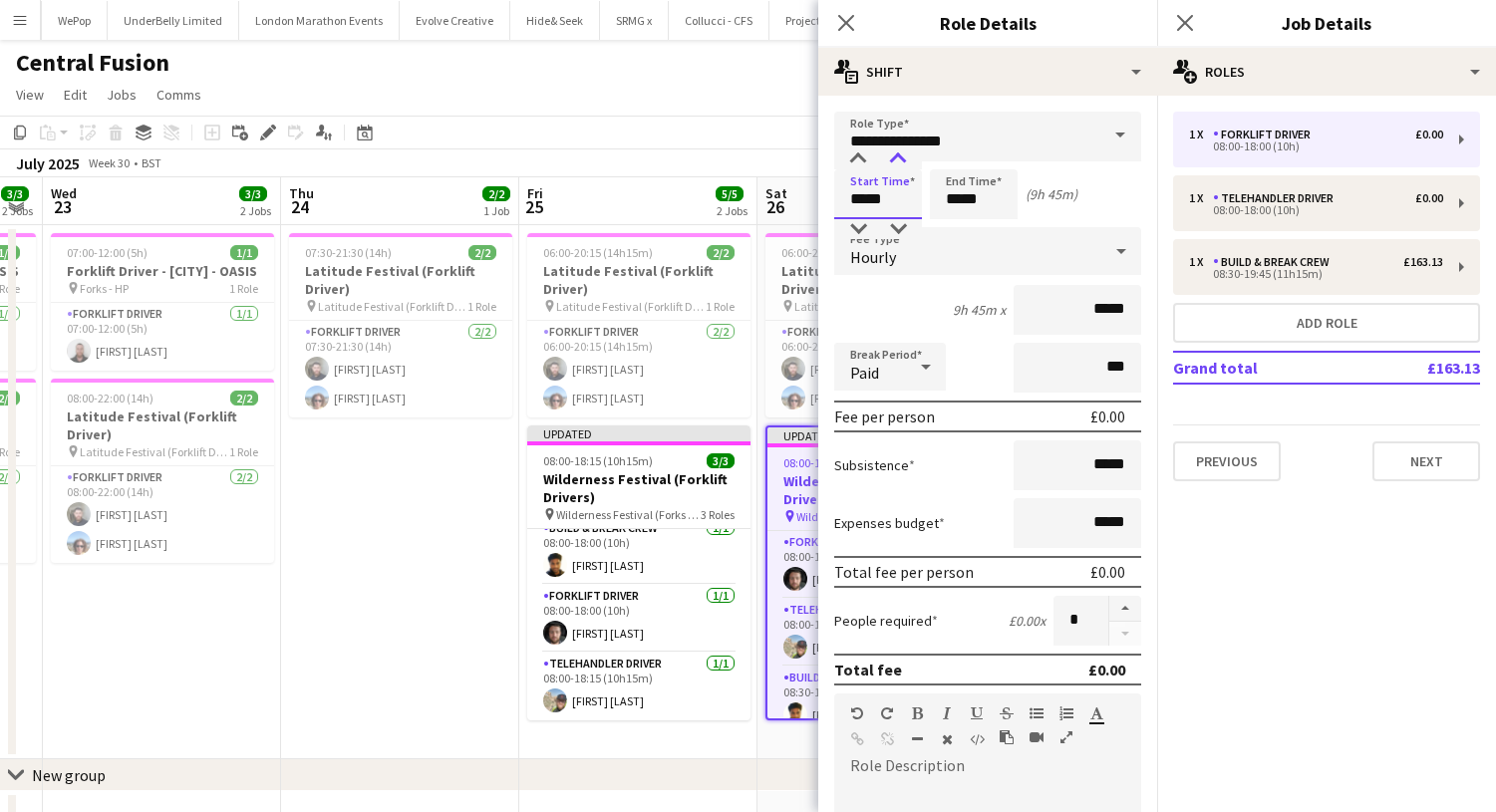 type on "*****" 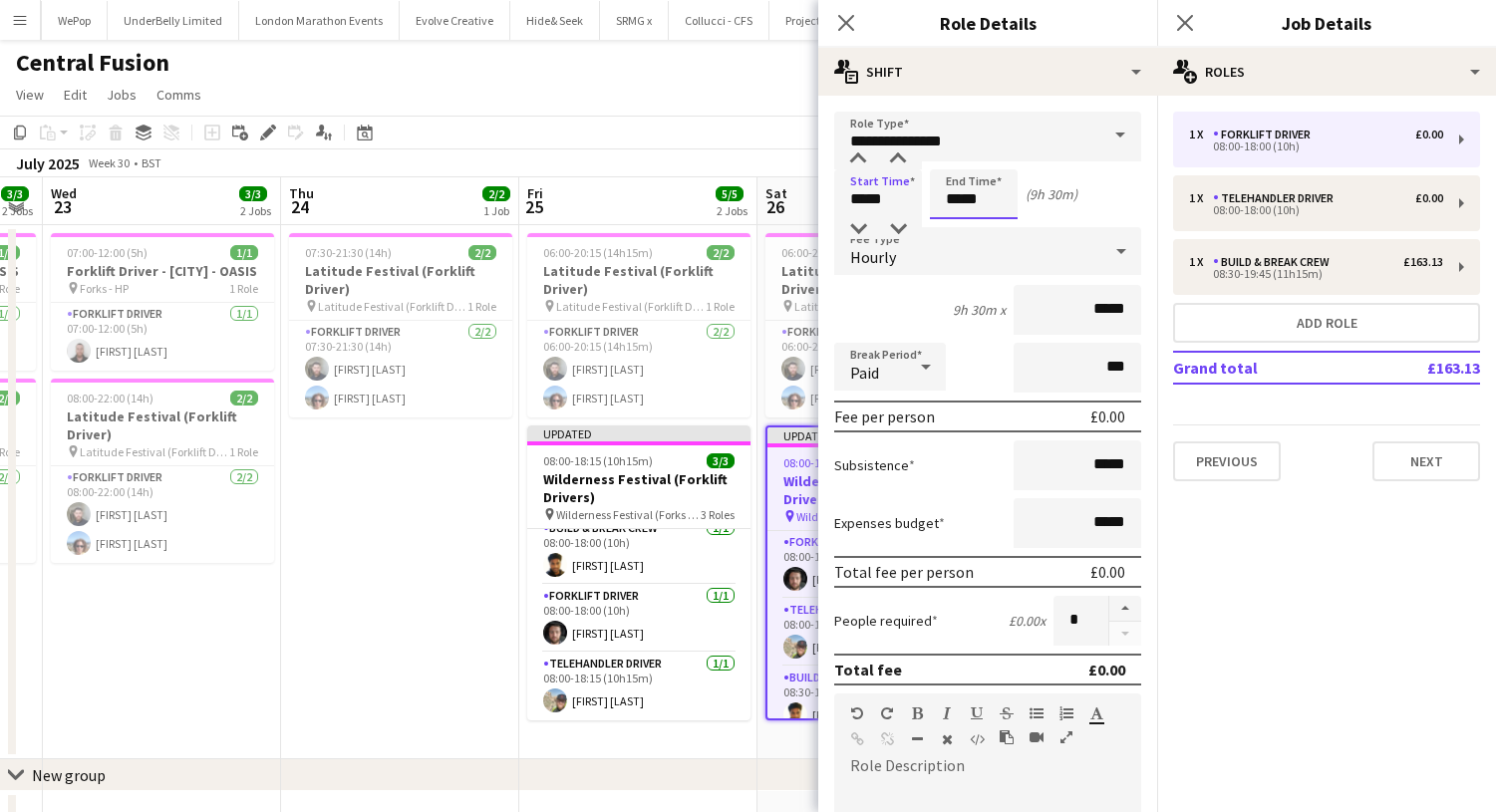 click on "*****" at bounding box center (974, 194) 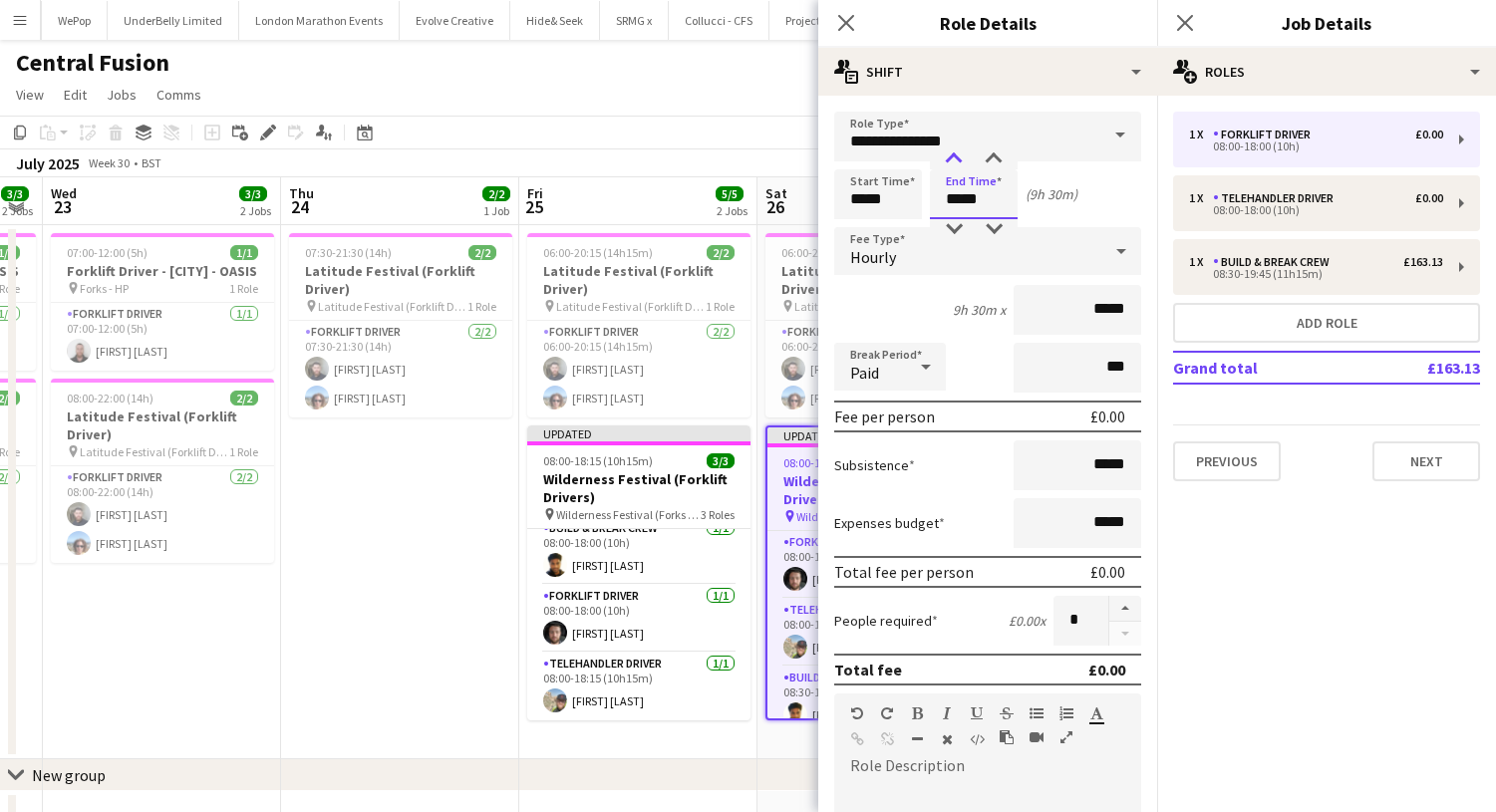 click at bounding box center [954, 159] 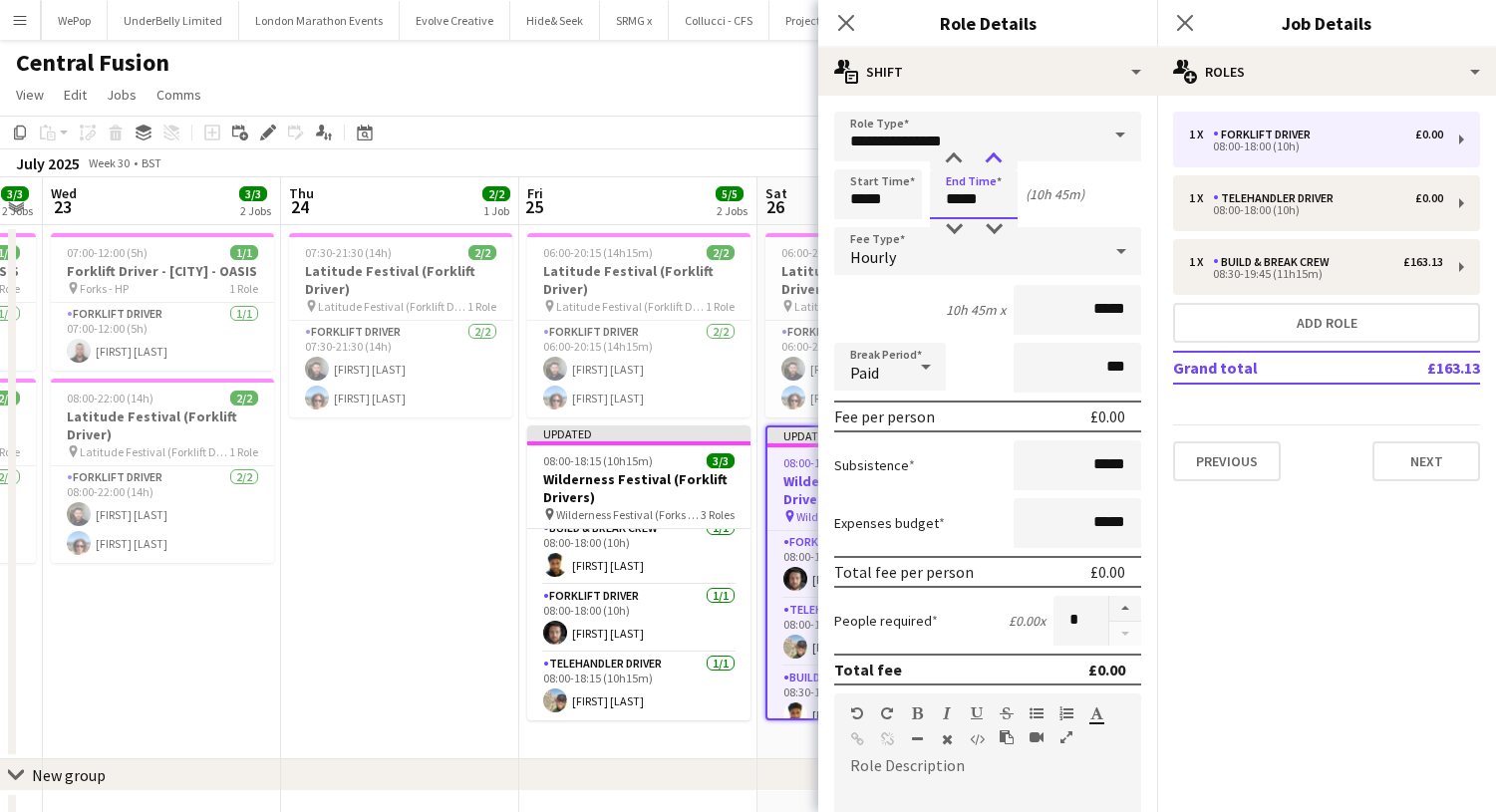 click at bounding box center (994, 159) 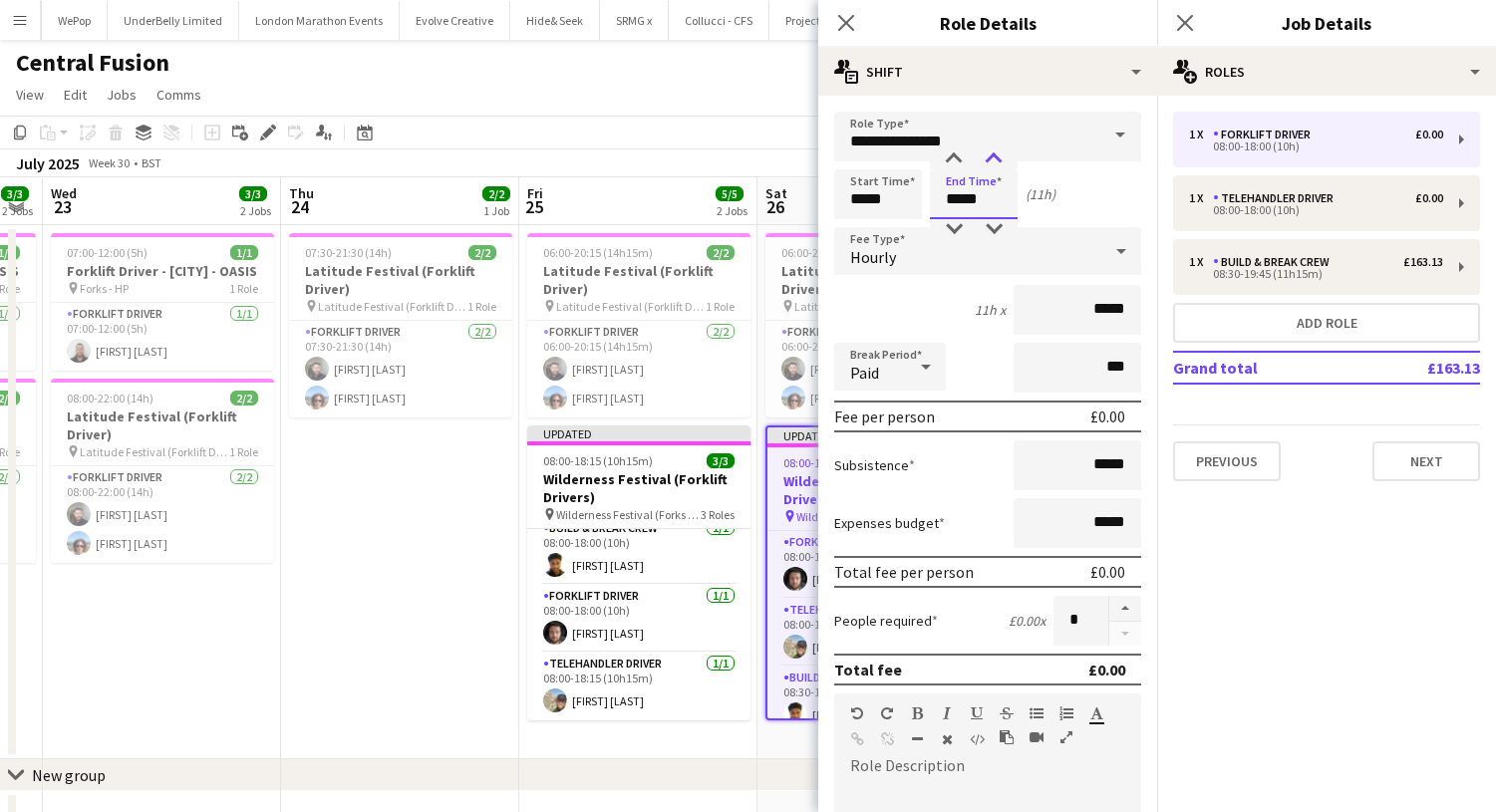 click at bounding box center (994, 159) 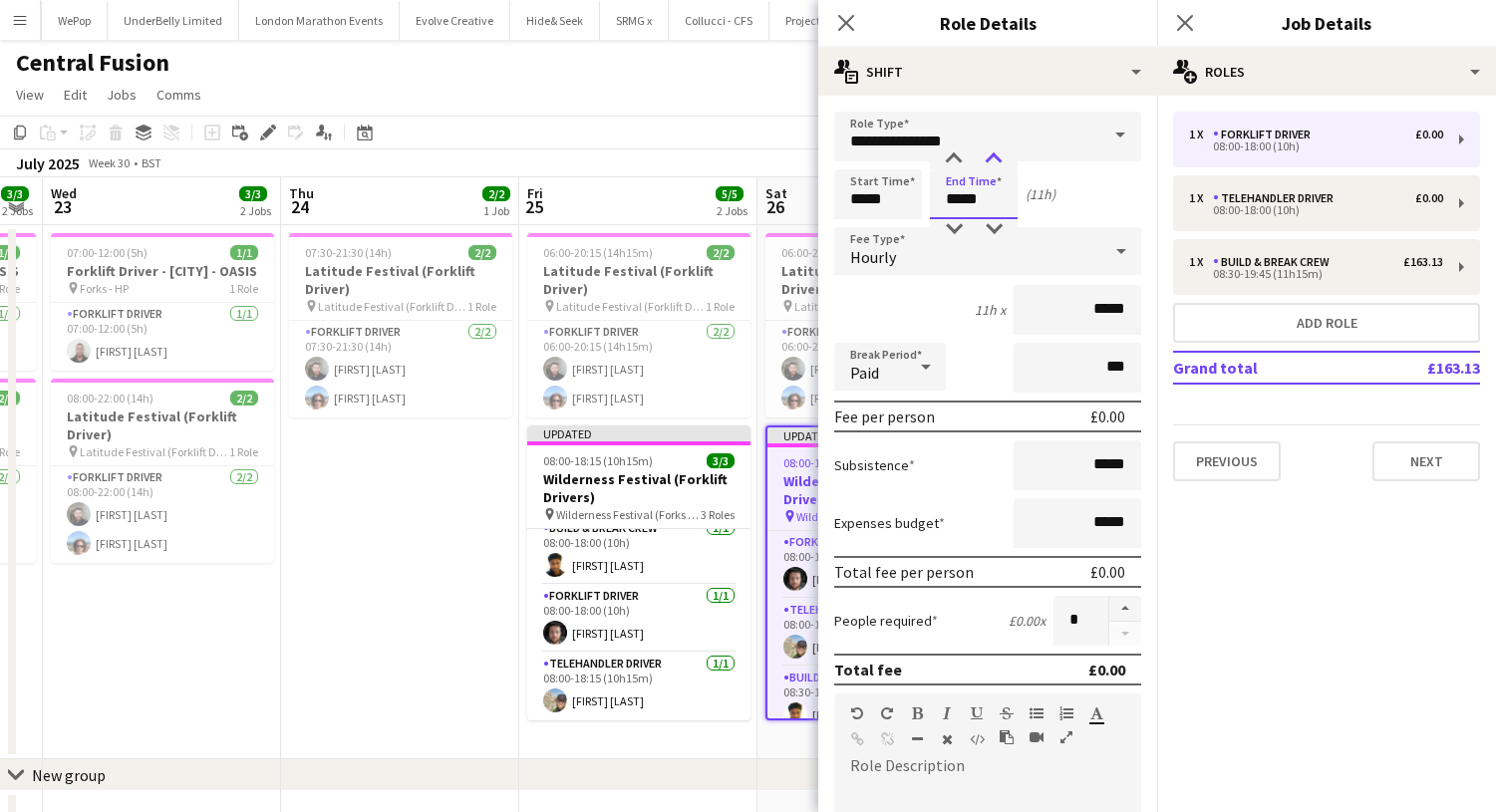 type on "*****" 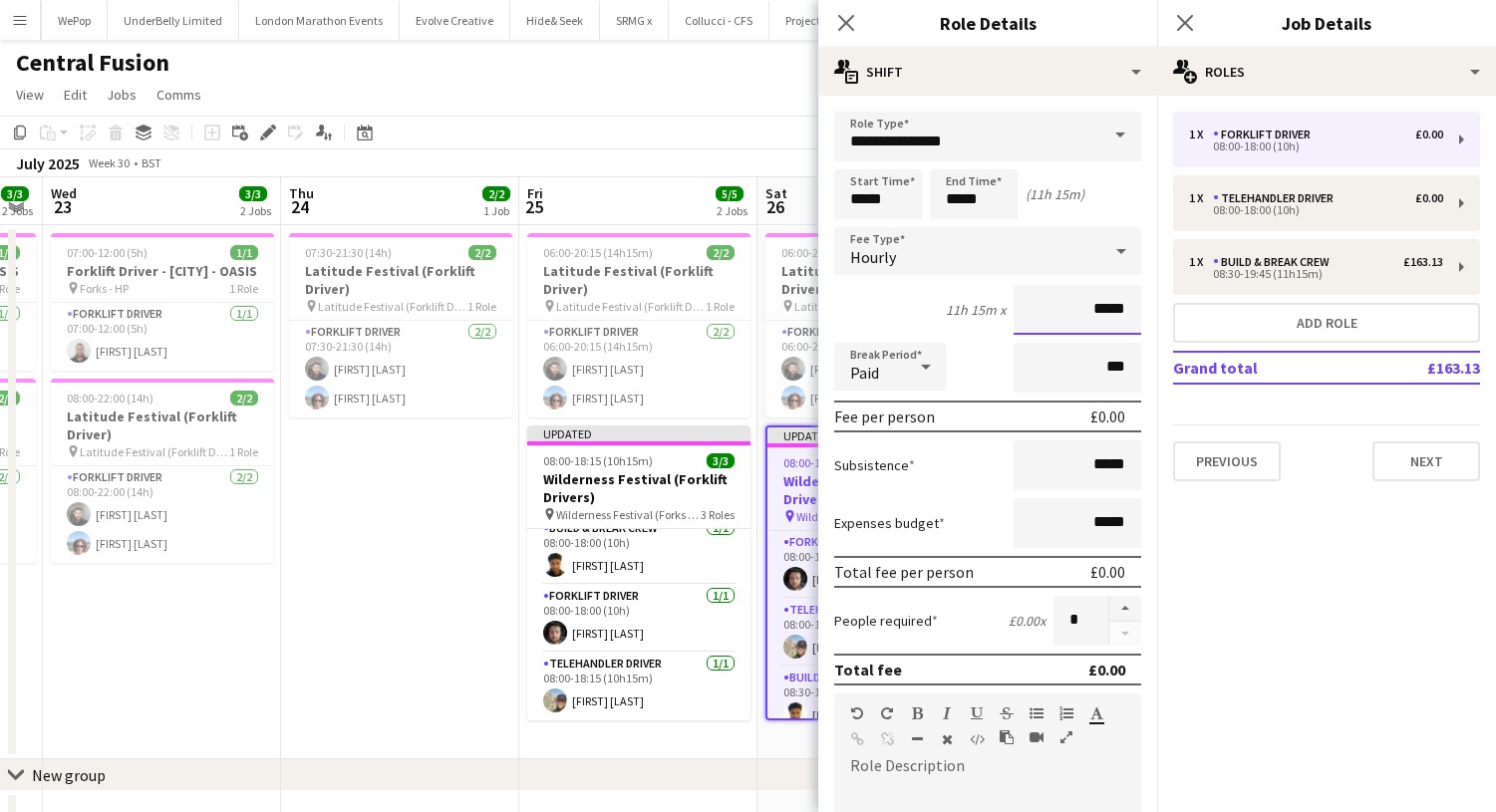 drag, startPoint x: 1135, startPoint y: 304, endPoint x: 969, endPoint y: 297, distance: 166.14752 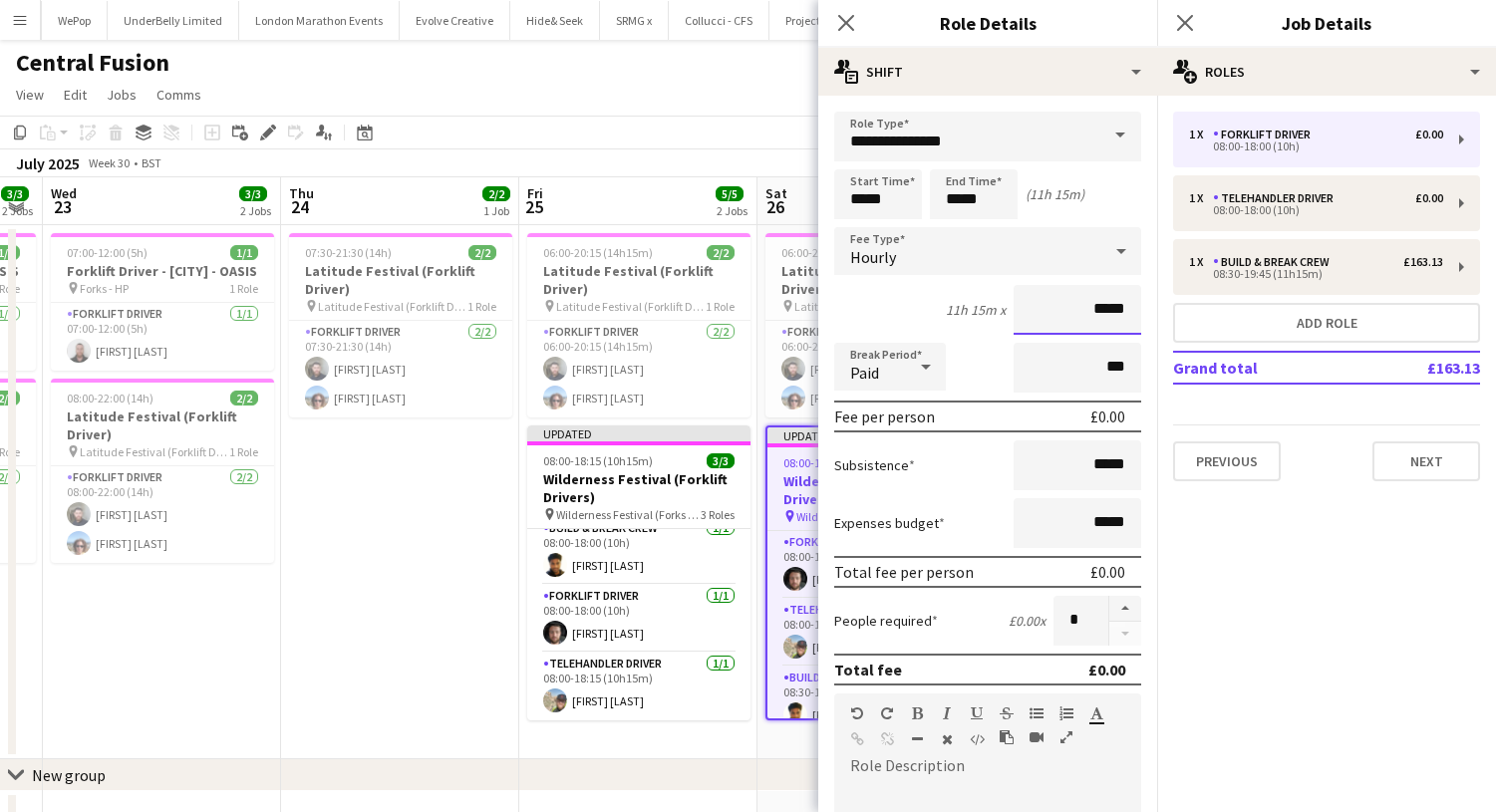 click on "11h 15m x  *****" at bounding box center [988, 310] 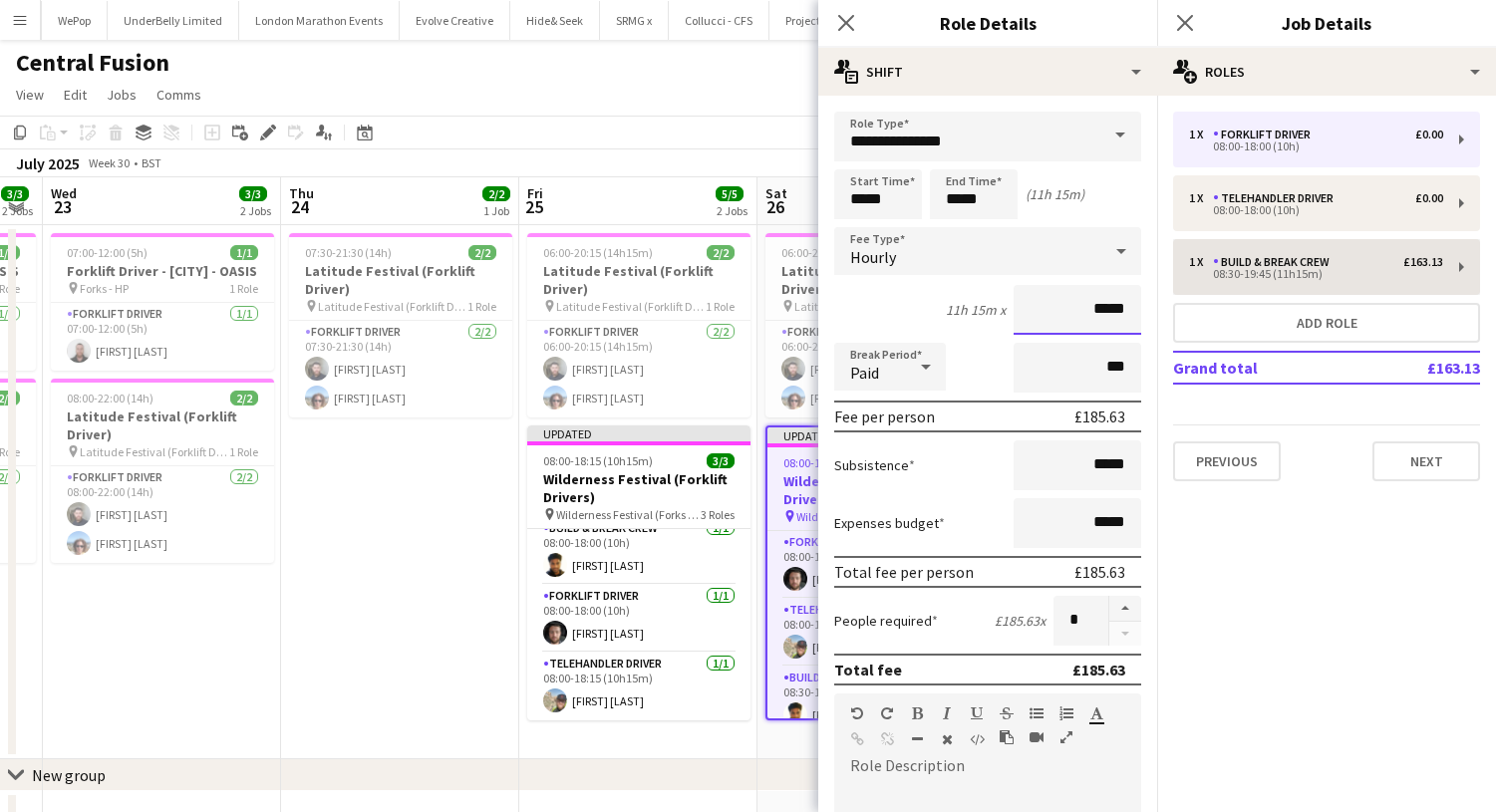 type on "*****" 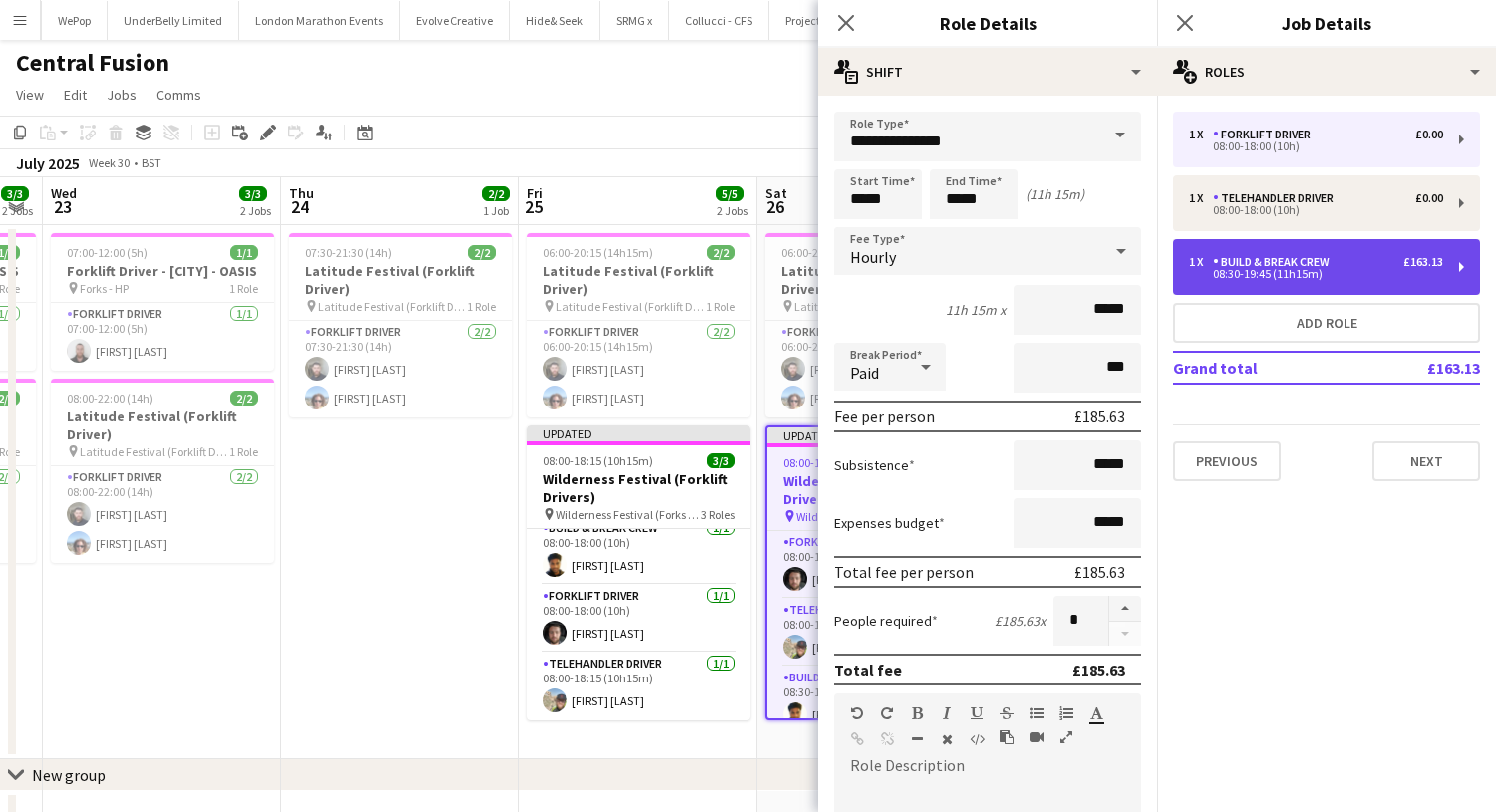 click on "08:30-19:45 (11h15m)" at bounding box center (1316, 274) 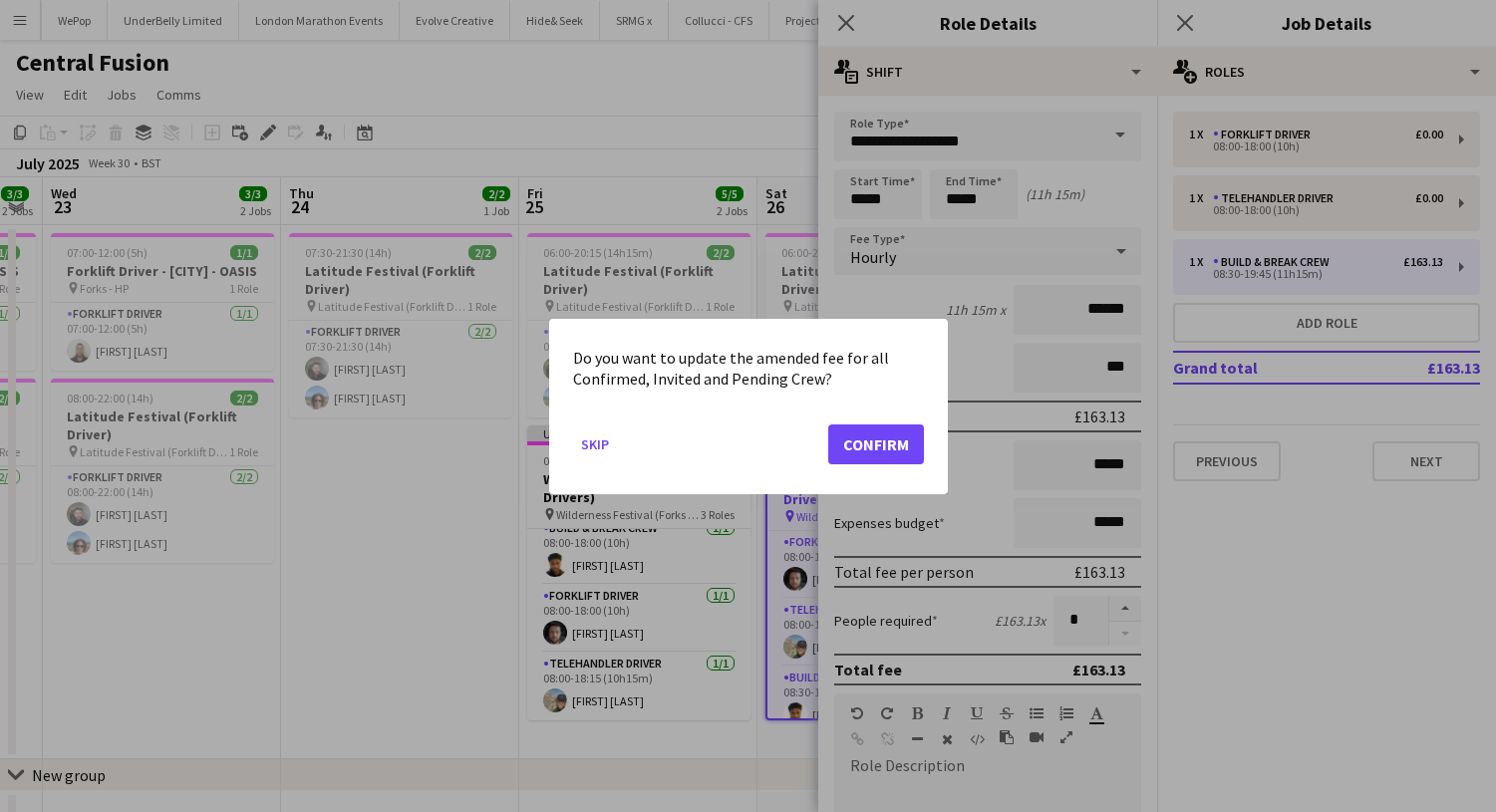 click on "Confirm" 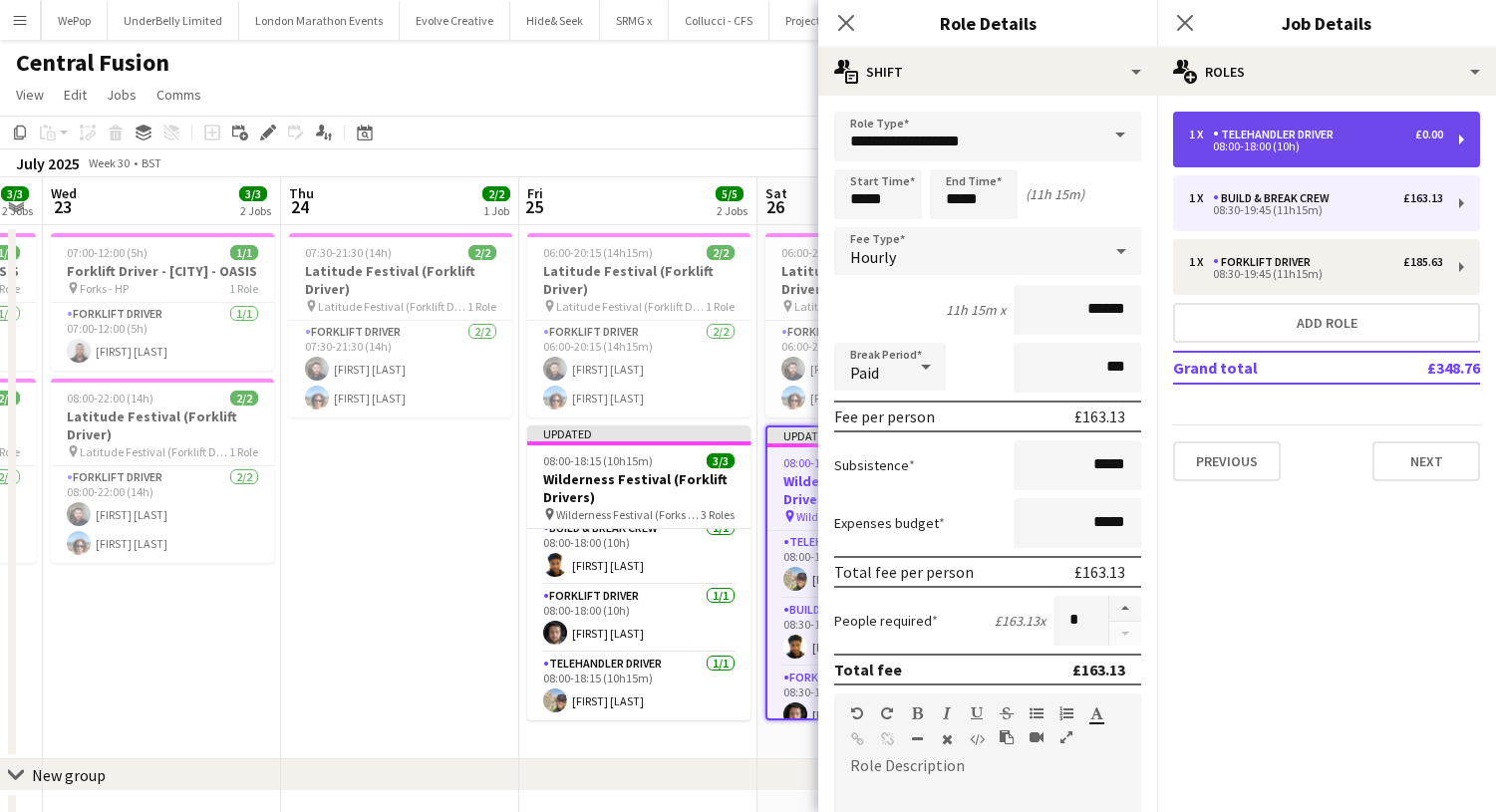 click on "1 x   Telehandler Driver   £0.00   08:00-18:00 (10h)" at bounding box center [1327, 139] 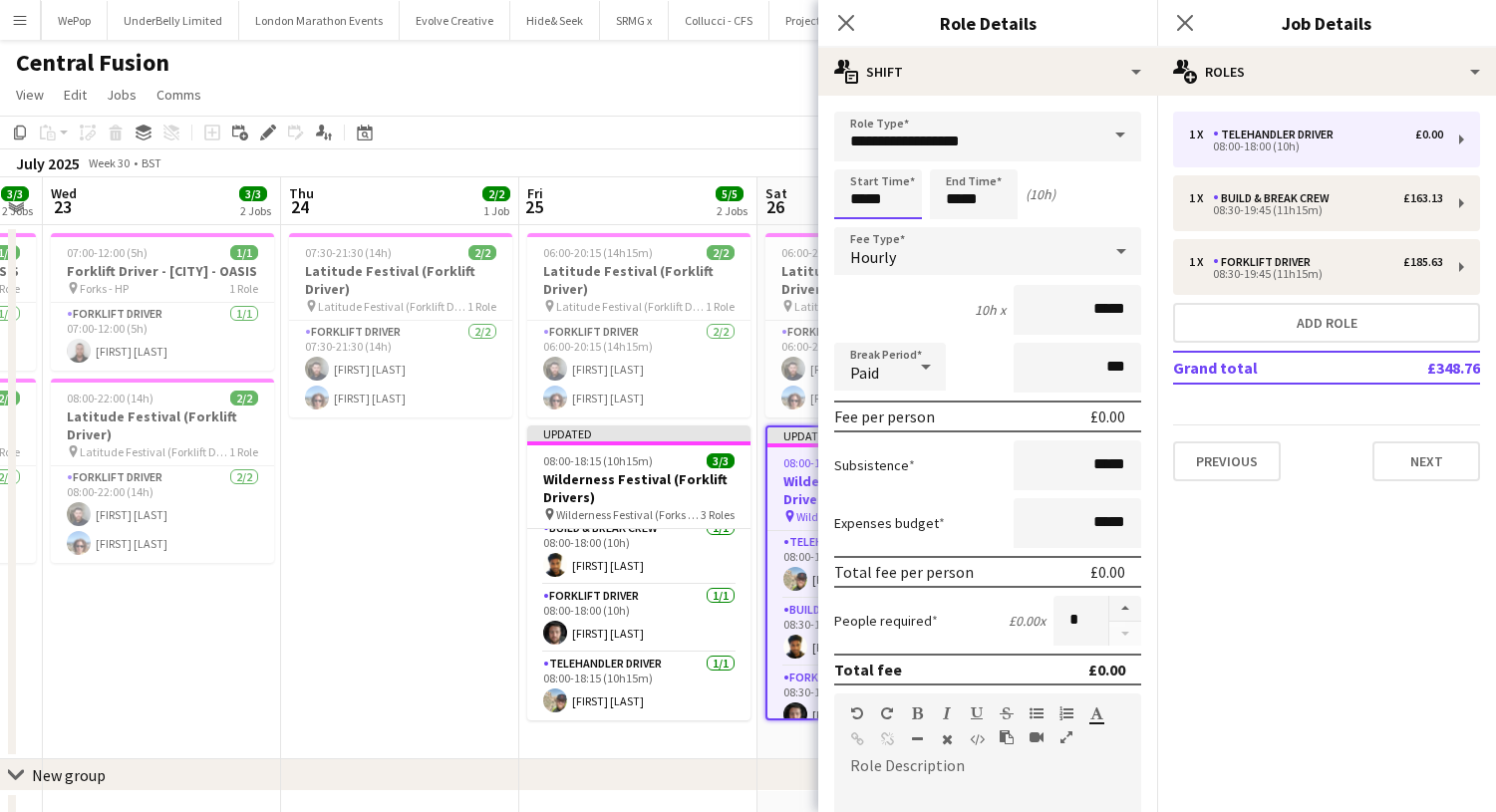 click on "*****" at bounding box center (878, 194) 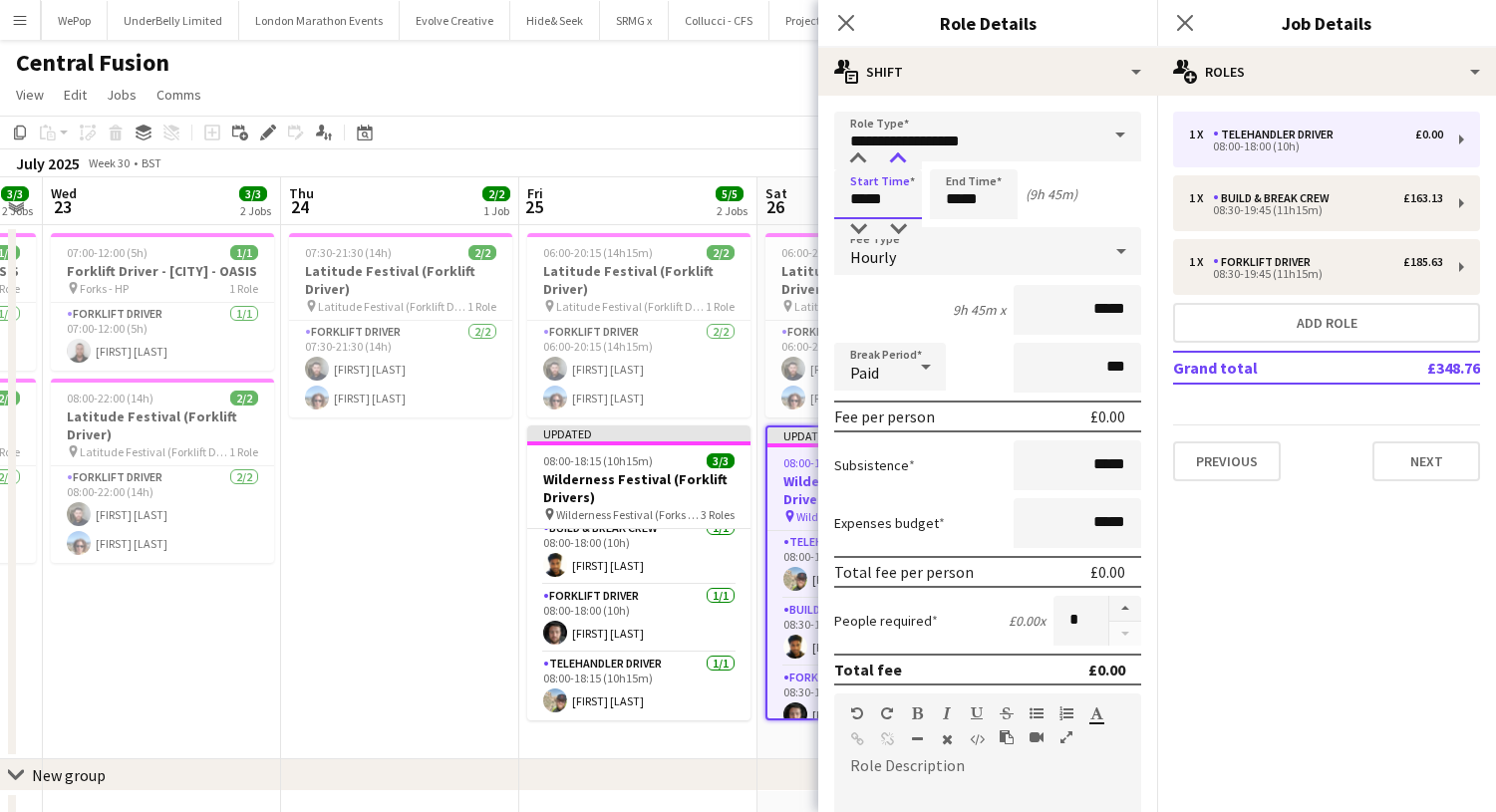 click at bounding box center [898, 159] 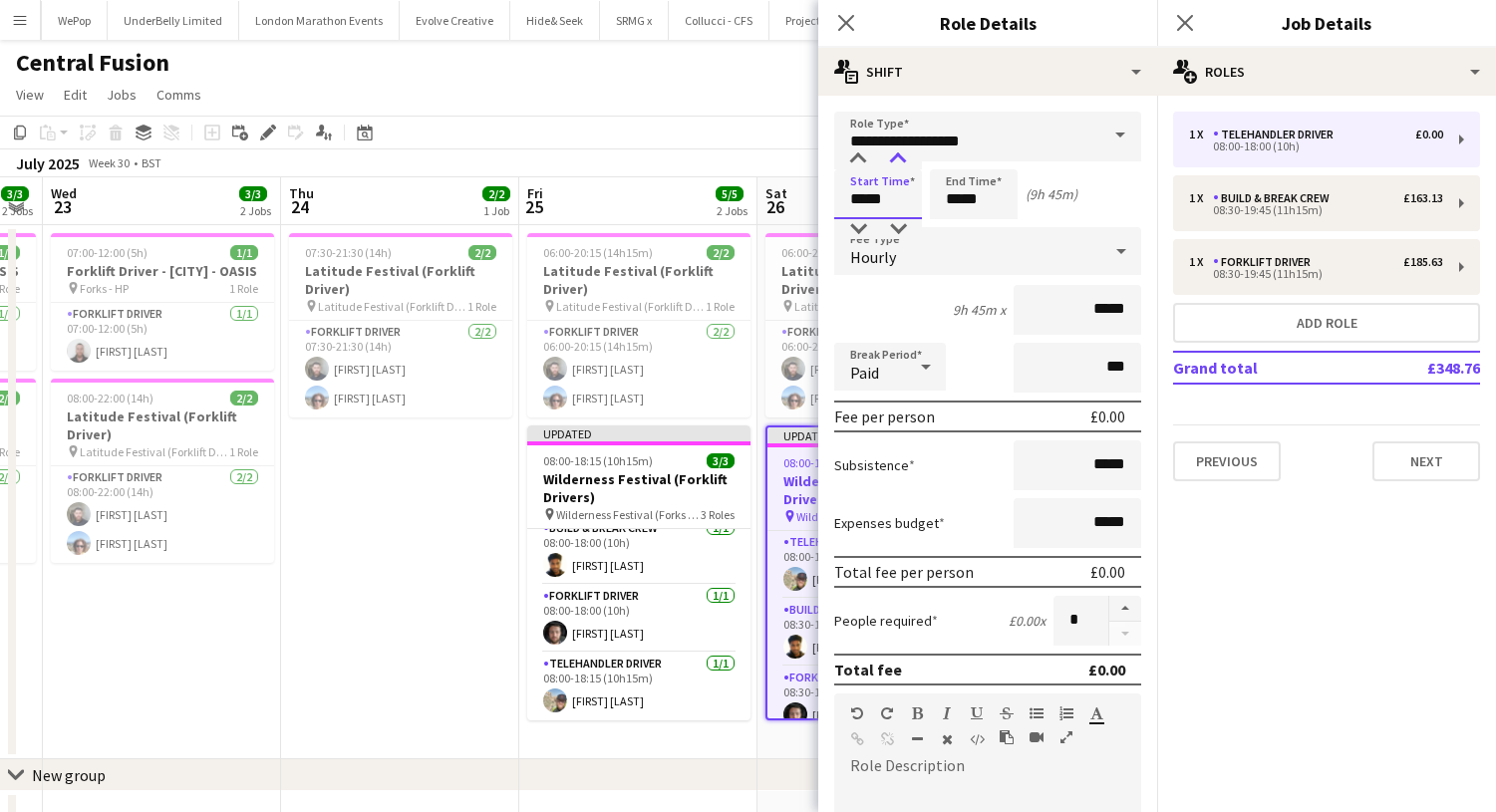 type on "*****" 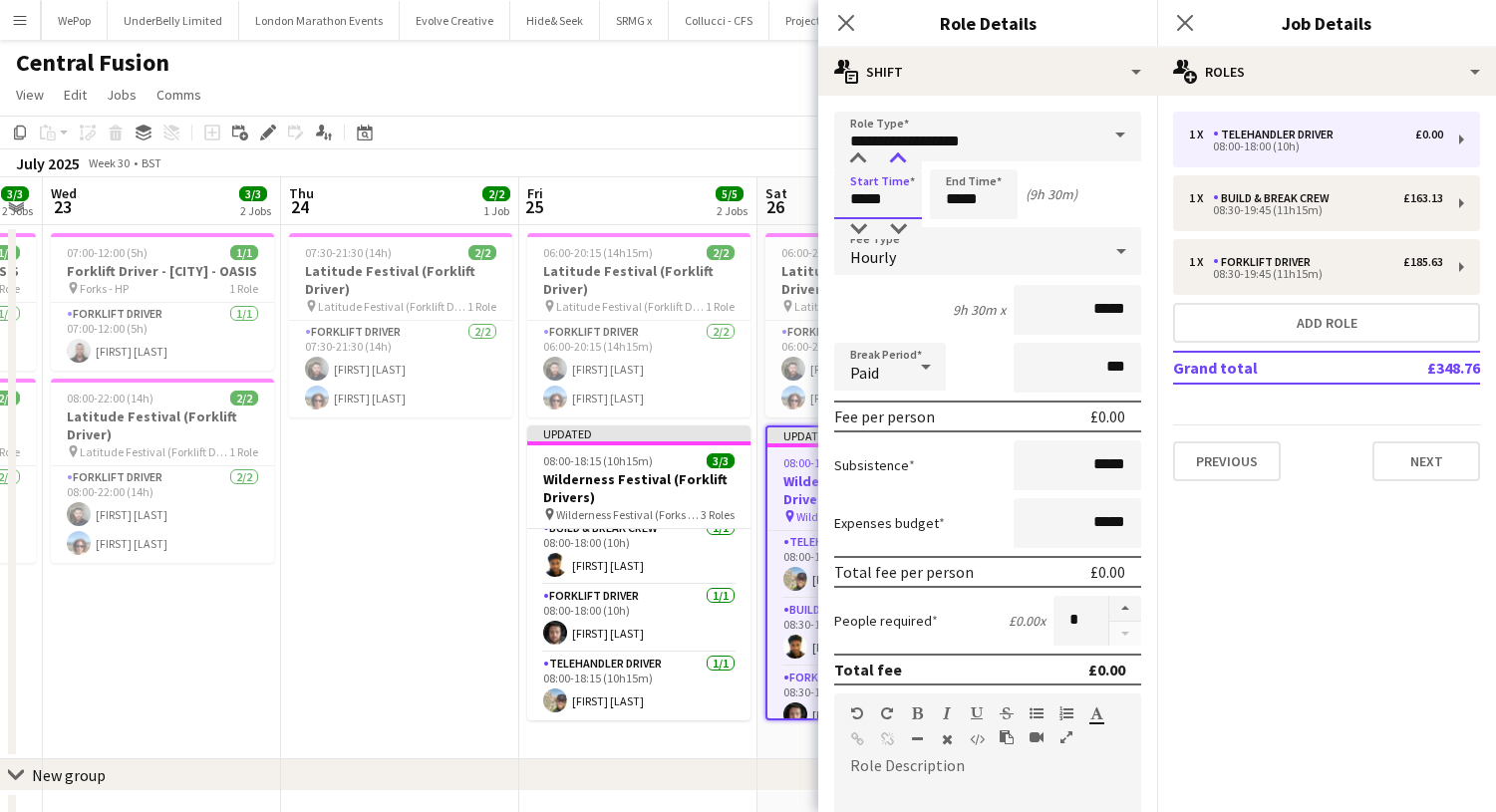 click at bounding box center [898, 159] 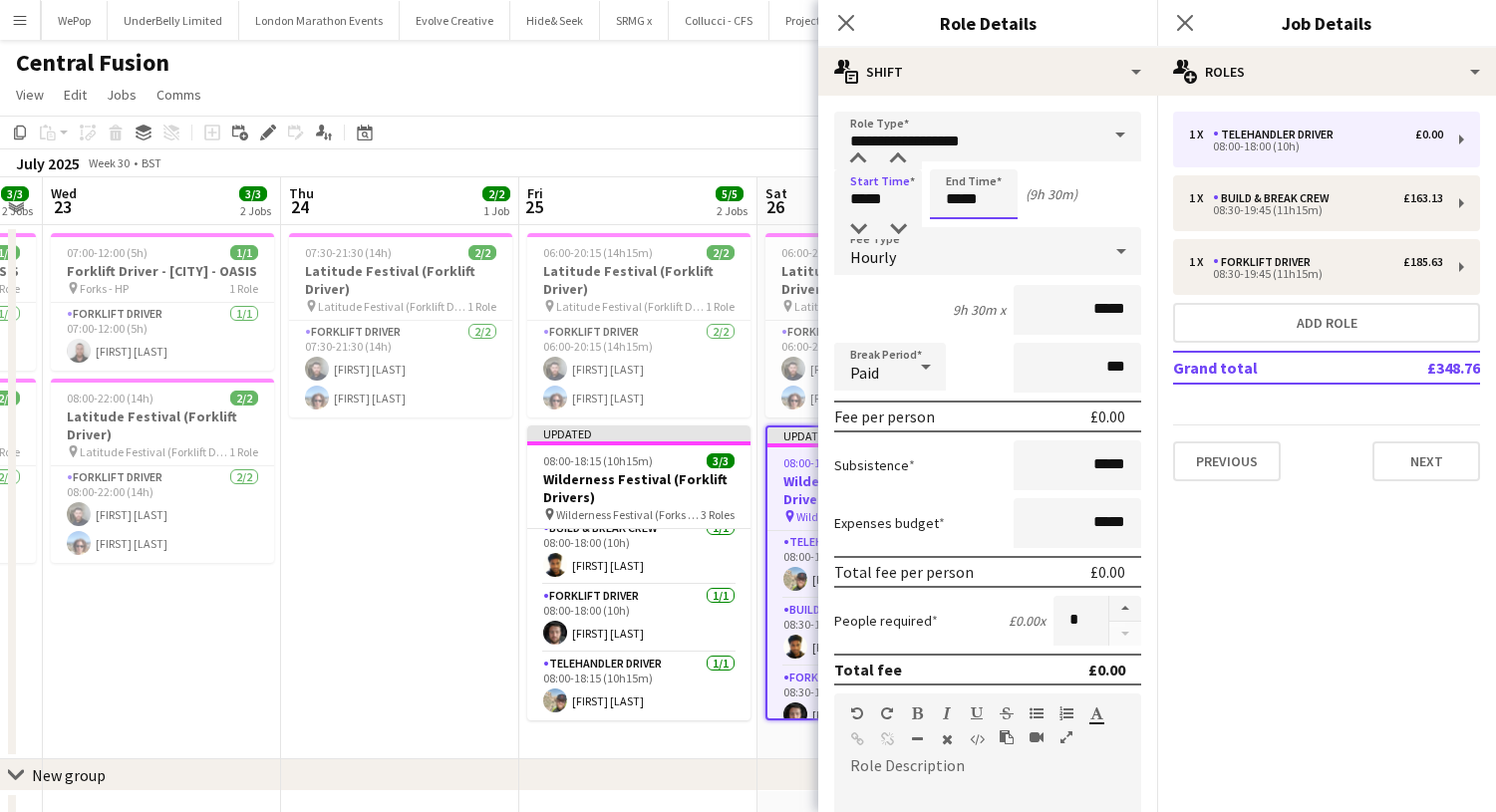 click on "*****" at bounding box center [974, 194] 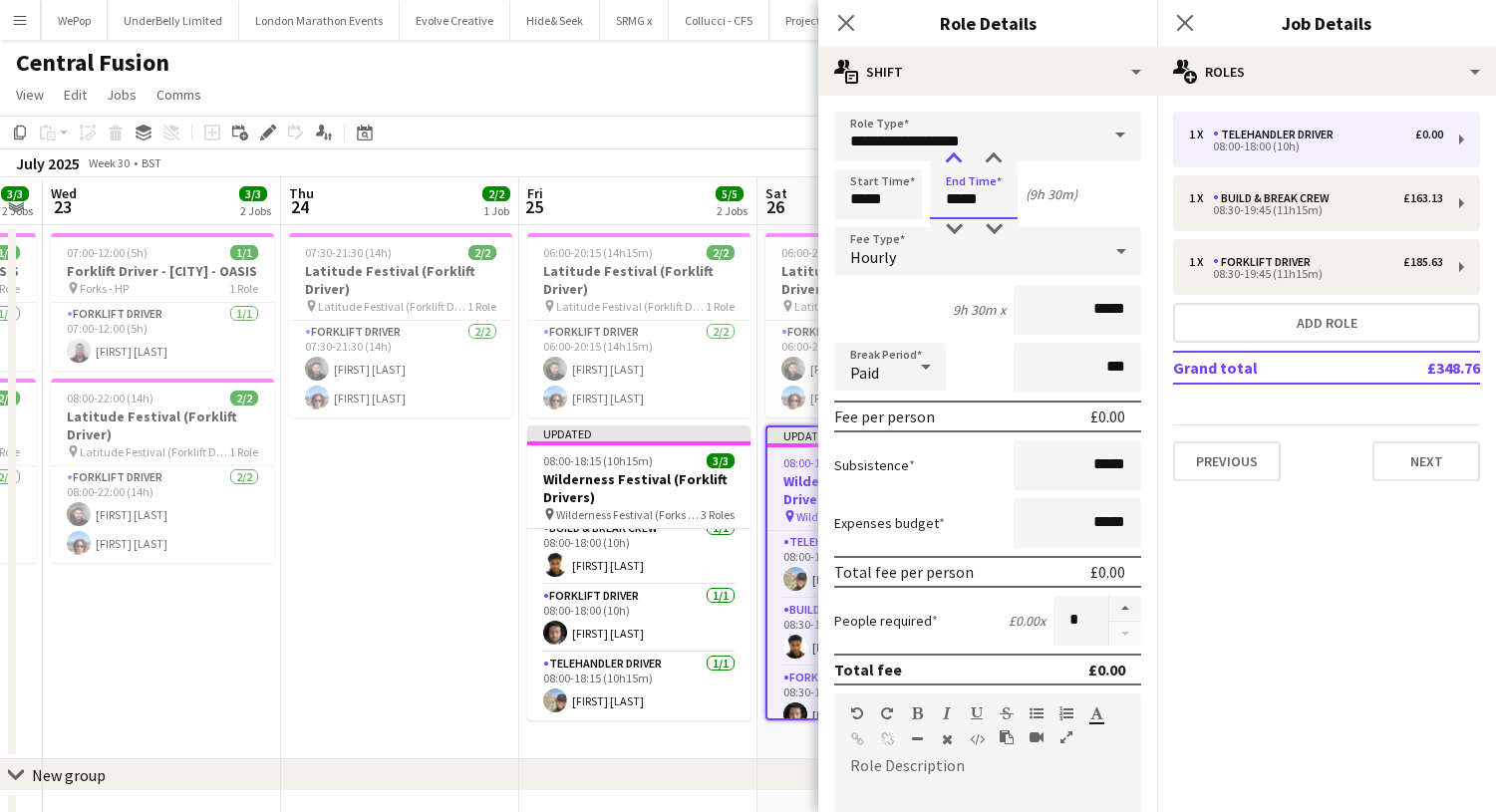 click at bounding box center (954, 159) 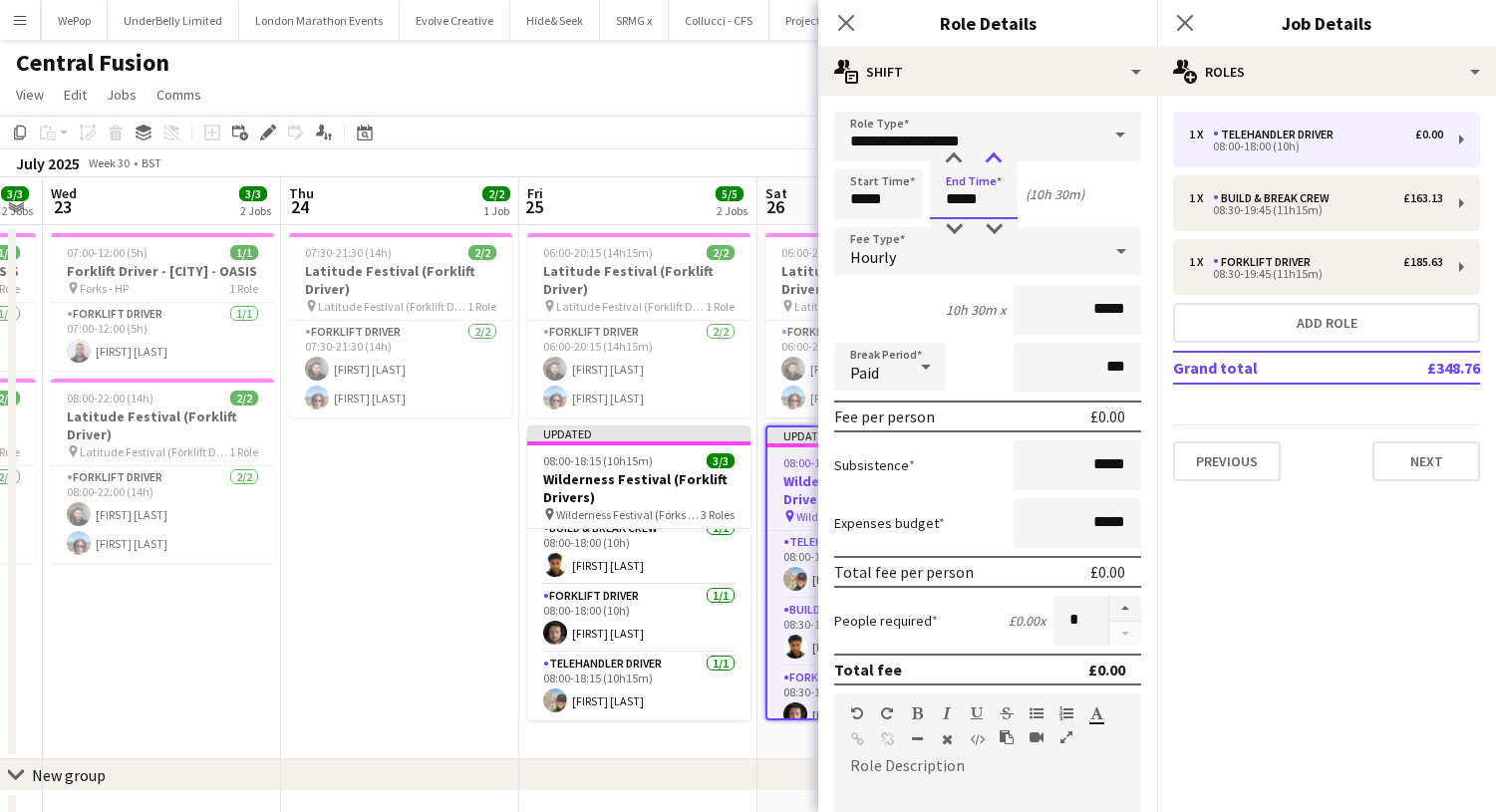 click at bounding box center (994, 159) 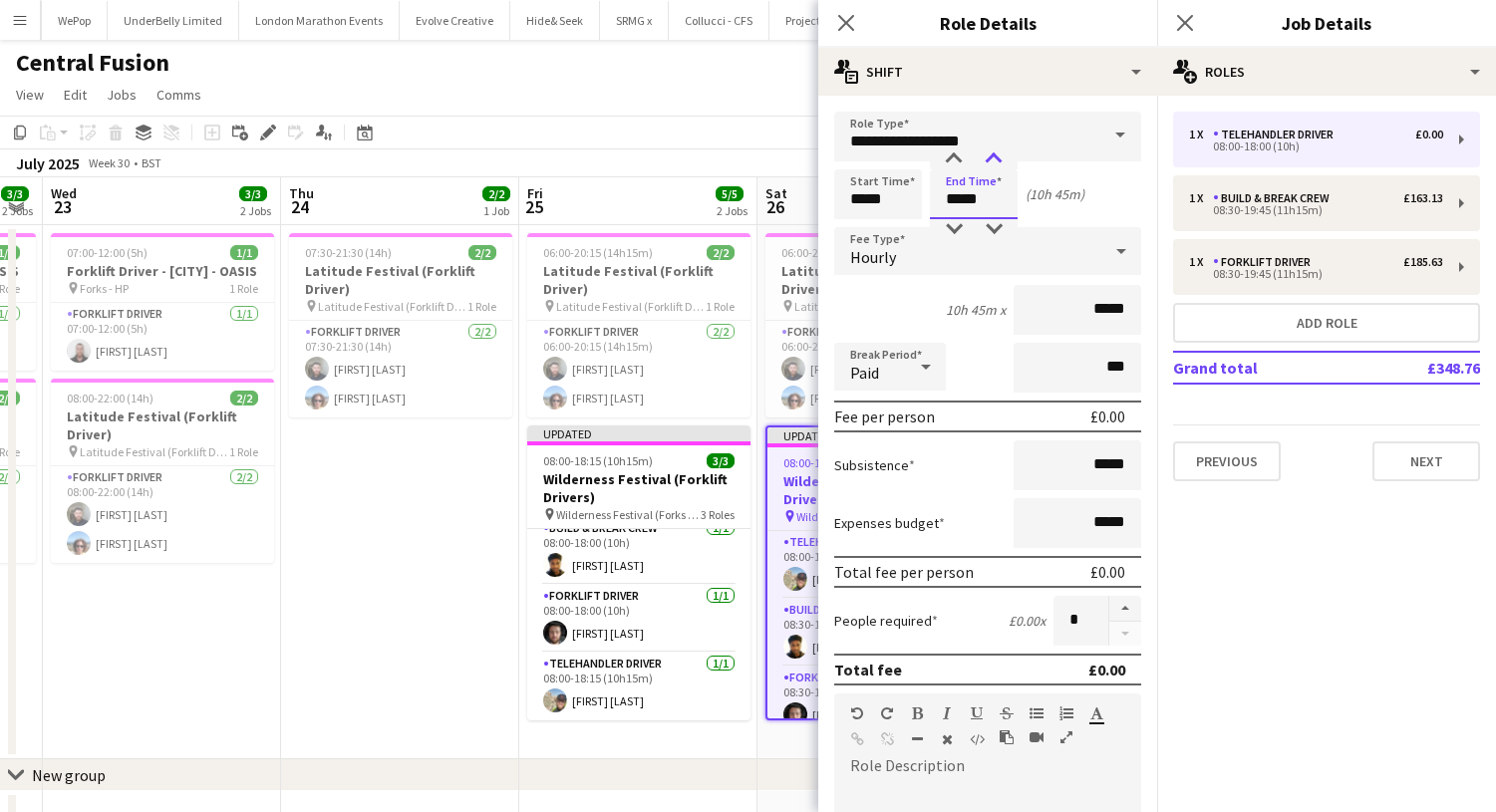 click at bounding box center (994, 159) 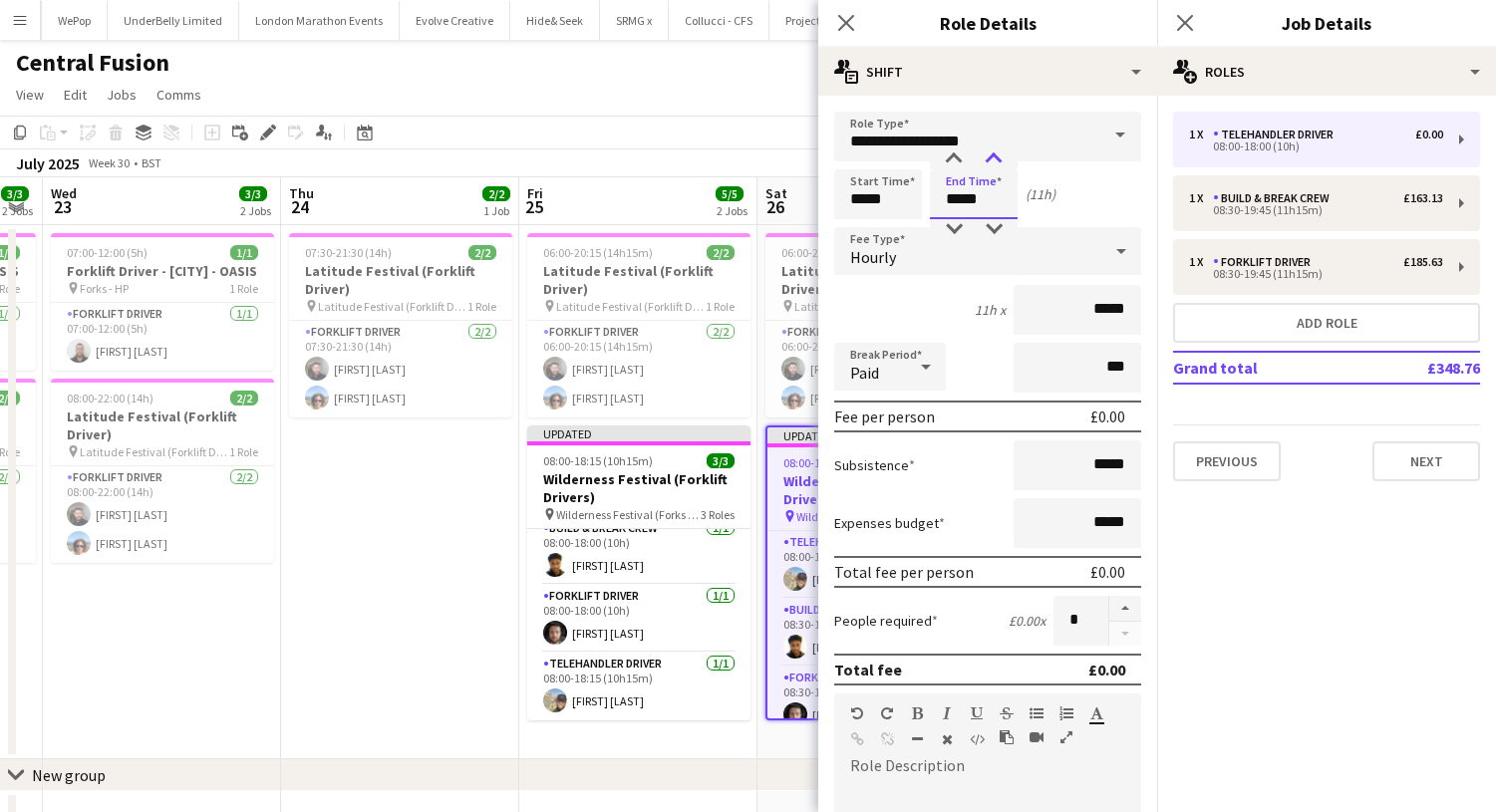 type on "*****" 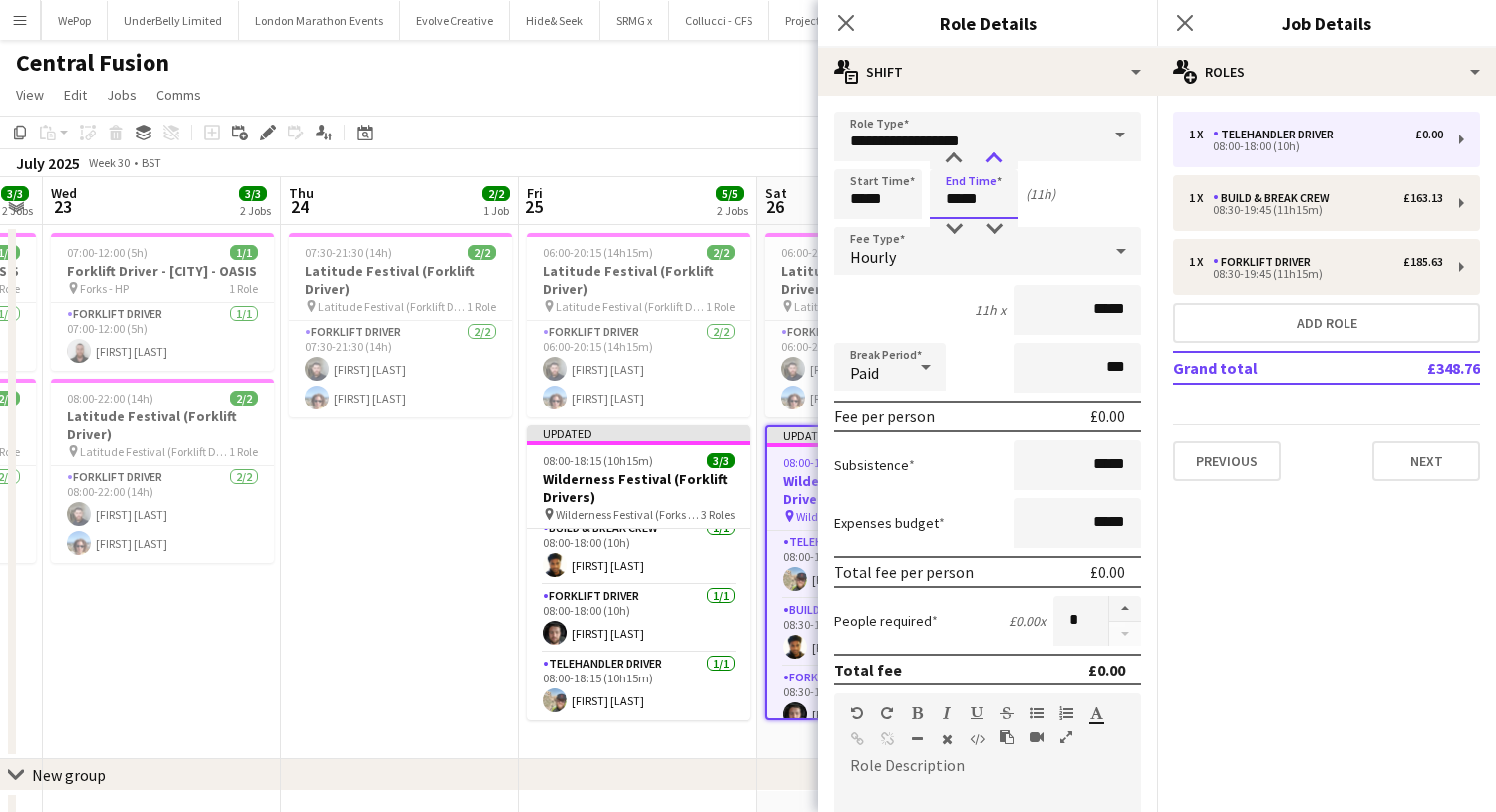 click at bounding box center [994, 159] 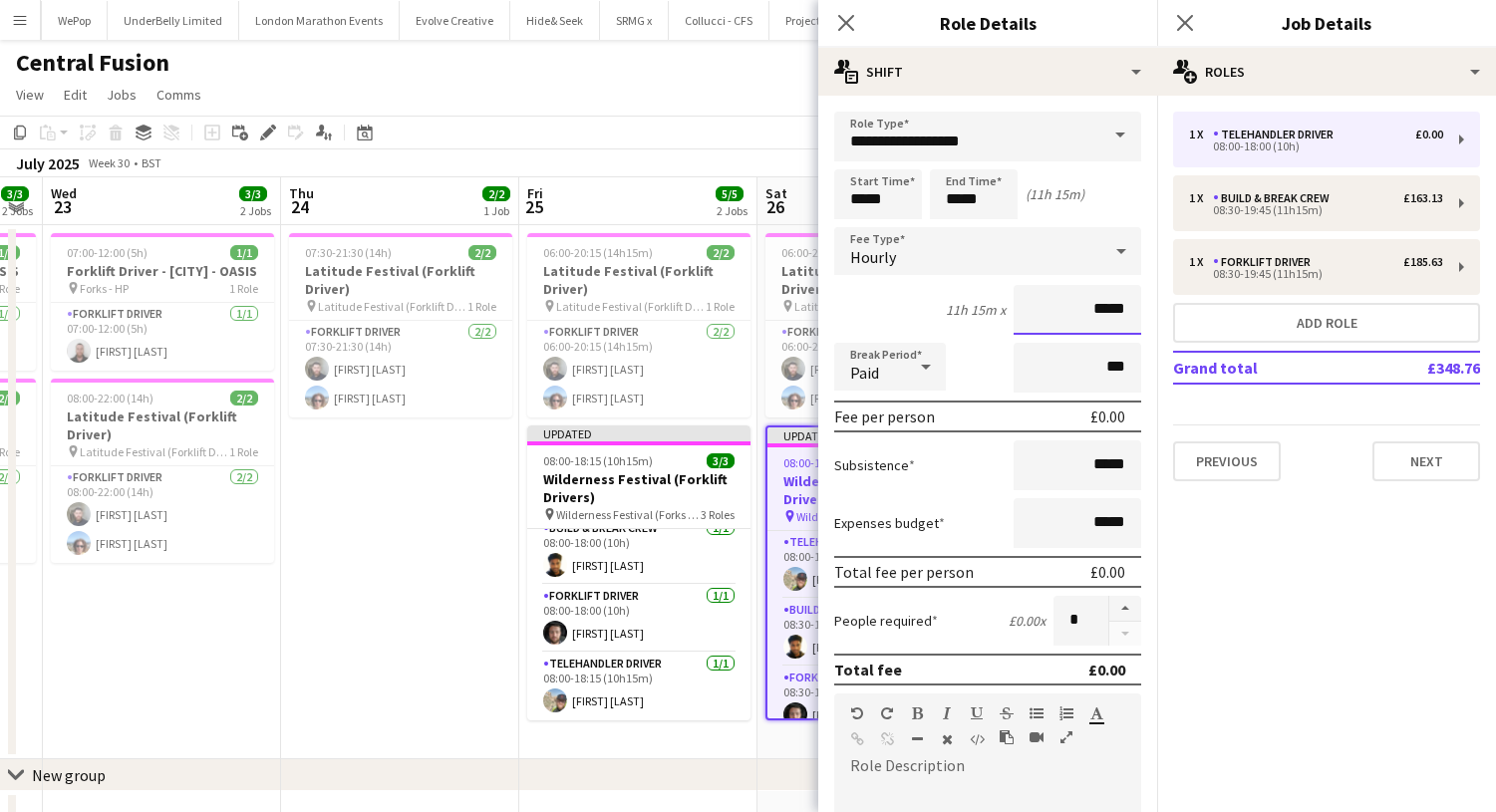 drag, startPoint x: 1129, startPoint y: 304, endPoint x: 919, endPoint y: 298, distance: 210.0857 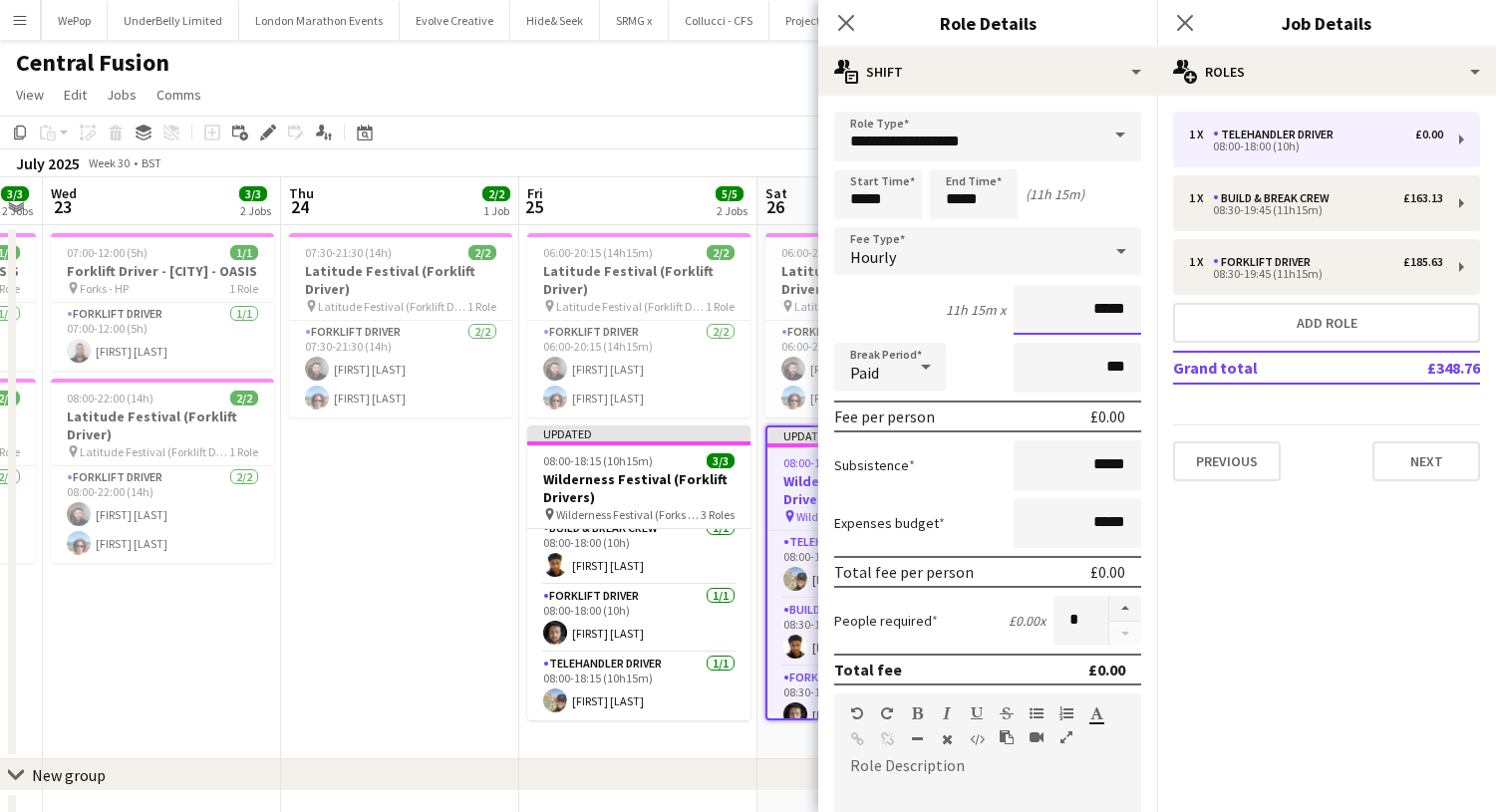 click on "11h 15m x  *****" at bounding box center [988, 310] 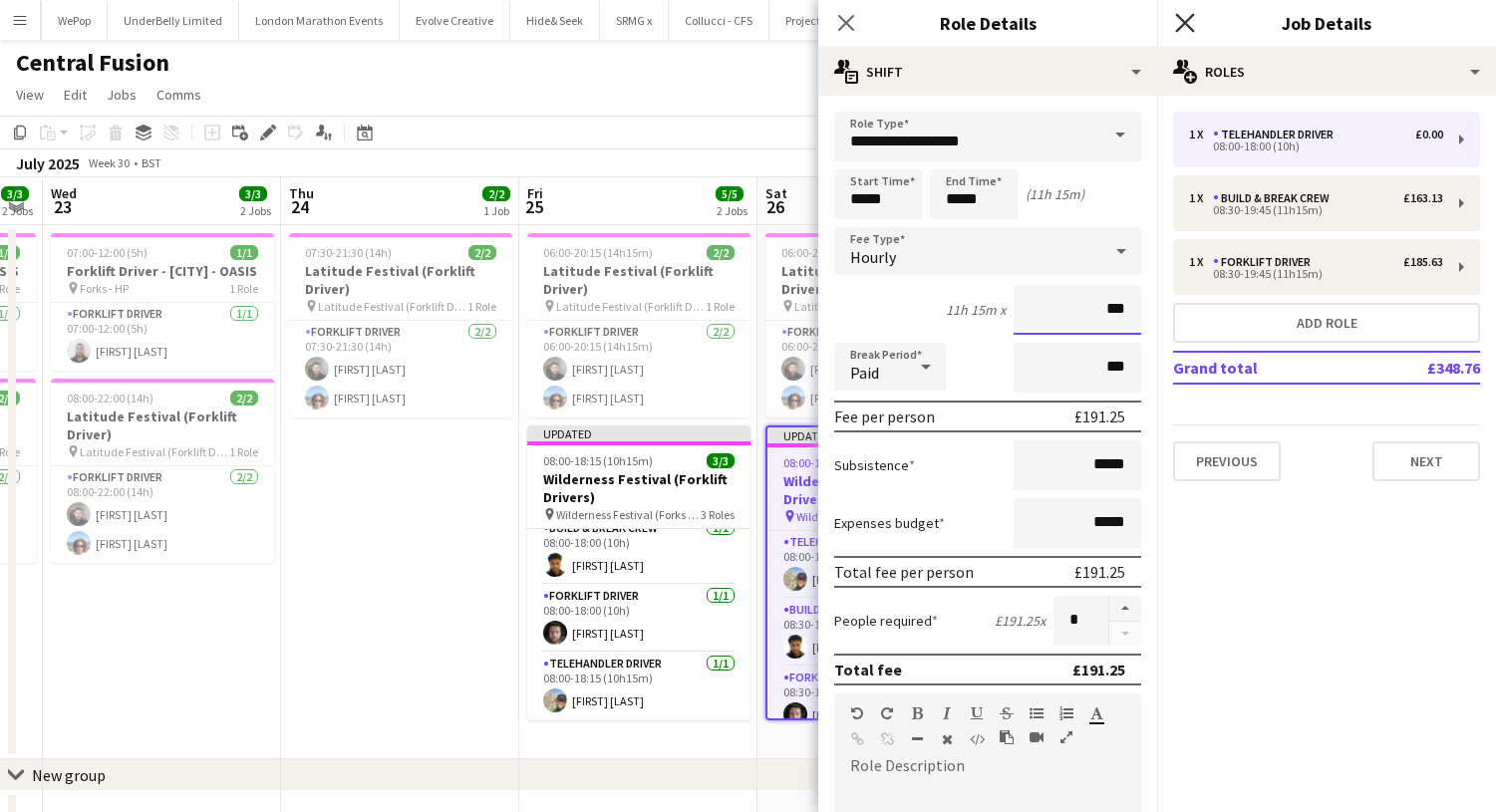type on "***" 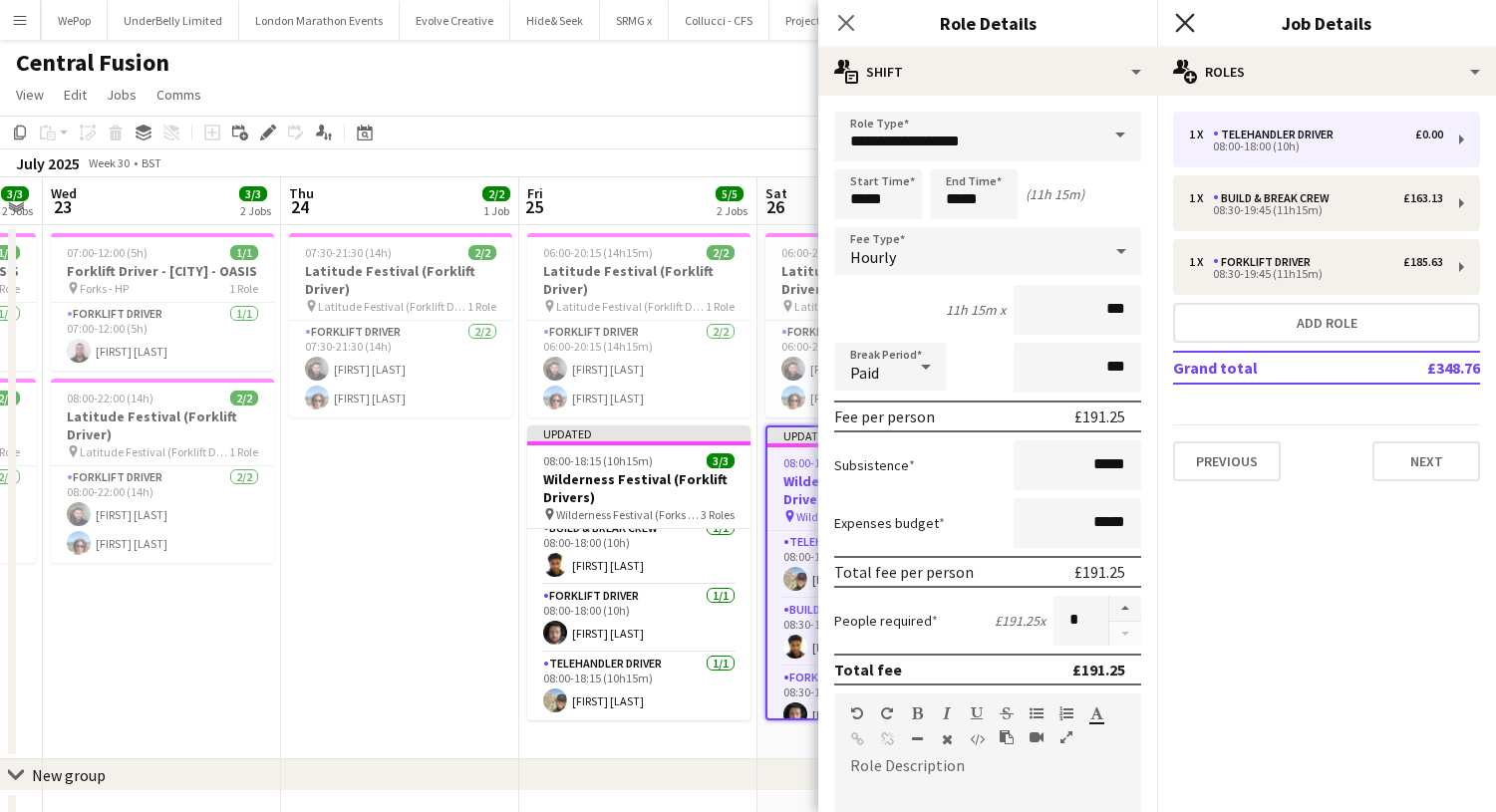 click 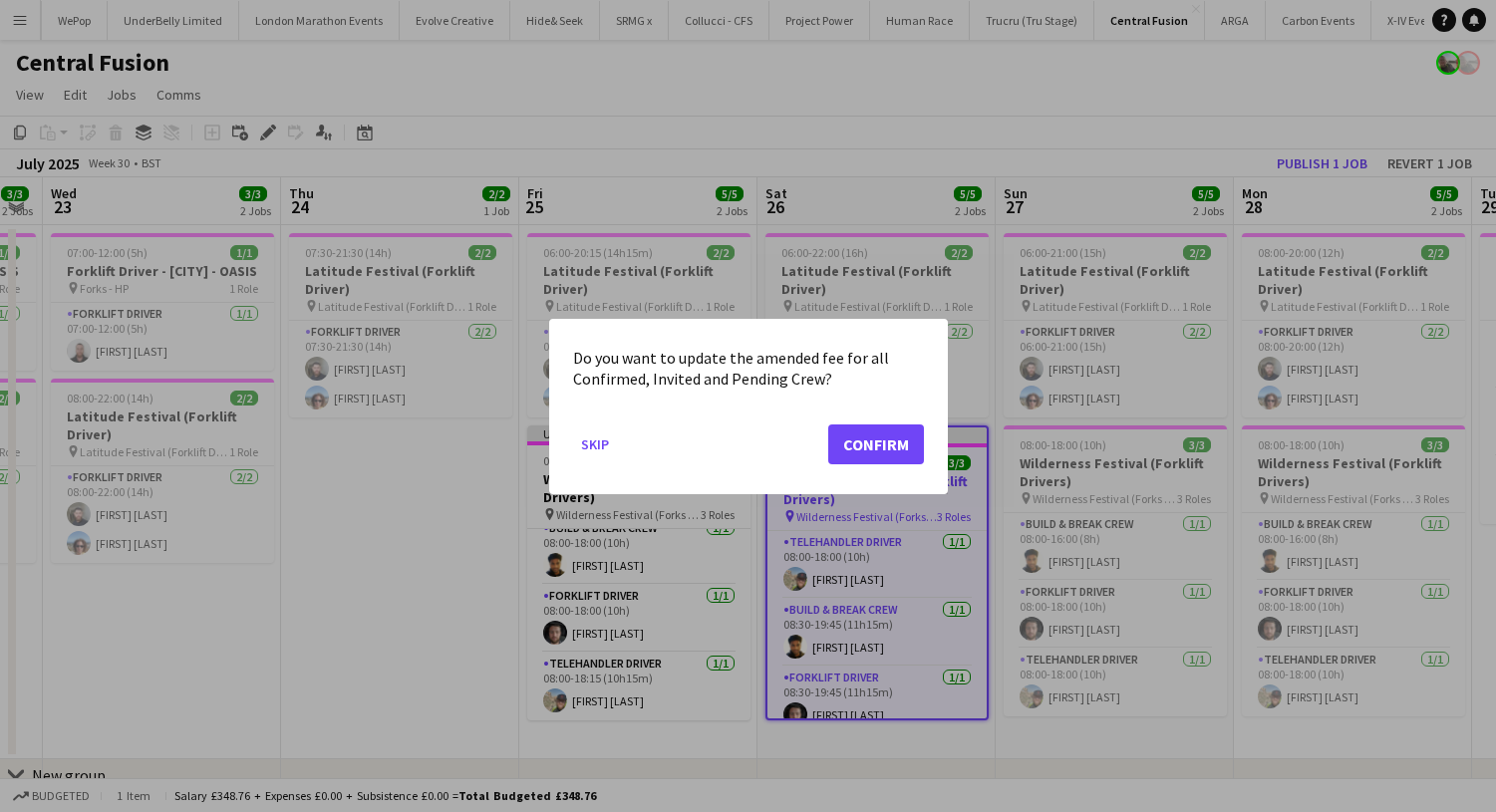 click on "Confirm" 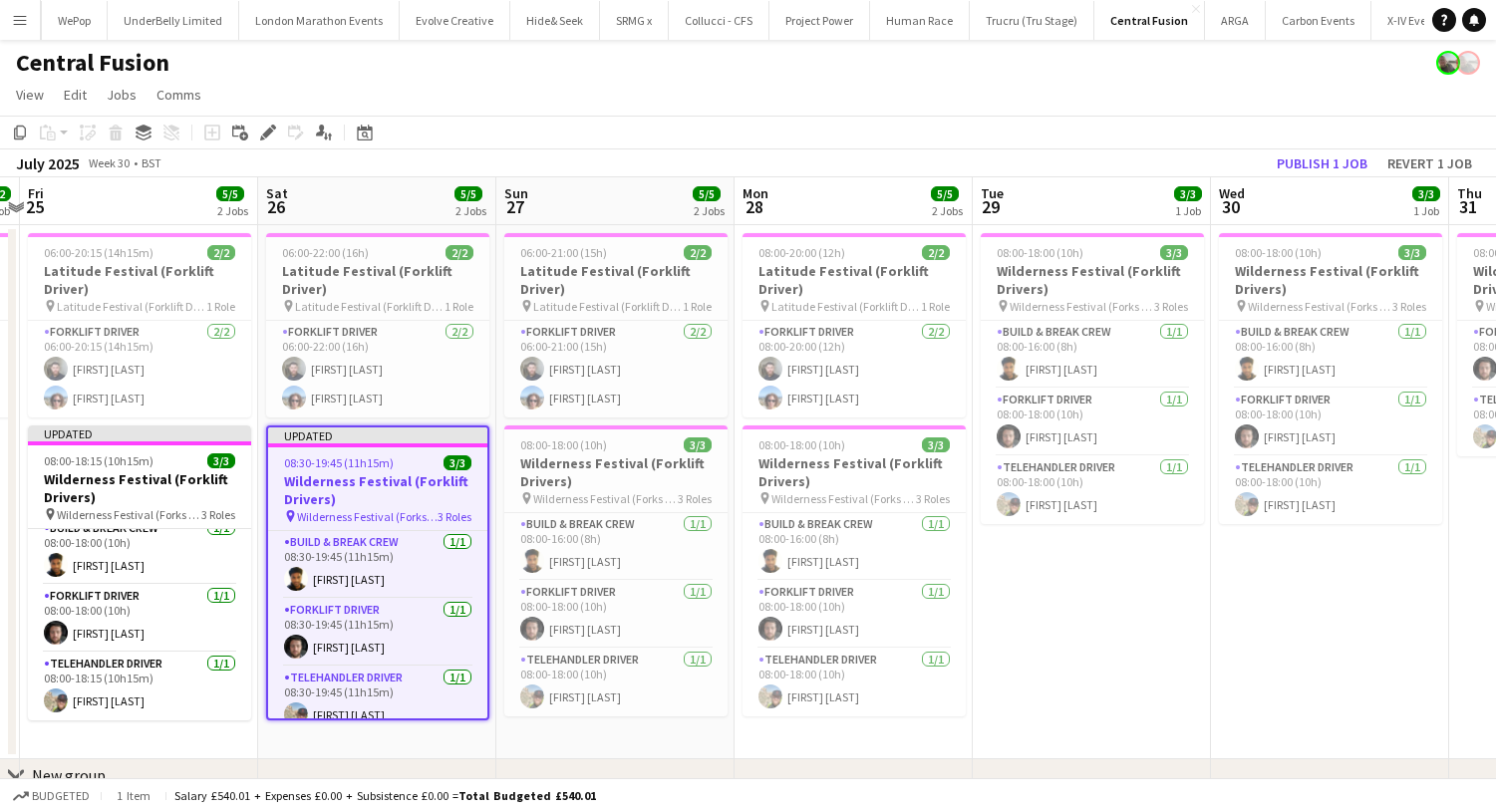 scroll, scrollTop: 0, scrollLeft: 697, axis: horizontal 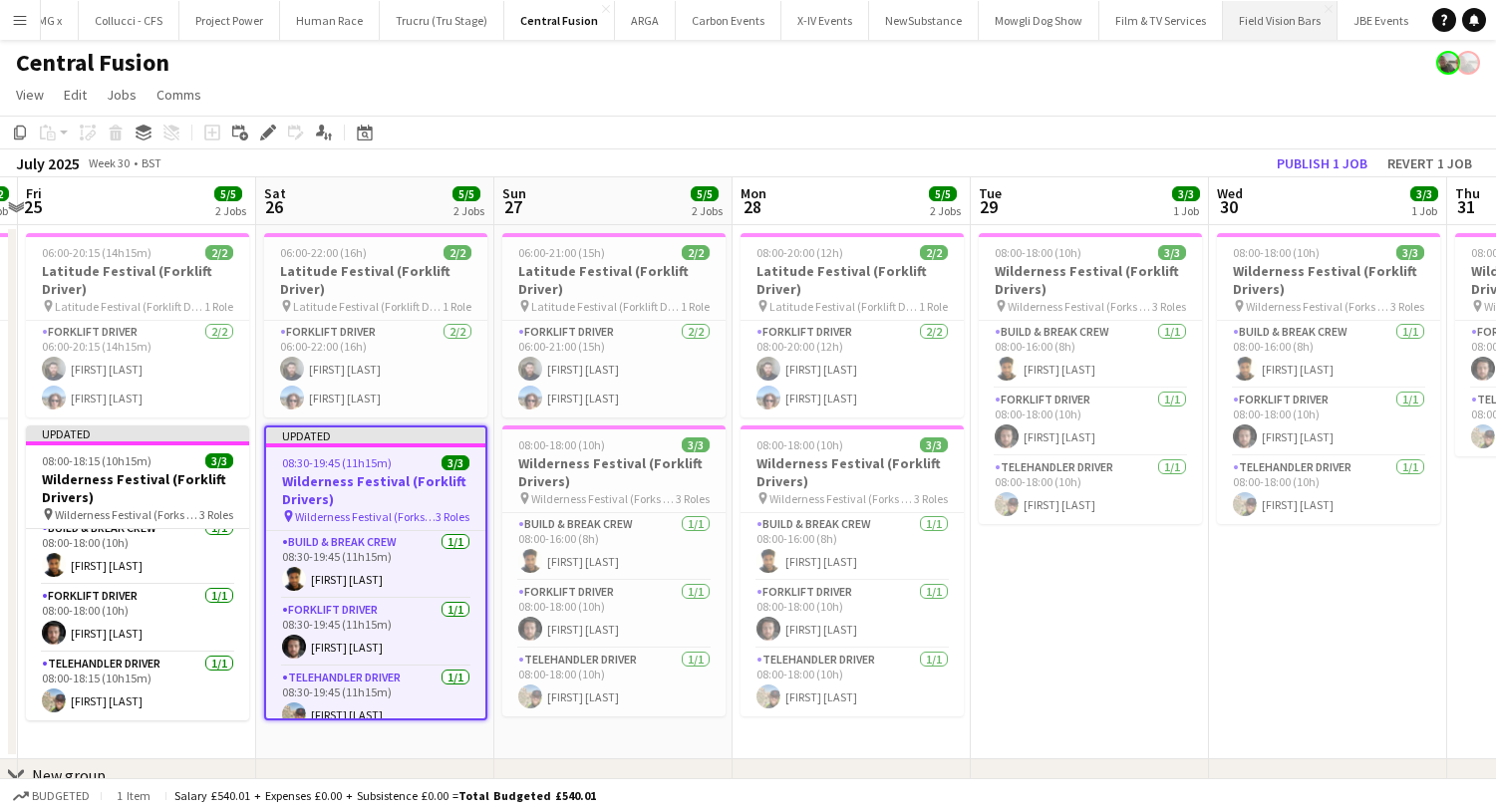 click on "[BRAND]
Close" at bounding box center [1280, 20] 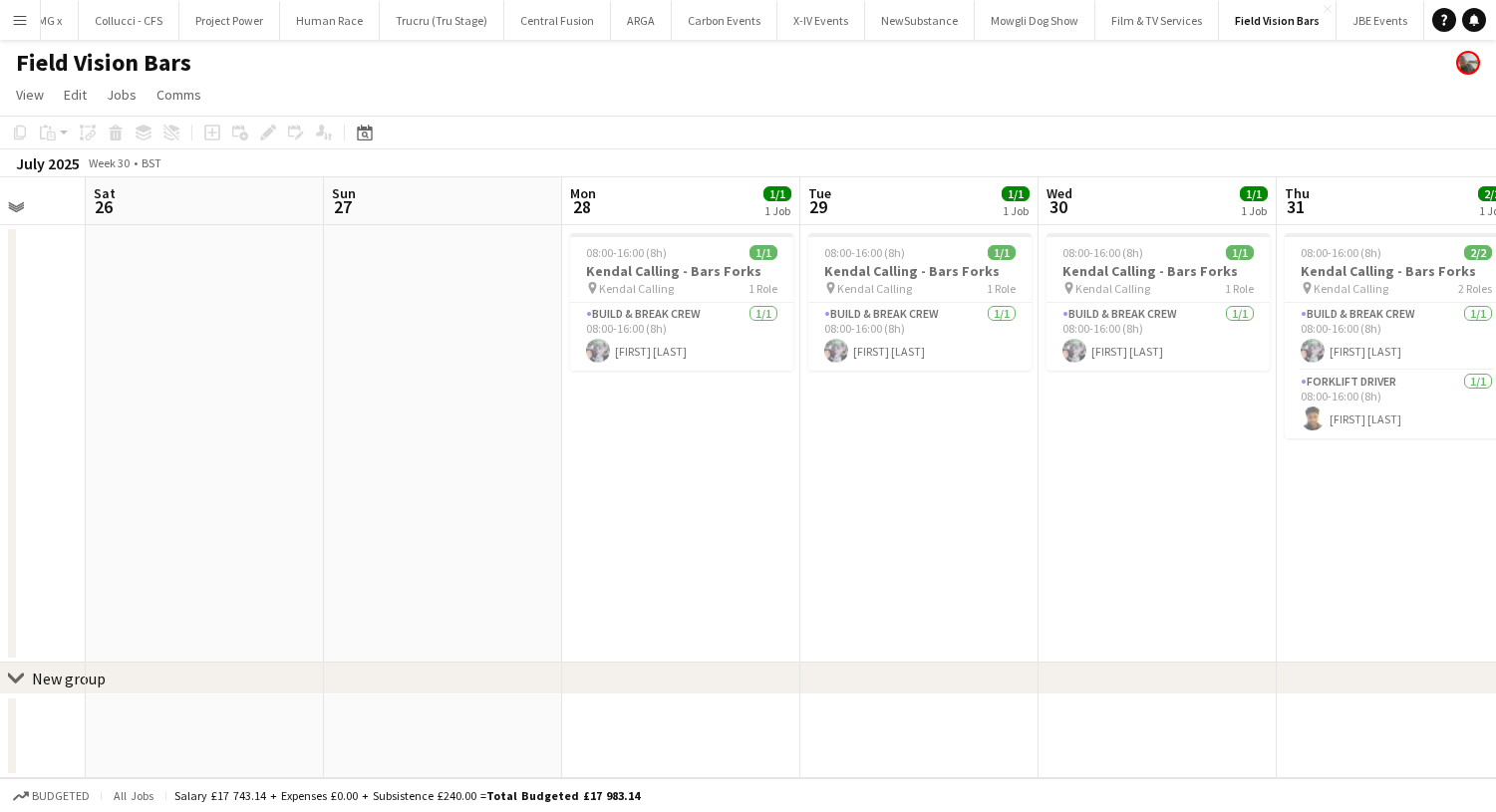 scroll, scrollTop: 0, scrollLeft: 683, axis: horizontal 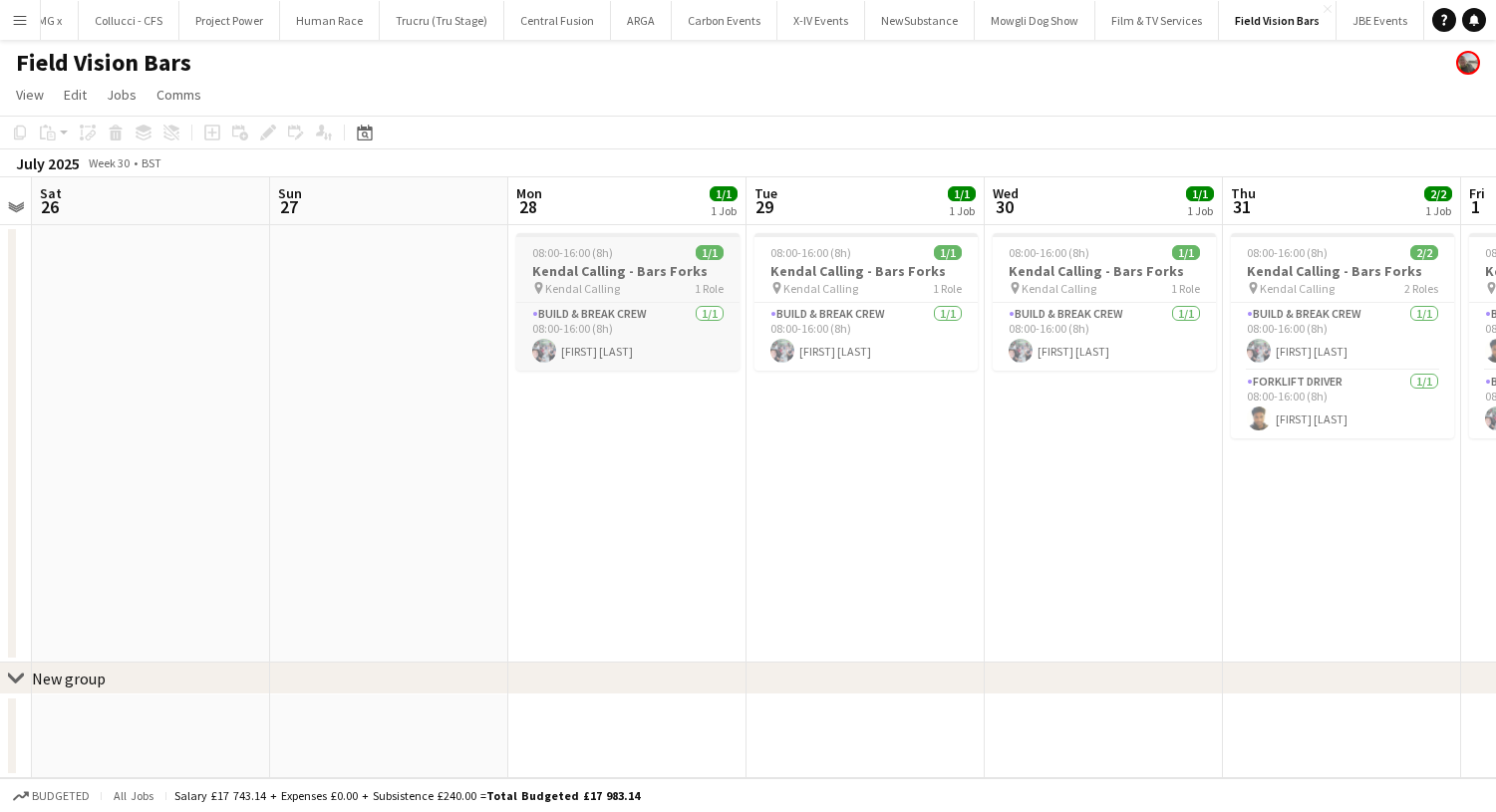 click on "Kendal Calling - Bars Forks" at bounding box center [628, 271] 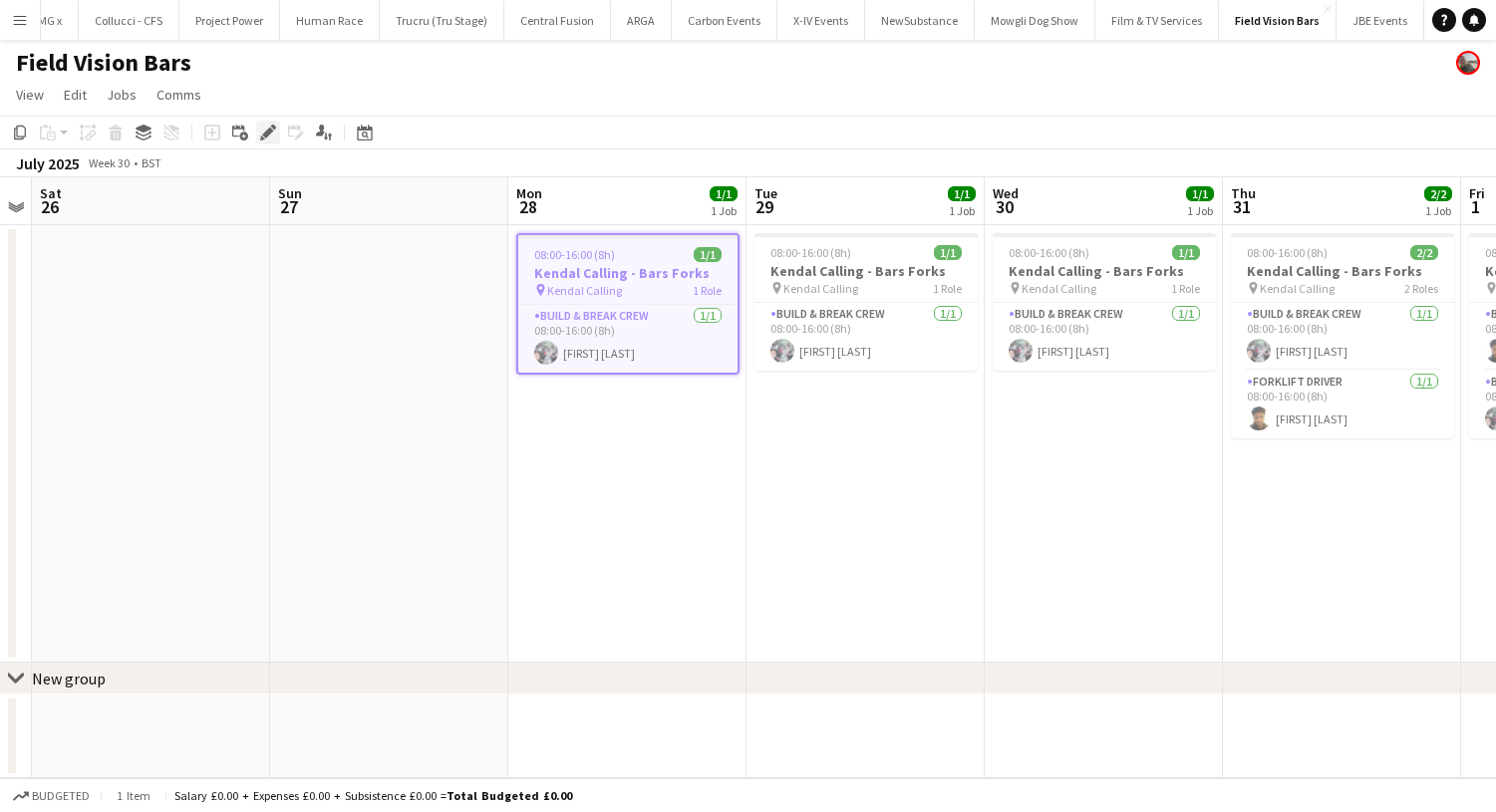 click on "Edit" 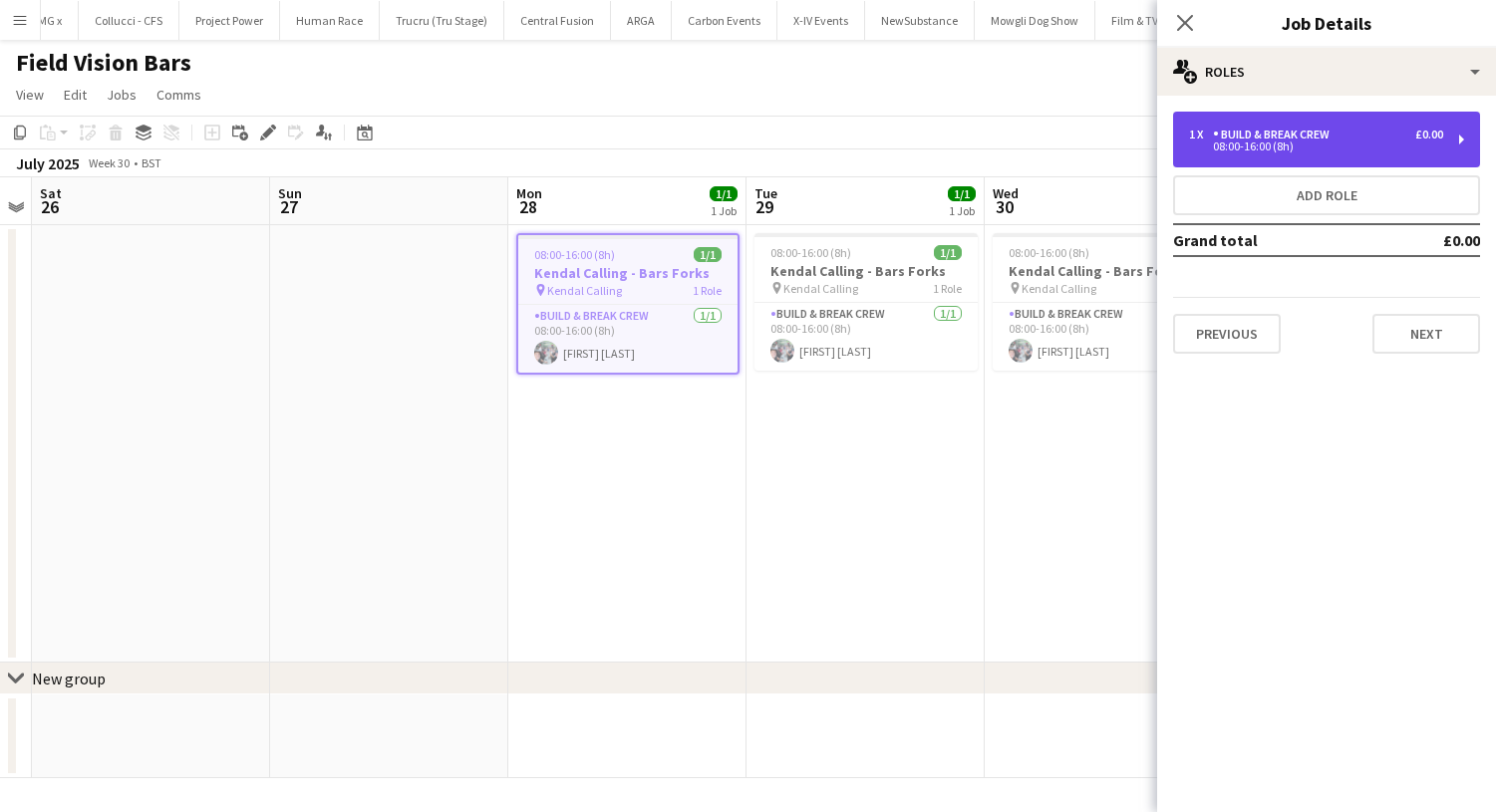 click on "Build & Break Crew" at bounding box center (1275, 135) 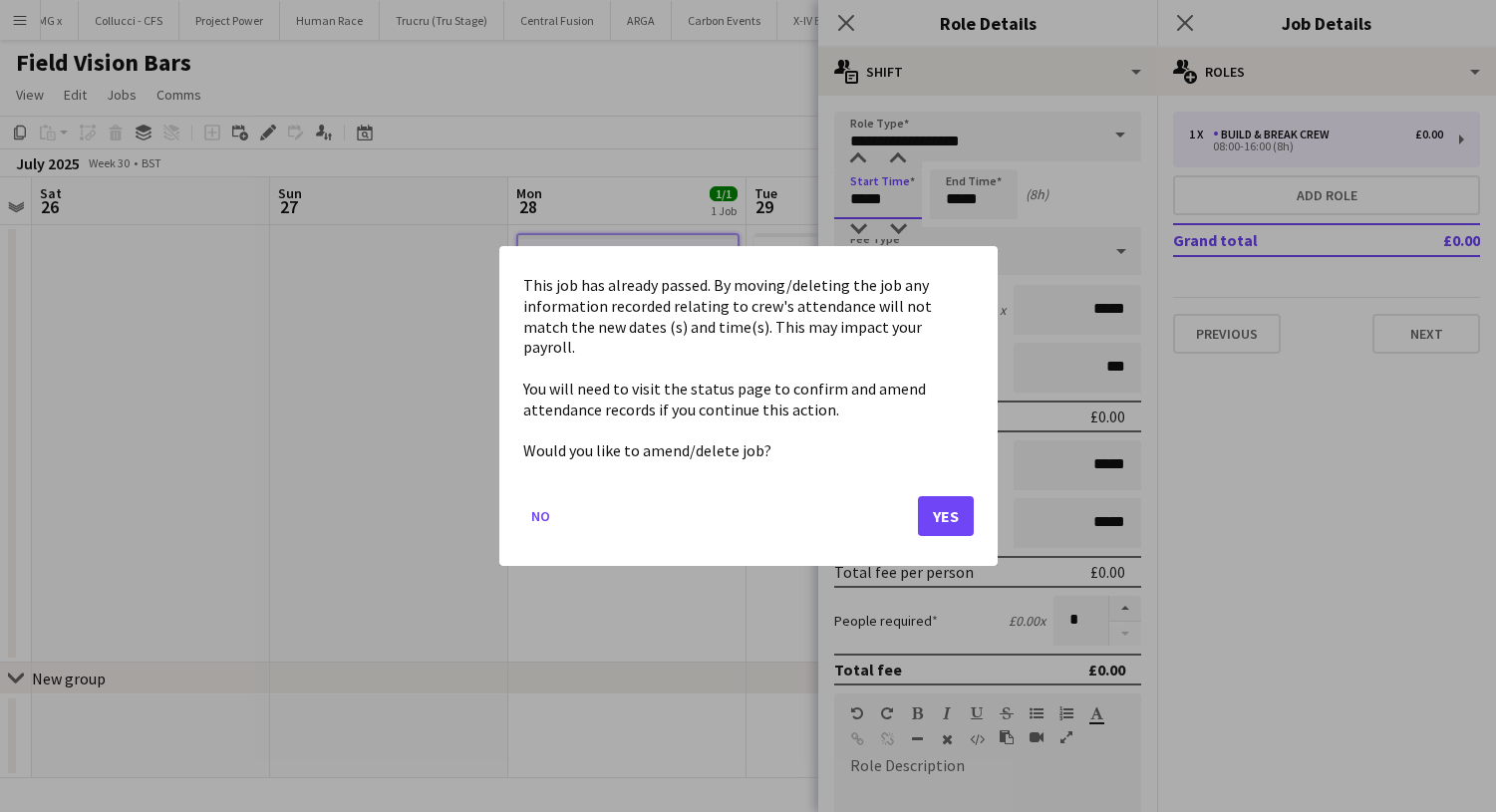 click on "Menu
Boards
Boards   Boards   All jobs   Status
Workforce
Workforce   My Workforce   Recruiting
Comms
Comms
Pay
Pay   Approvals   Payments   Reports
Platform Settings
Platform Settings   App settings   Your settings   Profiles
Training Academy
Training Academy
Knowledge Base
Knowledge Base
Product Updates
Product Updates   Log Out   Privacy   Rat Race
Close
CODESDE
Close
Cruck Tent
Close
WePop
Close
UnderBelly Limited
Close
London Marathon Events
Close
Evolve Creative
Close
Hide& Seek
Close
SRMG x
Close
Close" at bounding box center (748, 406) 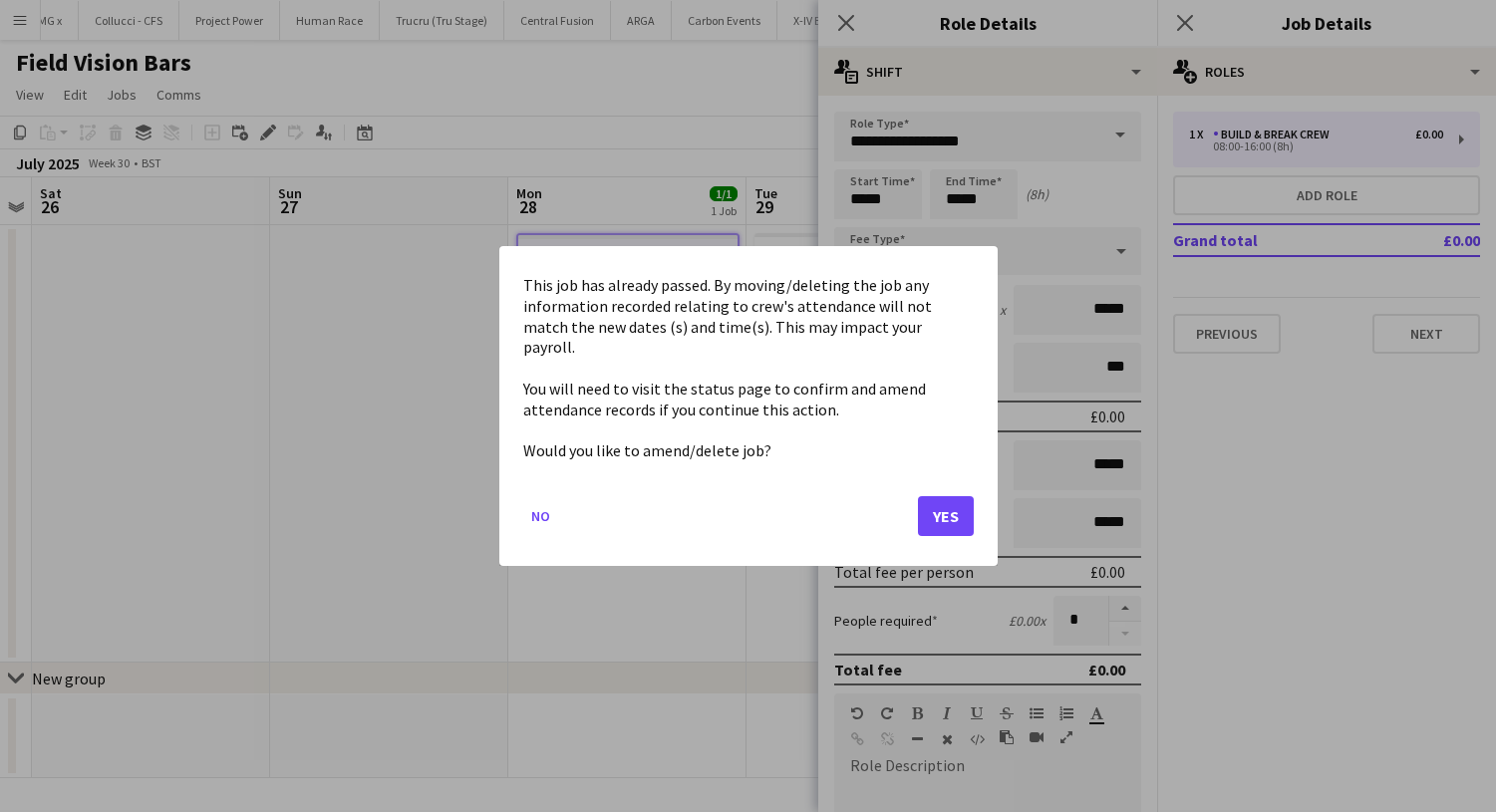 click on "Yes" 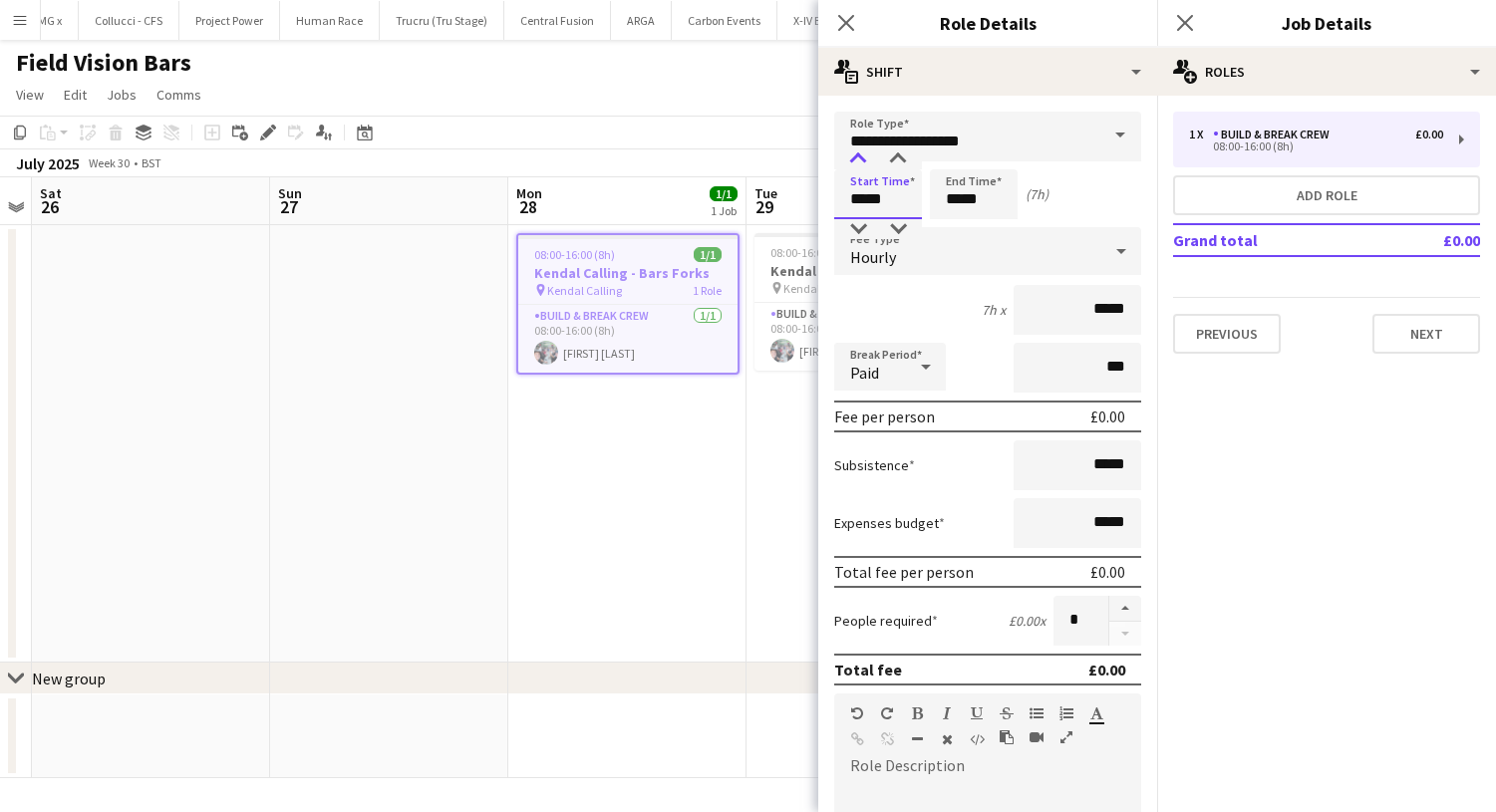 type on "*****" 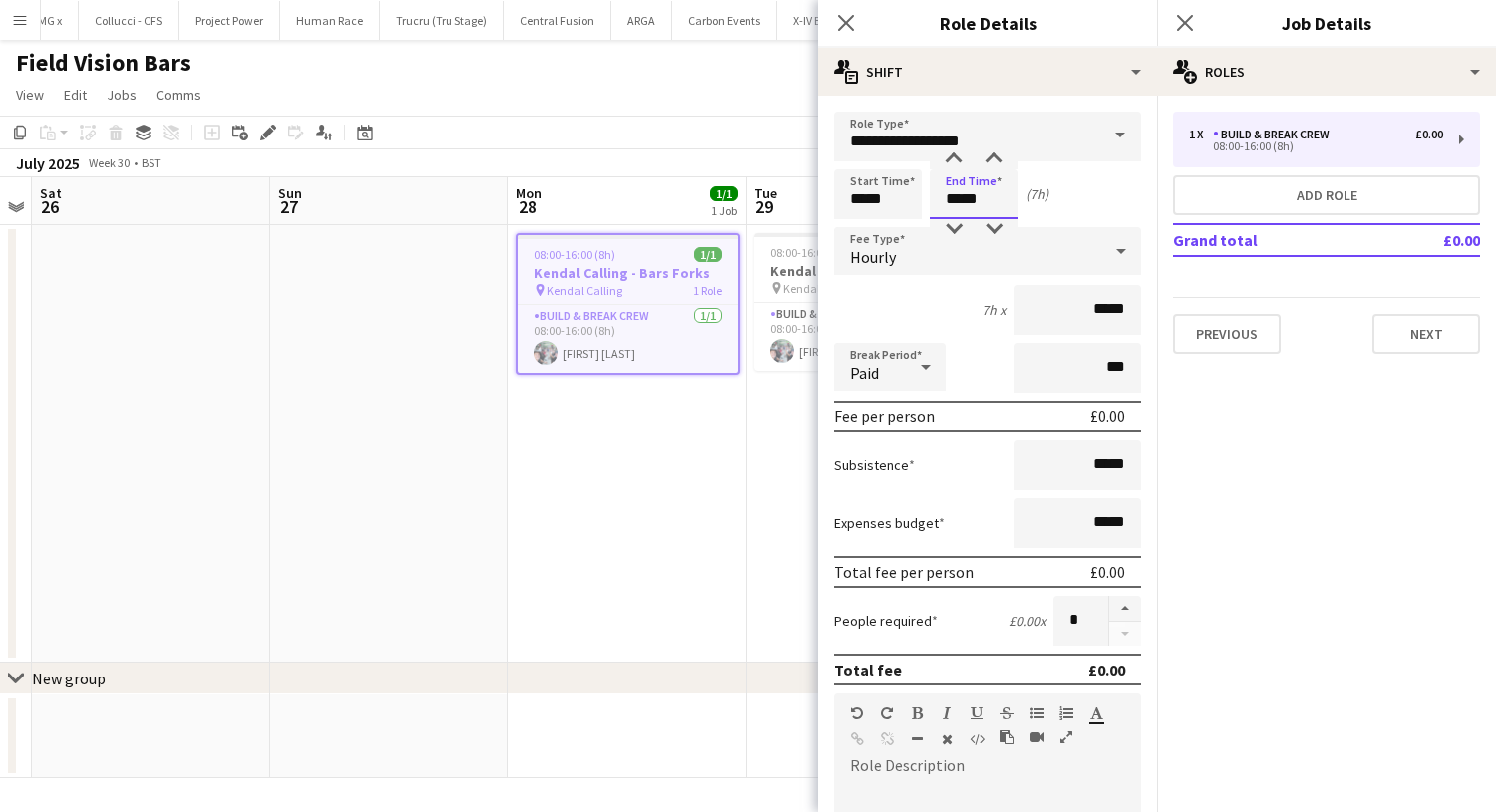 click on "*****" at bounding box center [974, 194] 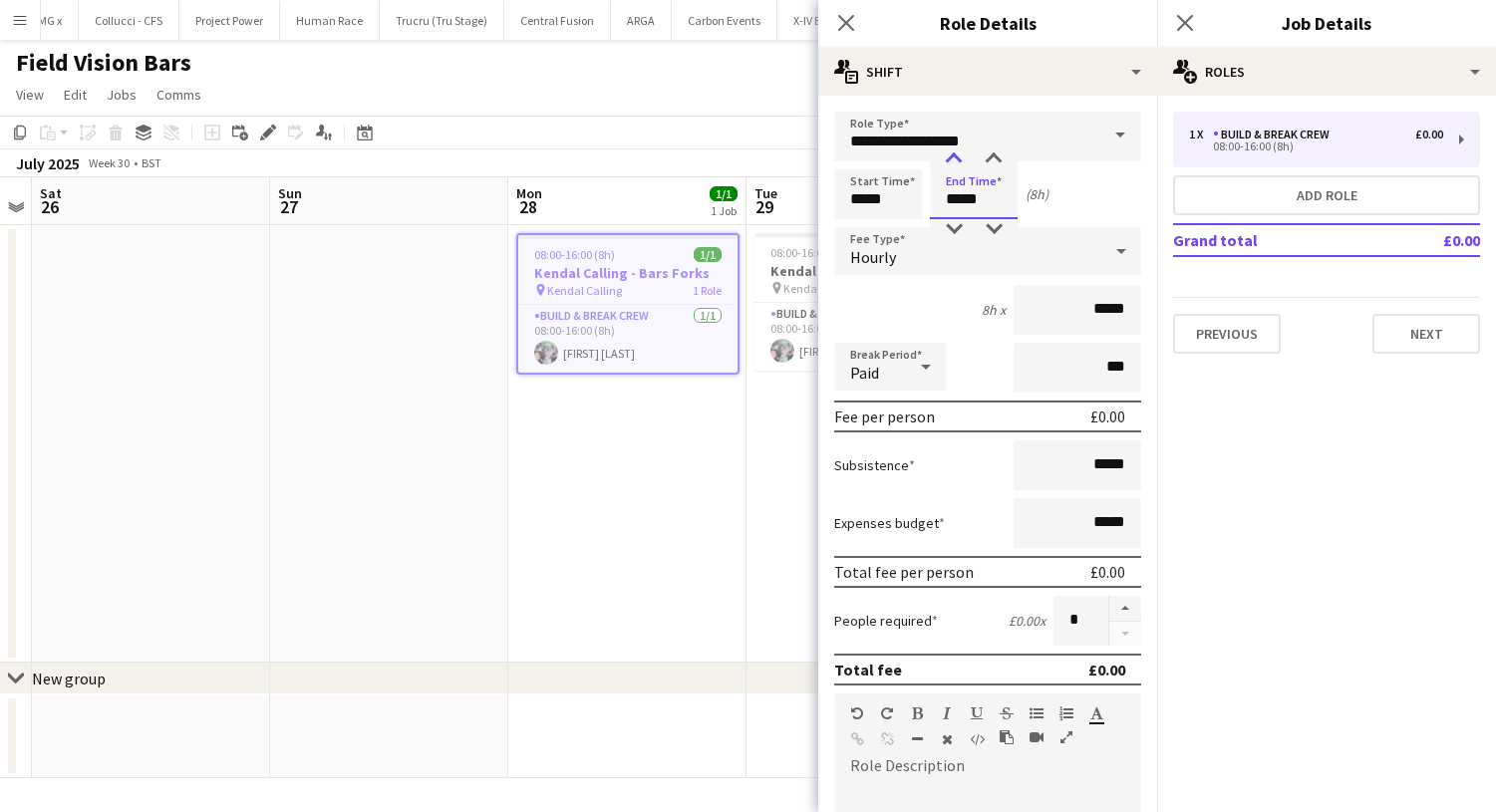 click at bounding box center (954, 159) 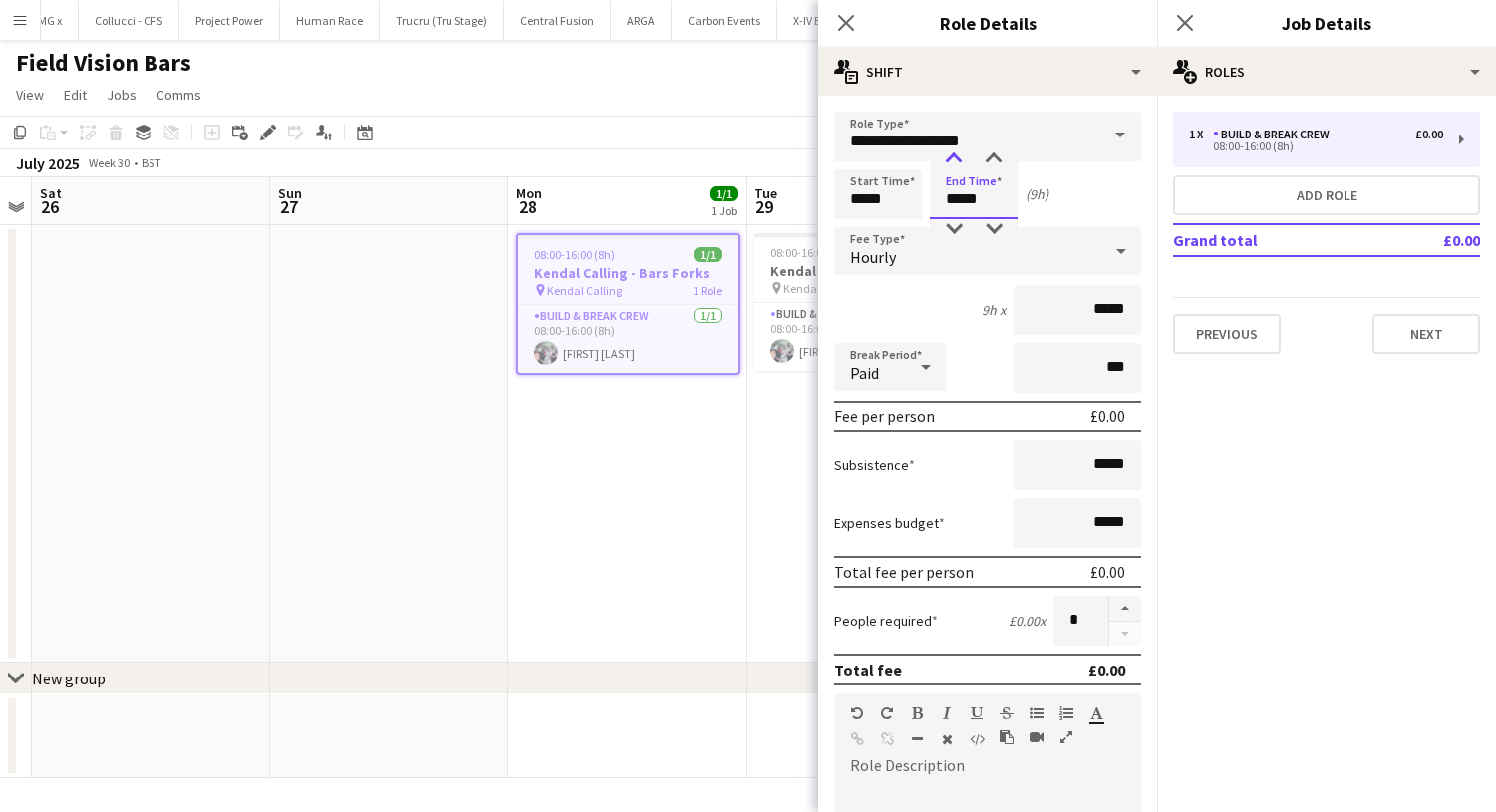 click at bounding box center [954, 159] 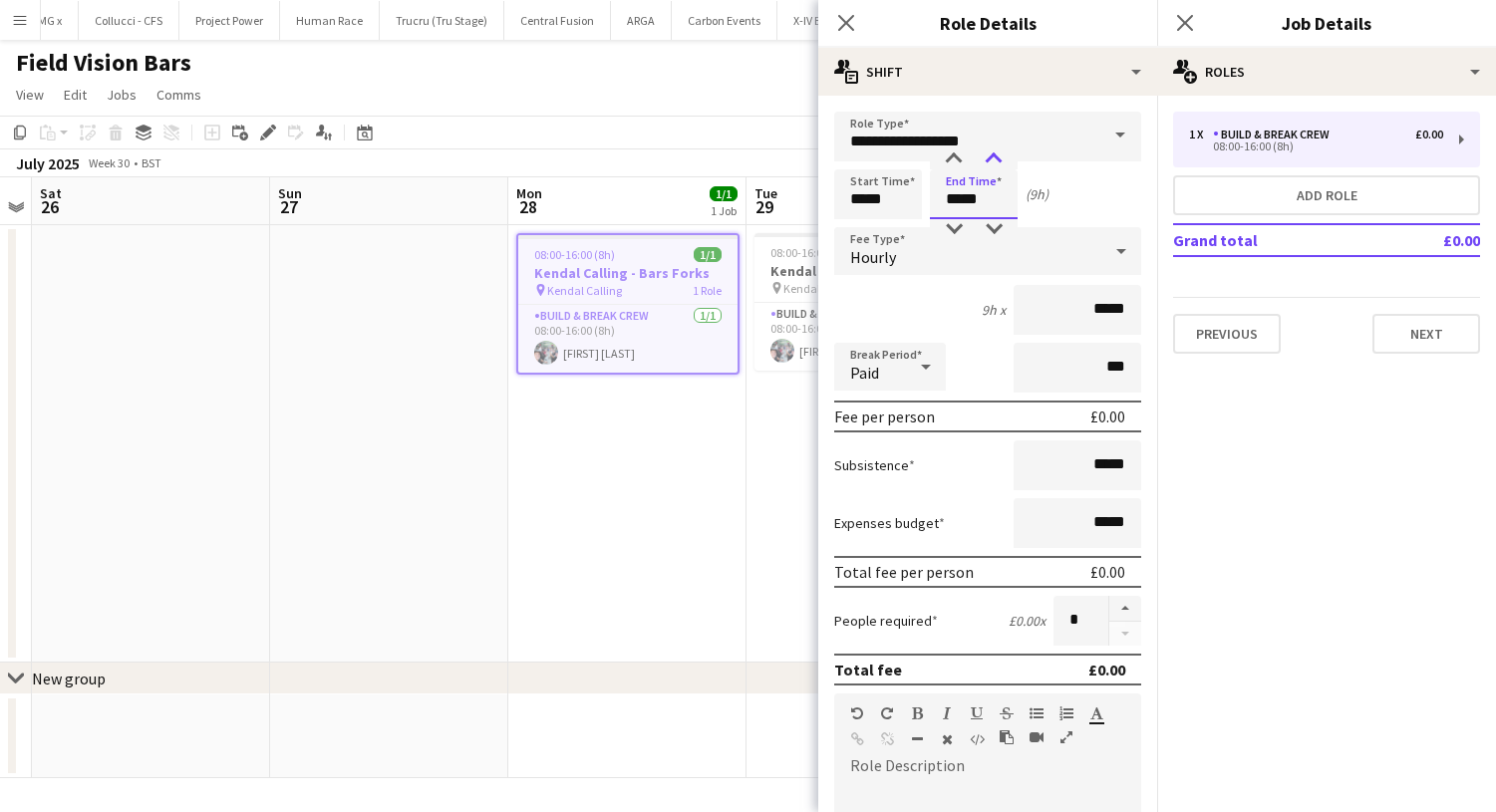 type on "*****" 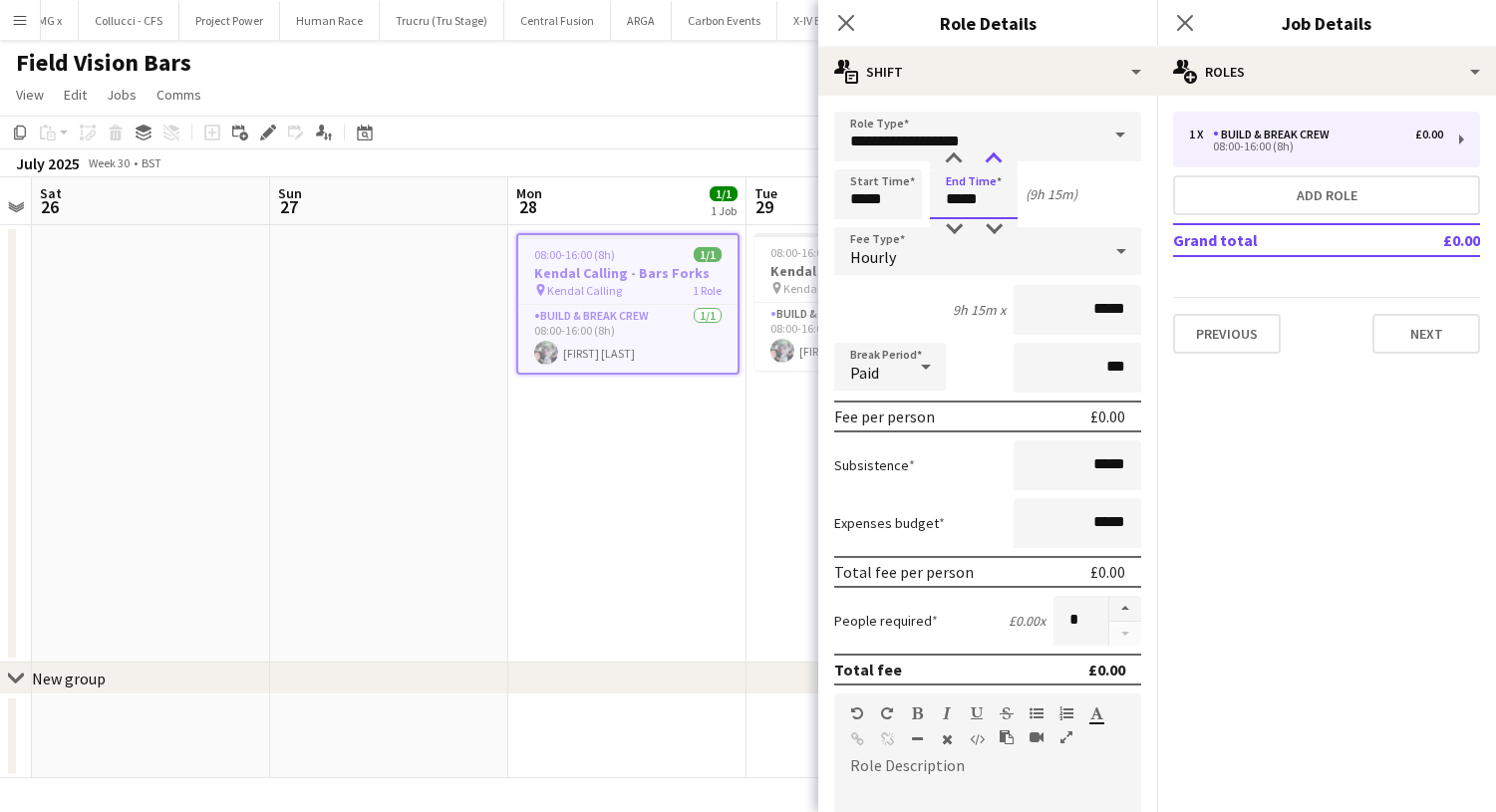 click at bounding box center (994, 159) 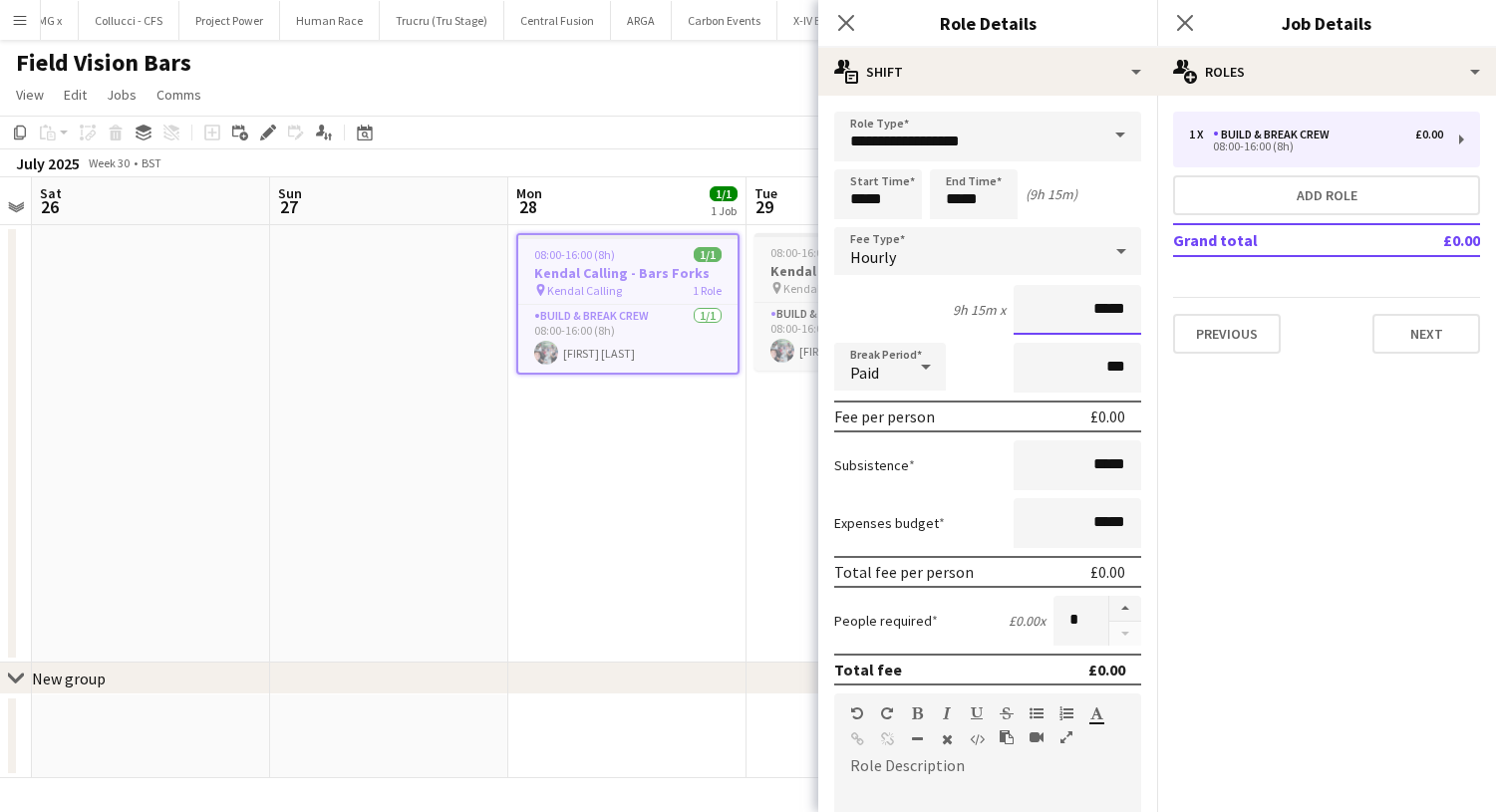 drag, startPoint x: 1132, startPoint y: 301, endPoint x: 805, endPoint y: 277, distance: 327.87955 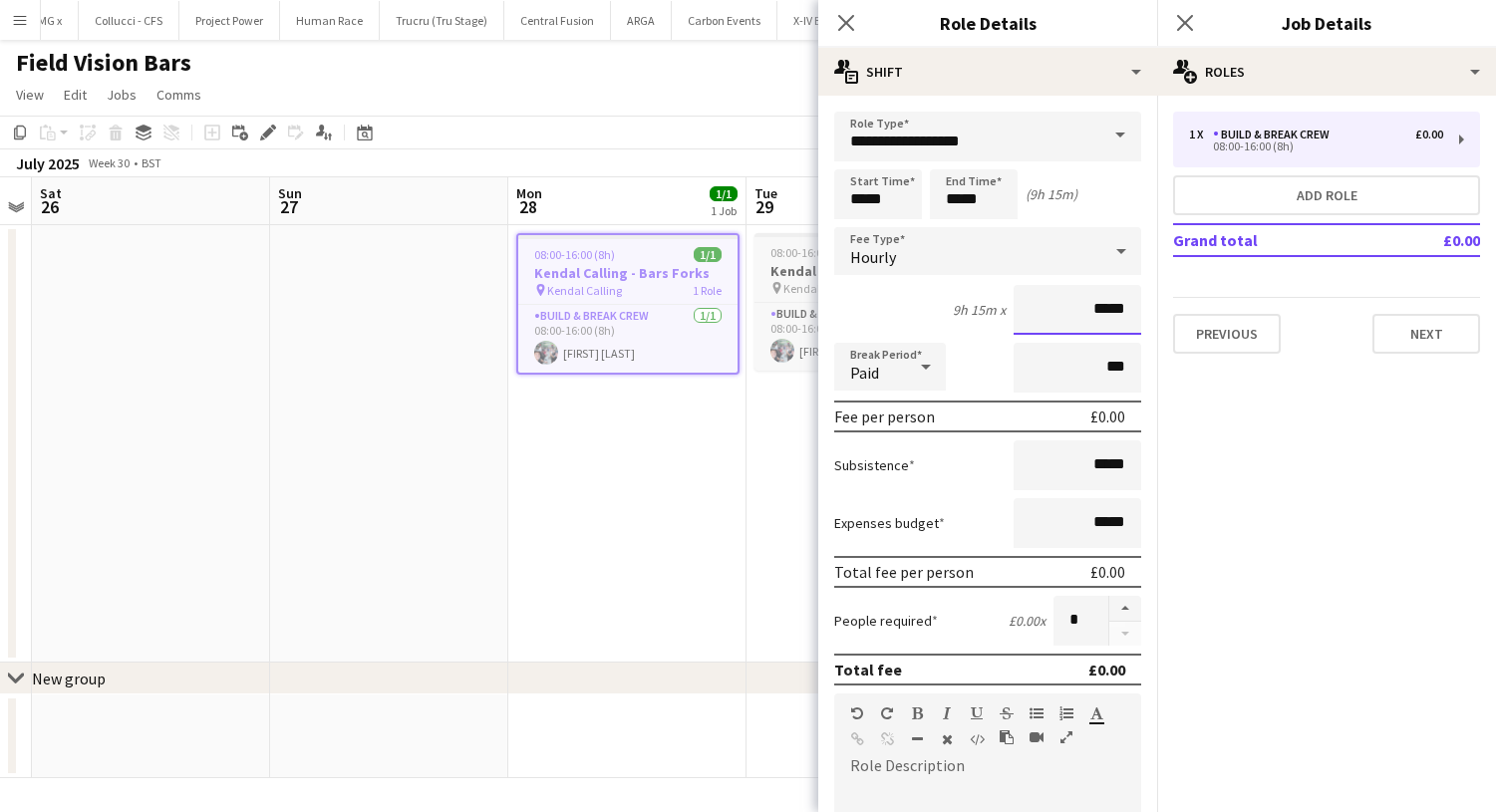 click on "**********" at bounding box center (988, 730) 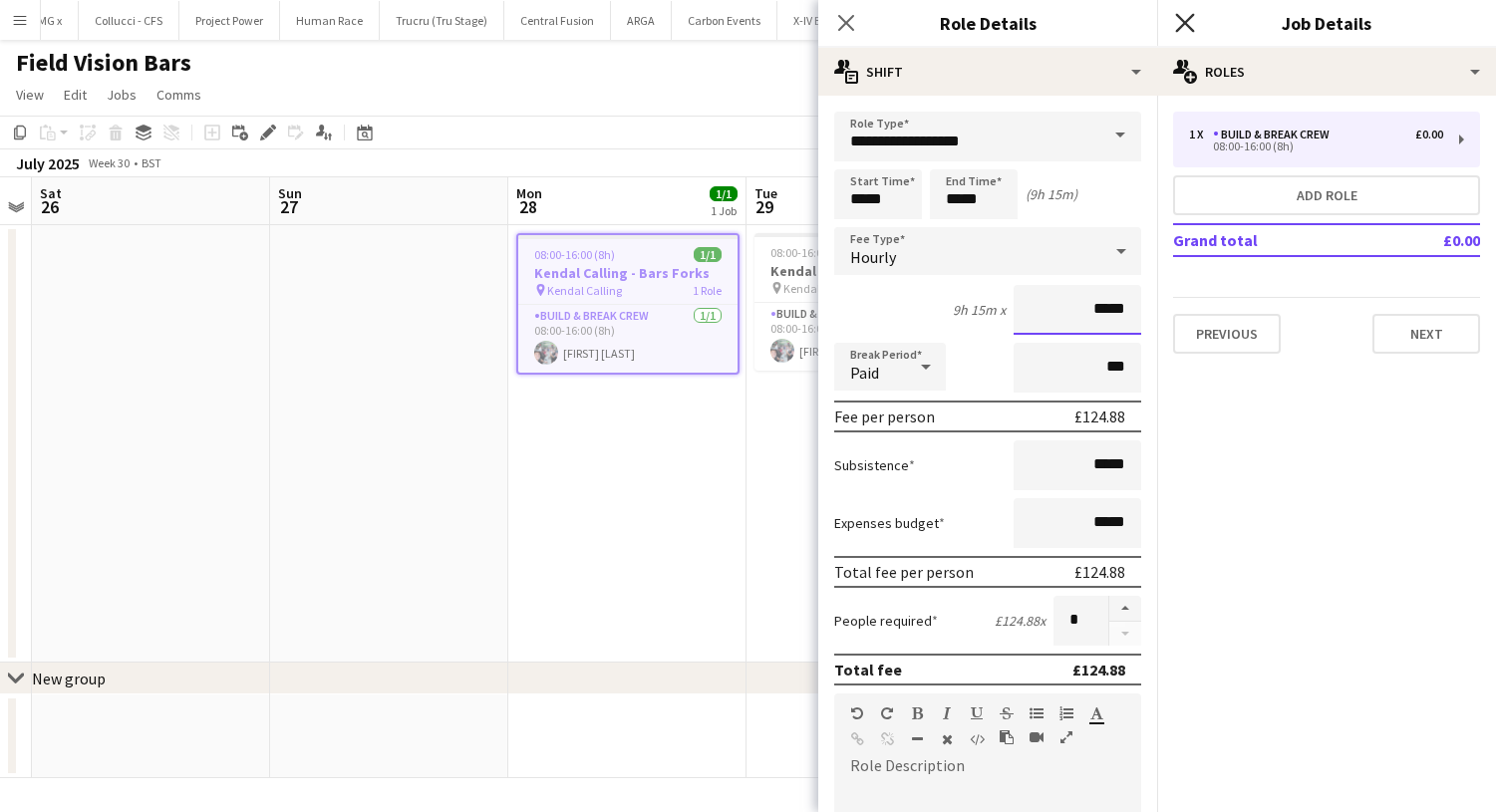type on "*****" 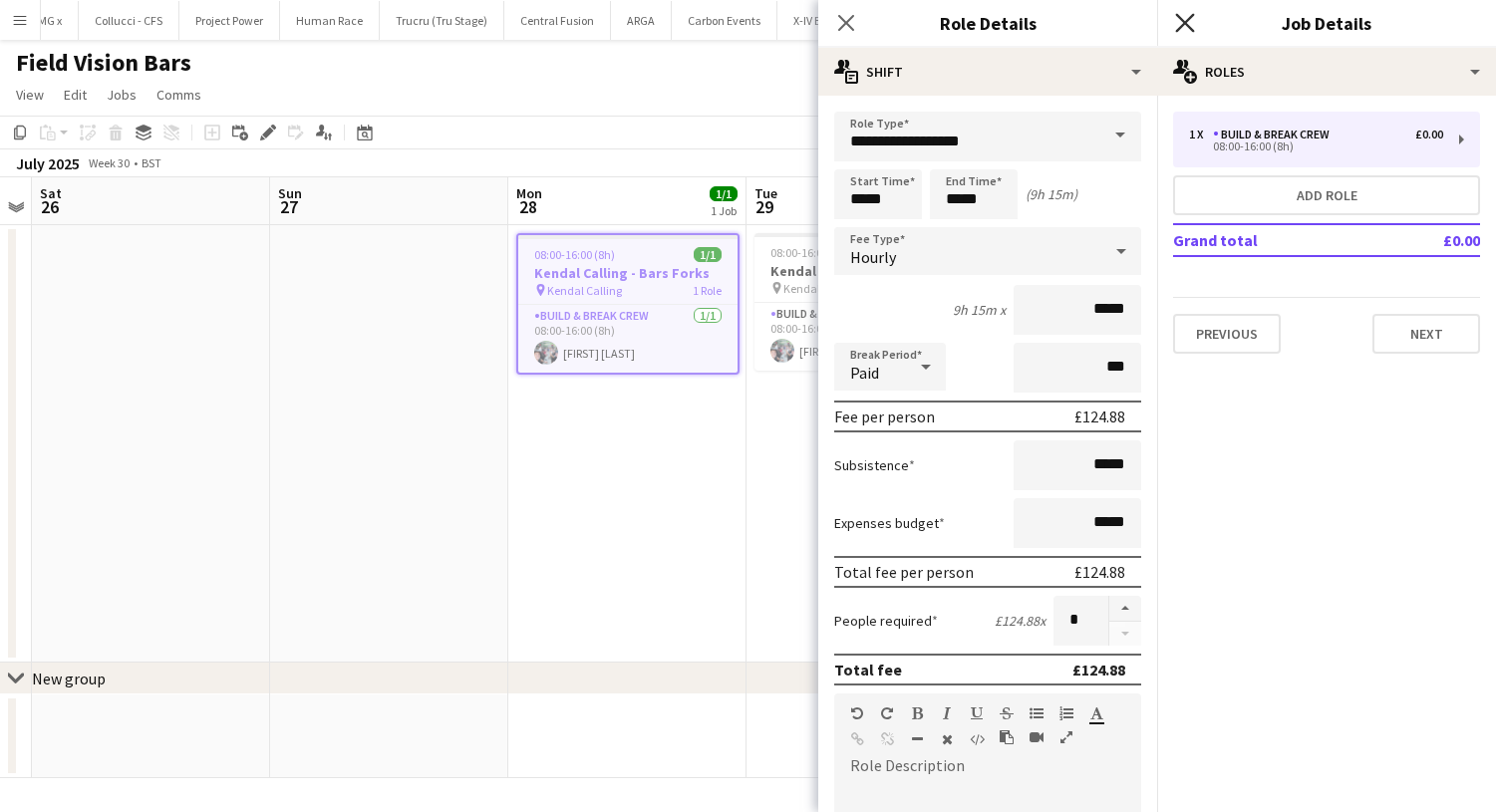 click on "Close pop-in" 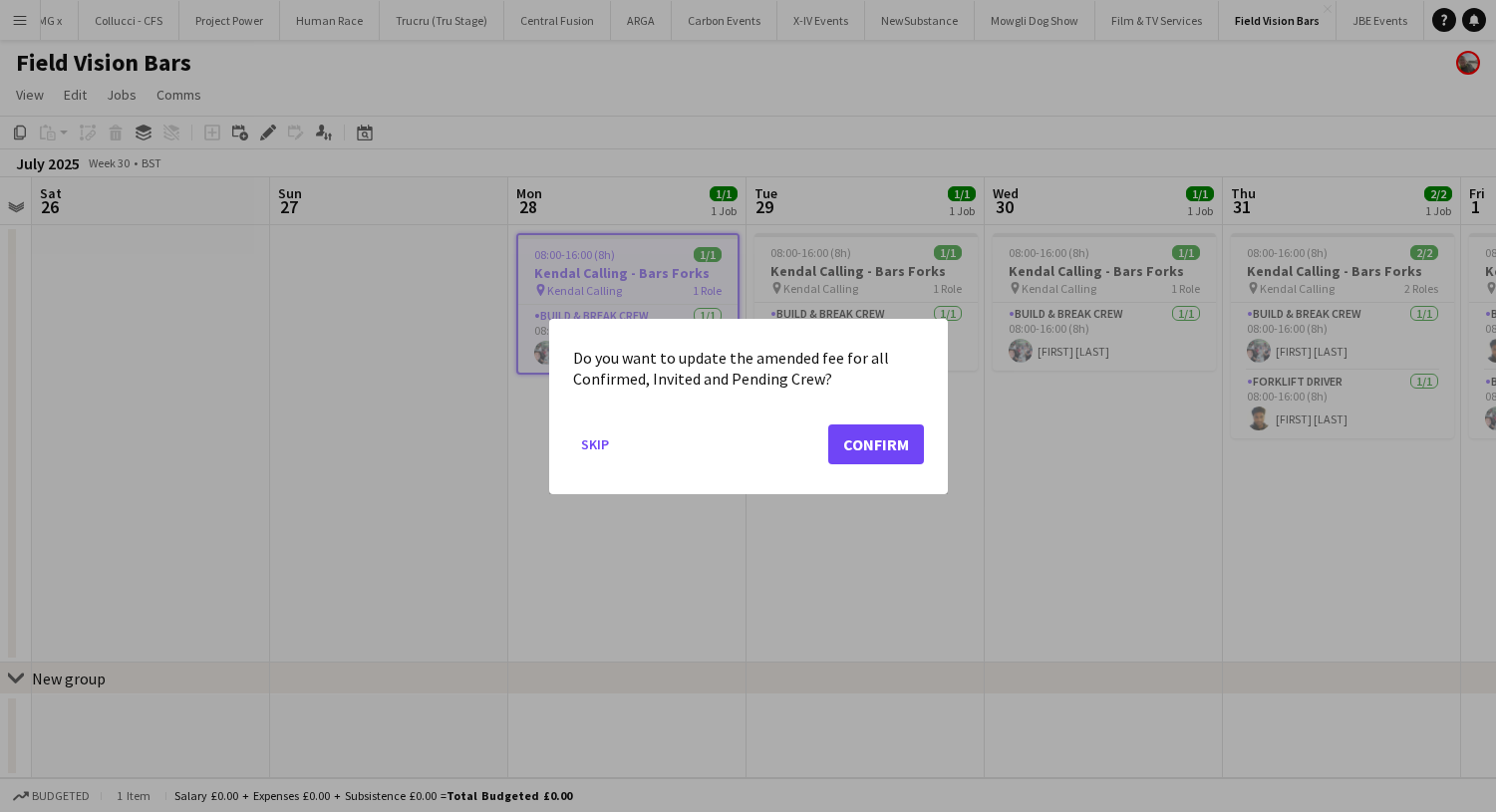 click on "Confirm" 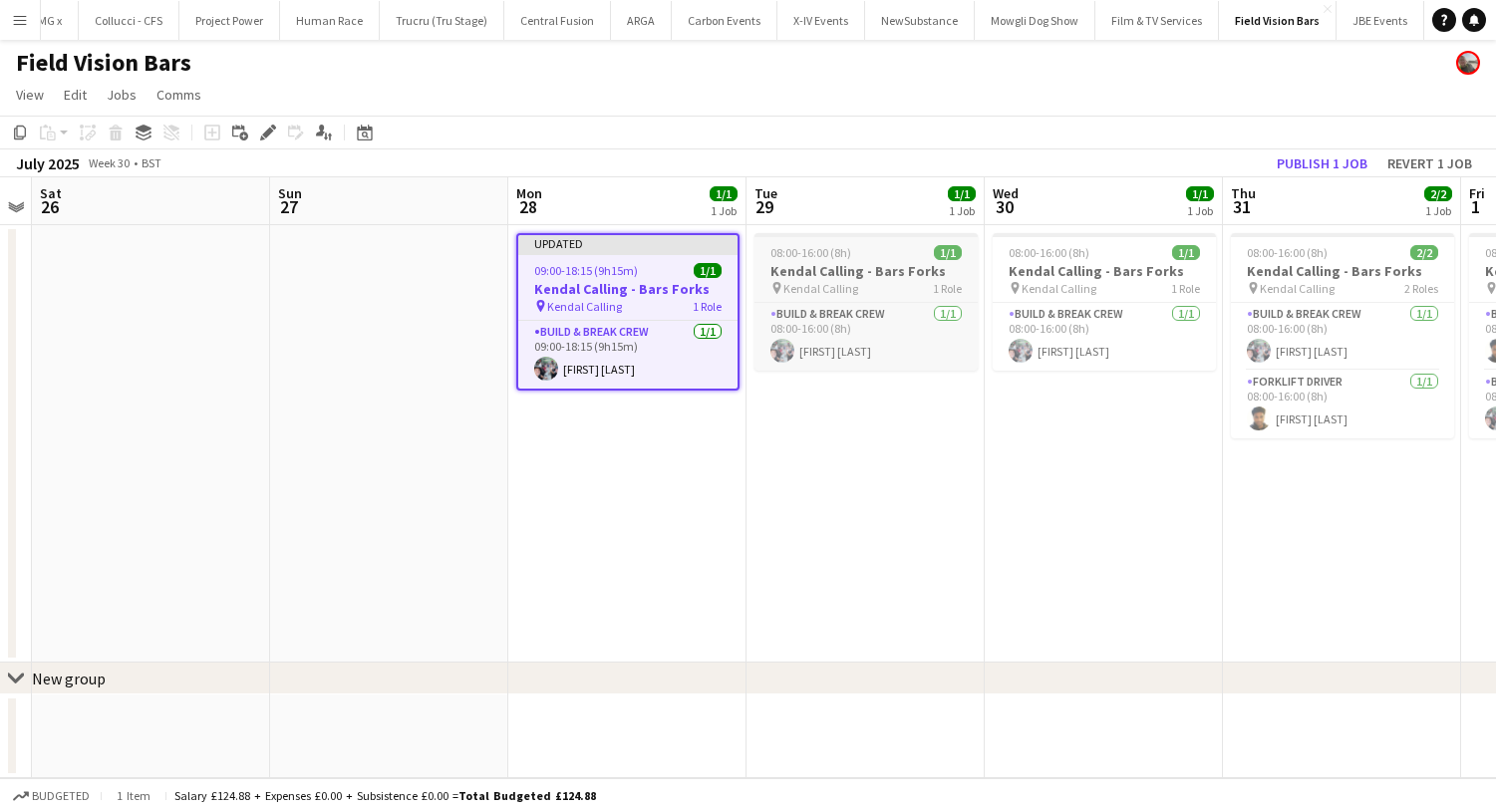 click on "Kendal Calling - Bars Forks" at bounding box center (866, 271) 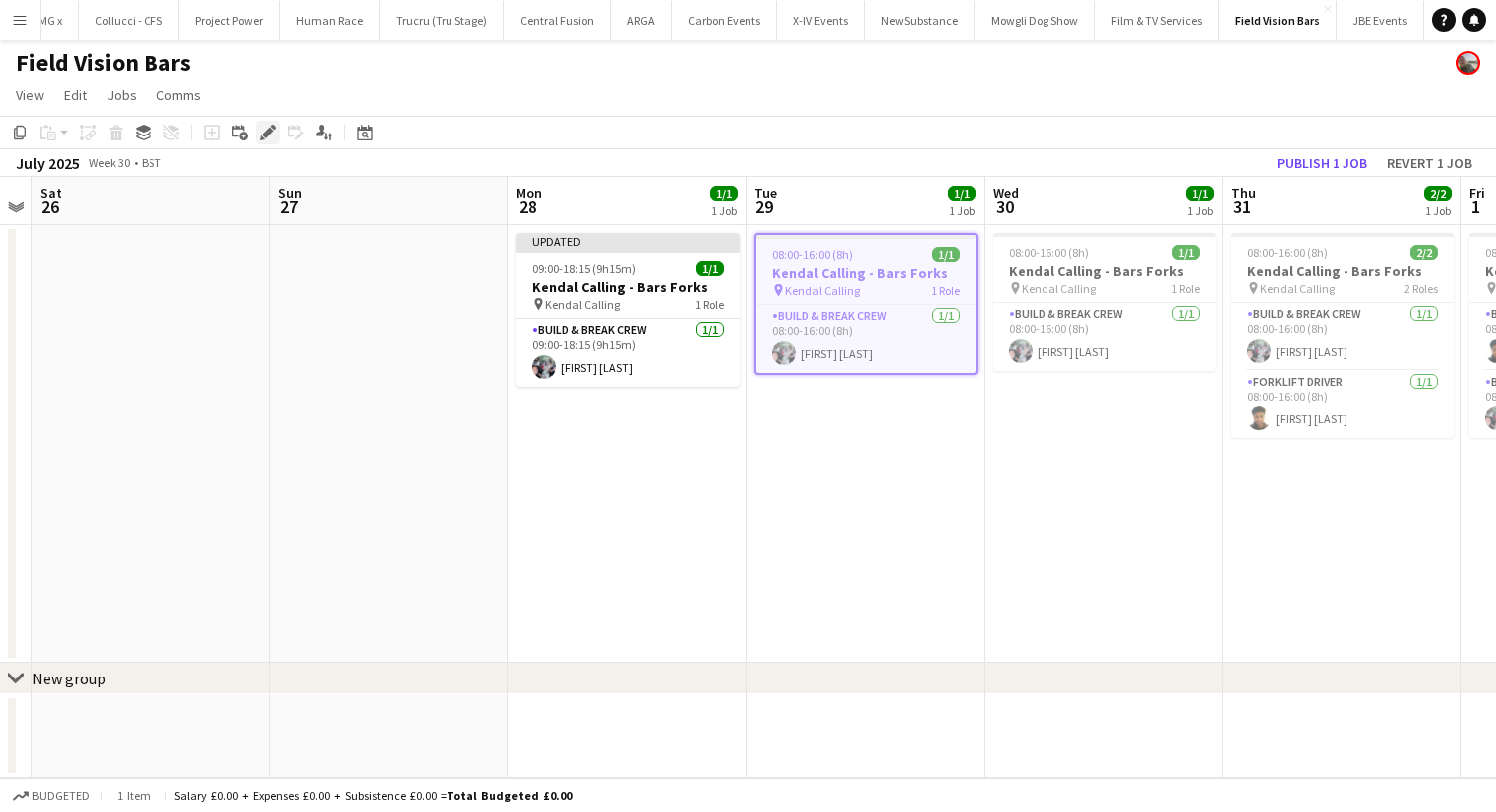 click on "Edit" 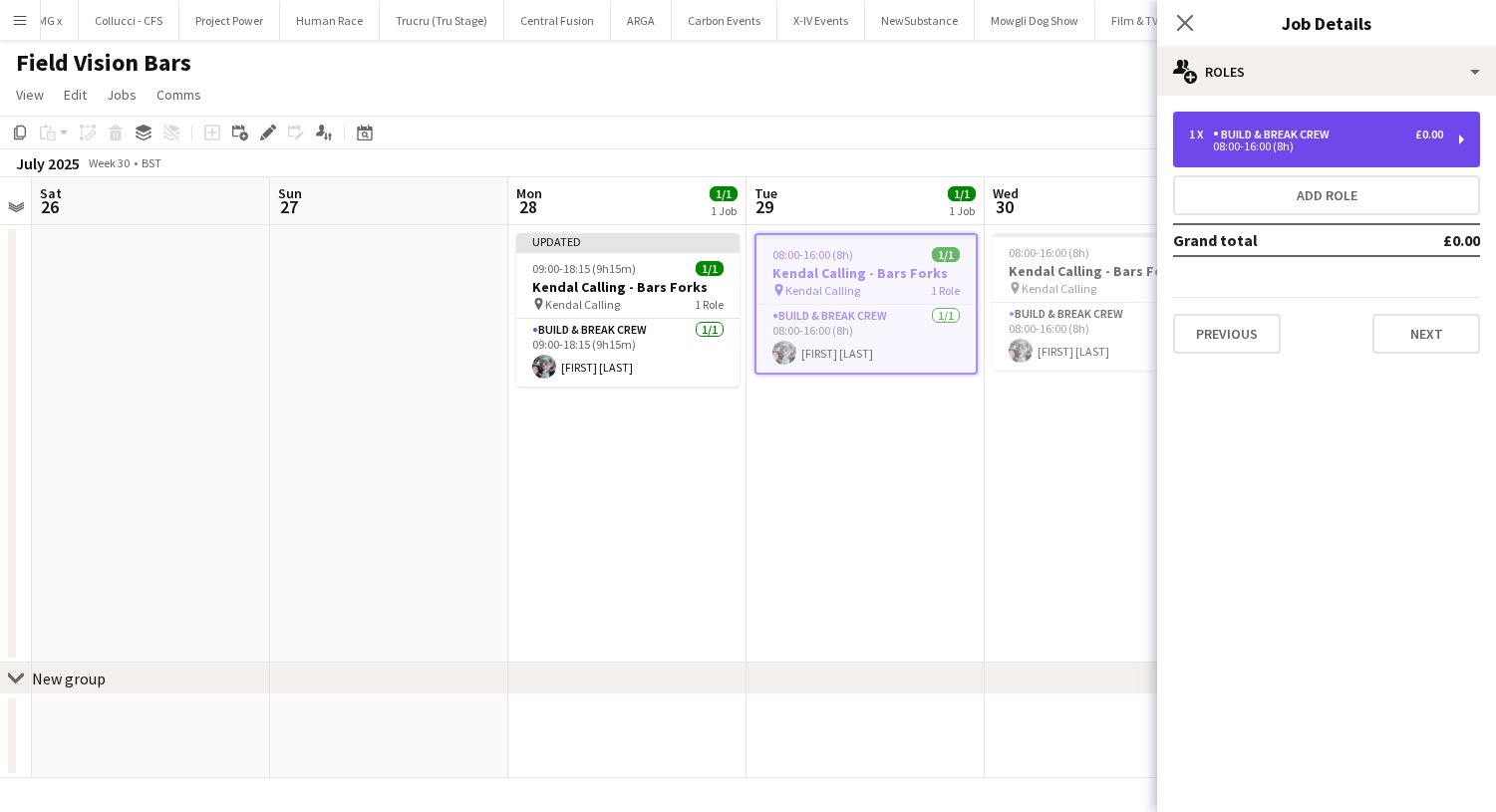 click on "08:00-16:00 (8h)" at bounding box center [1316, 146] 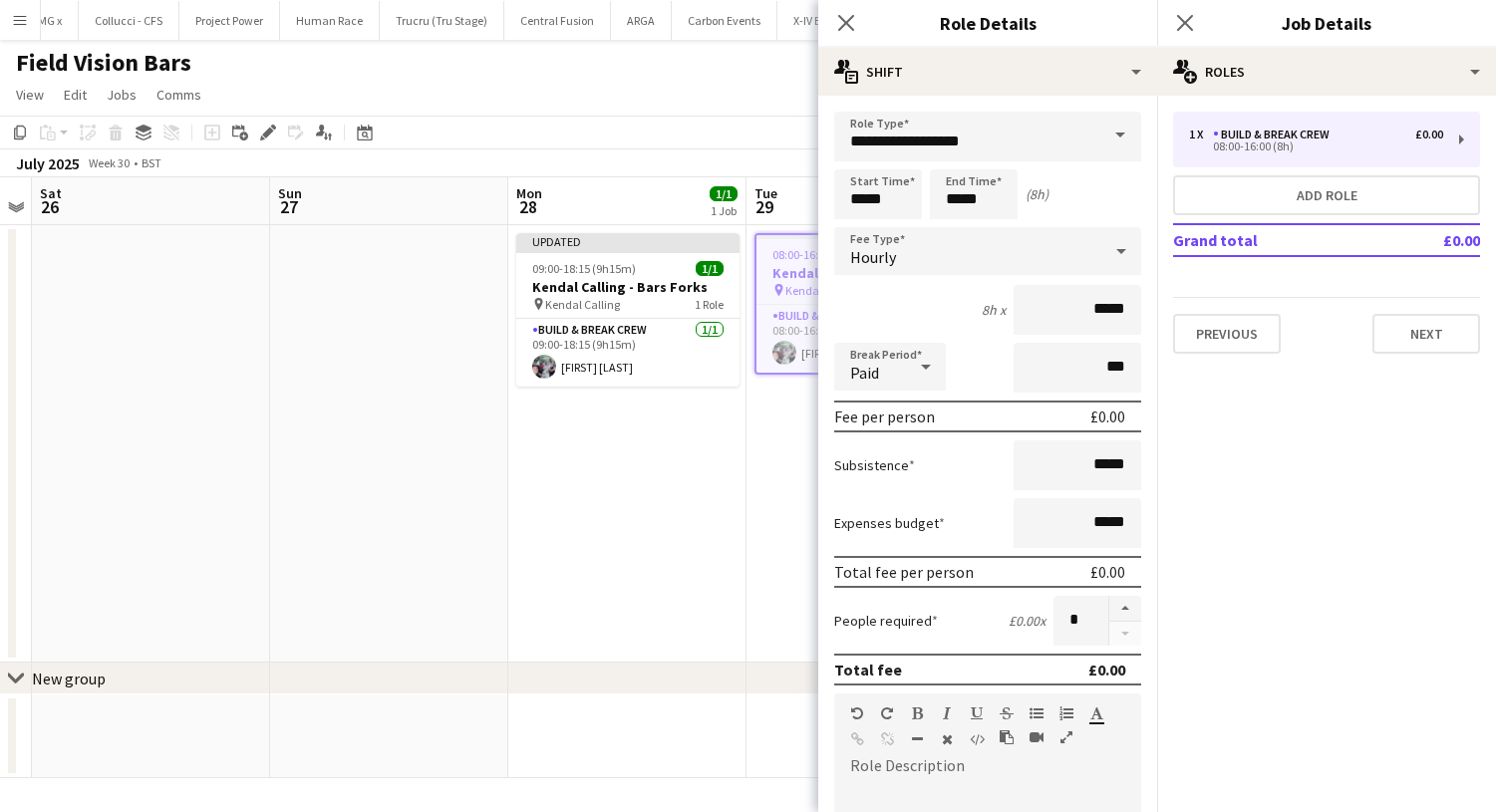 click on "**********" at bounding box center [988, 730] 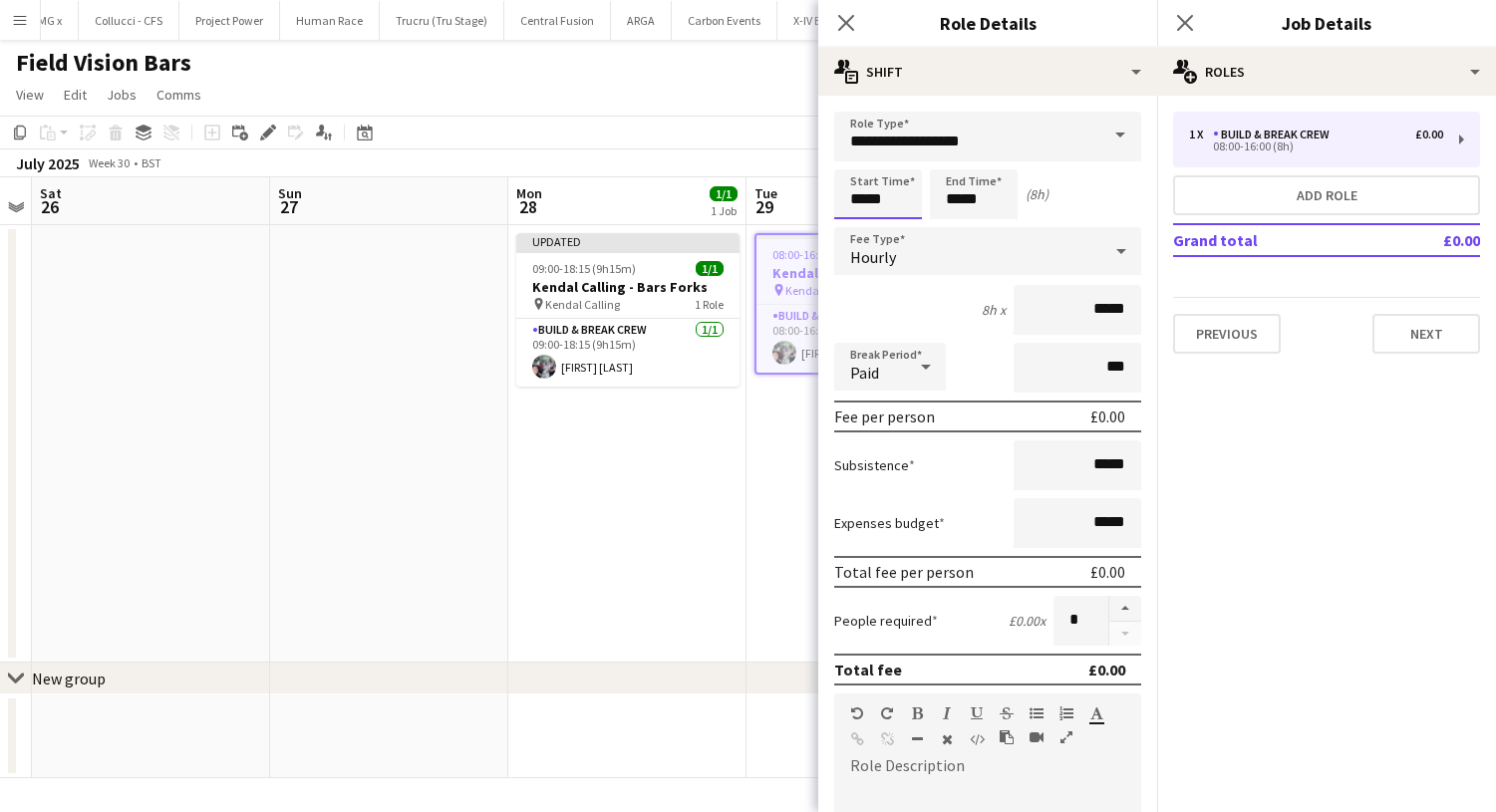 click on "Menu
Boards
Boards   Boards   All jobs   Status
Workforce
Workforce   My Workforce   Recruiting
Comms
Comms
Pay
Pay   Approvals   Payments   Reports
Platform Settings
Platform Settings   App settings   Your settings   Profiles
Training Academy
Training Academy
Knowledge Base
Knowledge Base
Product Updates
Product Updates   Log Out   Privacy   Rat Race
Close
CODESDE
Close
Cruck Tent
Close
WePop
Close
UnderBelly Limited
Close
London Marathon Events
Close
Evolve Creative
Close
Hide& Seek
Close
SRMG x
Close
Close" at bounding box center (748, 406) 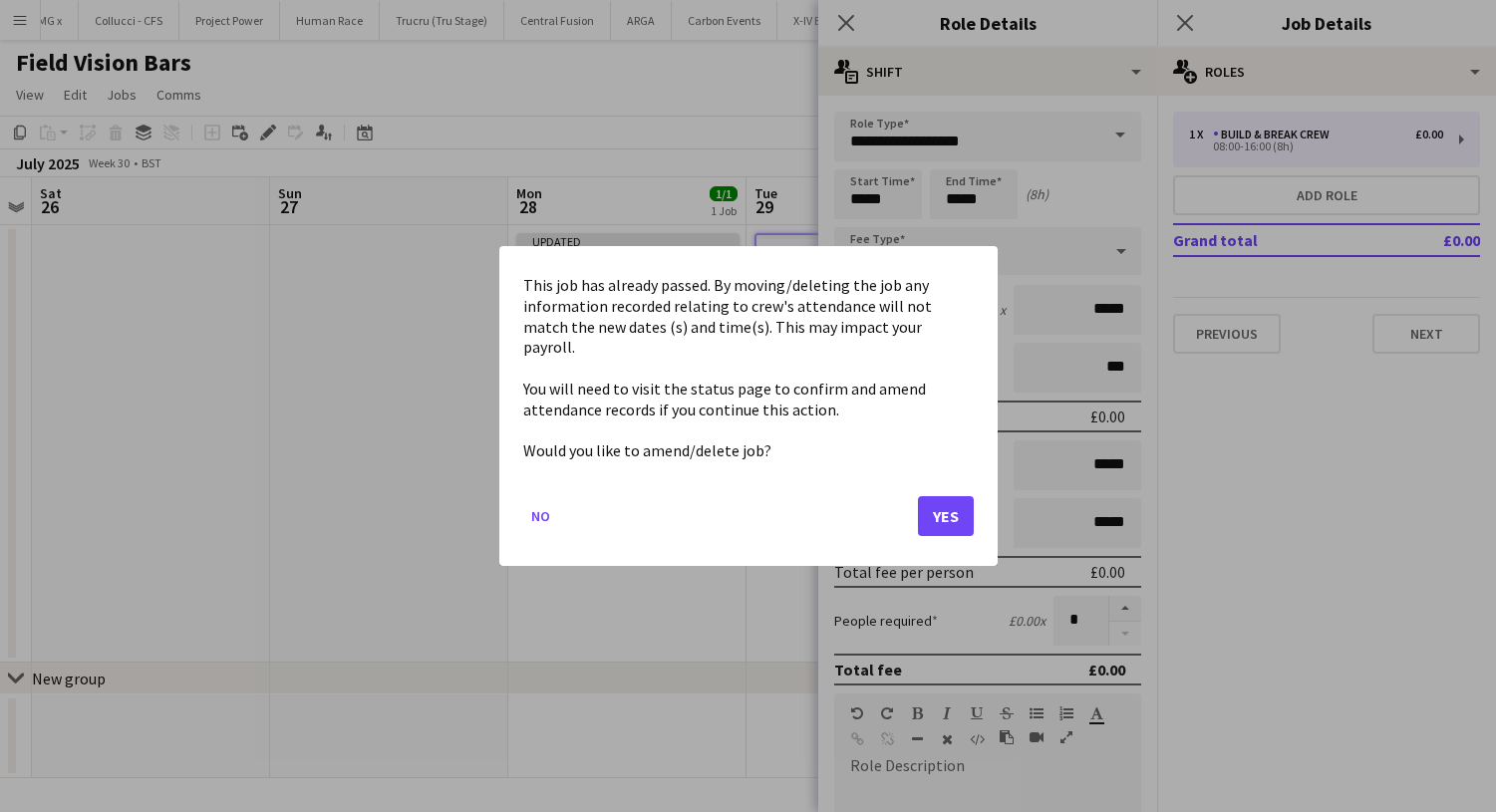 click on "No   Yes" 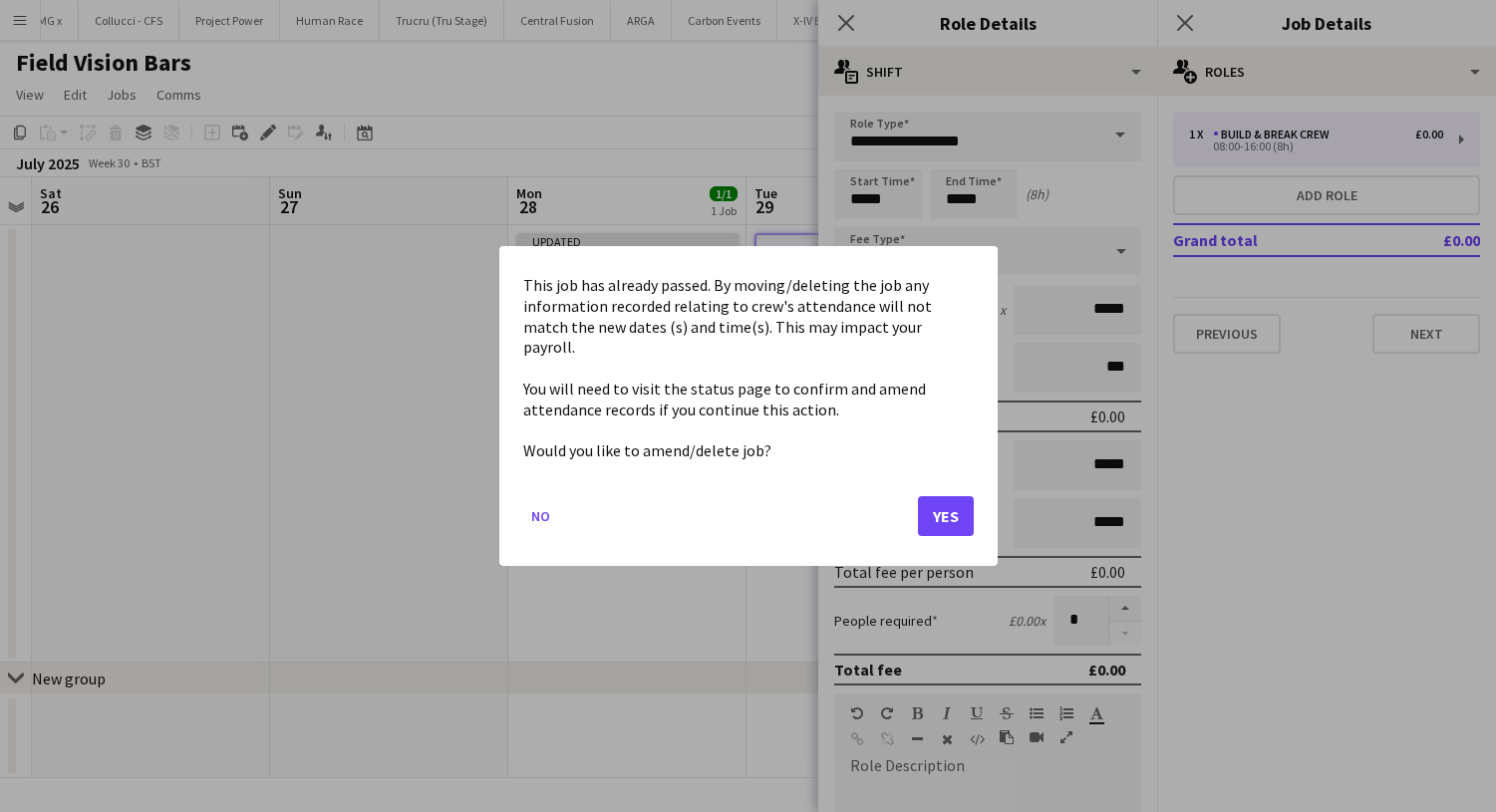 click on "Yes" 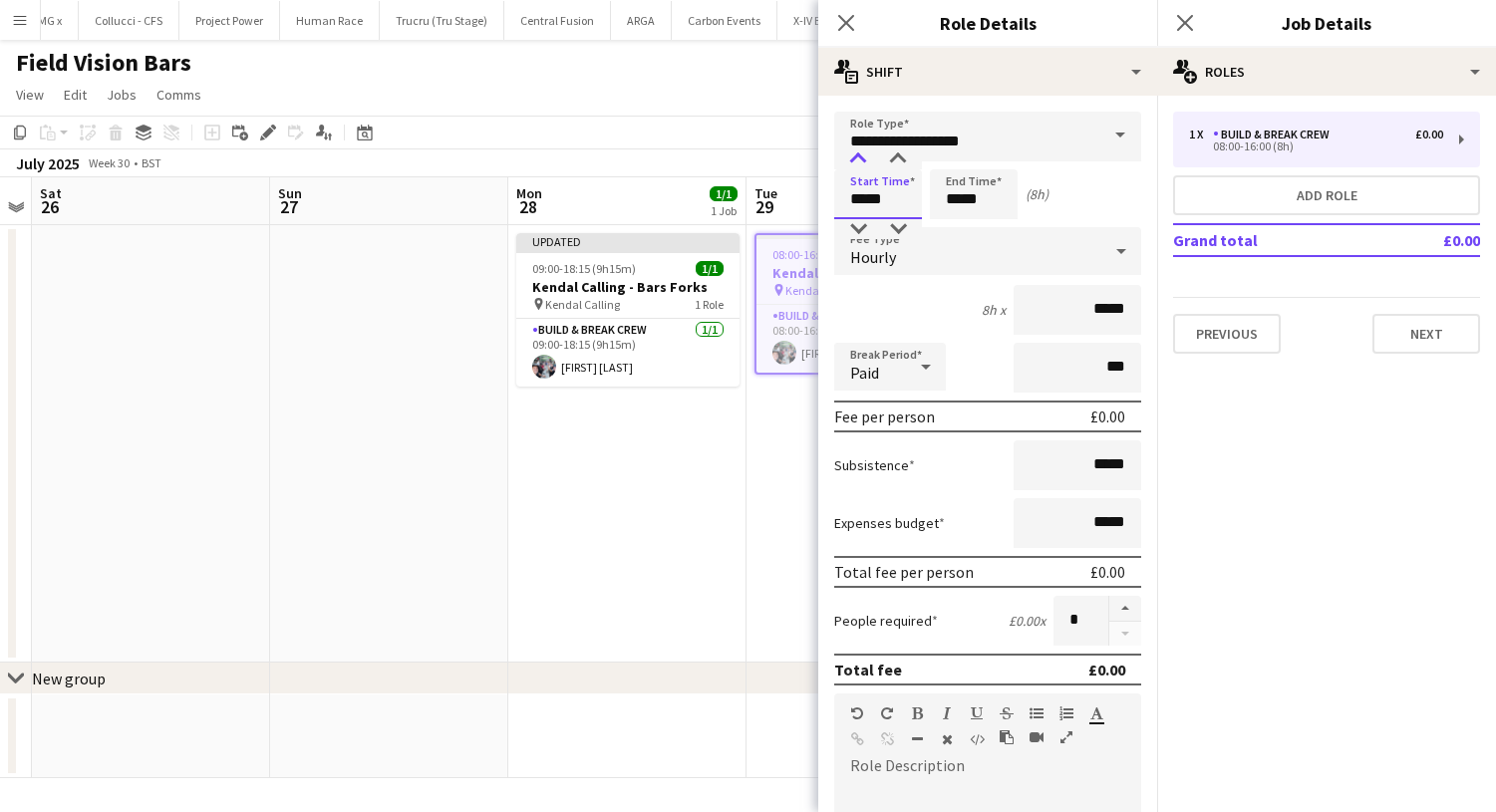 type on "*****" 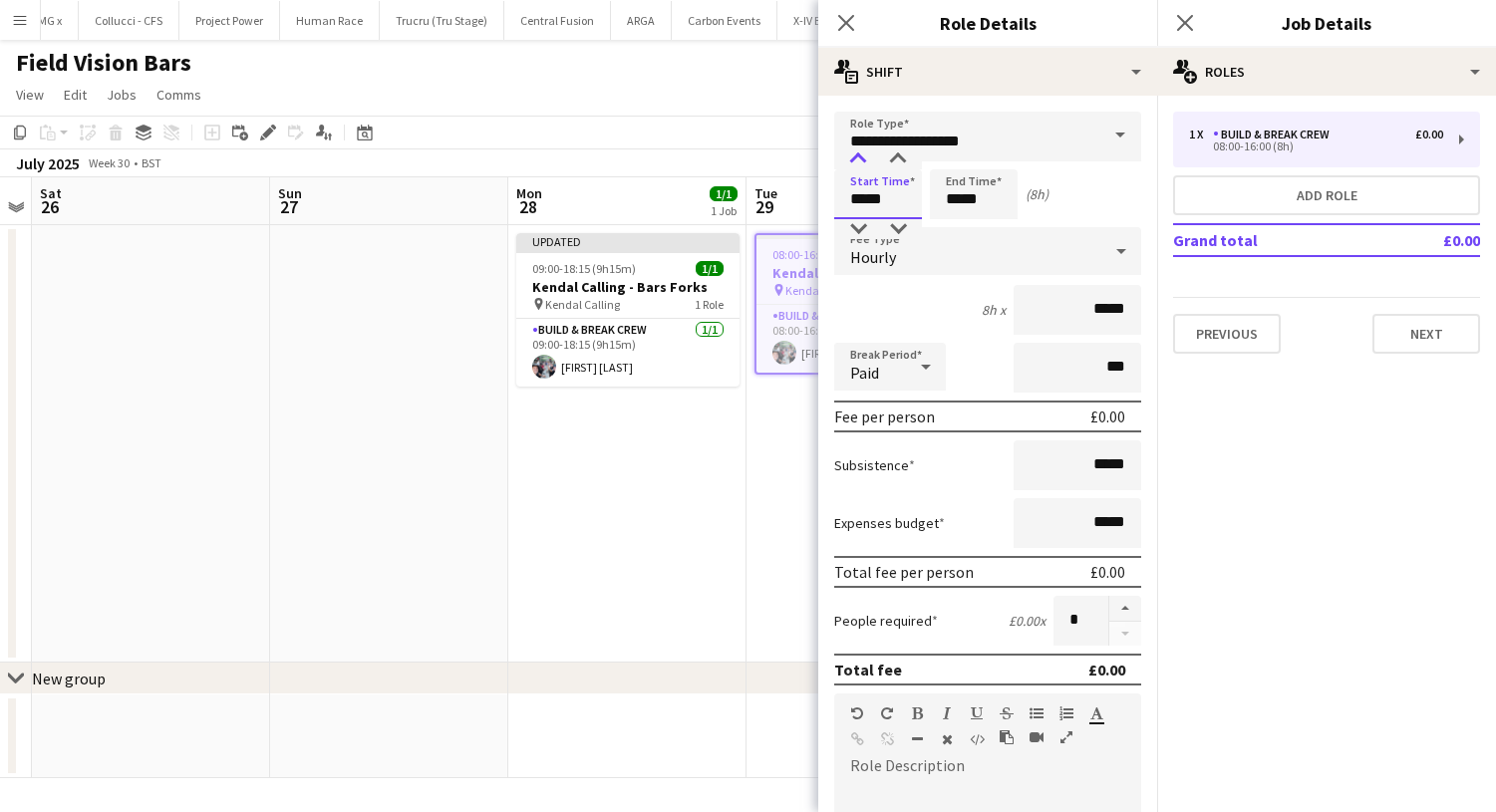 click at bounding box center [858, 159] 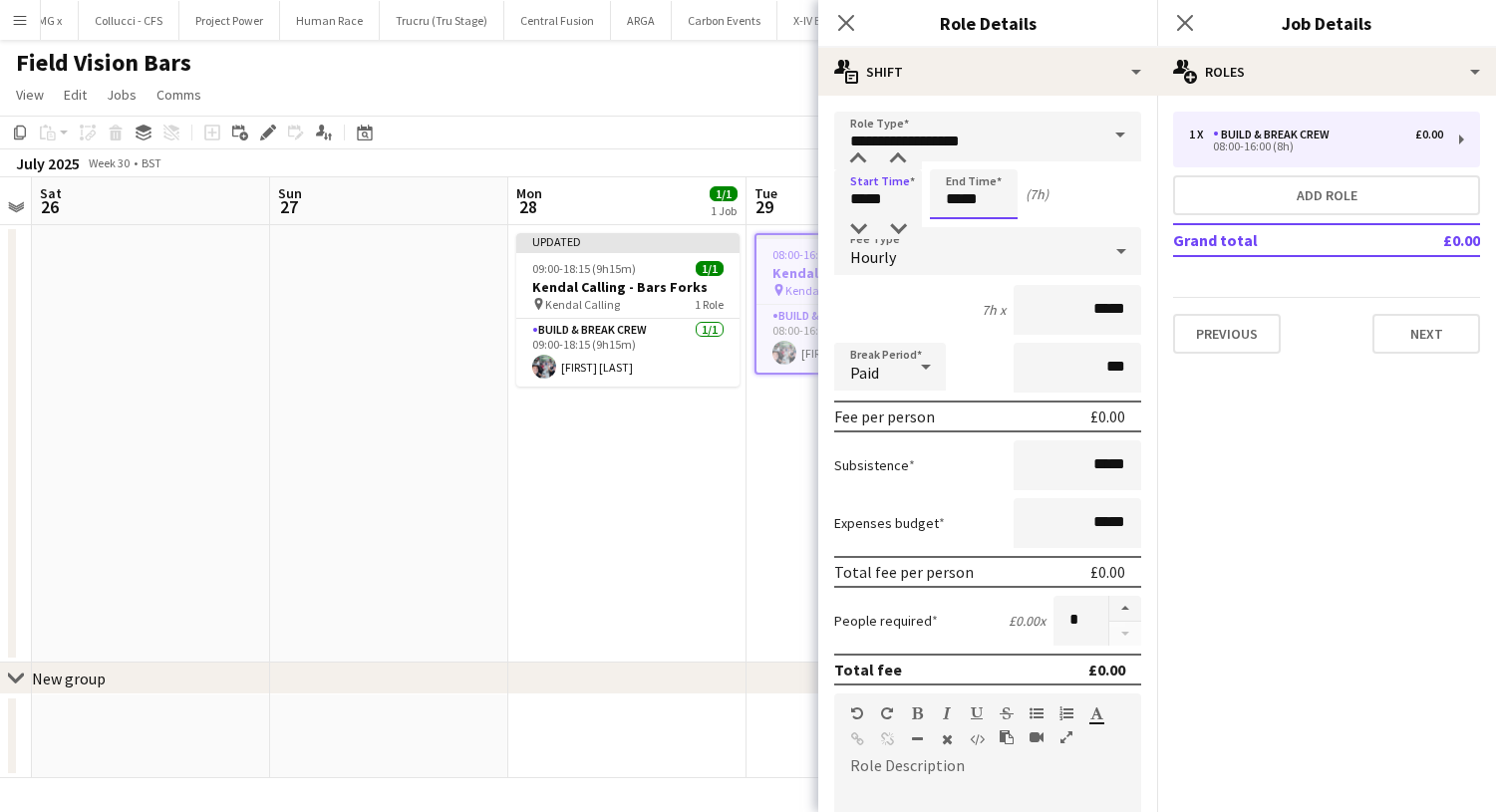 click on "*****" at bounding box center [974, 194] 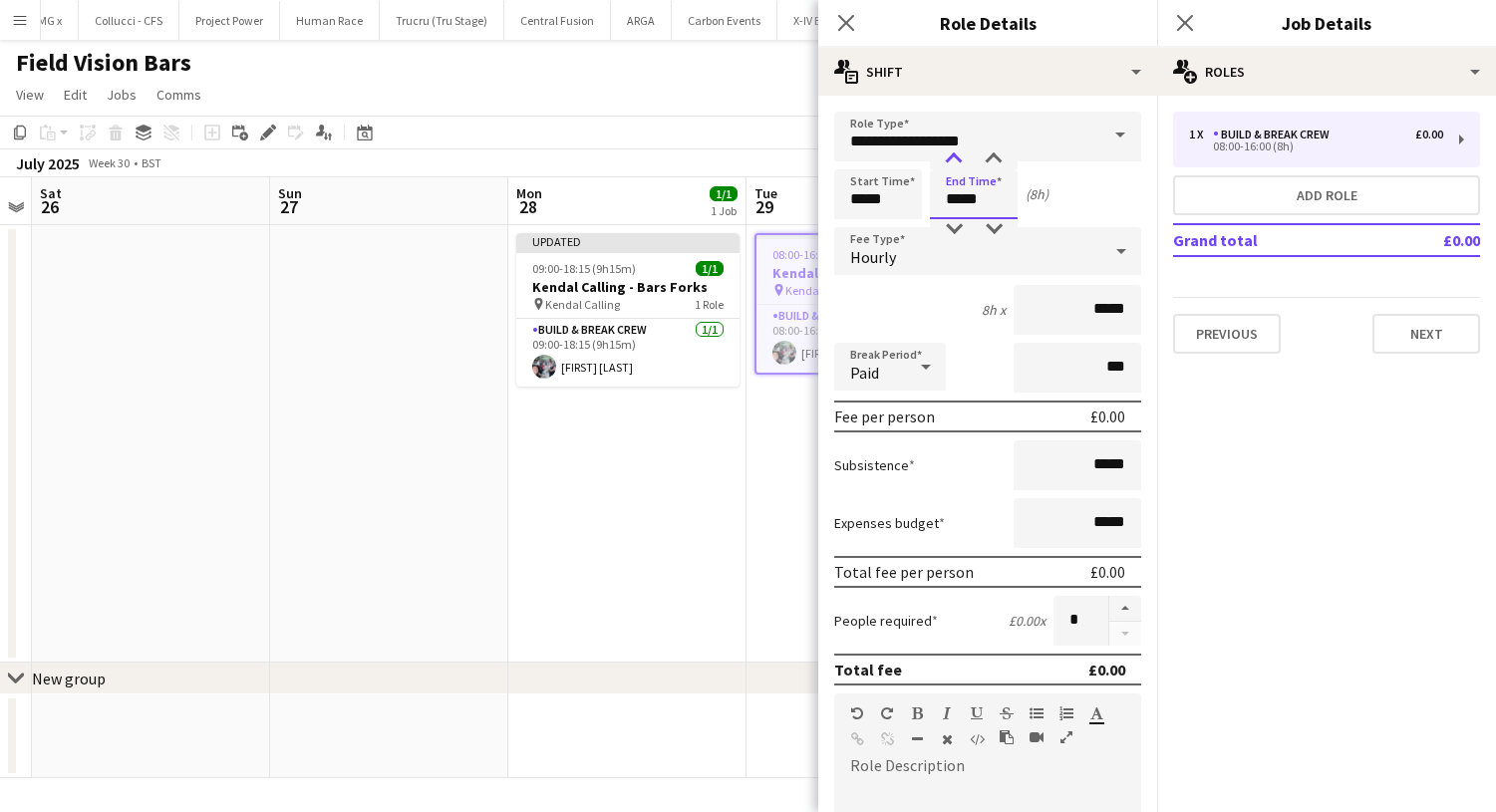 click at bounding box center (954, 159) 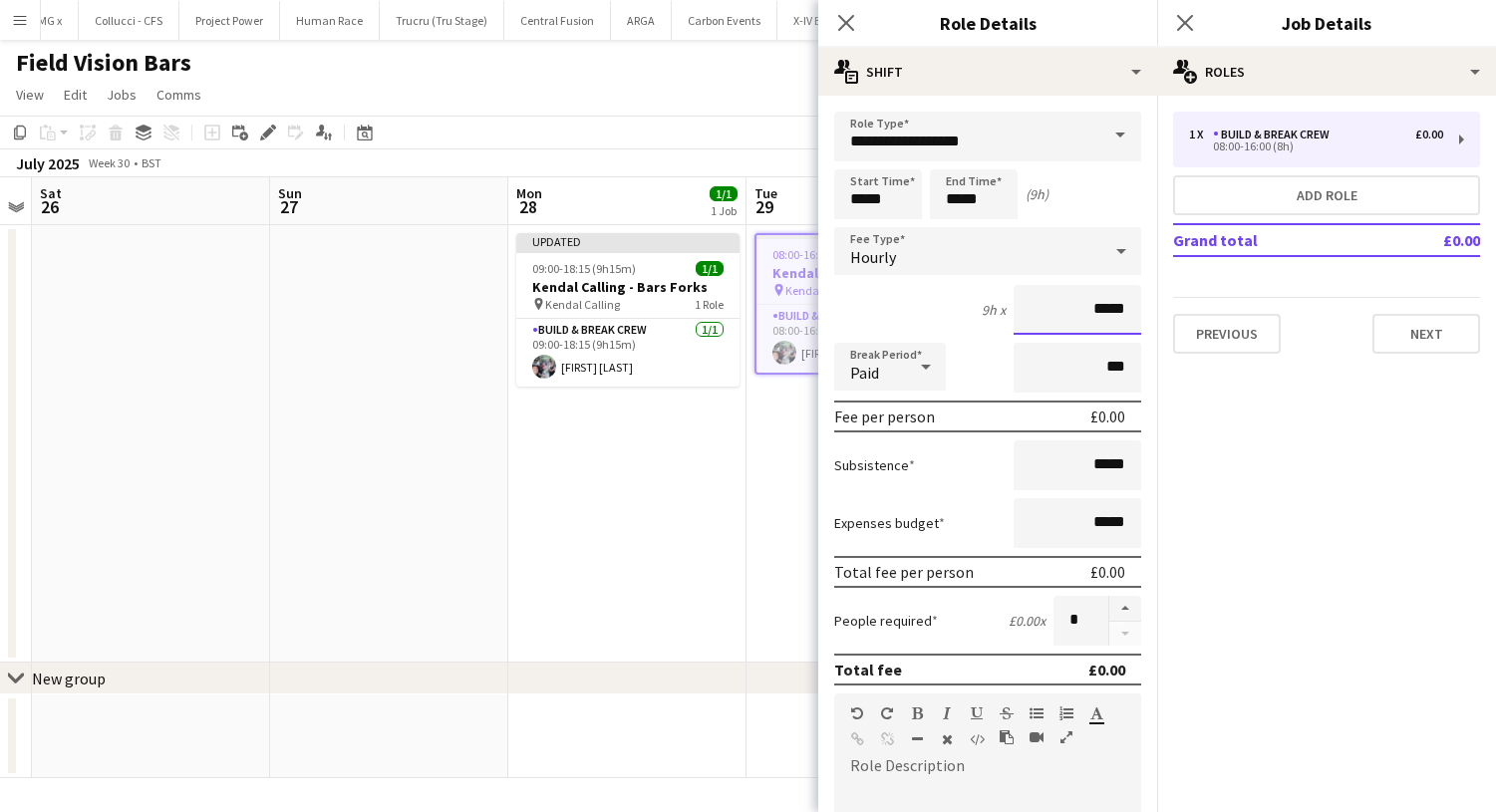 drag, startPoint x: 1124, startPoint y: 306, endPoint x: 1016, endPoint y: 297, distance: 108.374351 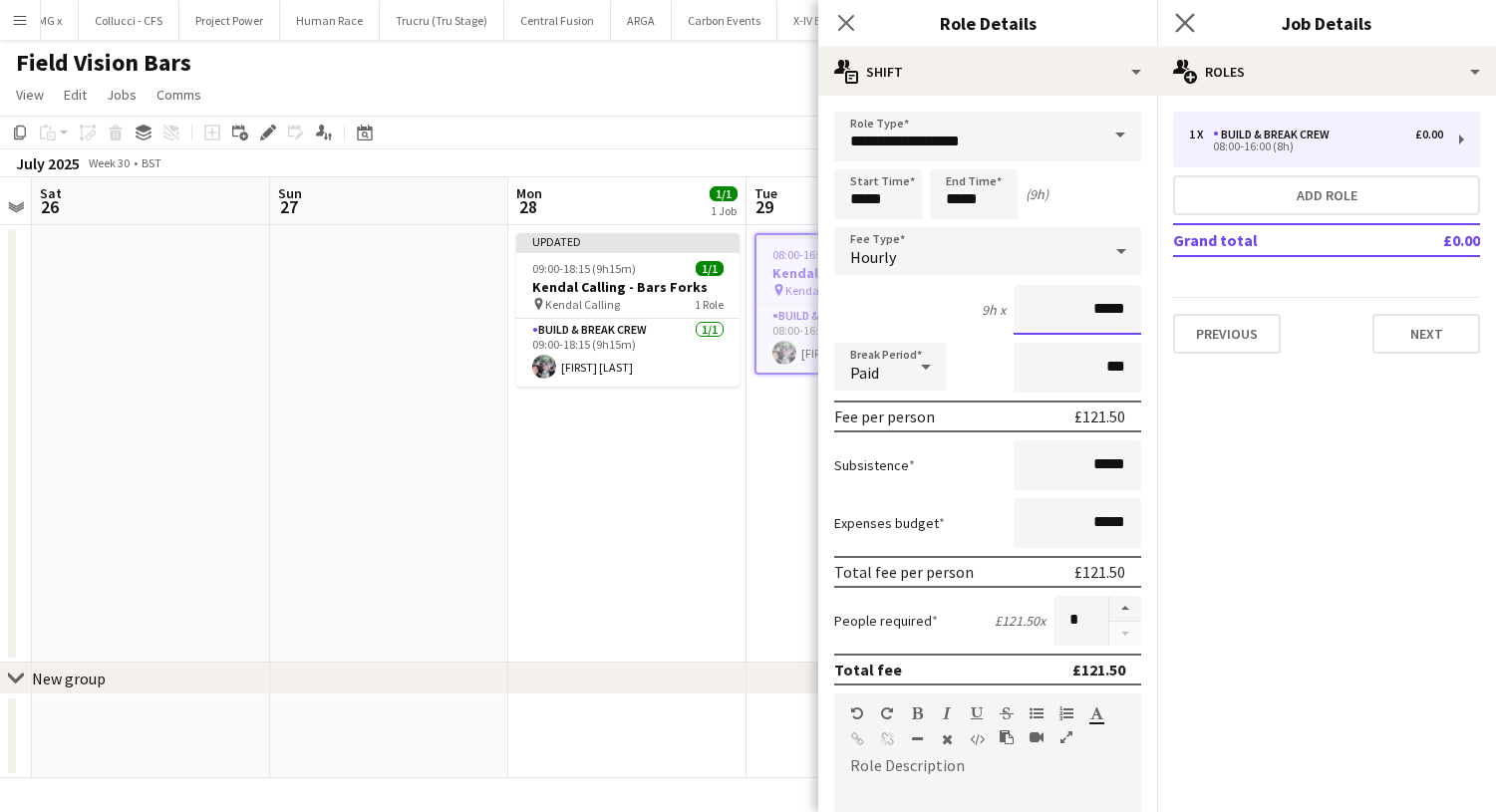 type on "*****" 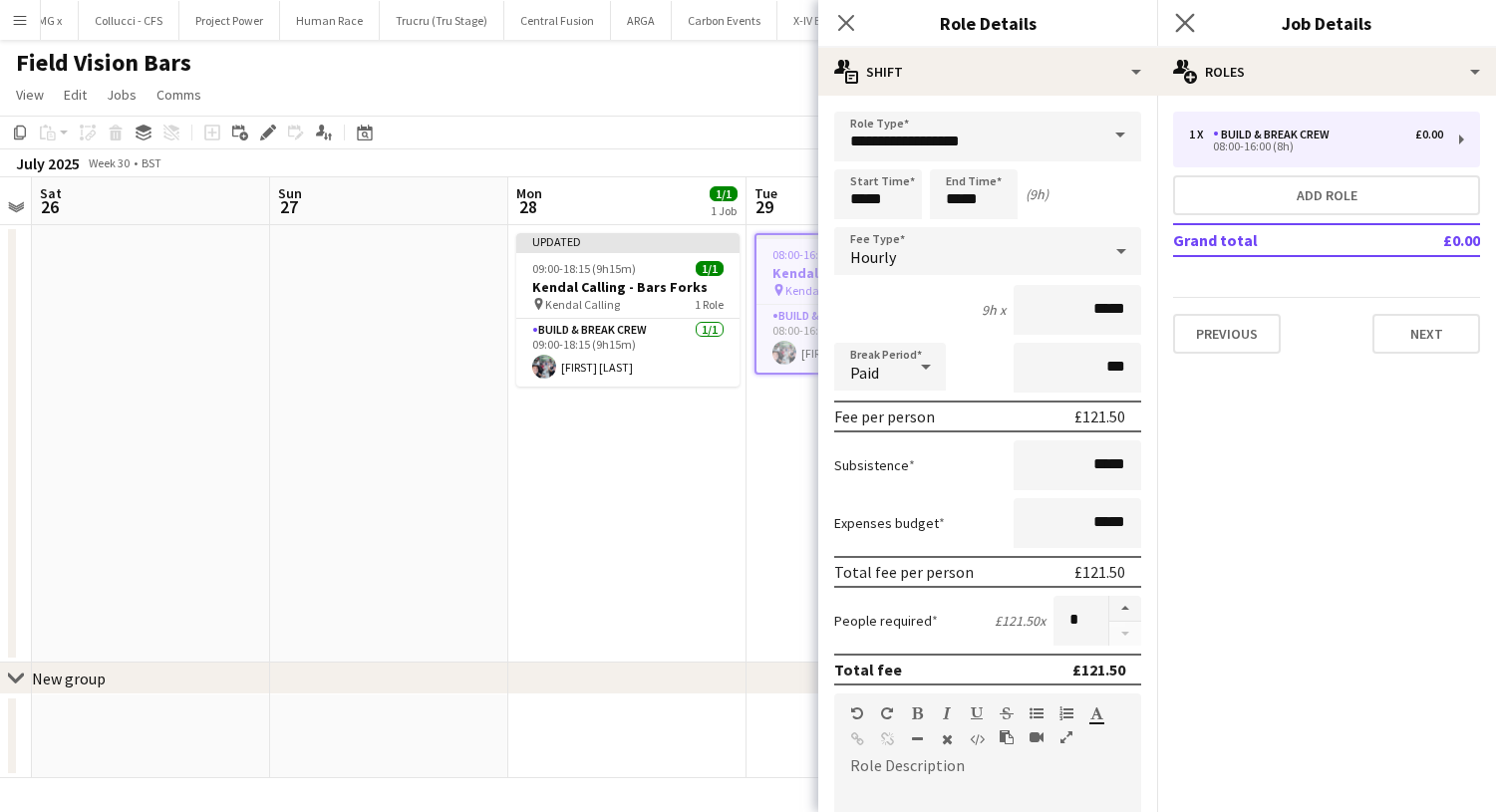 click on "Close pop-in" 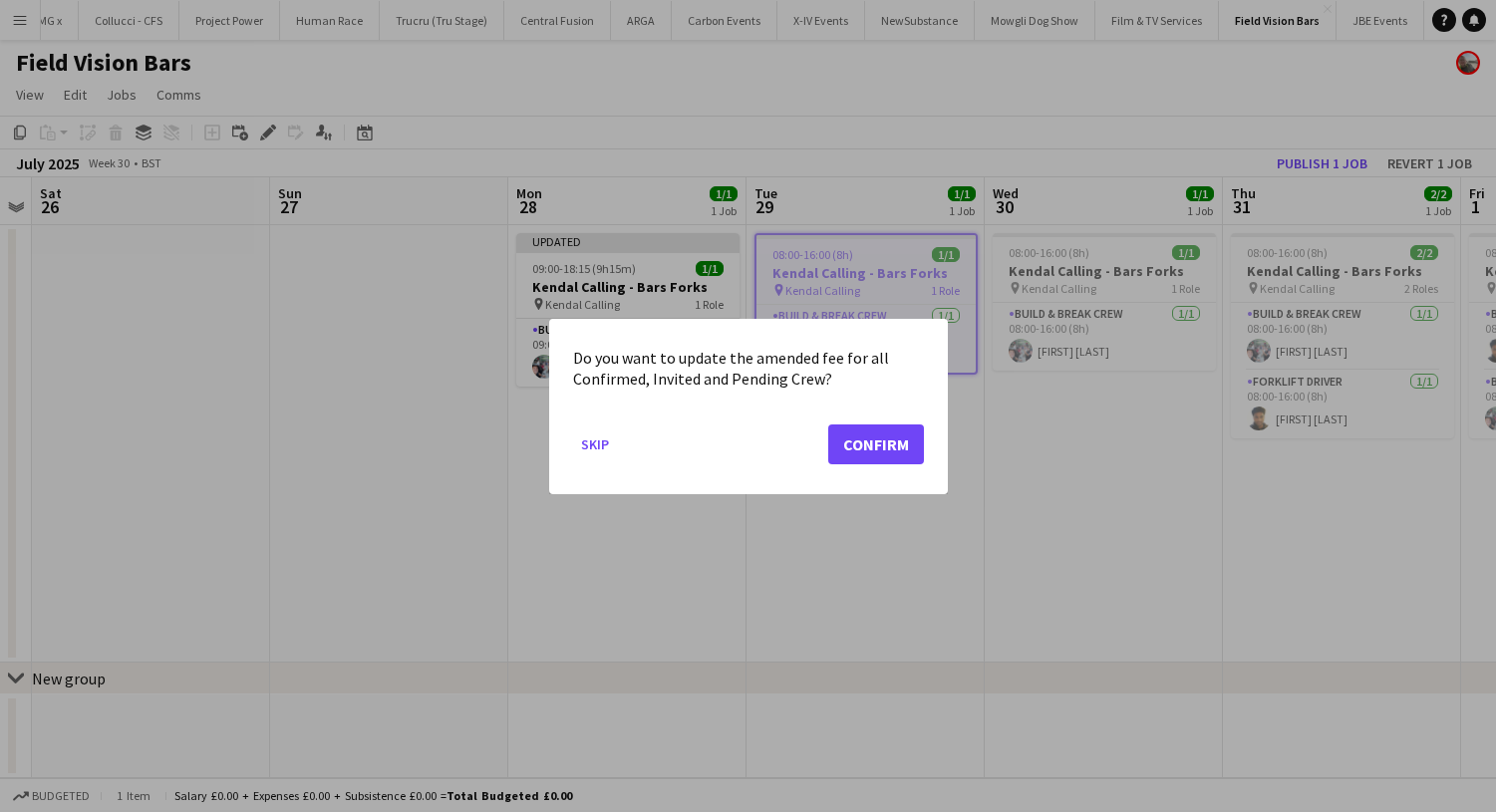 click on "Confirm" 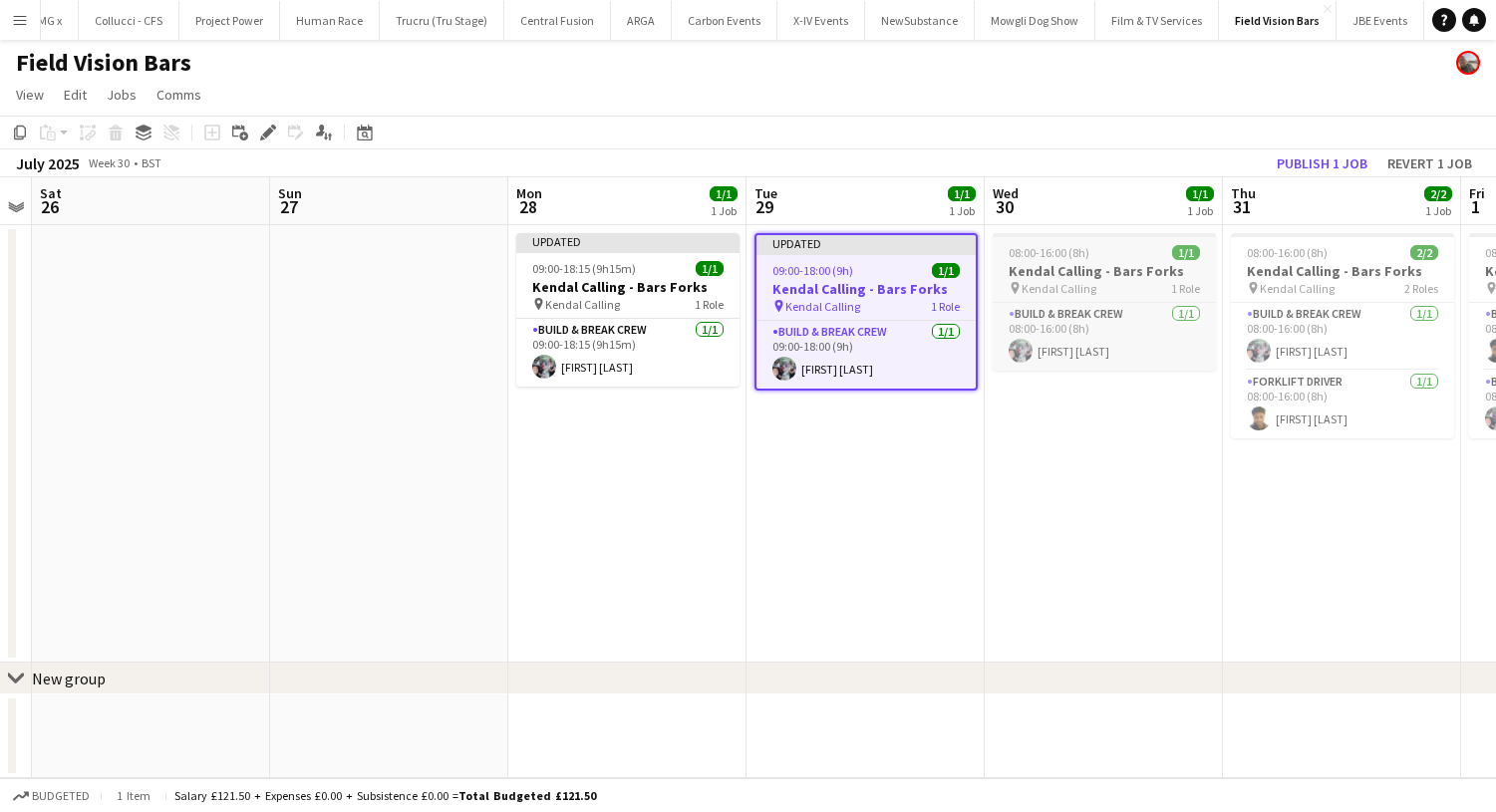 click on "Kendal Calling - Bars Forks" at bounding box center [1104, 271] 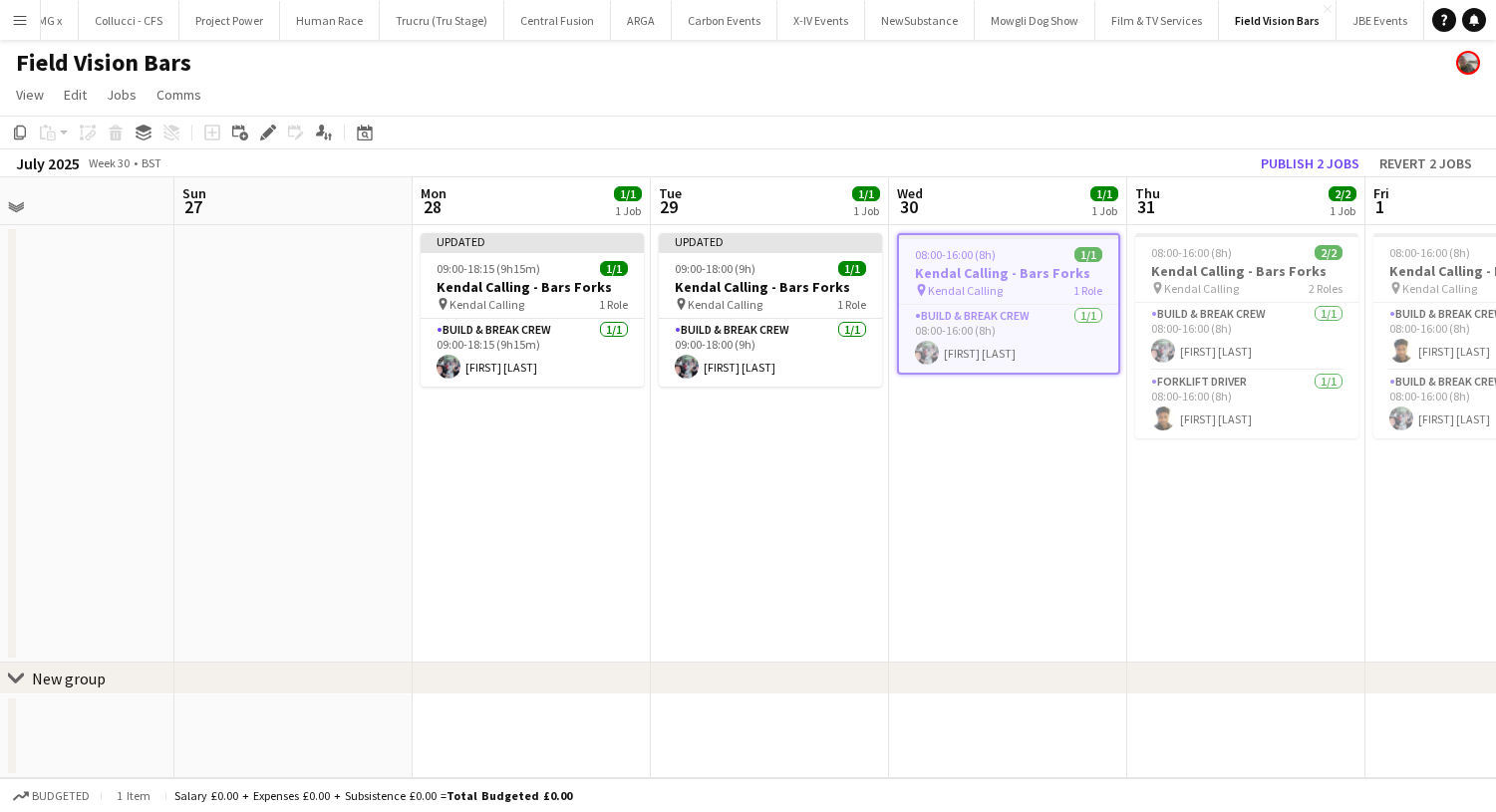 scroll, scrollTop: 0, scrollLeft: 779, axis: horizontal 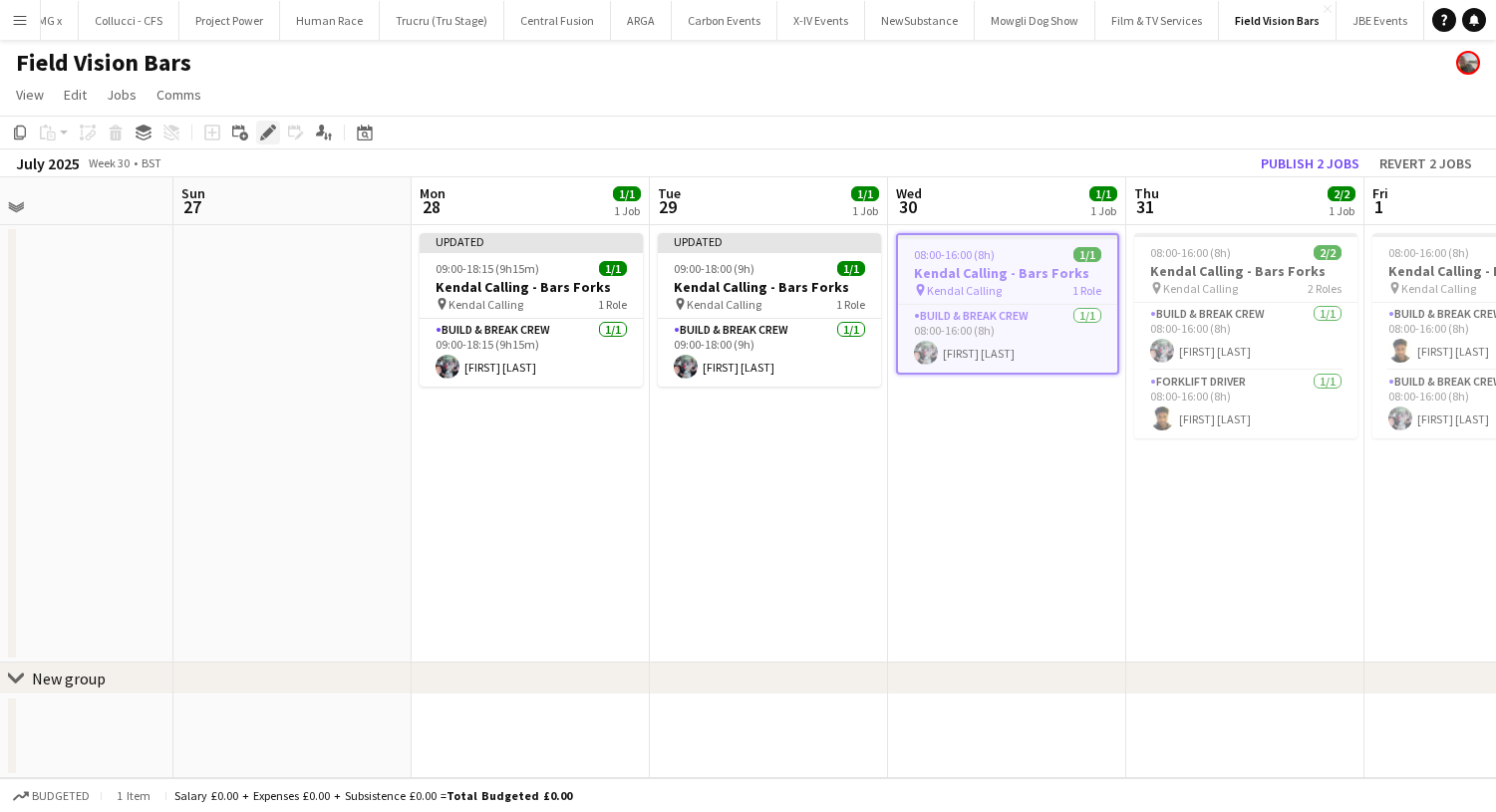 click 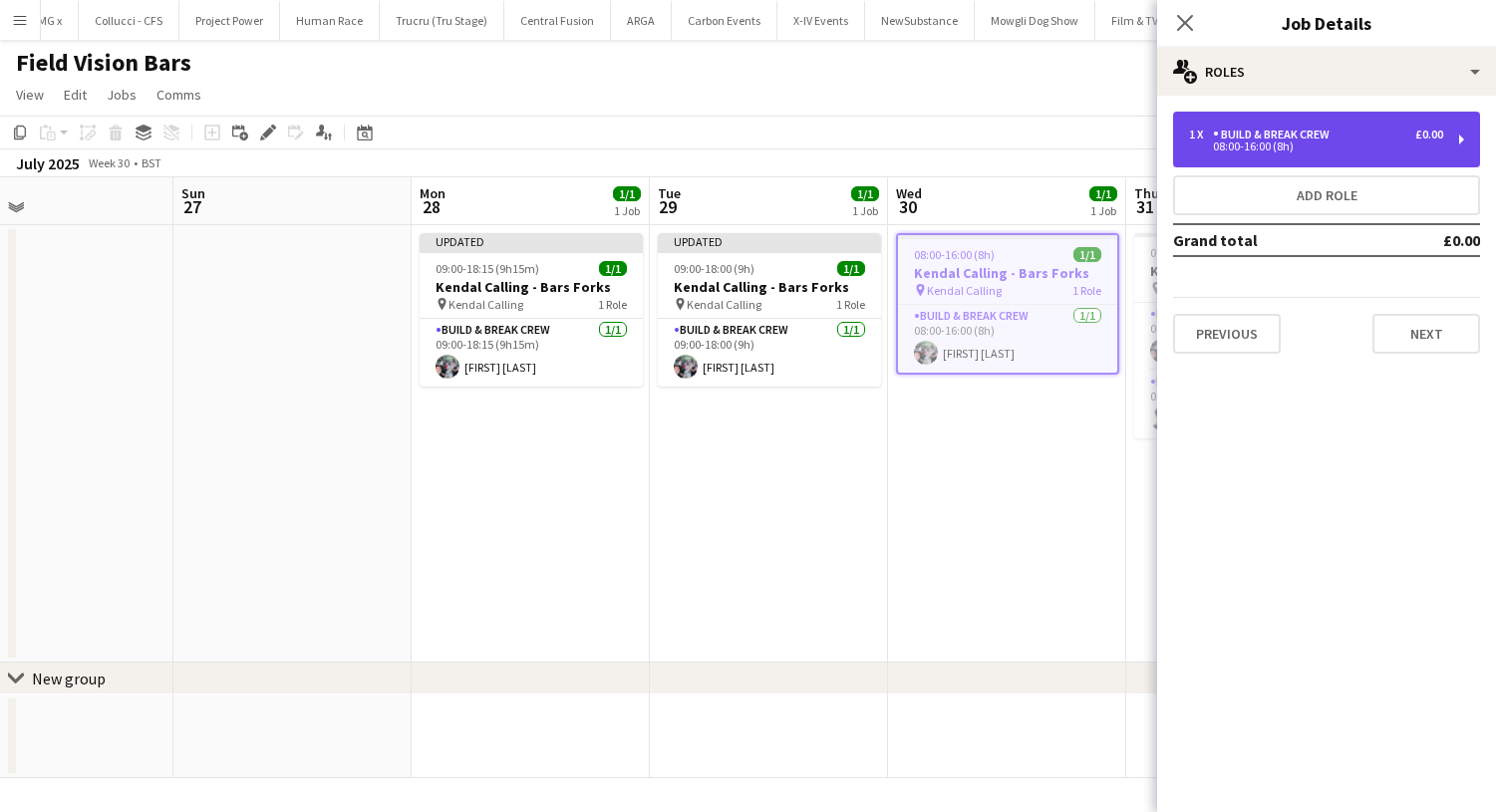 click on "08:00-16:00 (8h)" at bounding box center [1316, 146] 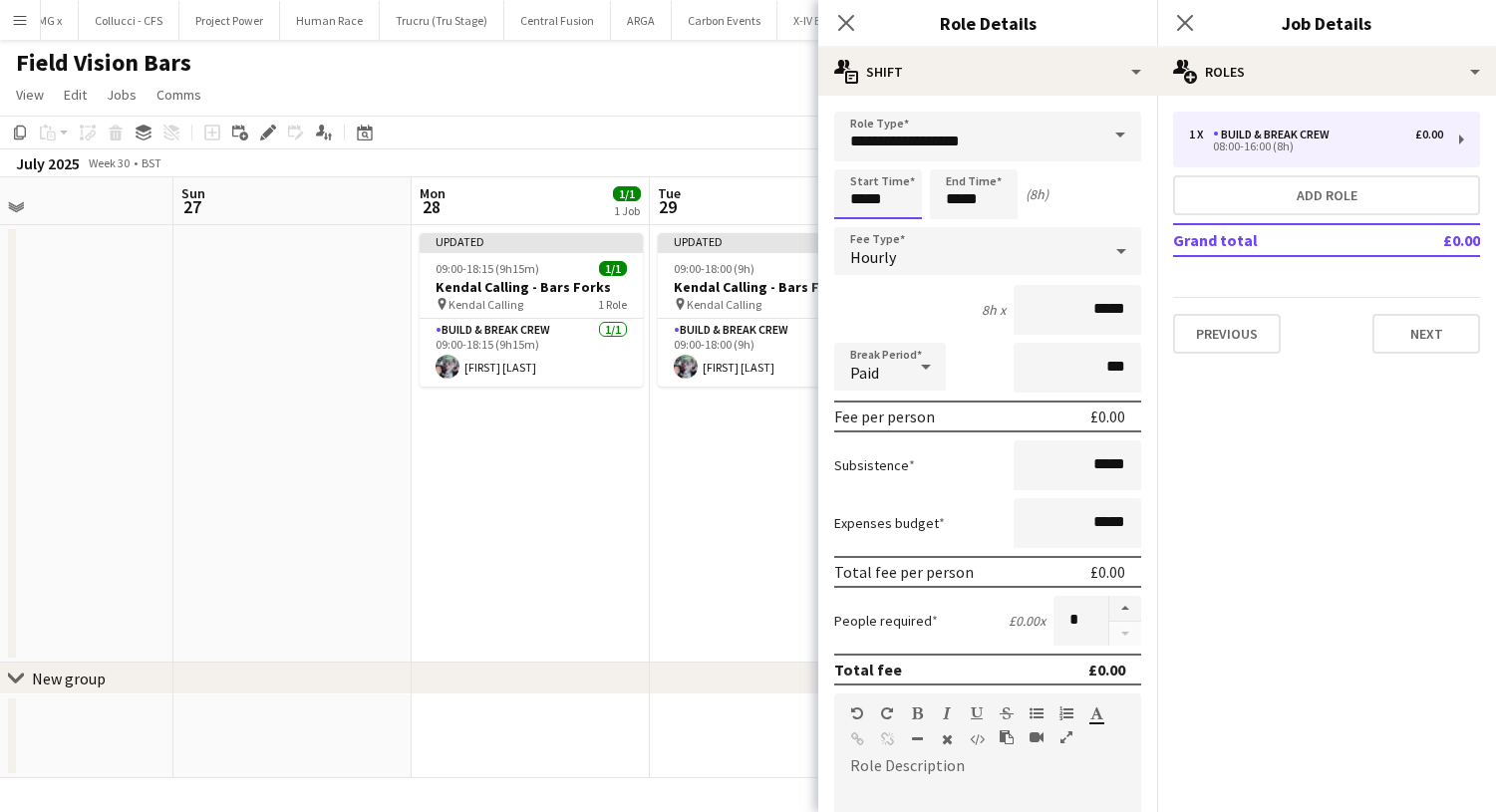 click on "Menu
Boards
Boards   Boards   All jobs   Status
Workforce
Workforce   My Workforce   Recruiting
Comms
Comms
Pay
Pay   Approvals   Payments   Reports
Platform Settings
Platform Settings   App settings   Your settings   Profiles
Training Academy
Training Academy
Knowledge Base
Knowledge Base
Product Updates
Product Updates   Log Out   Privacy   Rat Race
Close
CODESDE
Close
Cruck Tent
Close
WePop
Close
UnderBelly Limited
Close
London Marathon Events
Close
Evolve Creative
Close
Hide& Seek
Close
SRMG x
Close
Close" at bounding box center (748, 406) 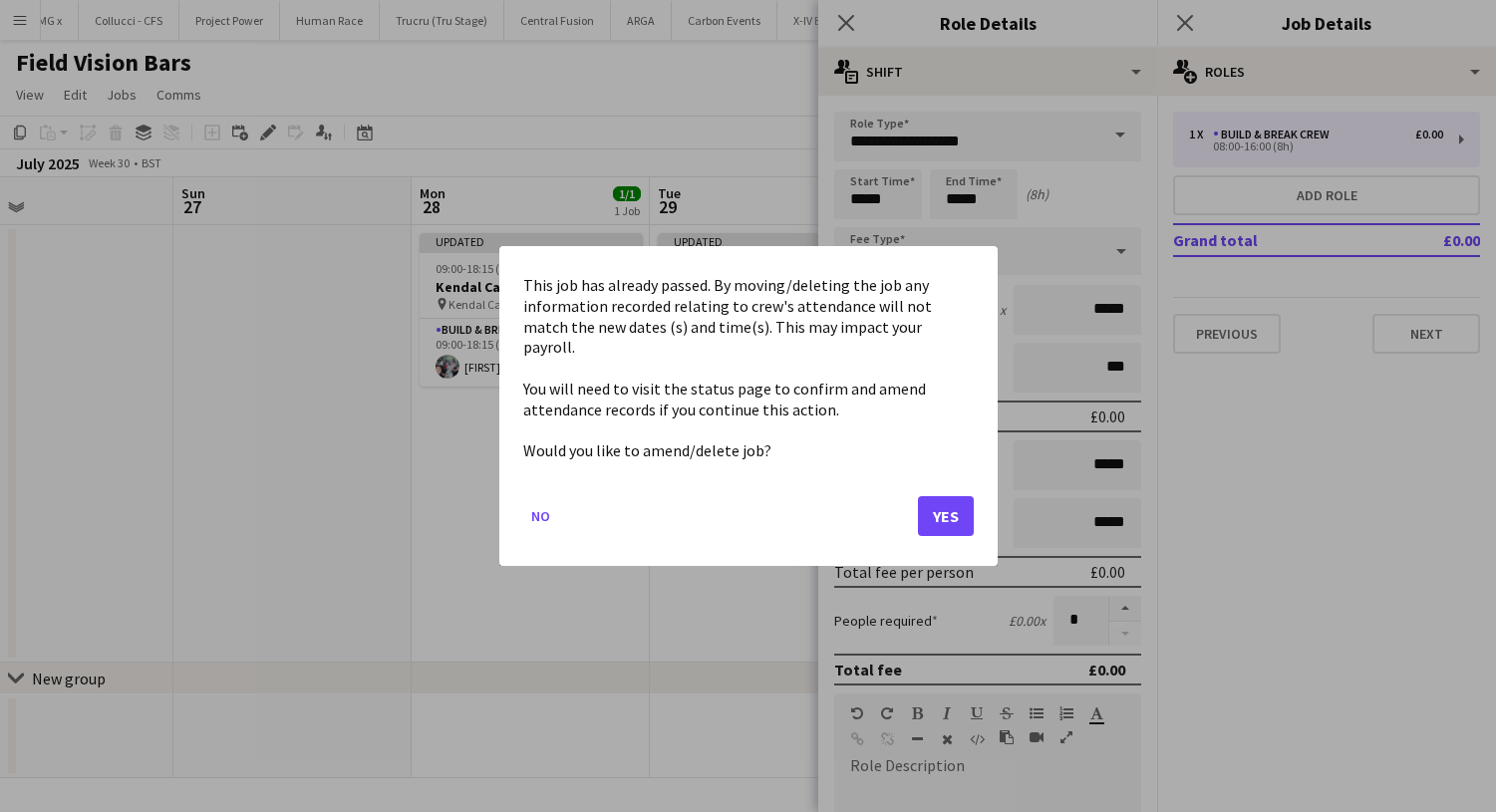 click on "Yes" 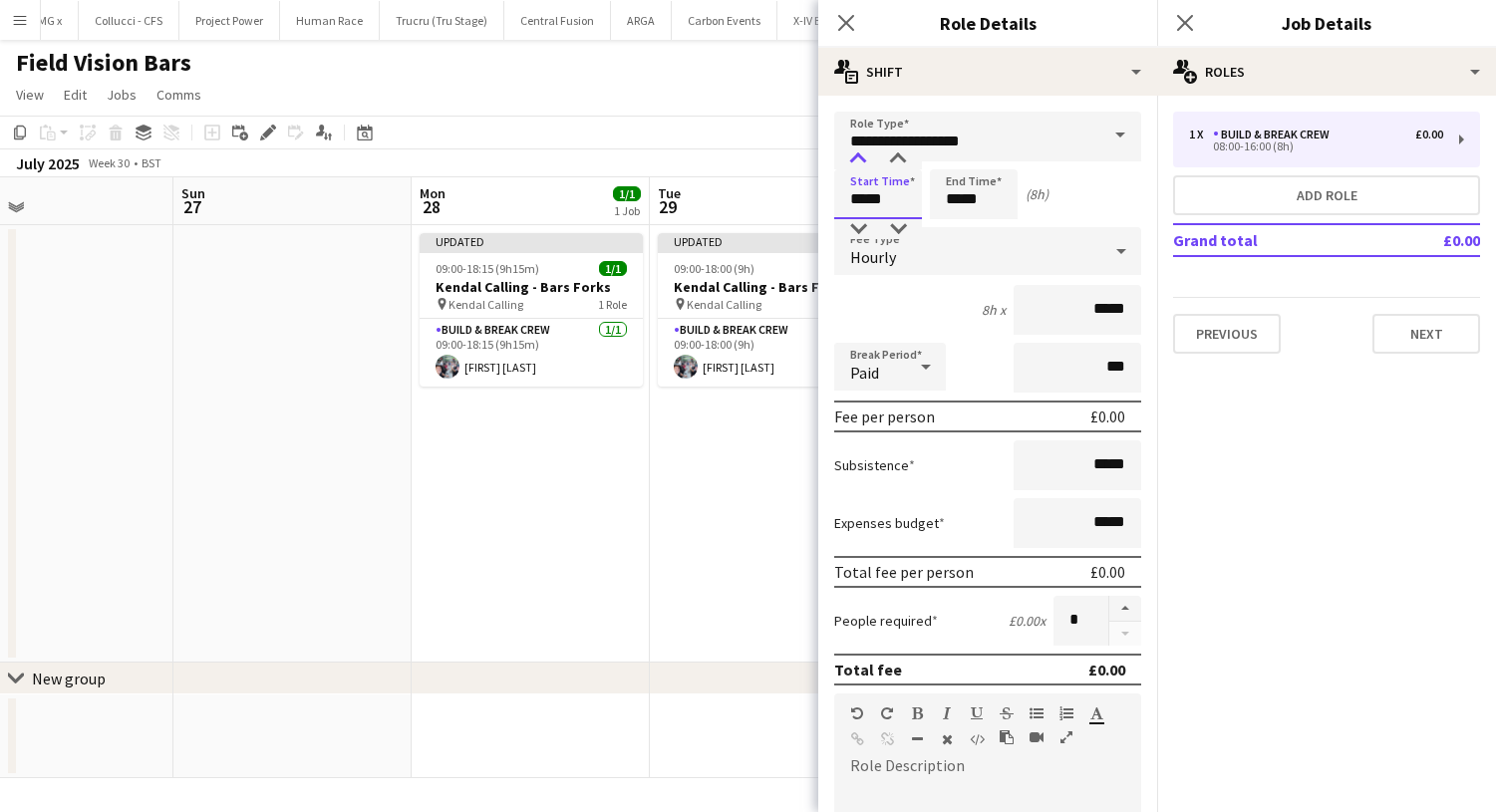type on "*****" 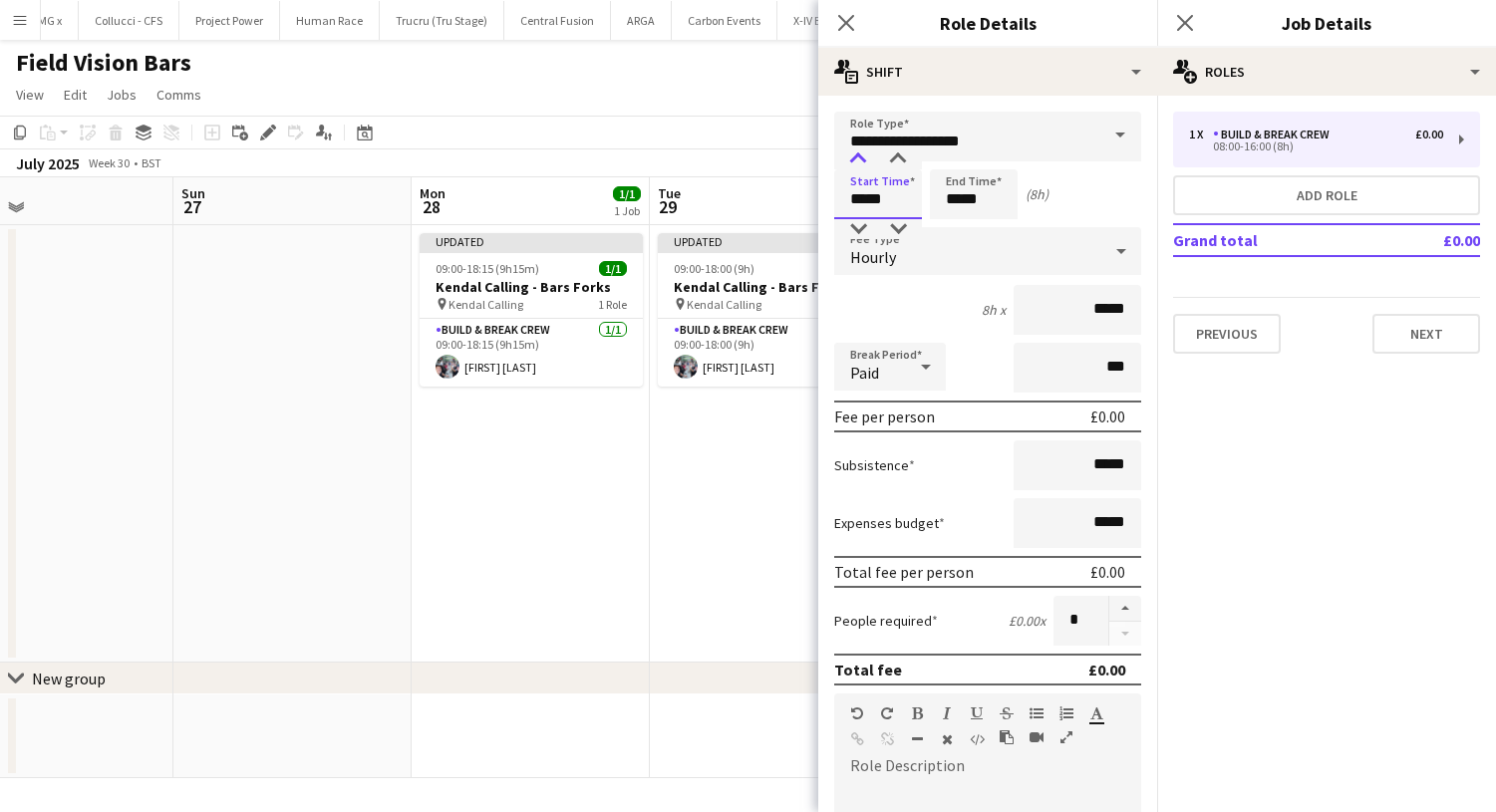 click at bounding box center [858, 159] 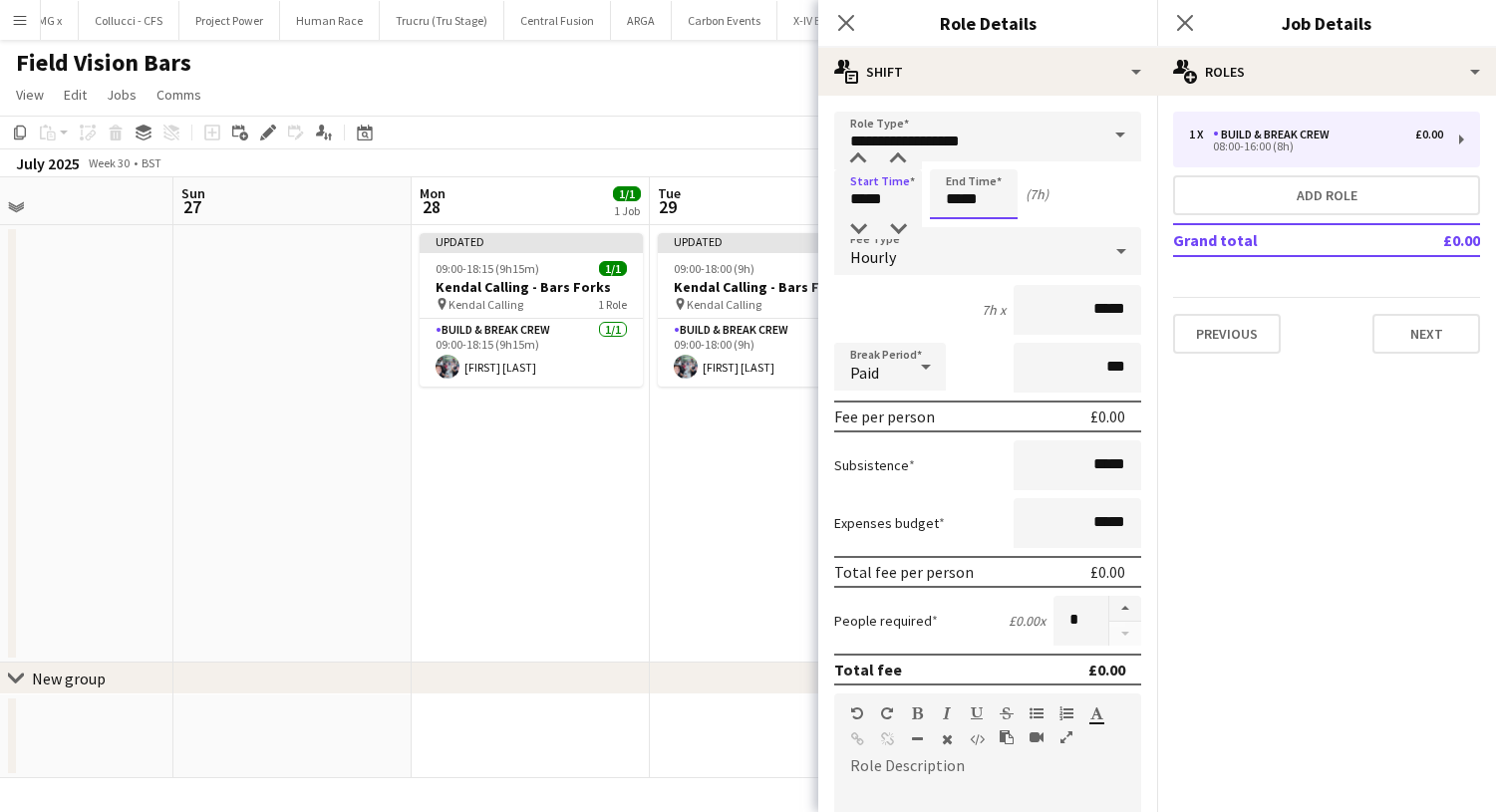 click on "*****" at bounding box center [974, 194] 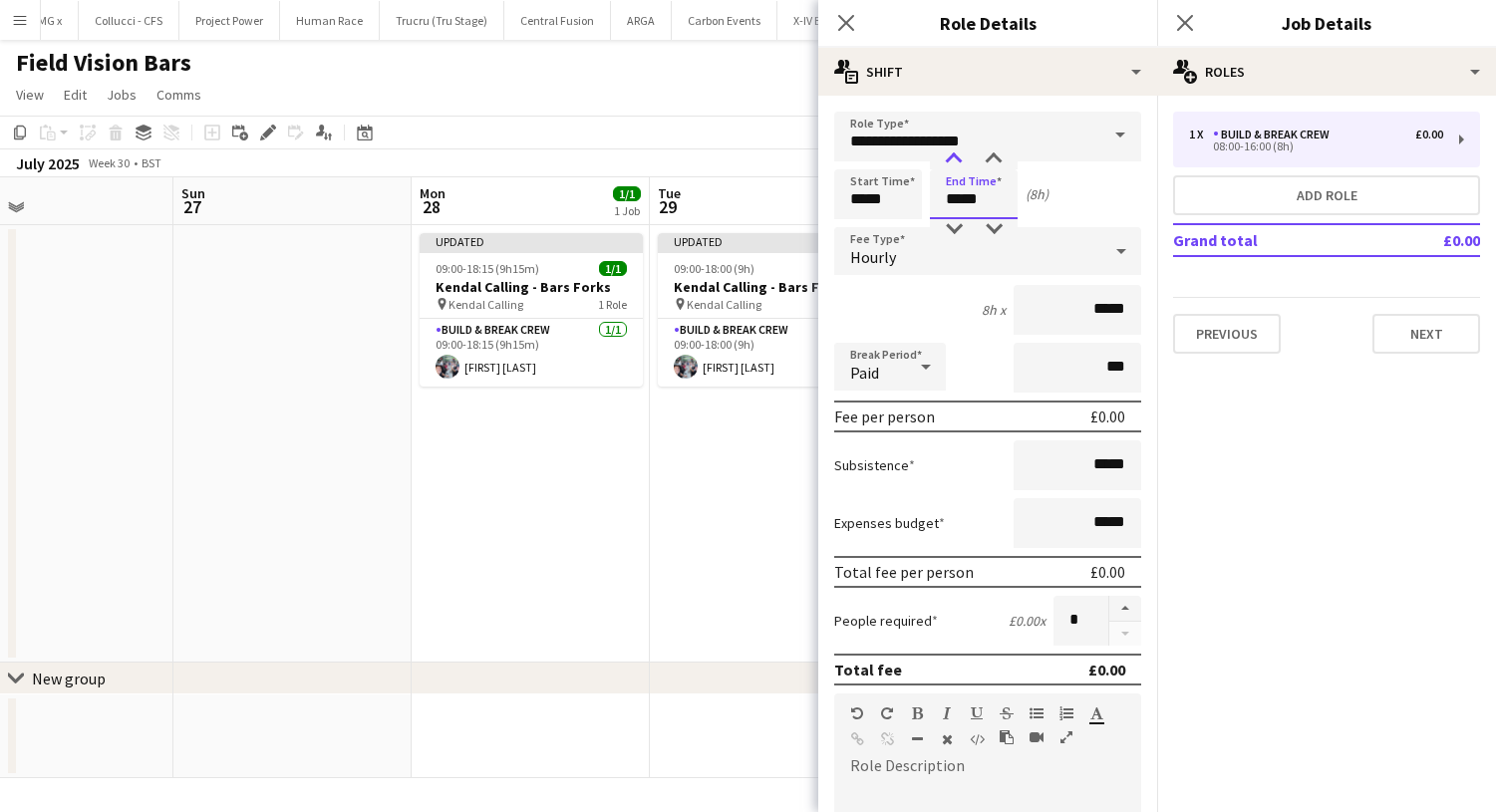 click at bounding box center (954, 159) 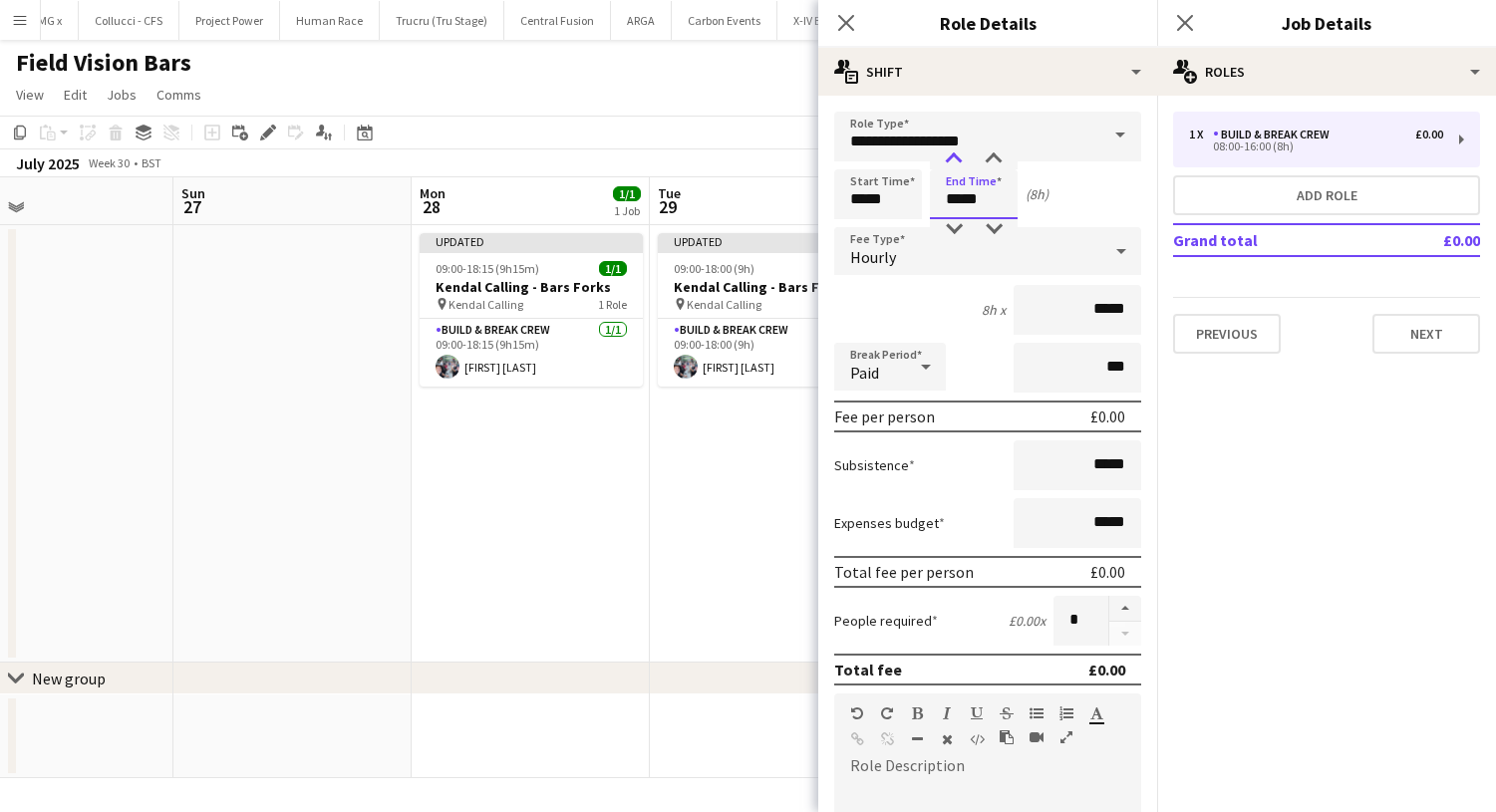 type on "*****" 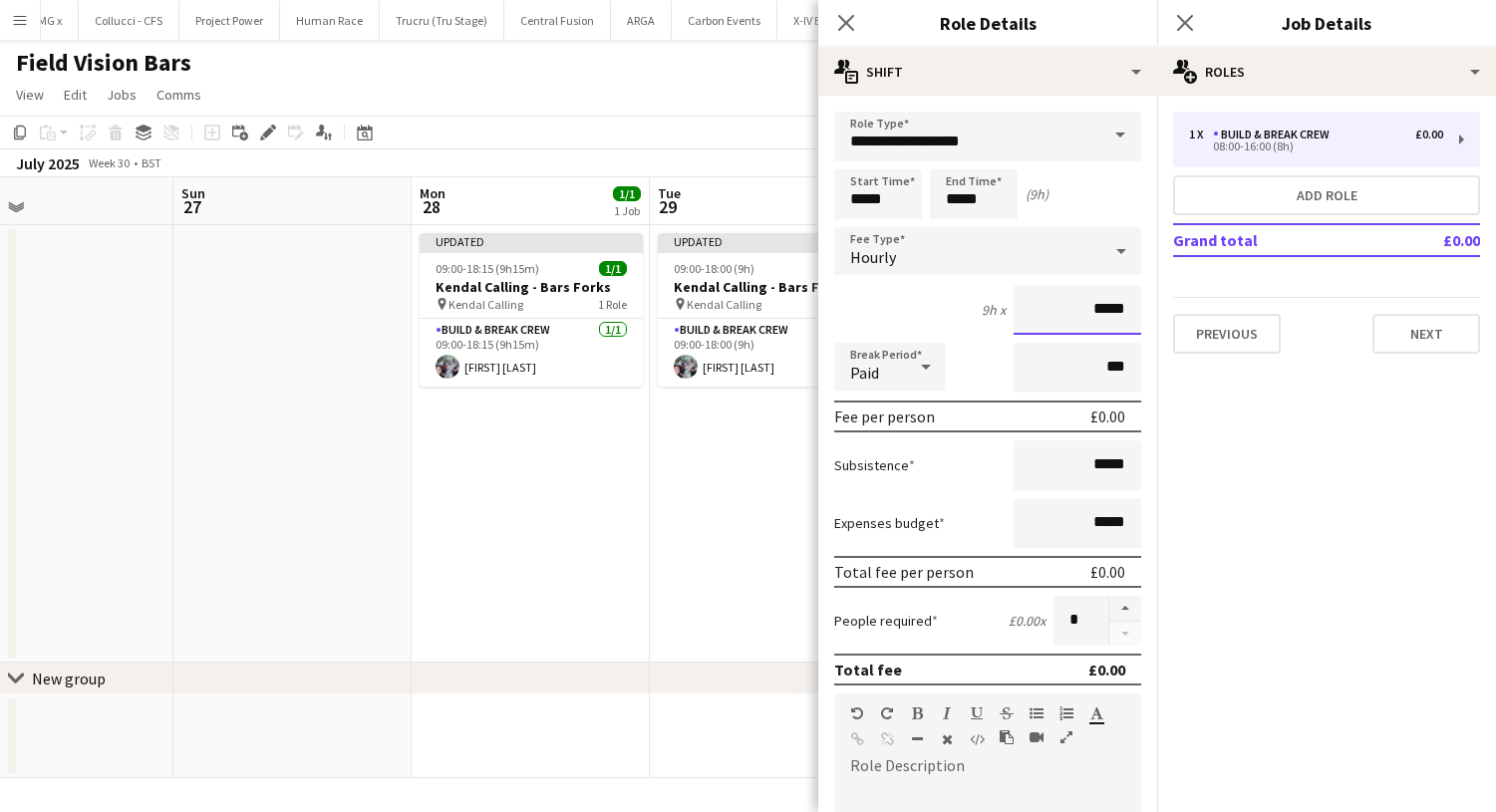 drag, startPoint x: 1132, startPoint y: 308, endPoint x: 1010, endPoint y: 306, distance: 122.01639 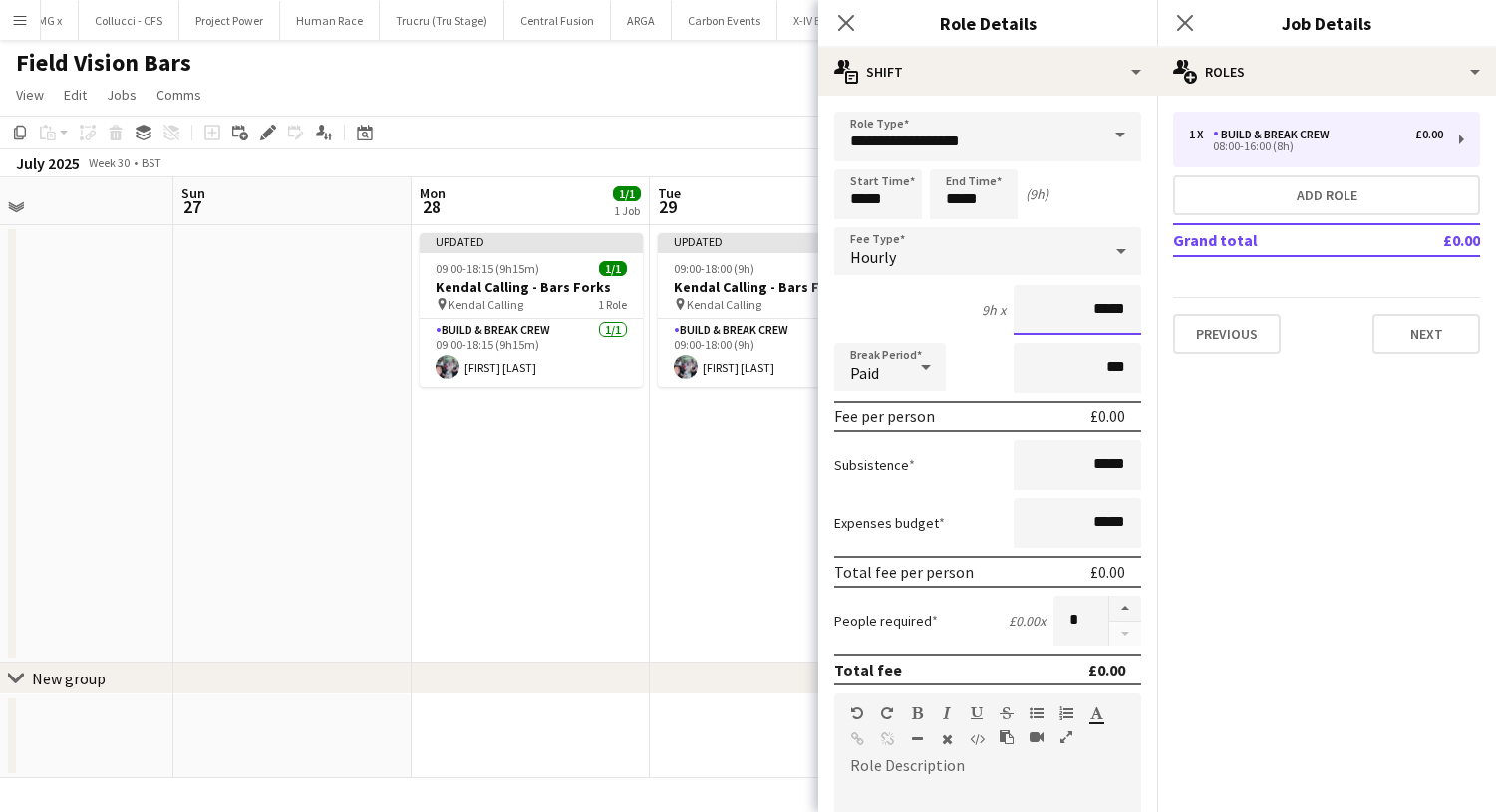 click on "*****" at bounding box center [1077, 310] 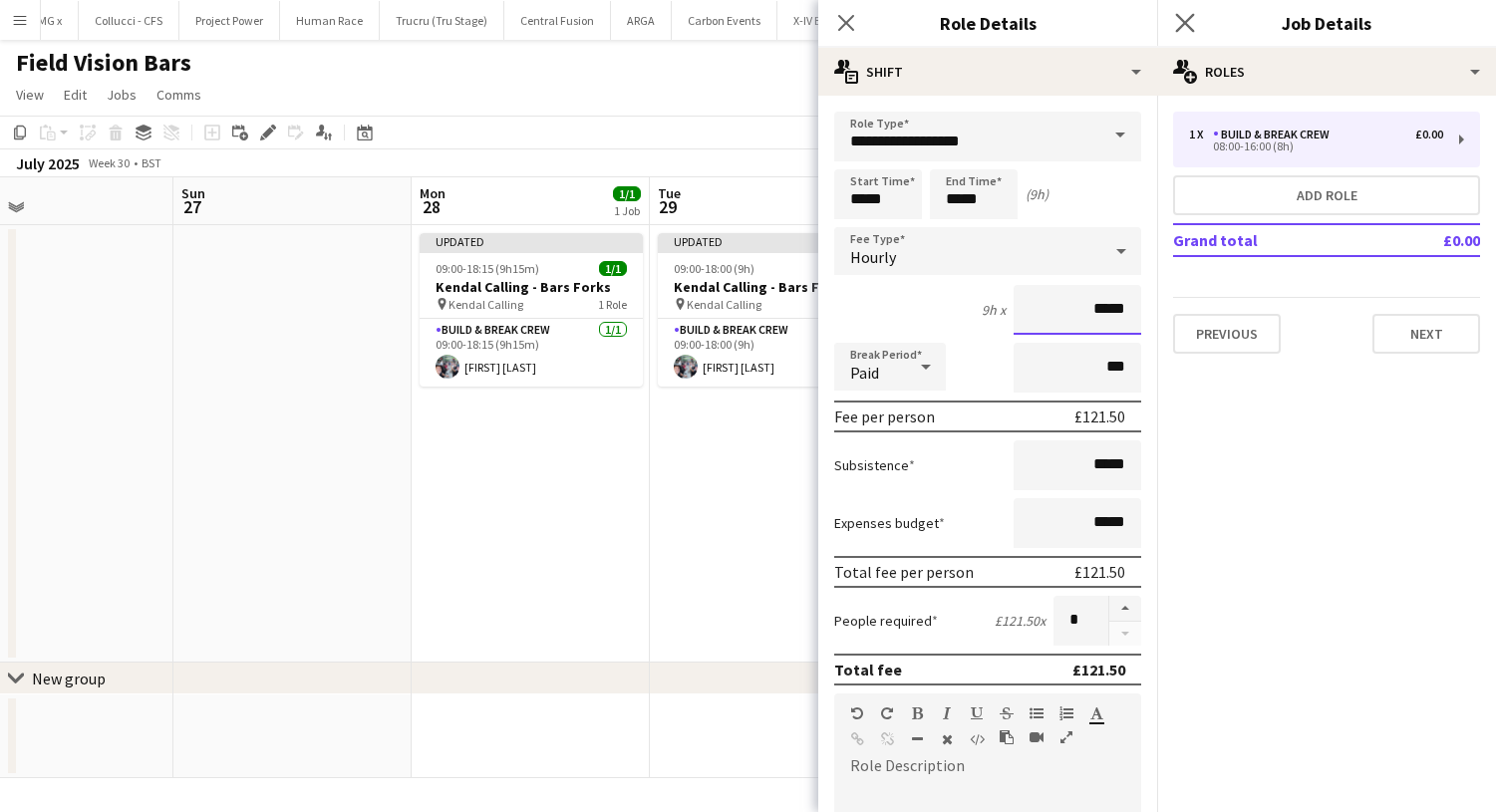 type on "*****" 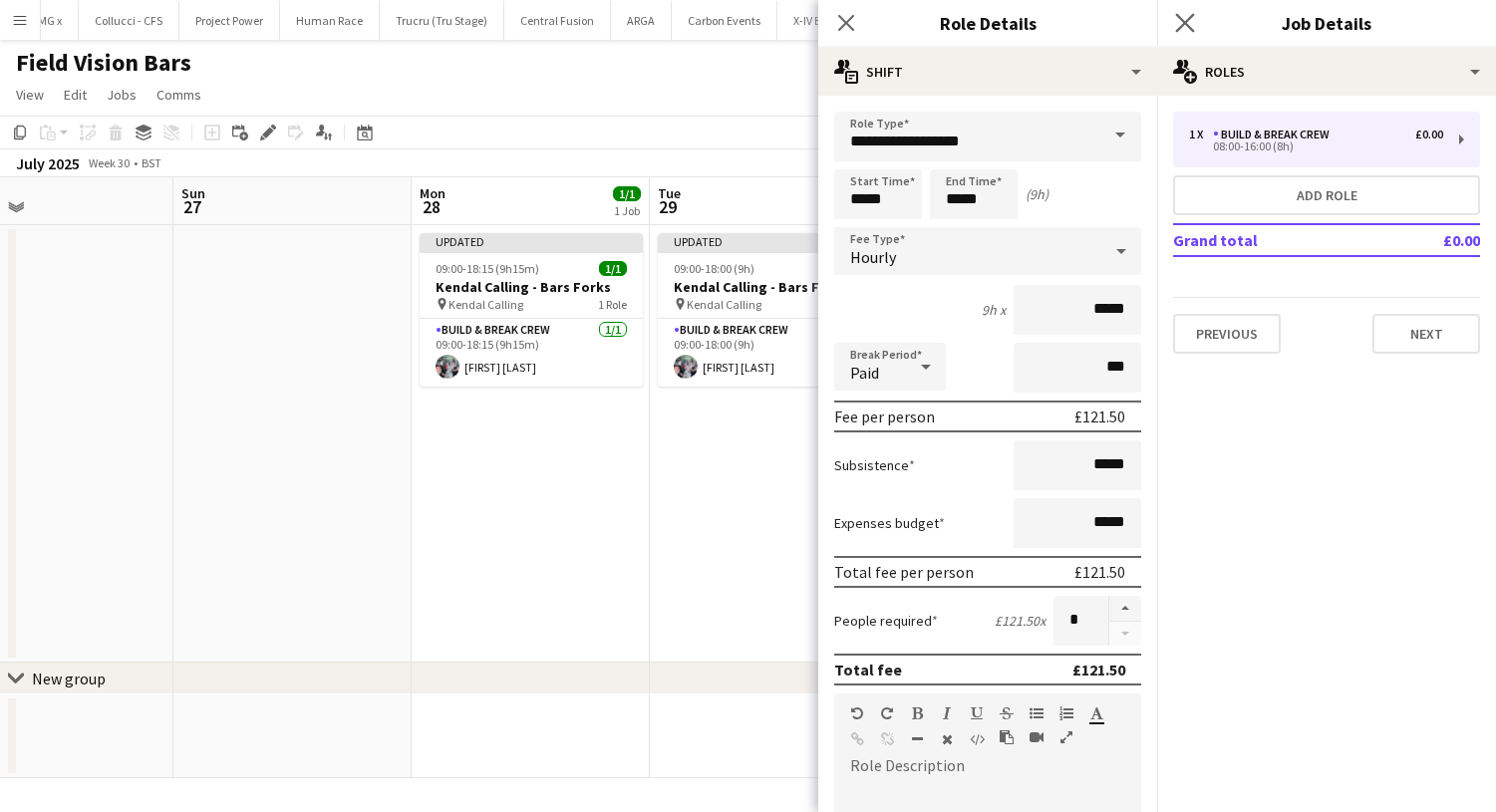 click on "Close pop-in" 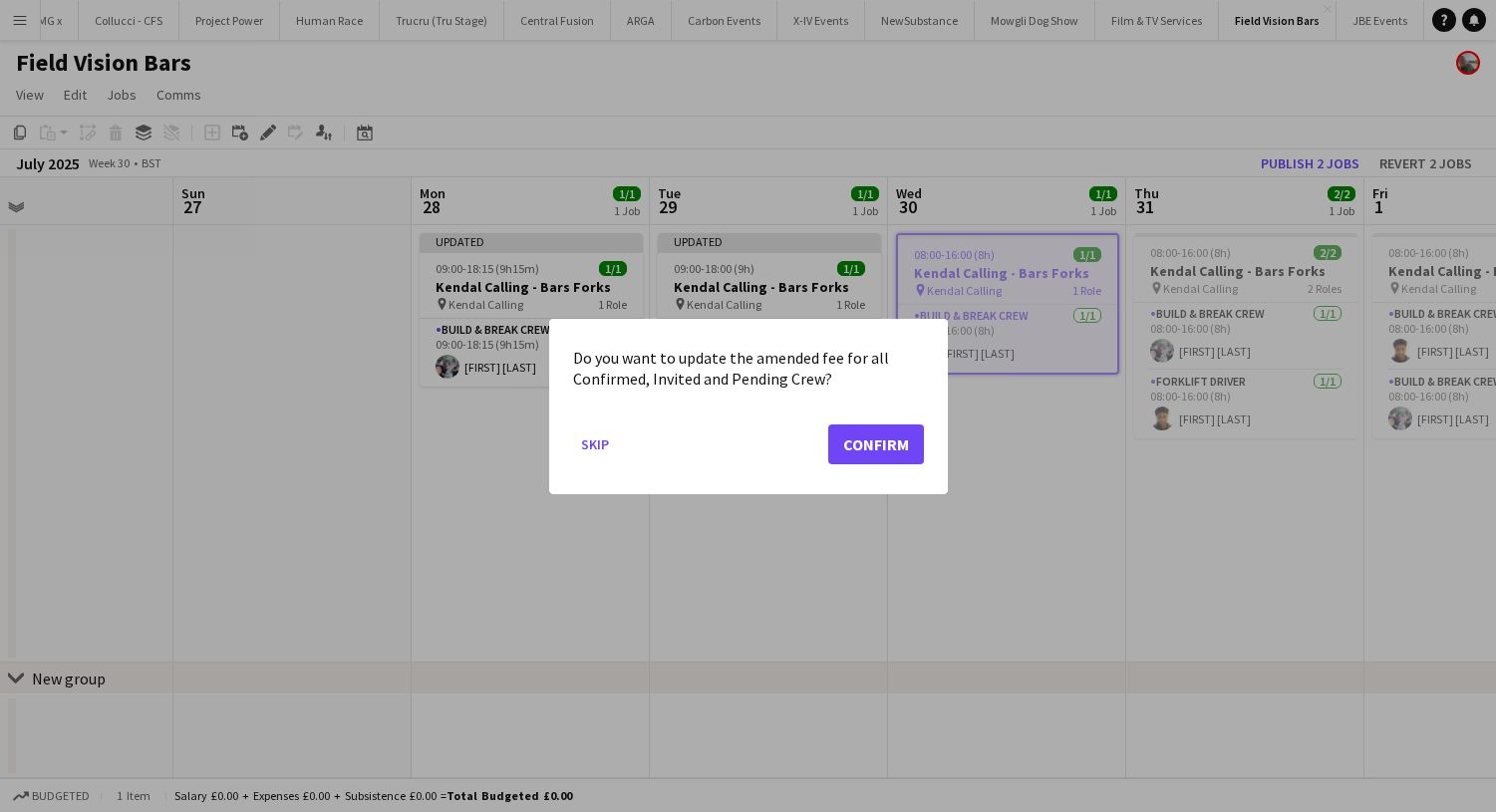 click on "Confirm" 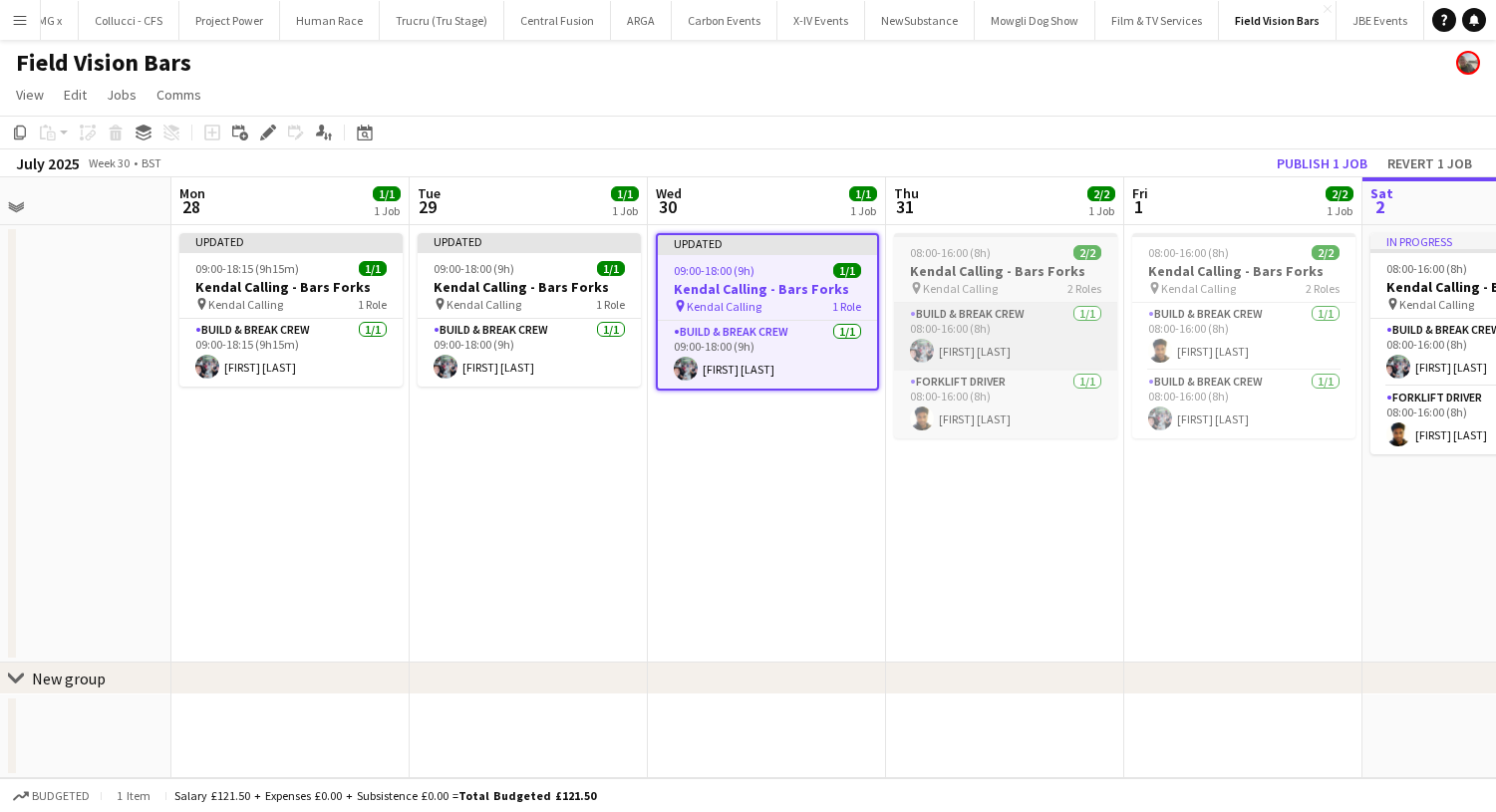 scroll, scrollTop: 0, scrollLeft: 613, axis: horizontal 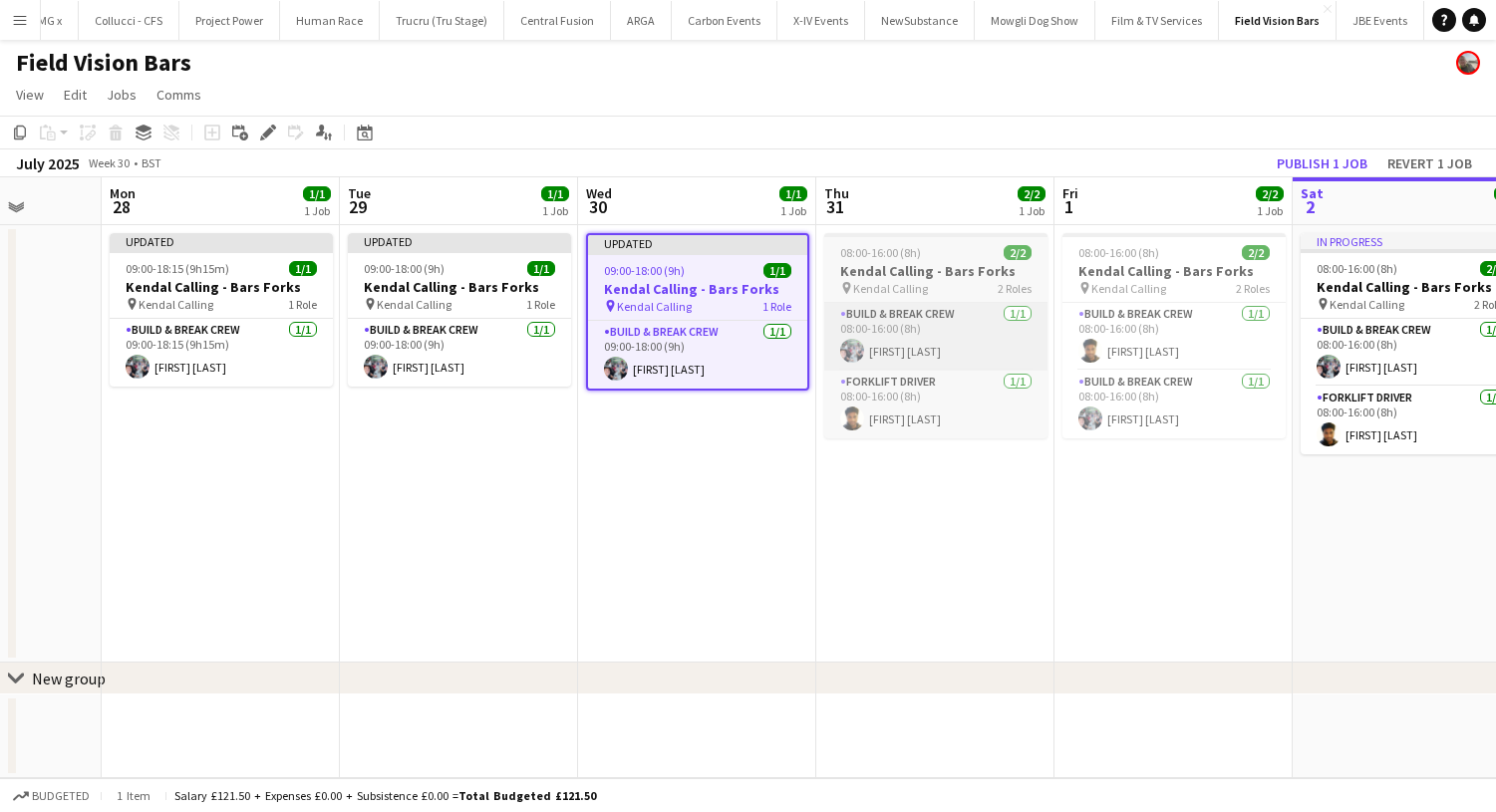 click on "Build & Break Crew   1/1   08:00-16:00 (8h)
[FIRST] [LAST]" at bounding box center (936, 337) 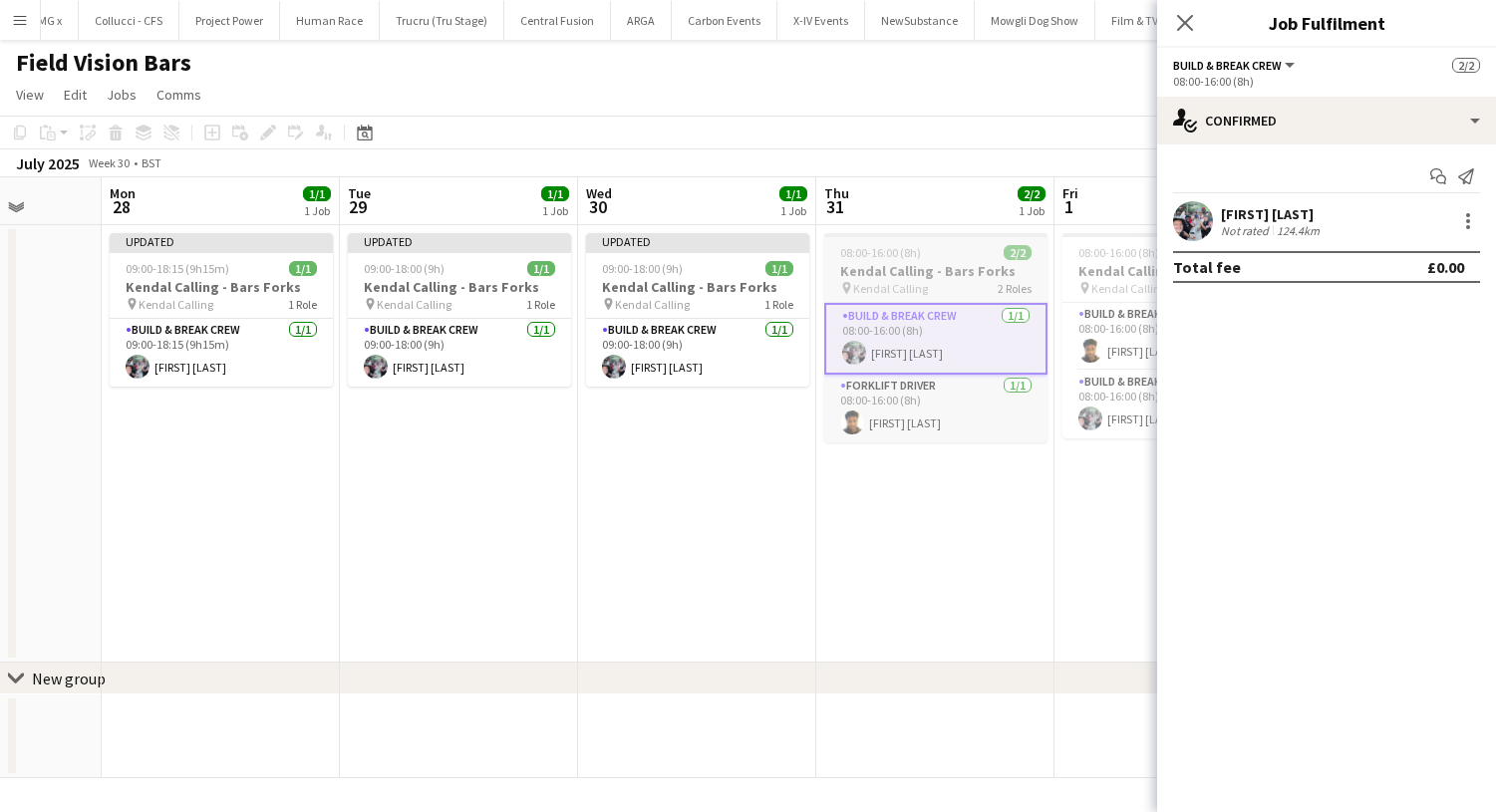 click on "Kendal Calling" at bounding box center [890, 288] 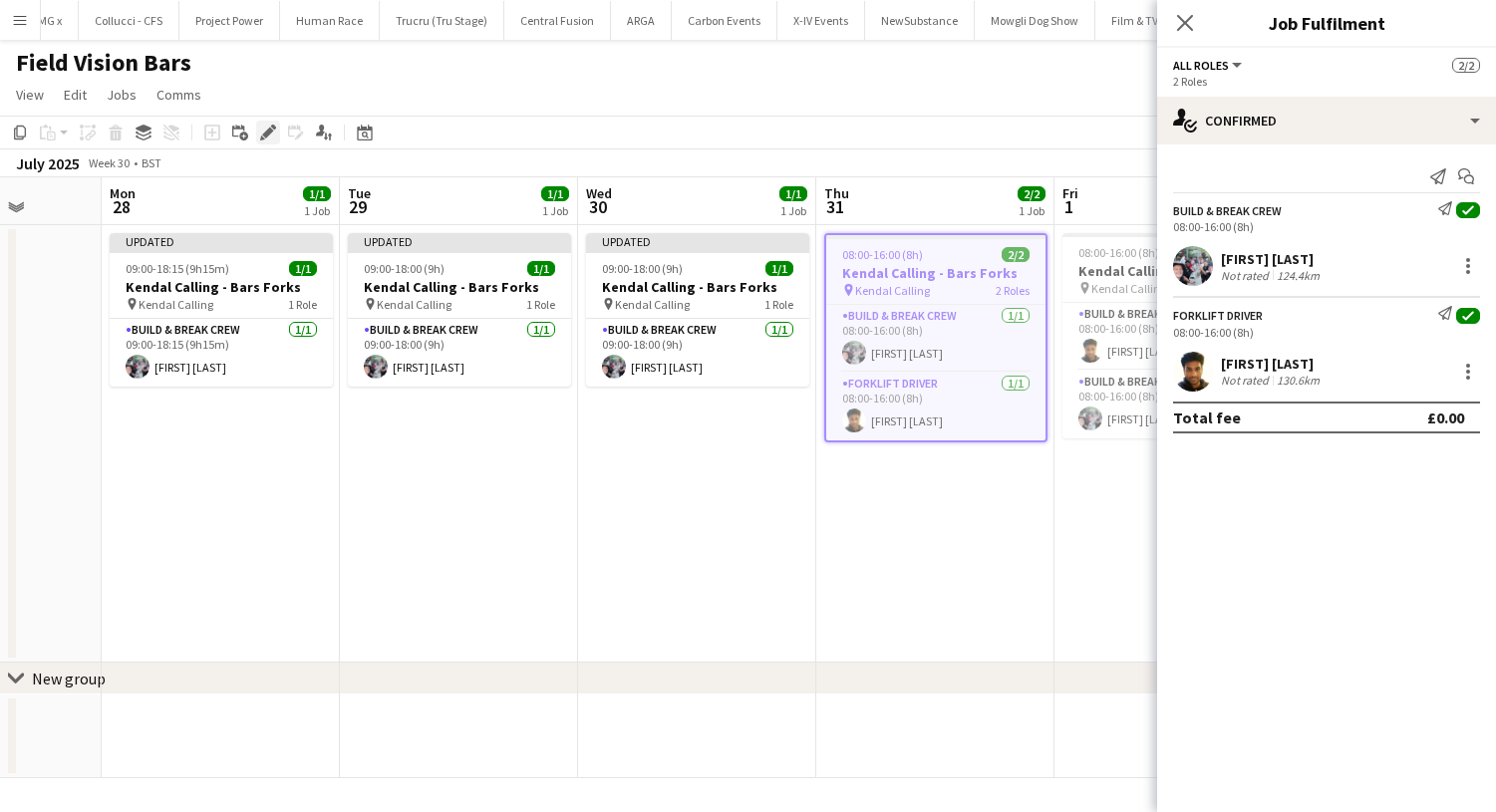 click on "Edit" at bounding box center (268, 133) 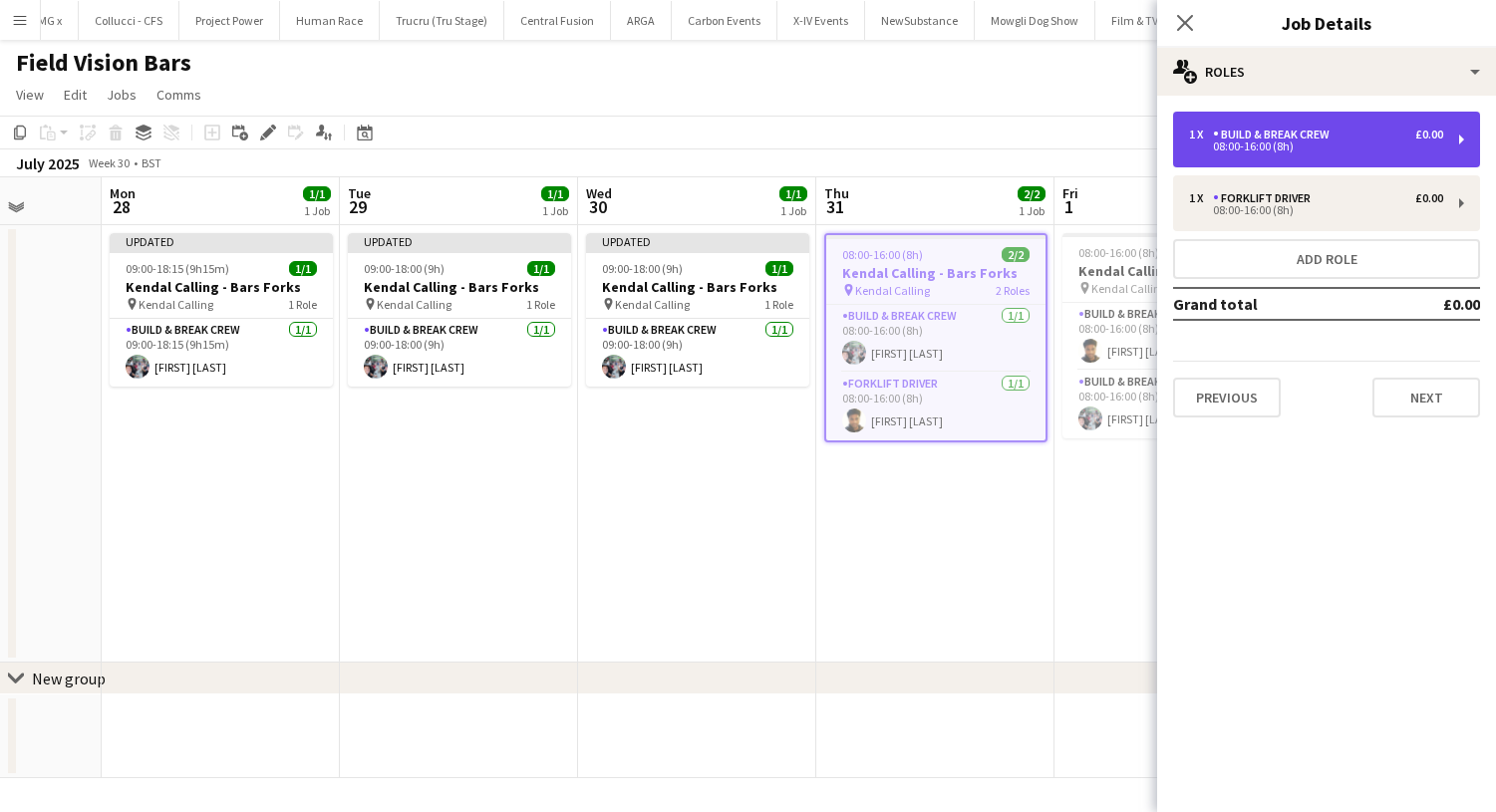 click on "Build & Break Crew" at bounding box center (1275, 135) 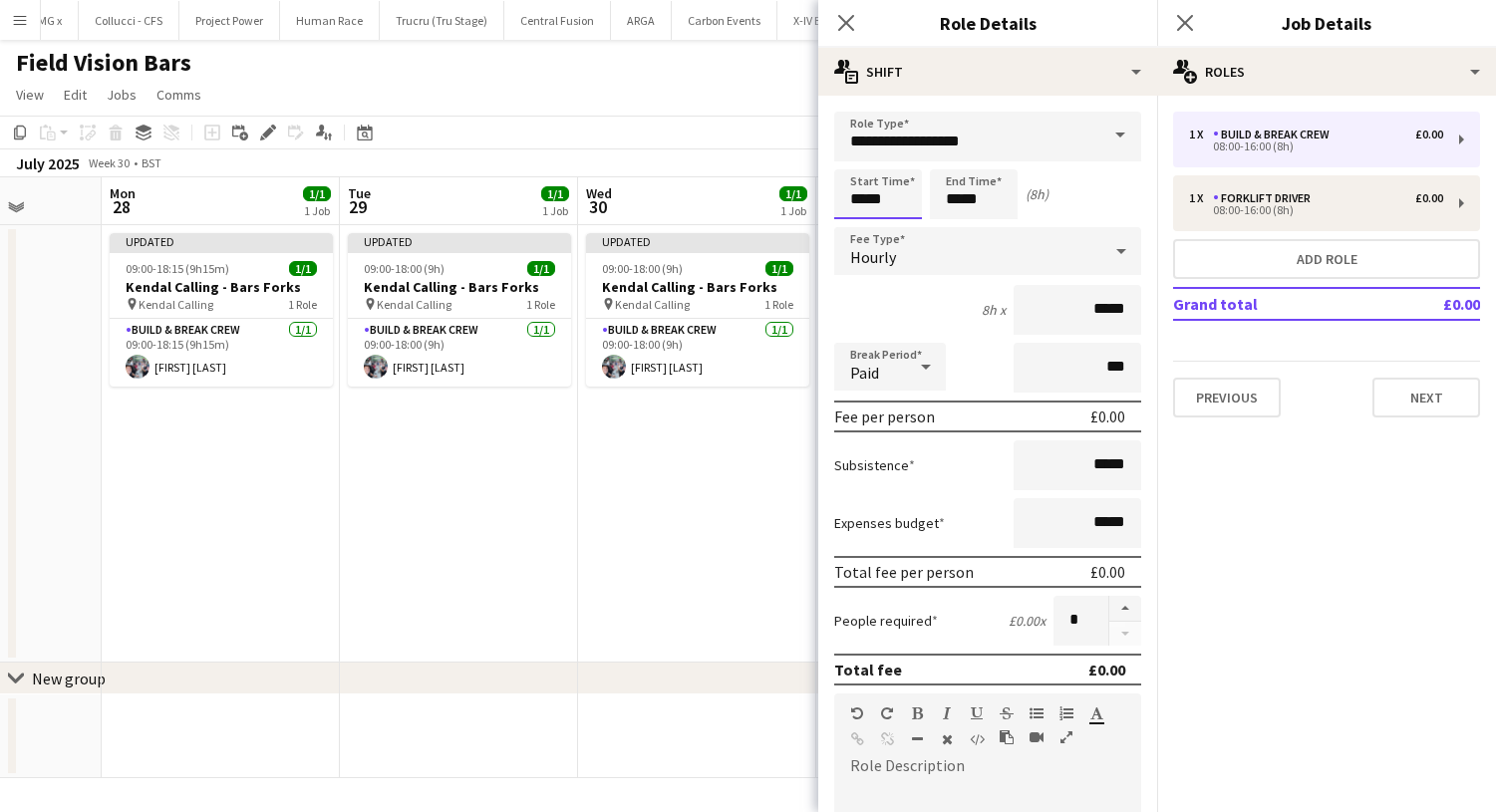 click on "Menu
Boards
Boards   Boards   All jobs   Status
Workforce
Workforce   My Workforce   Recruiting
Comms
Comms
Pay
Pay   Approvals   Payments   Reports
Platform Settings
Platform Settings   App settings   Your settings   Profiles
Training Academy
Training Academy
Knowledge Base
Knowledge Base
Product Updates
Product Updates   Log Out   Privacy   Rat Race
Close
CODESDE
Close
Cruck Tent
Close
WePop
Close
UnderBelly Limited
Close
London Marathon Events
Close
Evolve Creative
Close
Hide& Seek
Close
SRMG x
Close
Close" at bounding box center [748, 406] 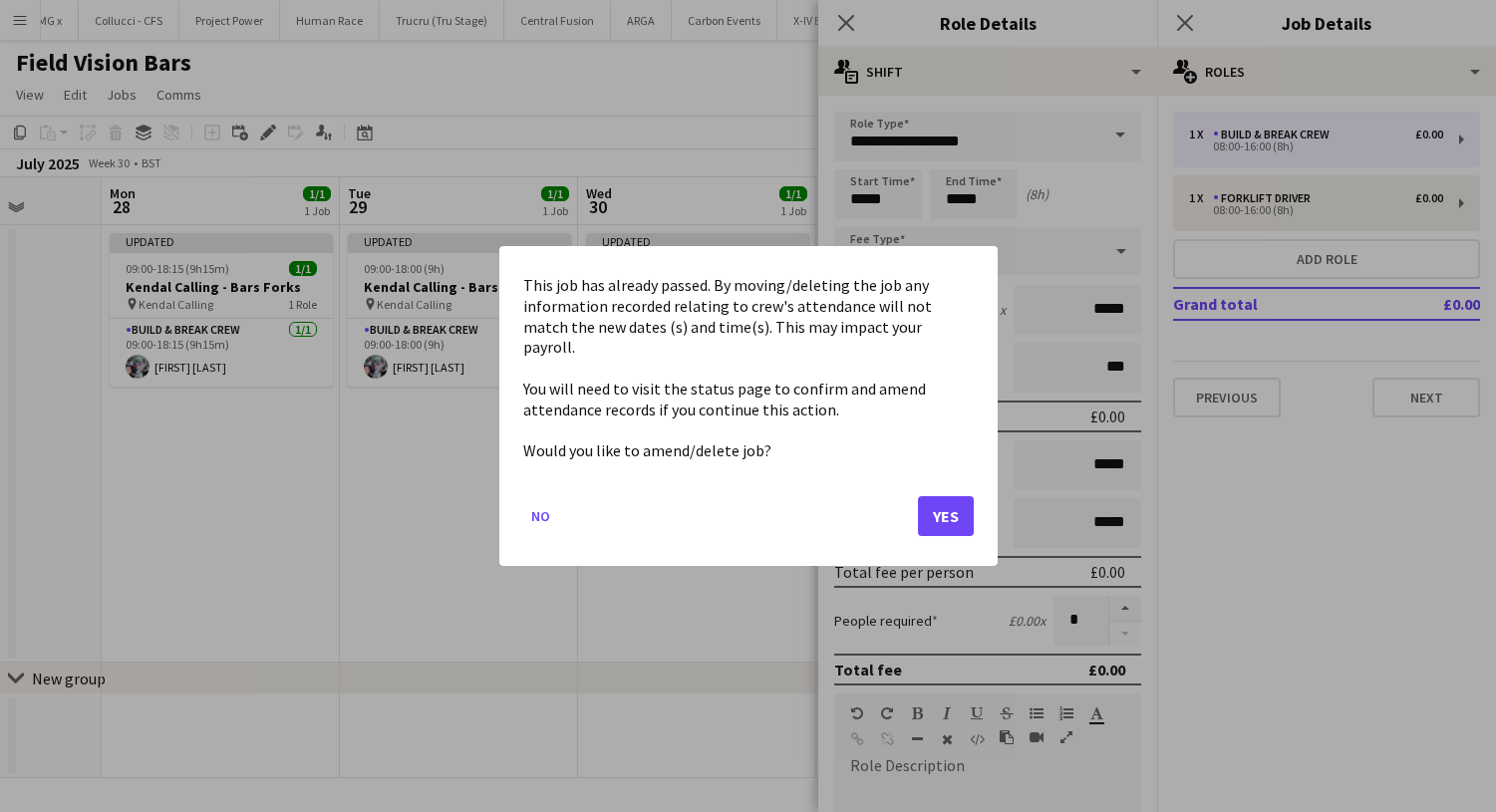 click on "Yes" 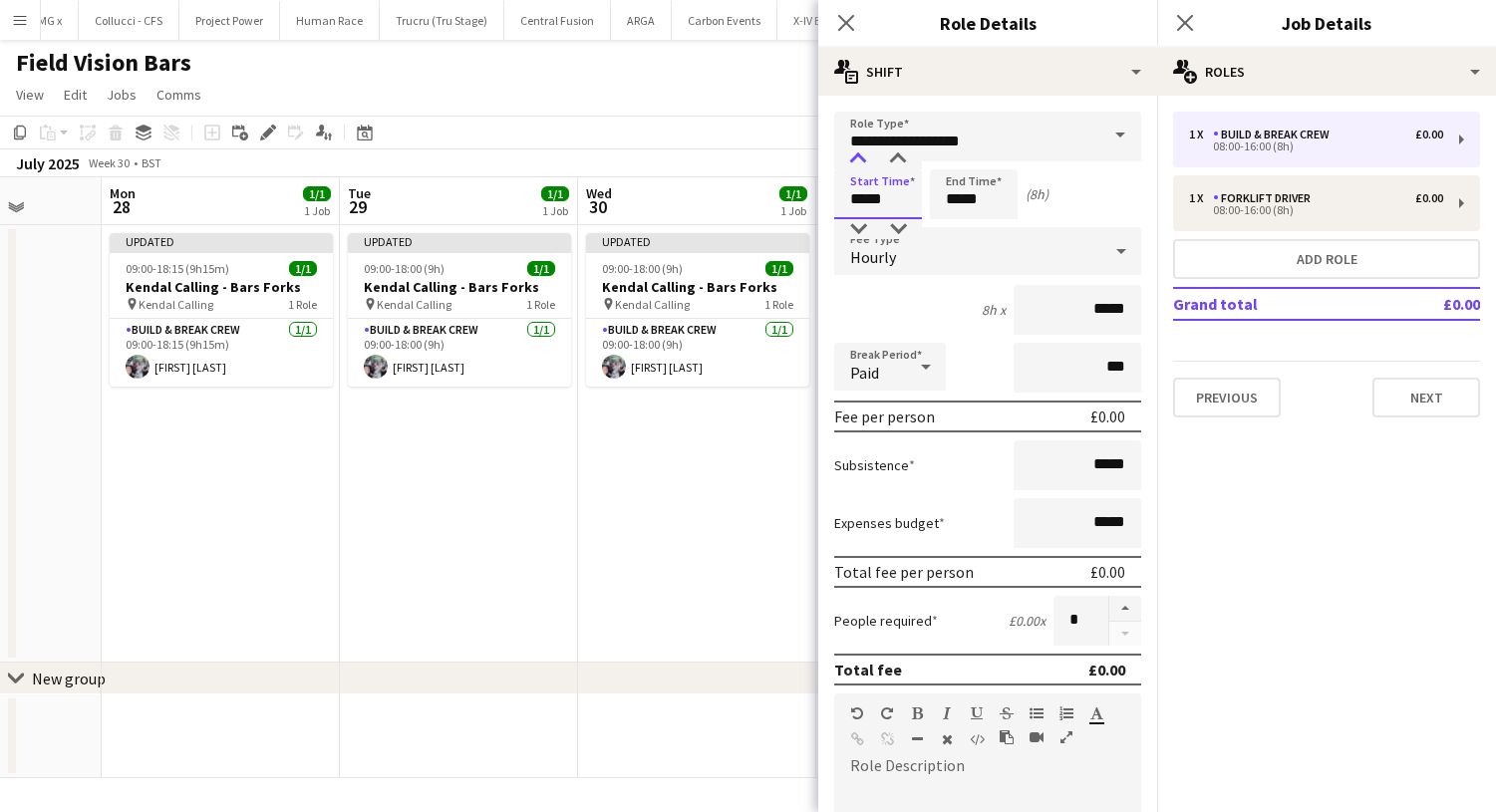 click at bounding box center (858, 159) 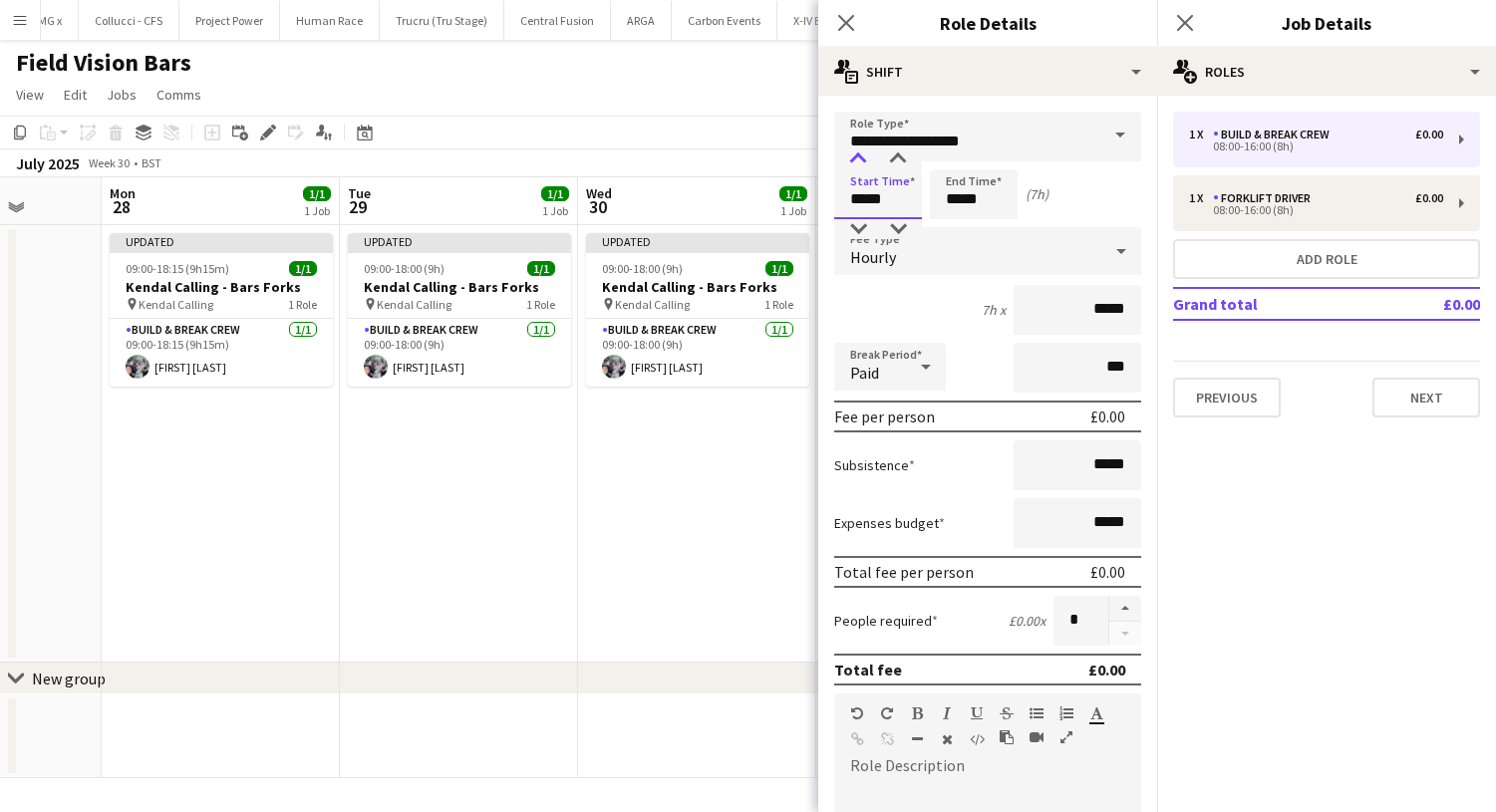 click at bounding box center (858, 159) 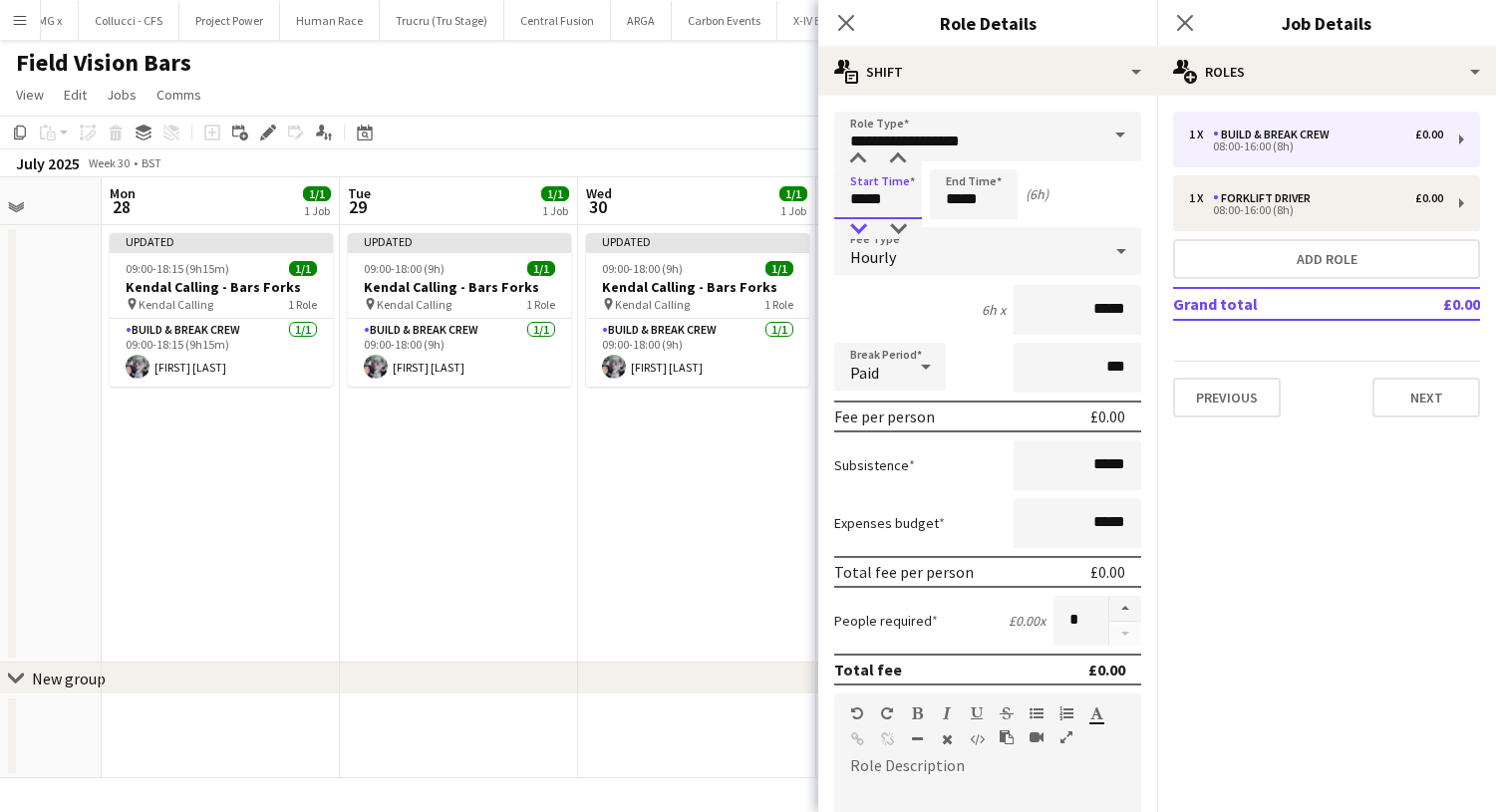 type on "*****" 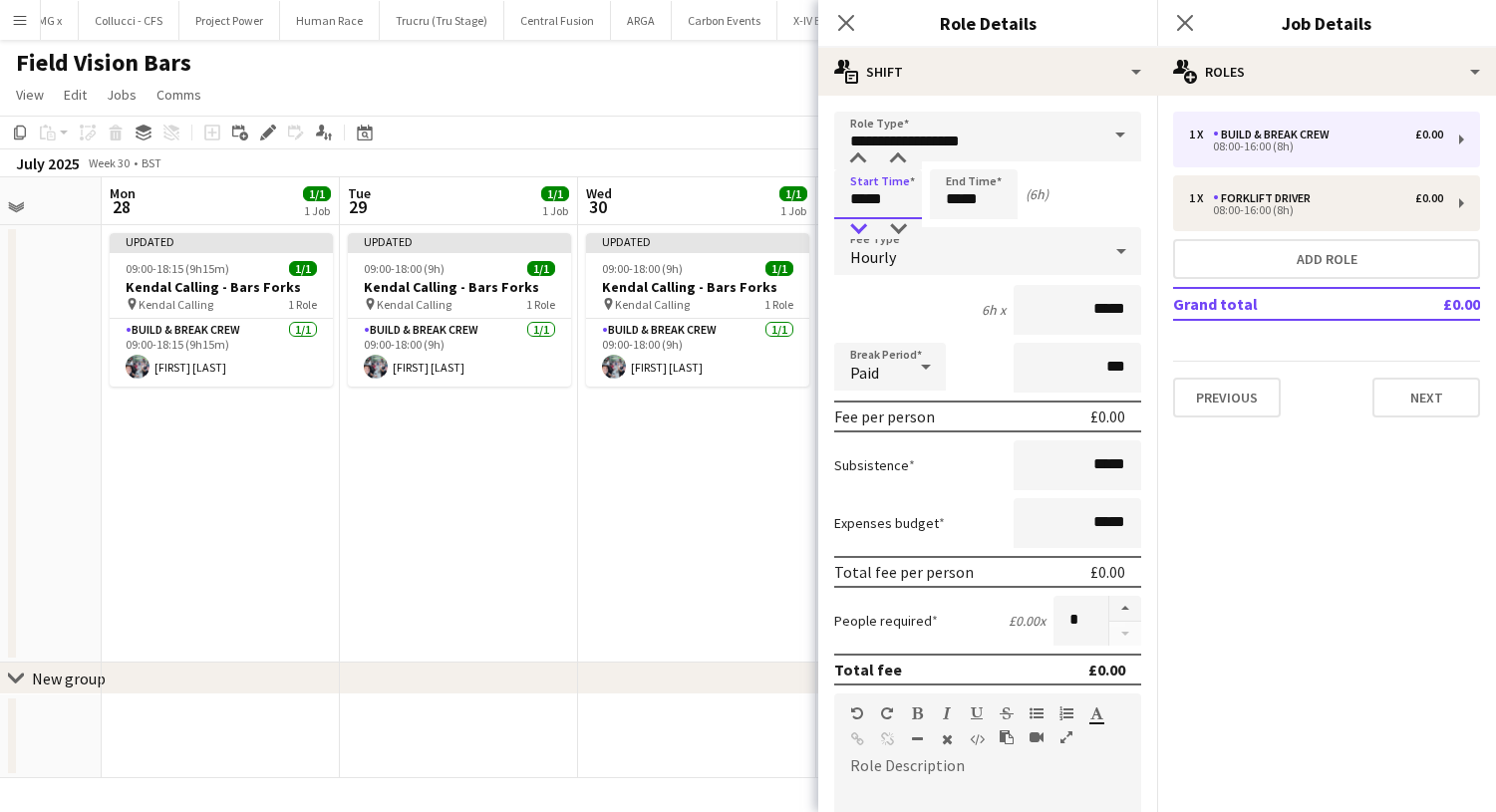 click at bounding box center [858, 229] 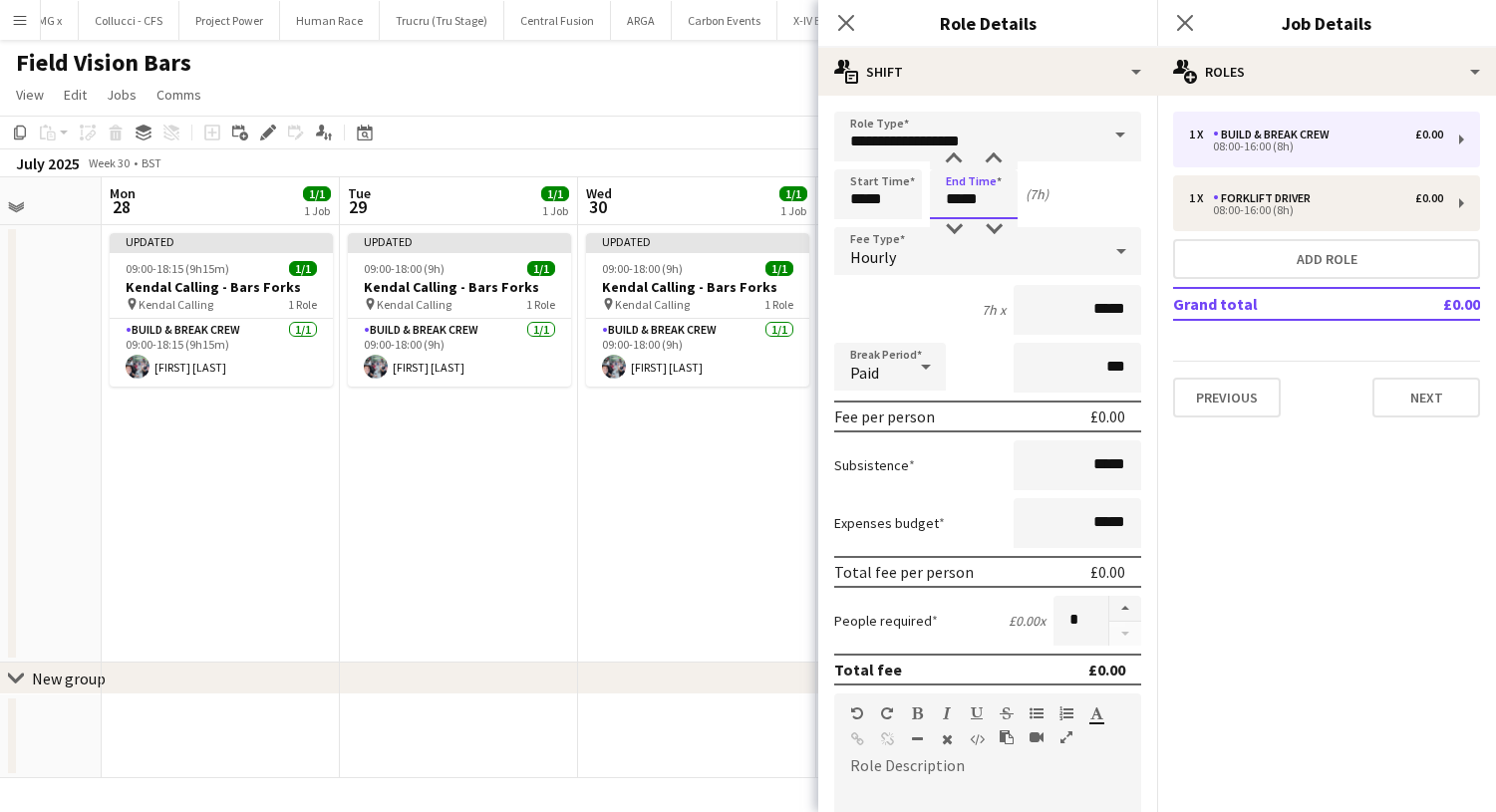 click on "*****" at bounding box center (974, 194) 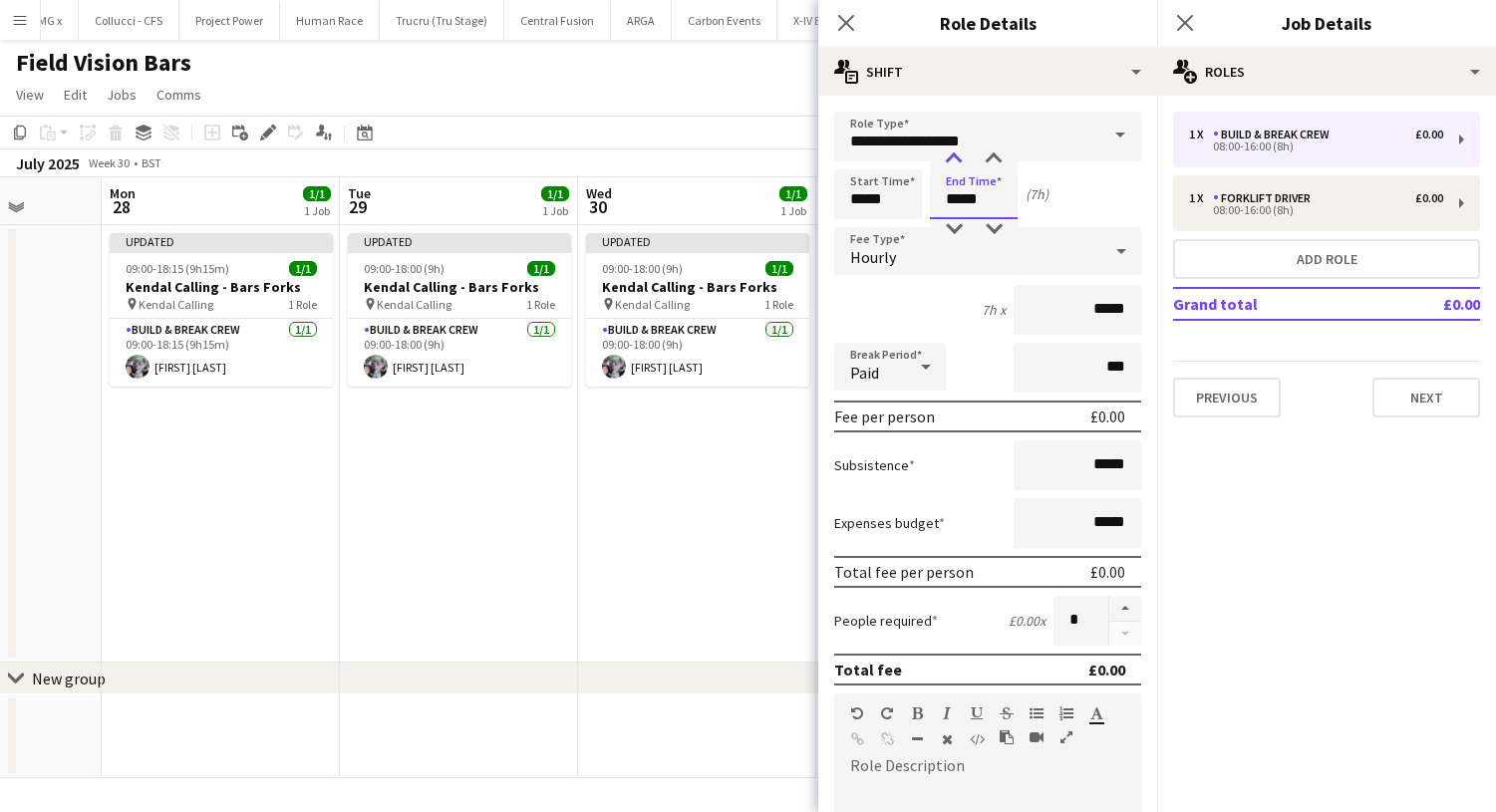 click at bounding box center [954, 159] 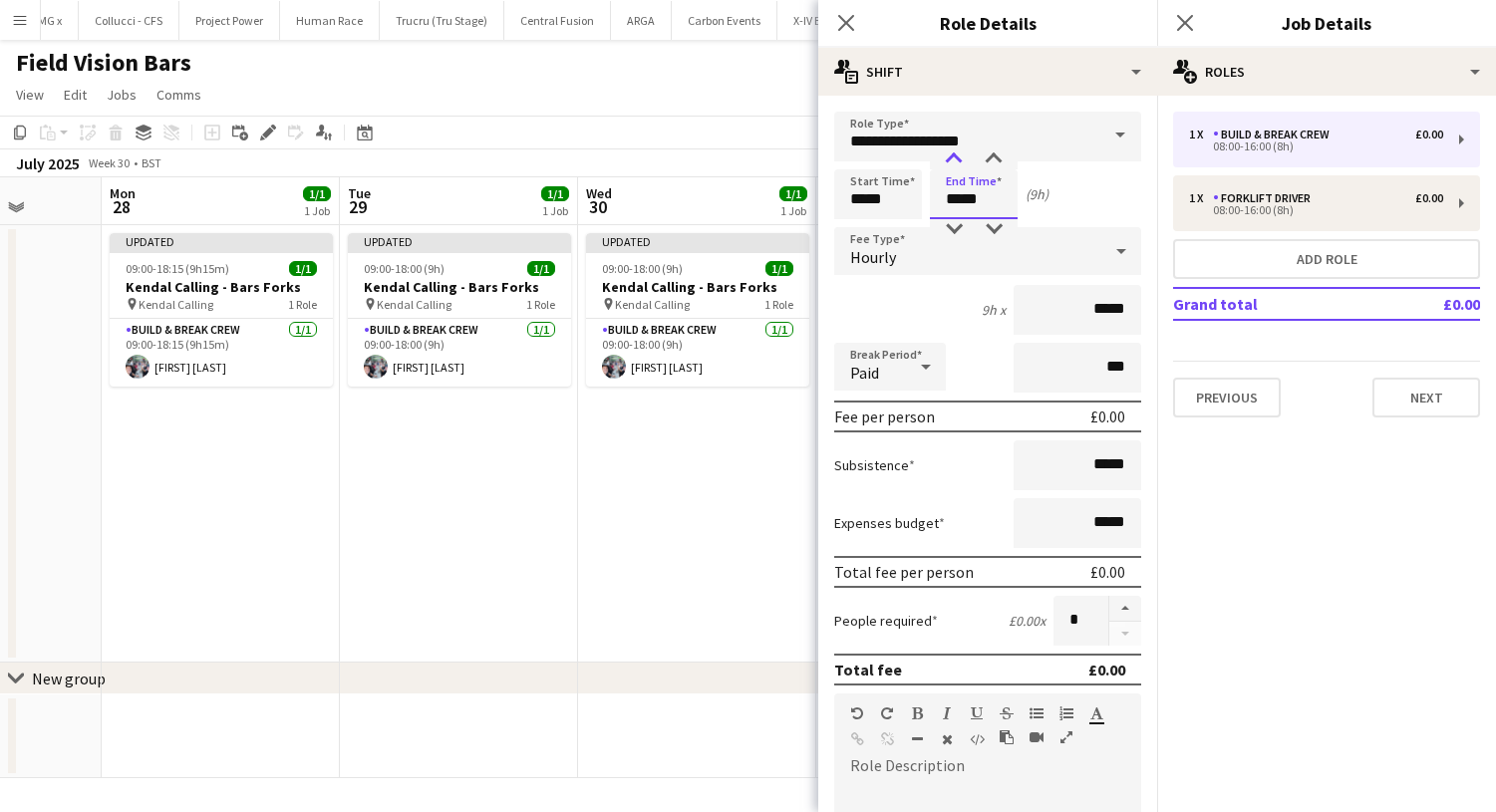 click at bounding box center [954, 159] 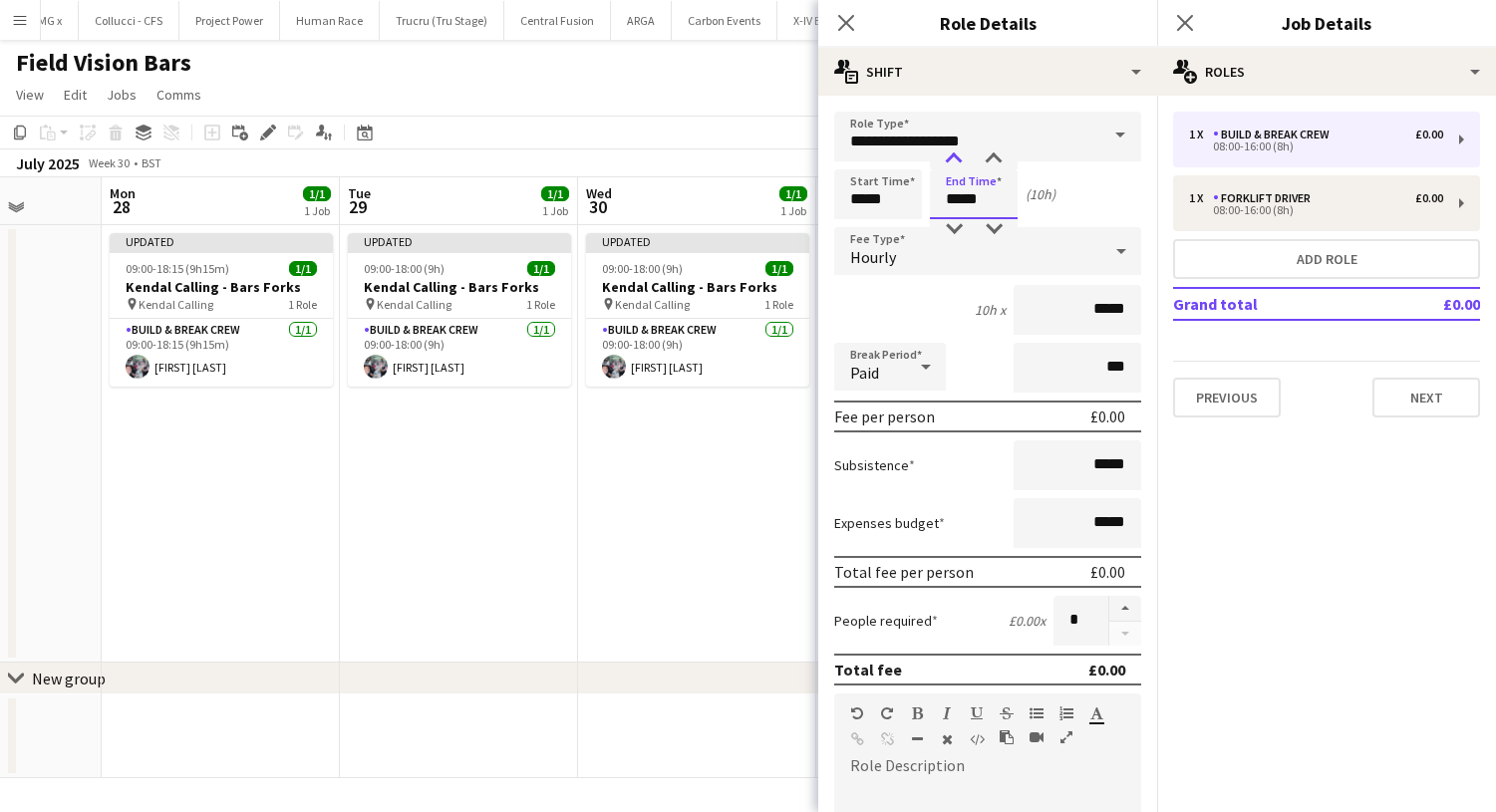 click at bounding box center [954, 159] 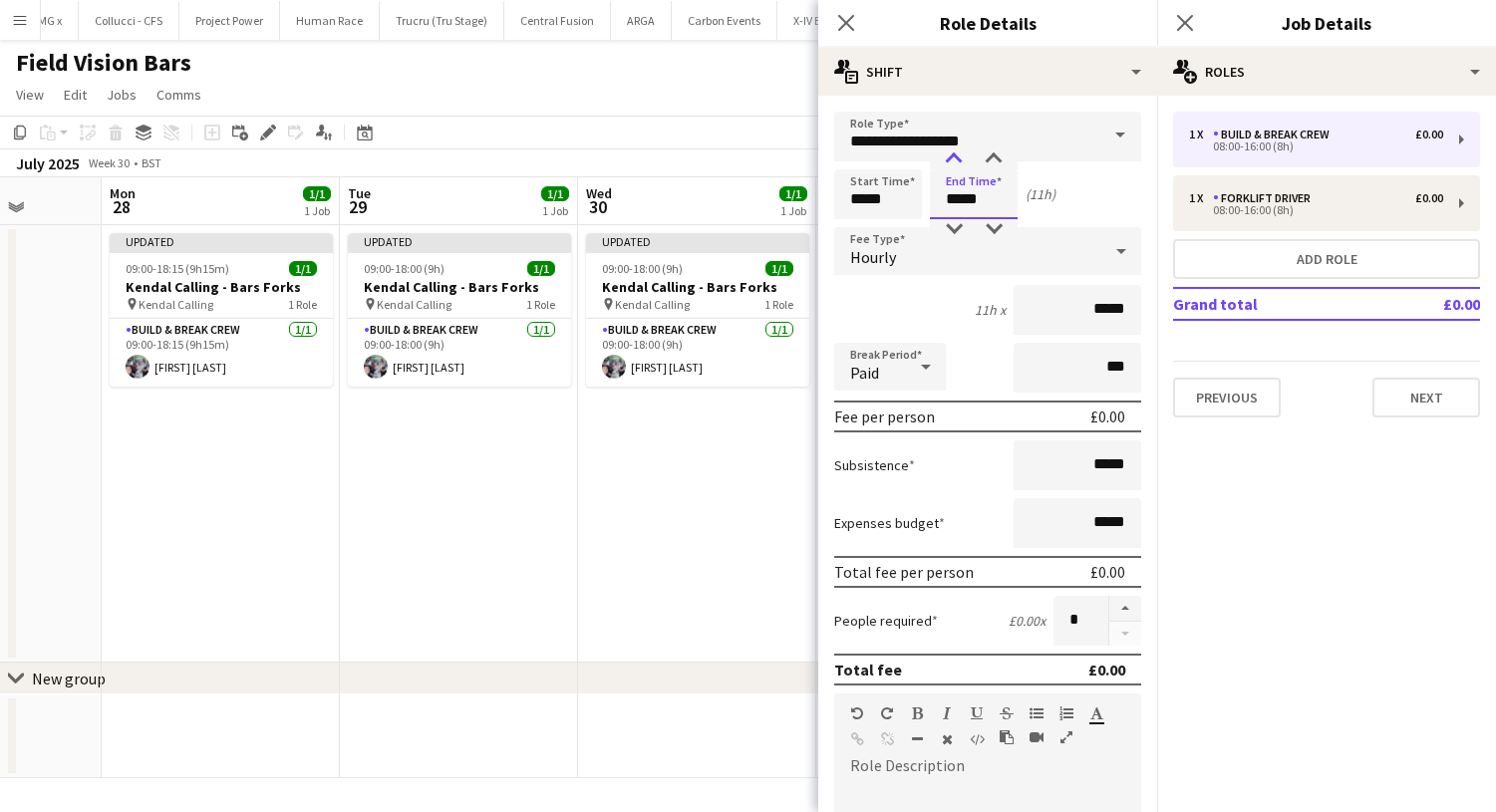type on "*****" 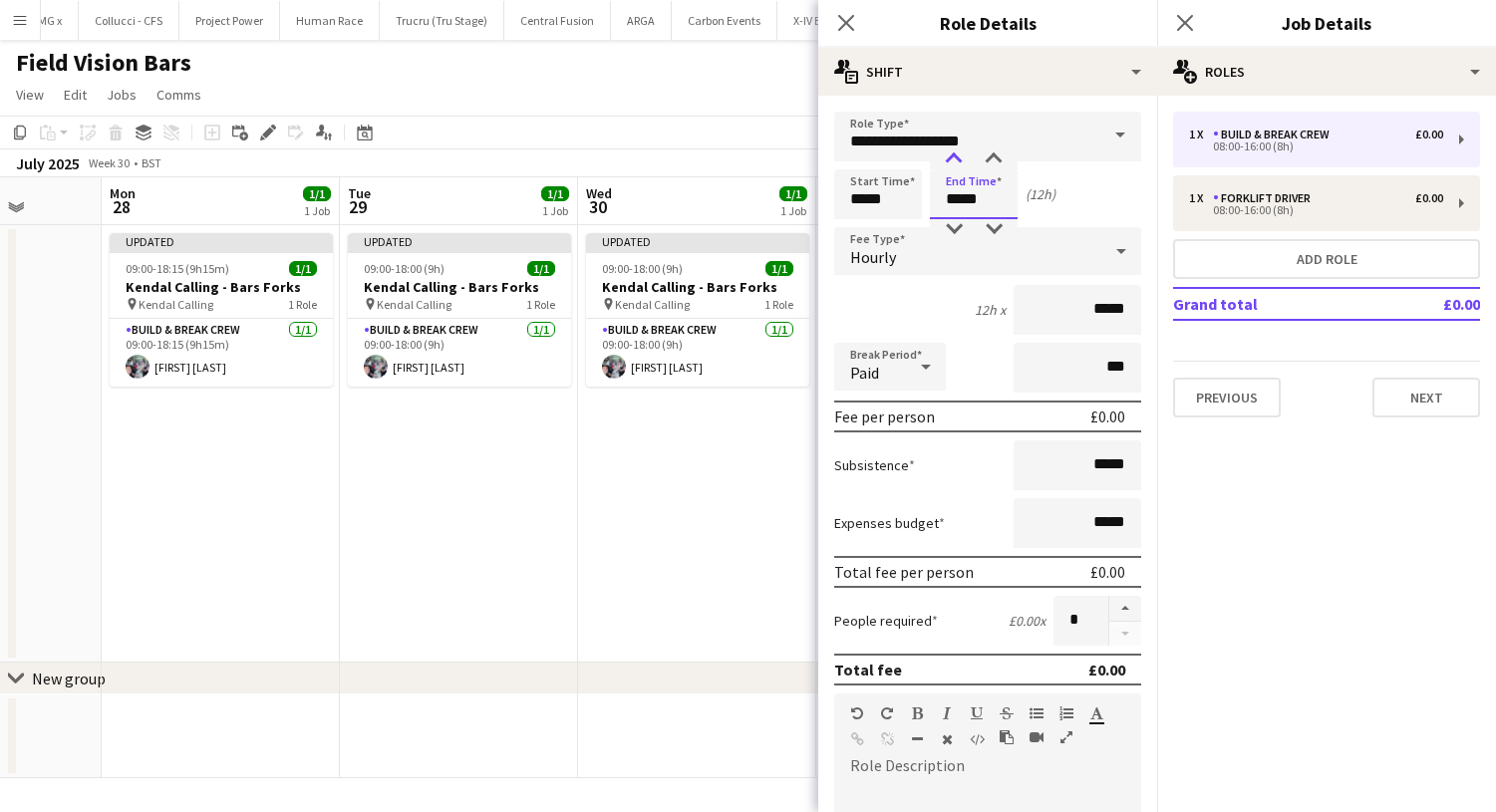 click at bounding box center [954, 159] 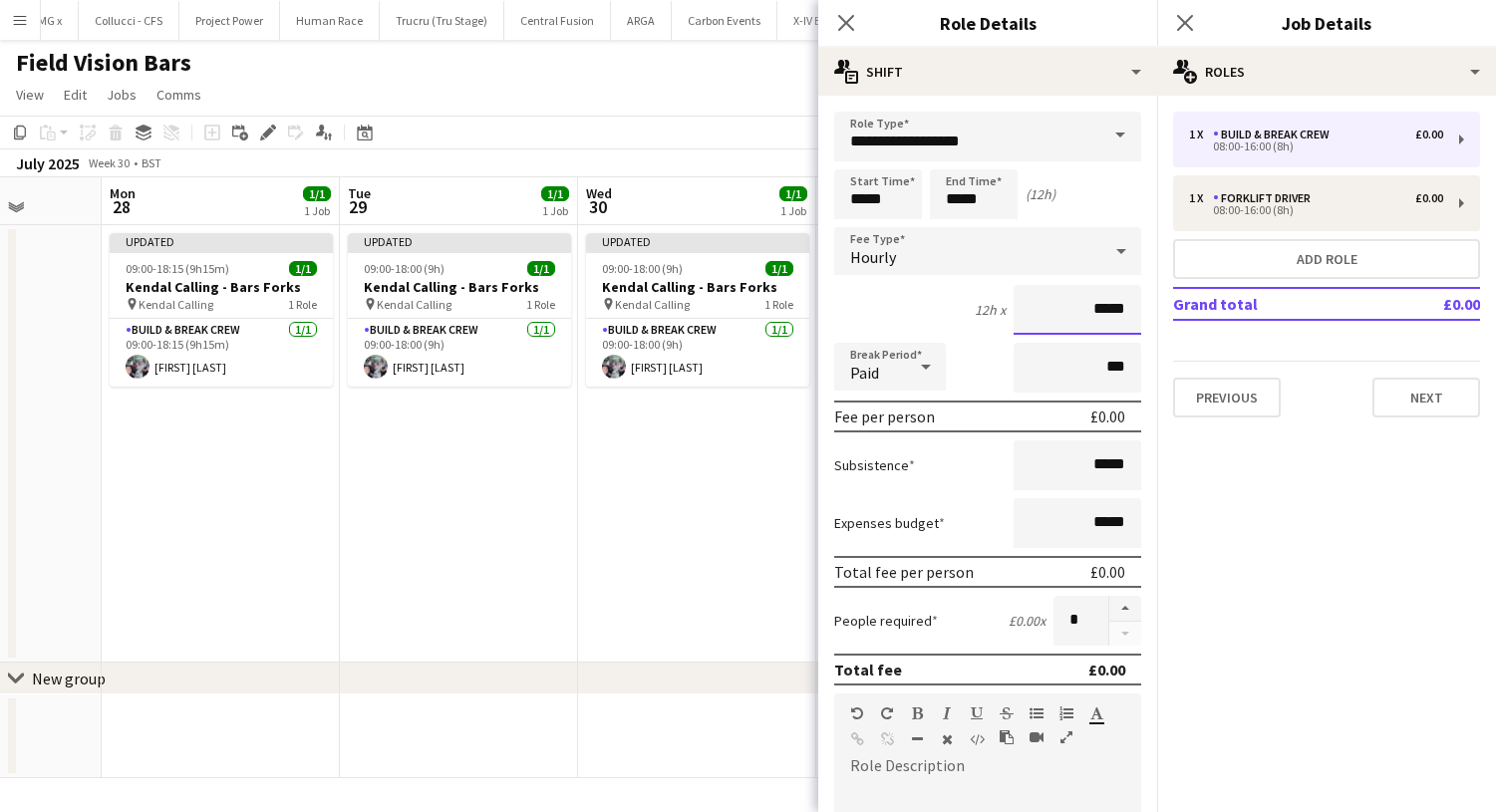 drag, startPoint x: 1123, startPoint y: 316, endPoint x: 922, endPoint y: 316, distance: 201 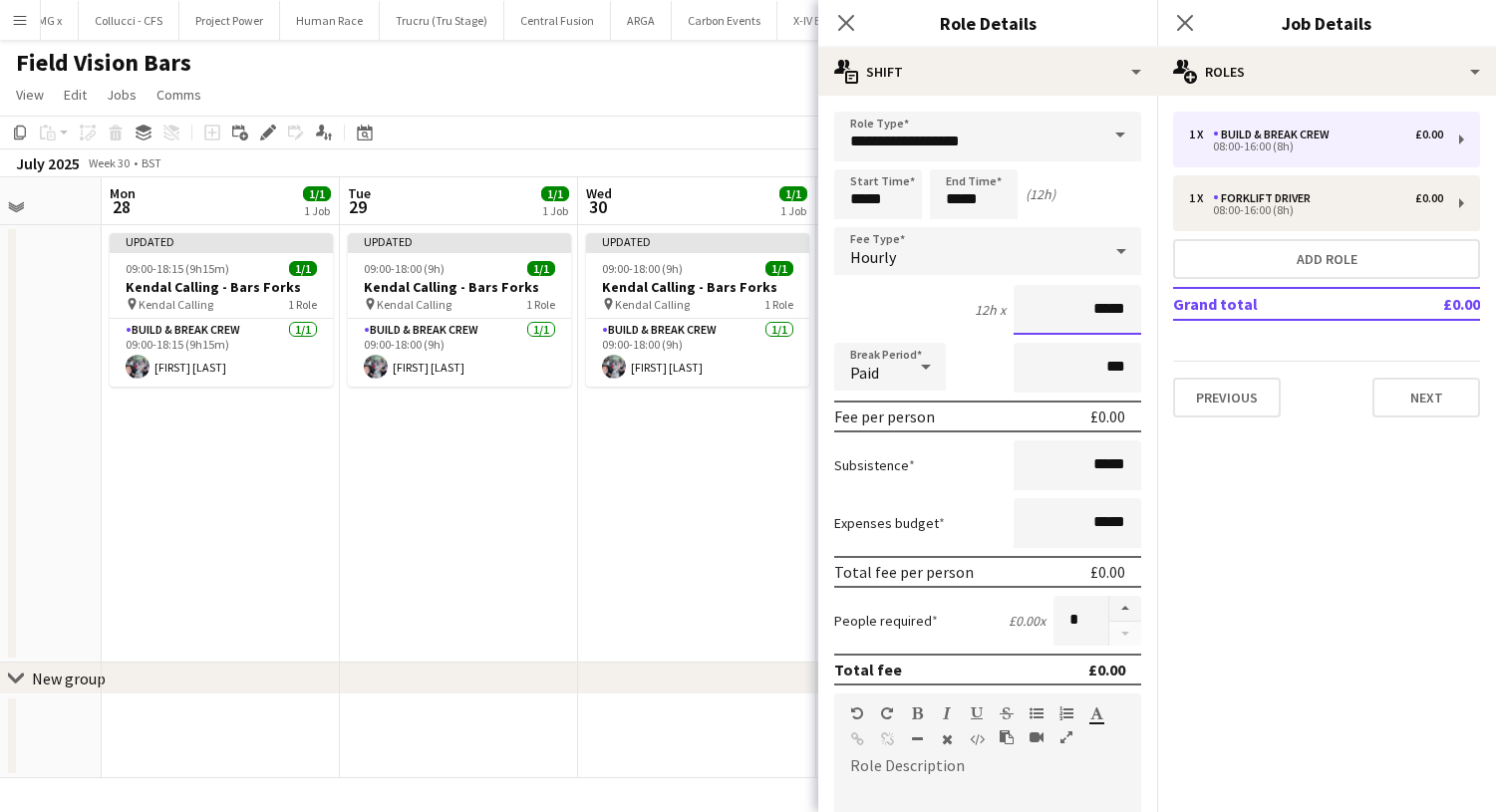 click on "12h x  *****" at bounding box center [988, 310] 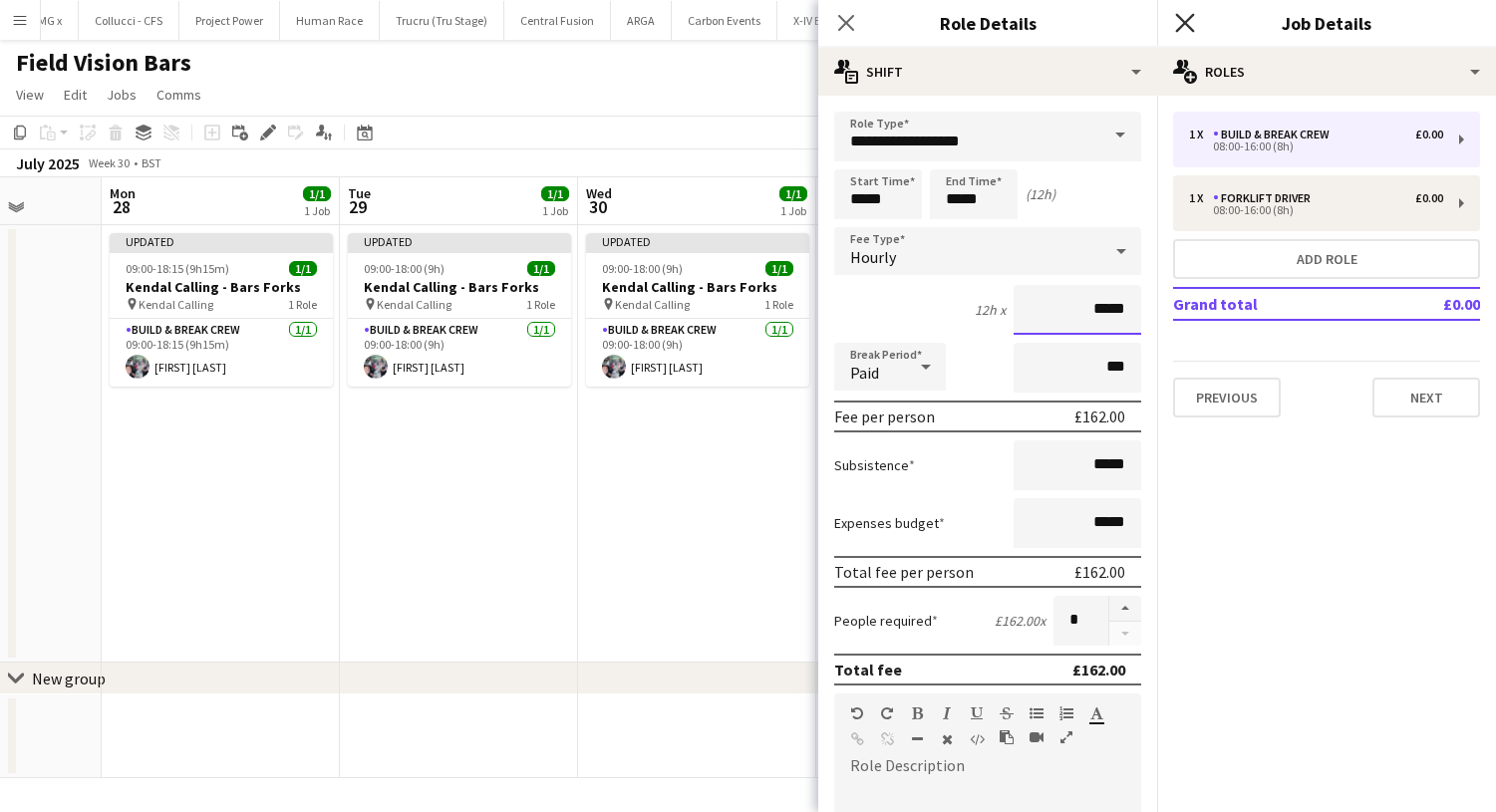 type on "*****" 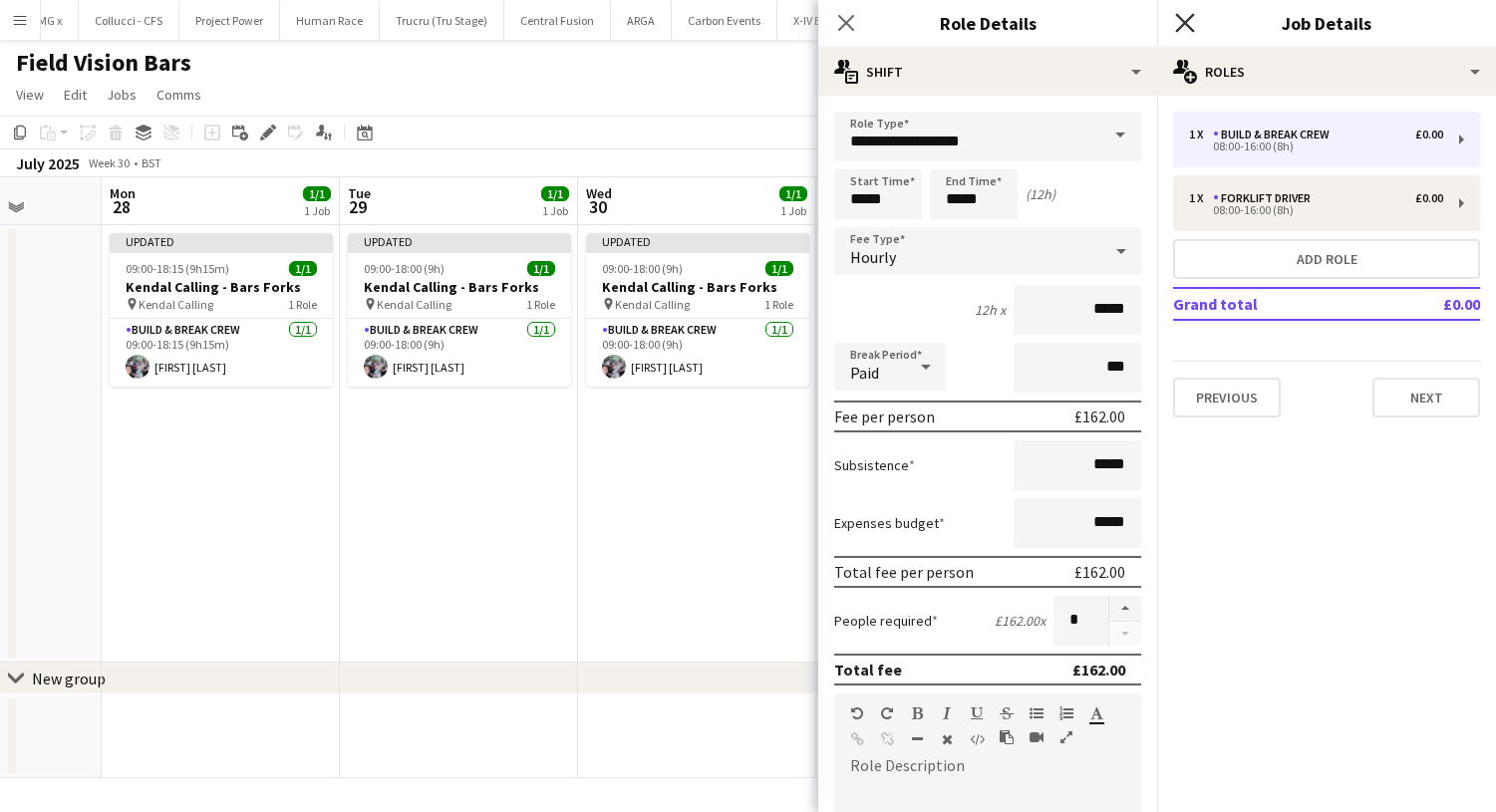 click on "Close pop-in" 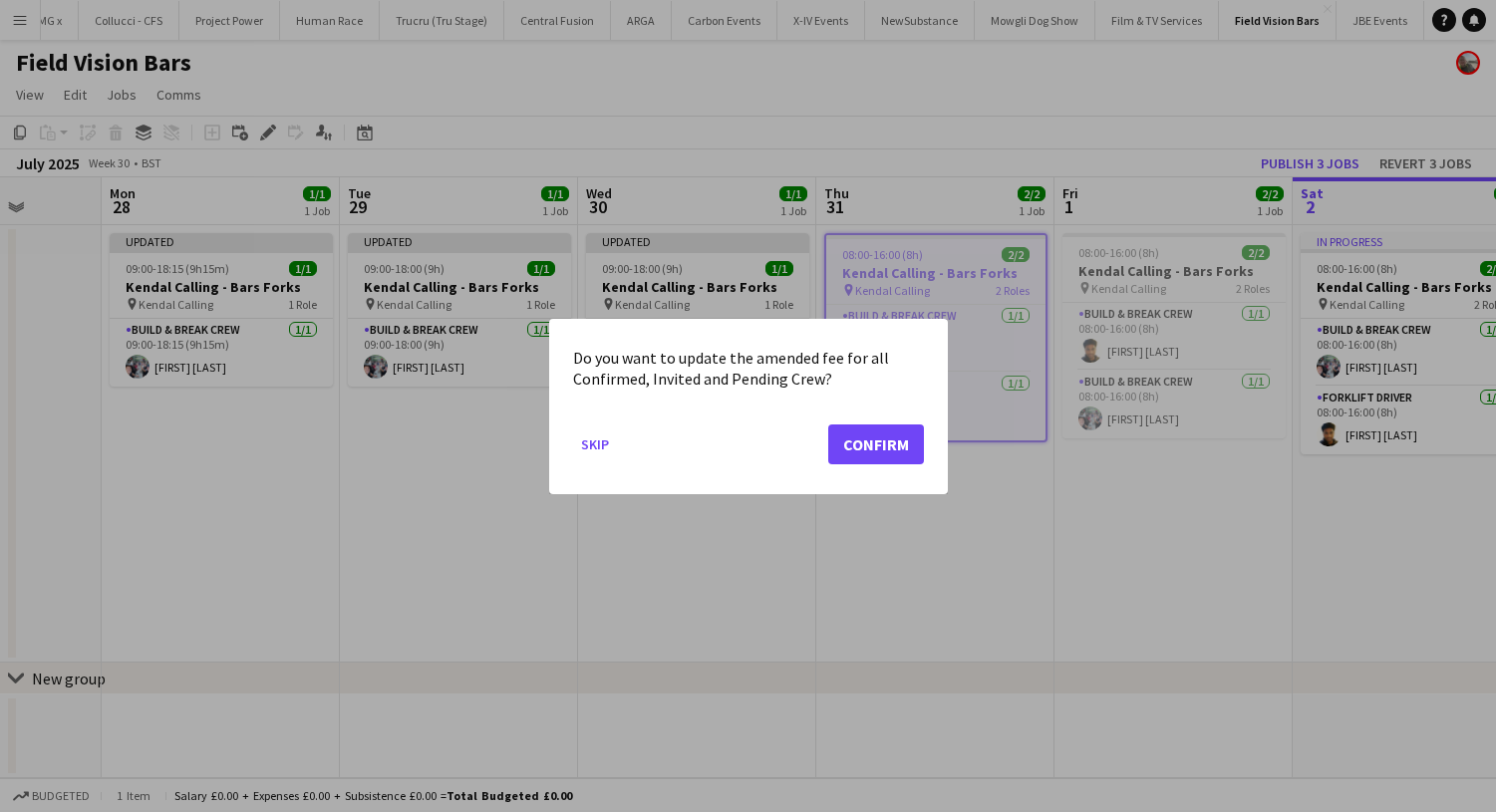 click on "Confirm" 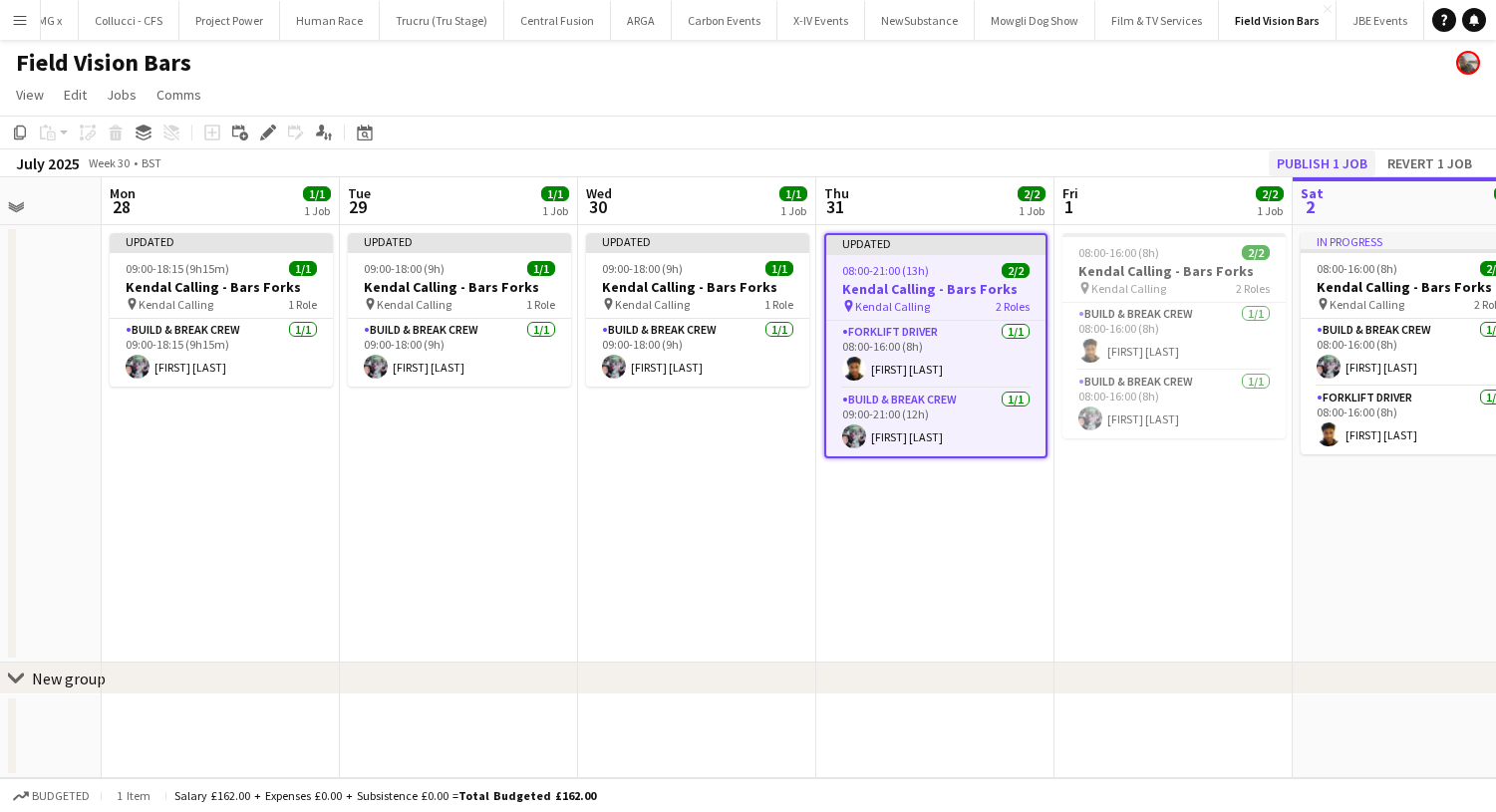 click on "Publish 1 job" 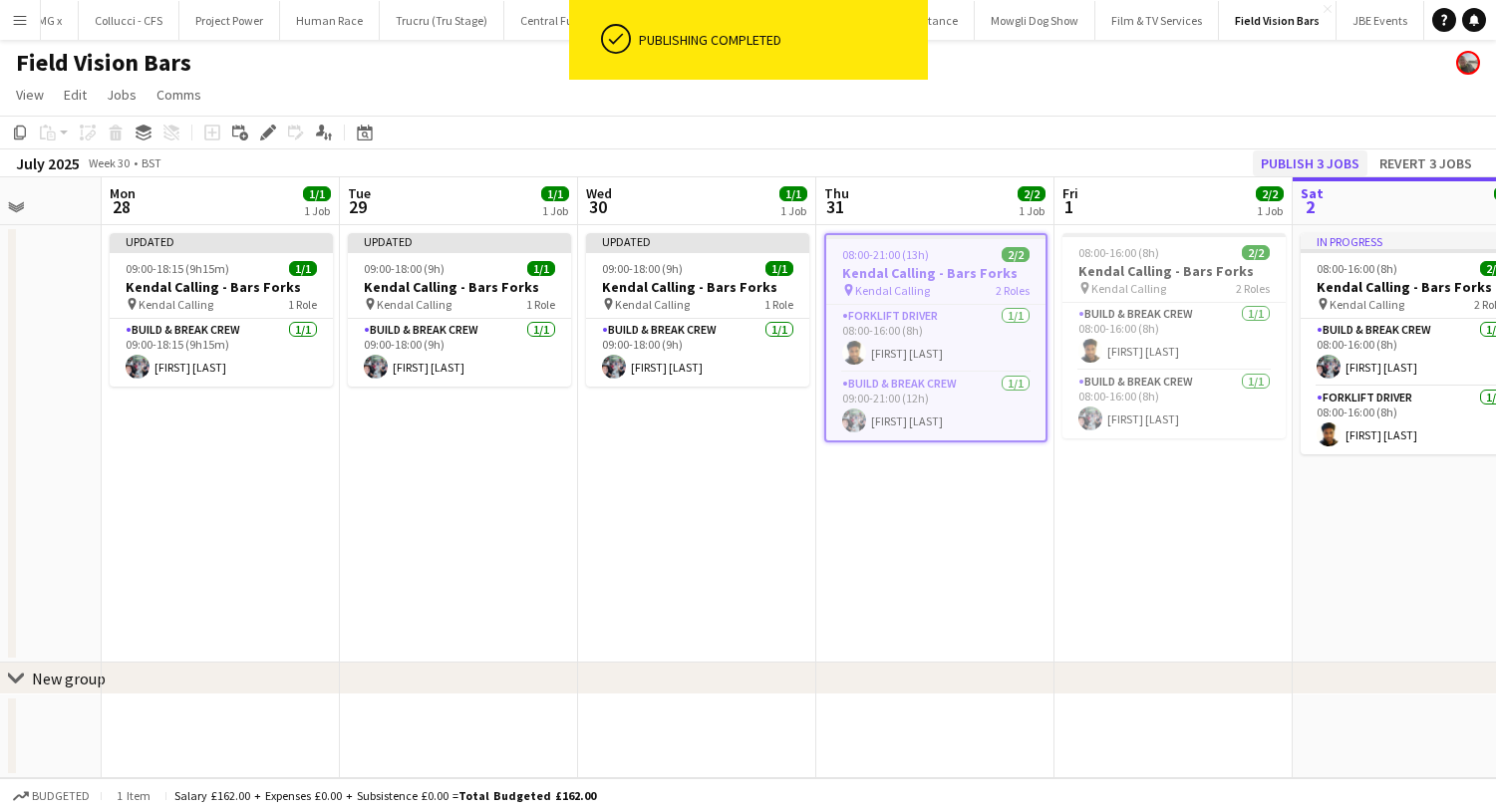 click on "Publish 3 jobs" 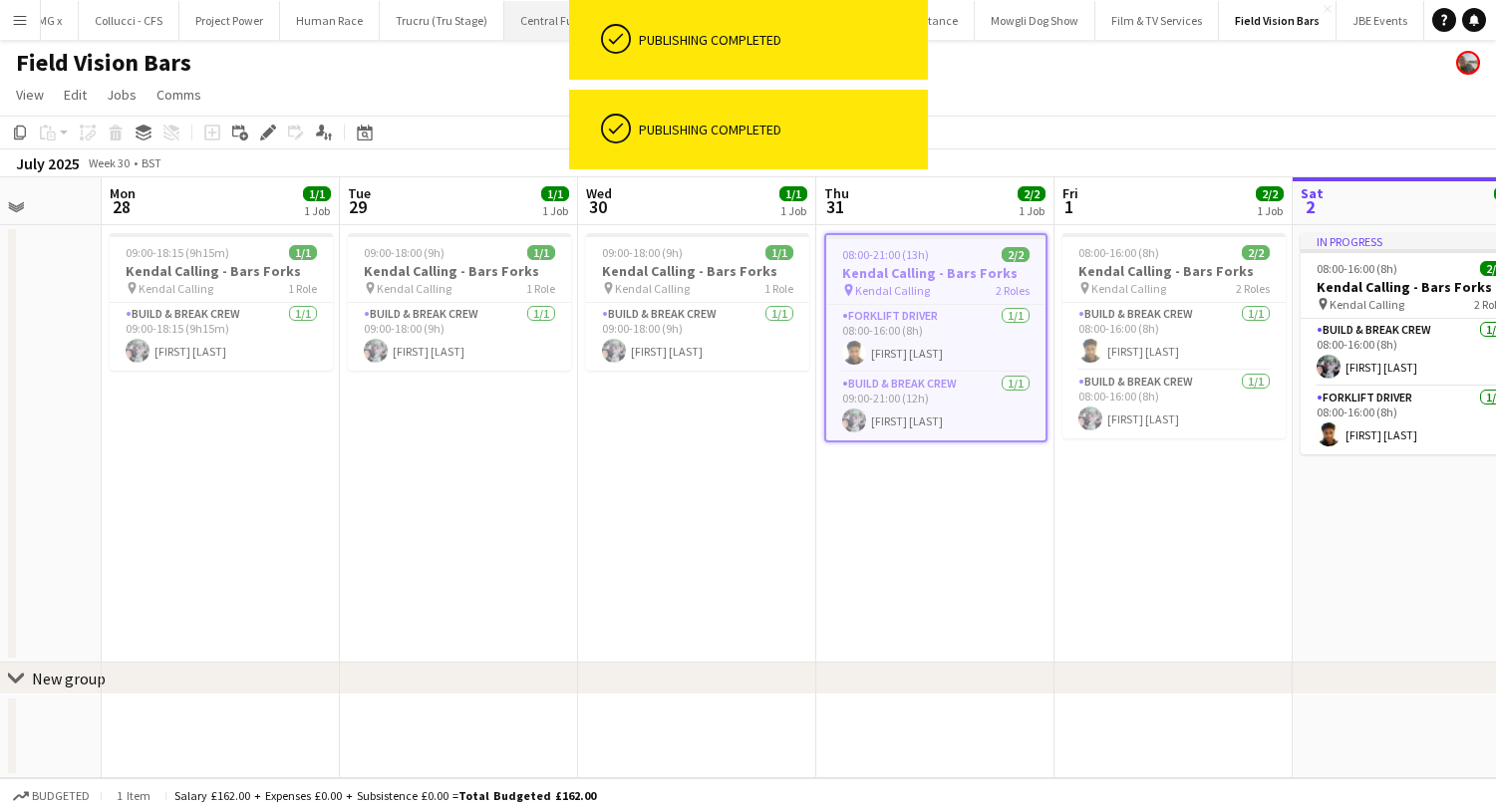 click on "[BRAND]
Close" at bounding box center [557, 20] 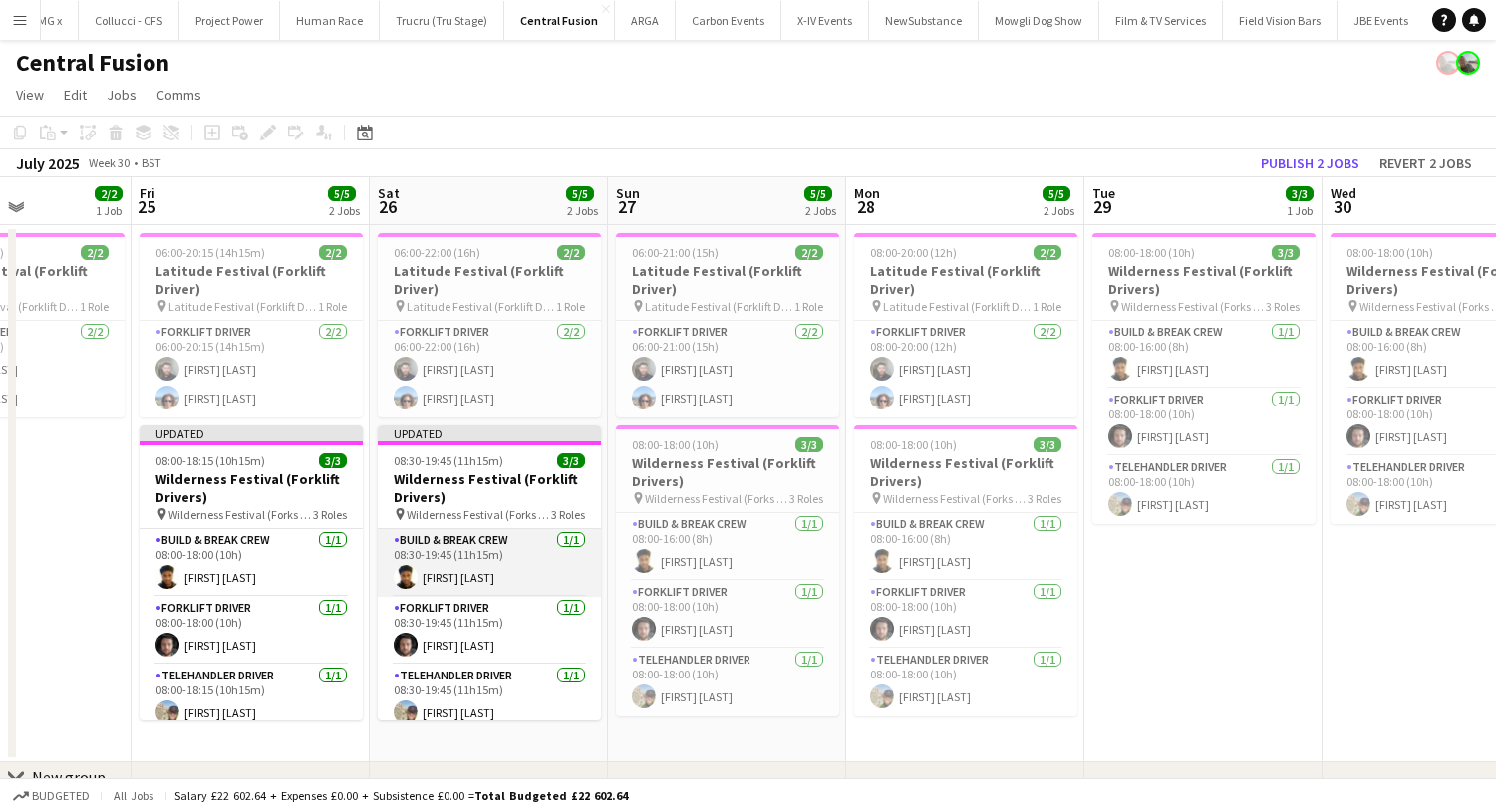 scroll, scrollTop: 0, scrollLeft: 580, axis: horizontal 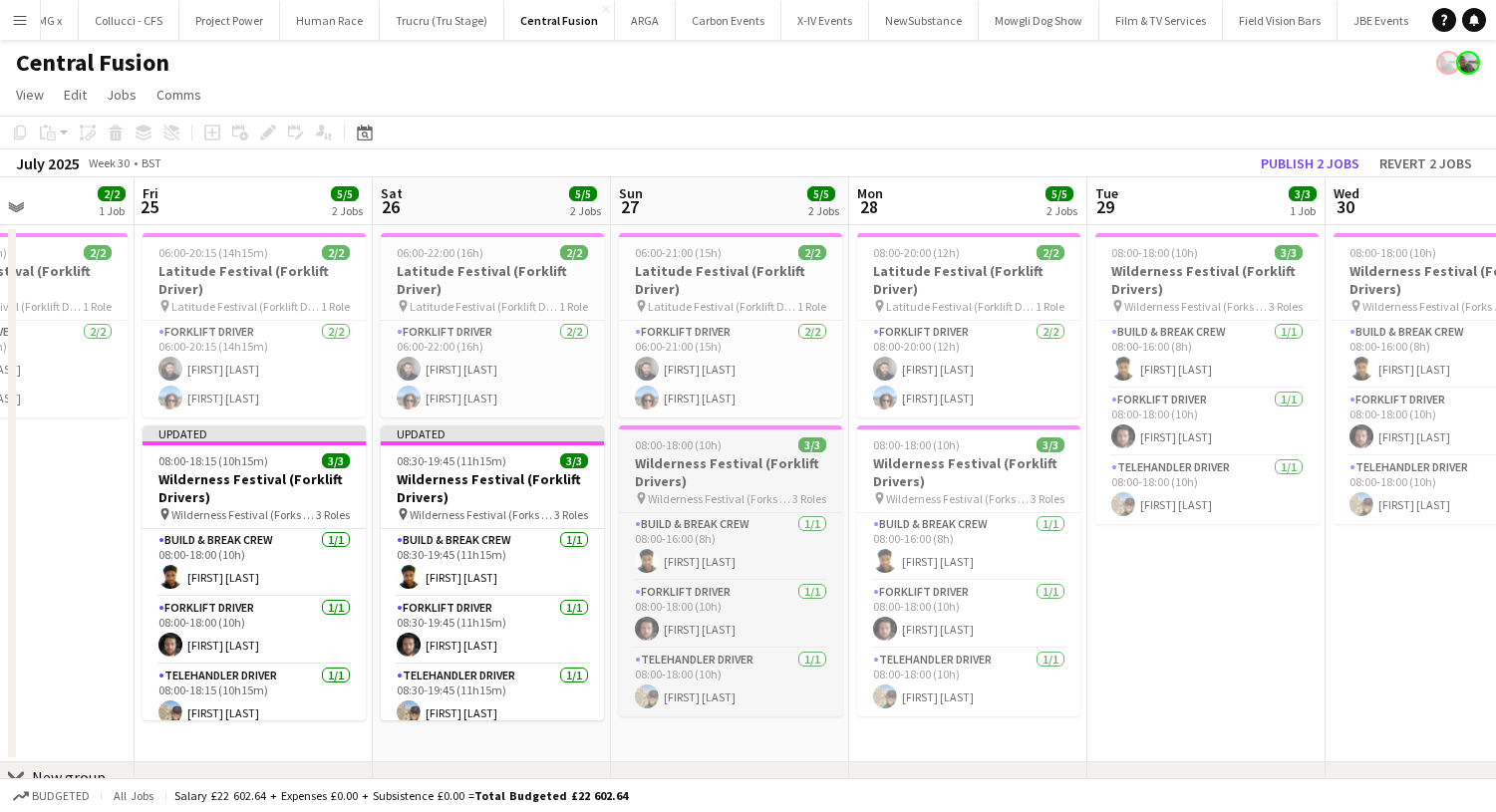 click on "Wilderness Festival (Forklift Drivers)" at bounding box center (731, 472) 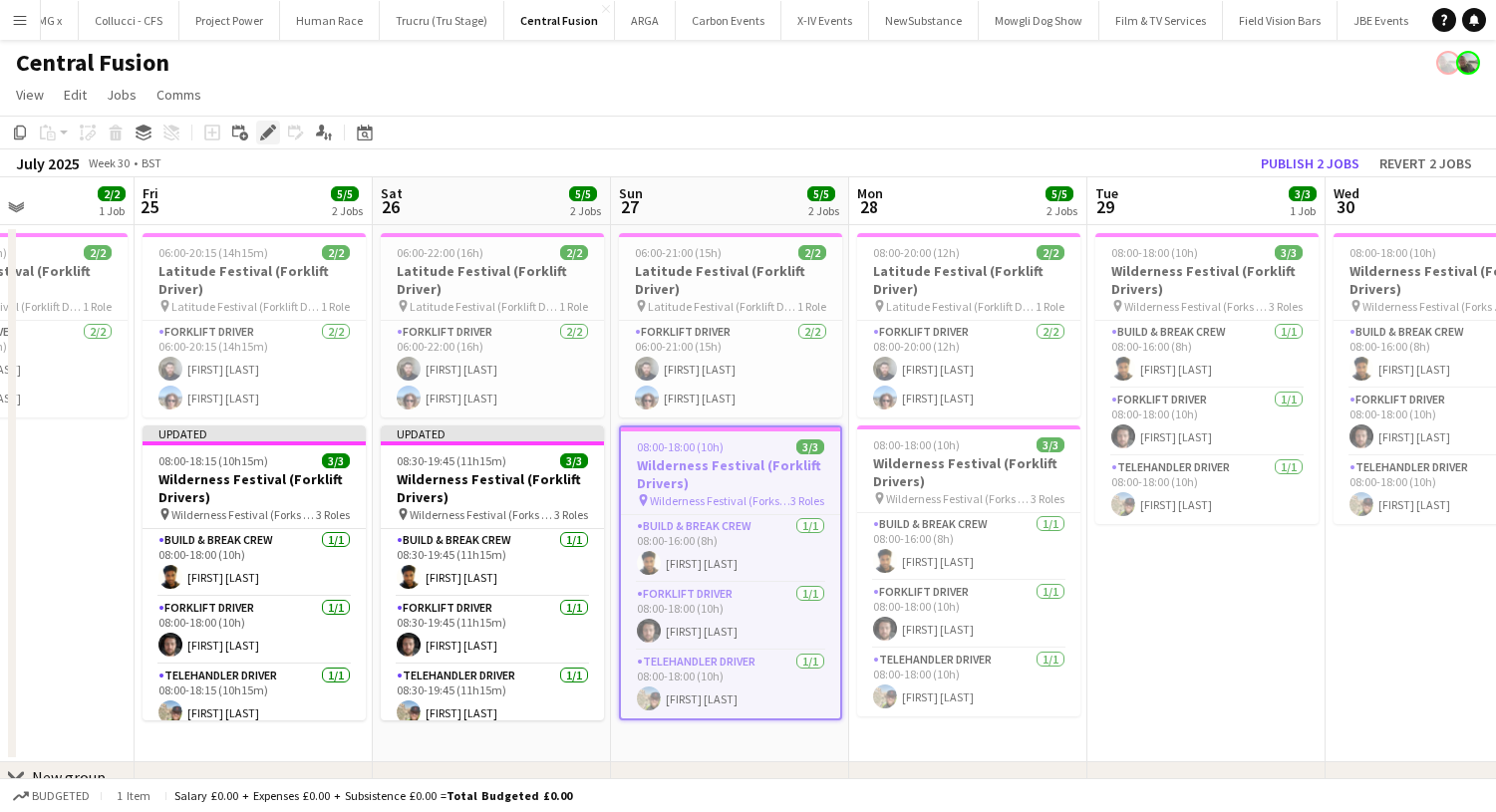 click 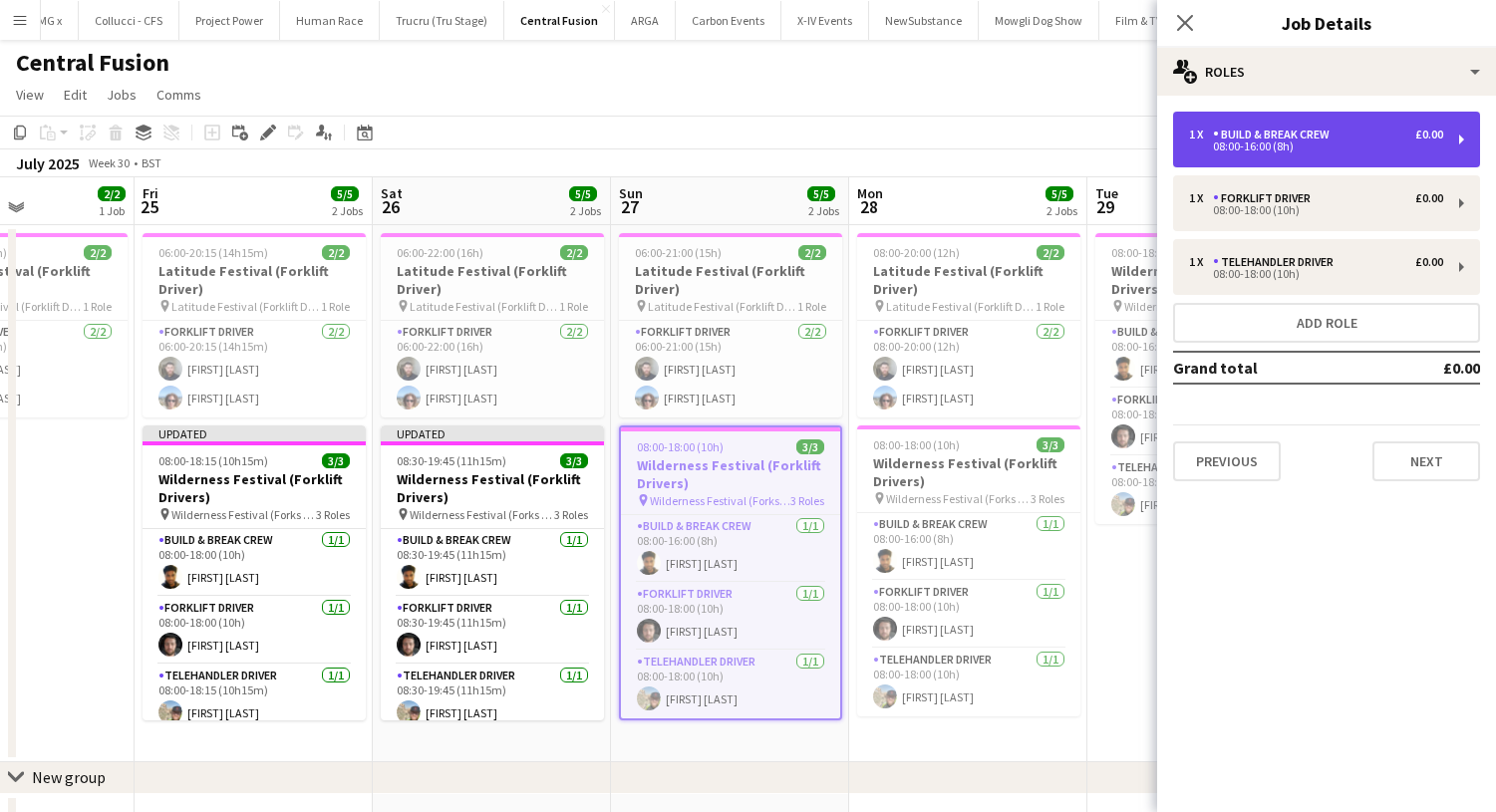 click on "1 x   Build & Break Crew   £0.00   08:00-16:00 (8h)" at bounding box center [1327, 139] 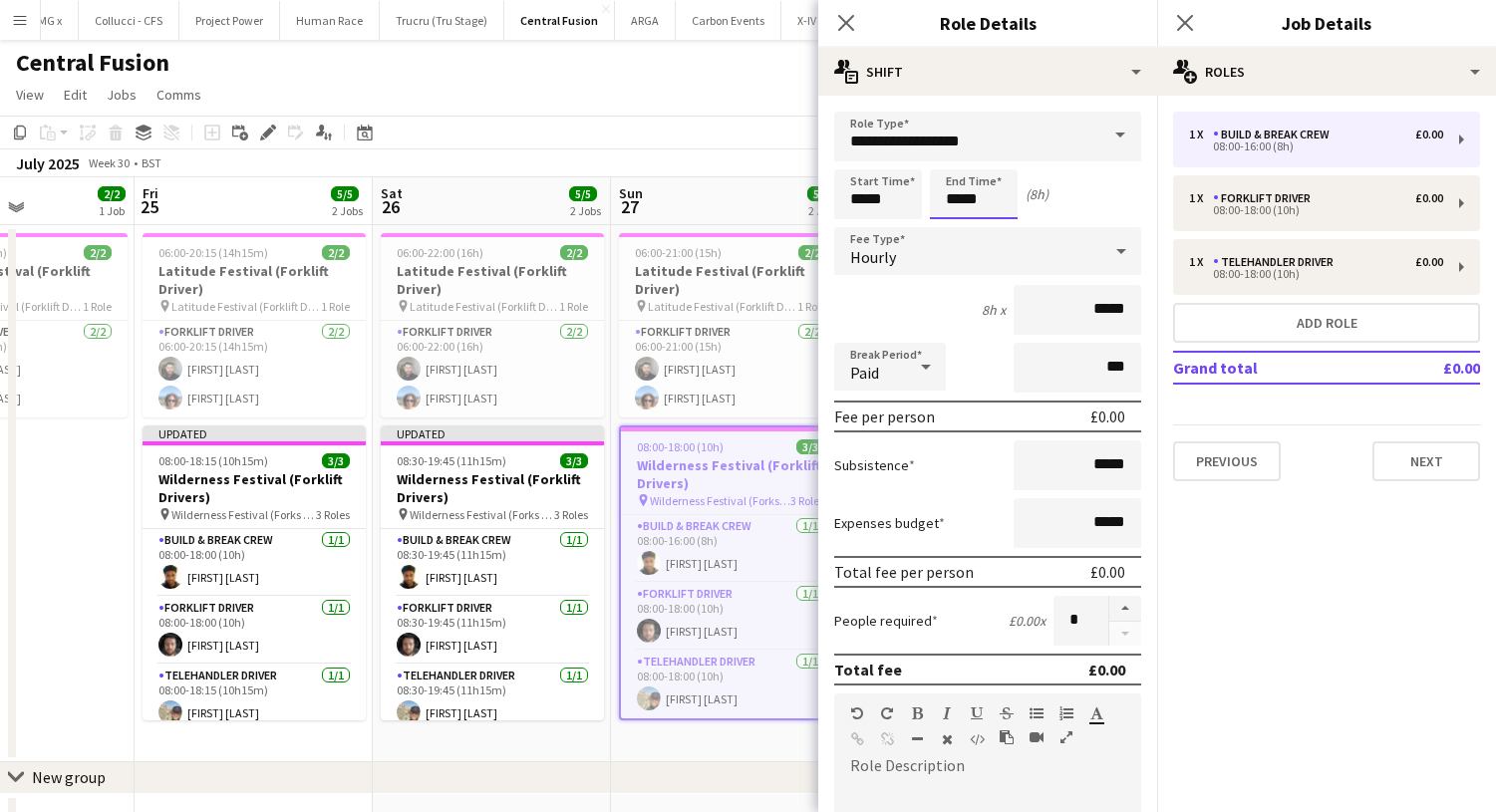 click on "Menu
Boards
Boards   Boards   All jobs   Status
Workforce
Workforce   My Workforce   Recruiting
Comms
Comms
Pay
Pay   Approvals   Payments   Reports
Platform Settings
Platform Settings   App settings   Your settings   Profiles
Training Academy
Training Academy
Knowledge Base
Knowledge Base
Product Updates
Product Updates   Log Out   Privacy   Rat Race
Close
CODESDE
Close
Cruck Tent
Close
WePop
Close
UnderBelly Limited
Close
London Marathon Events
Close
Evolve Creative
Close
Hide& Seek
Close
SRMG x
Close
Close" at bounding box center (748, 443) 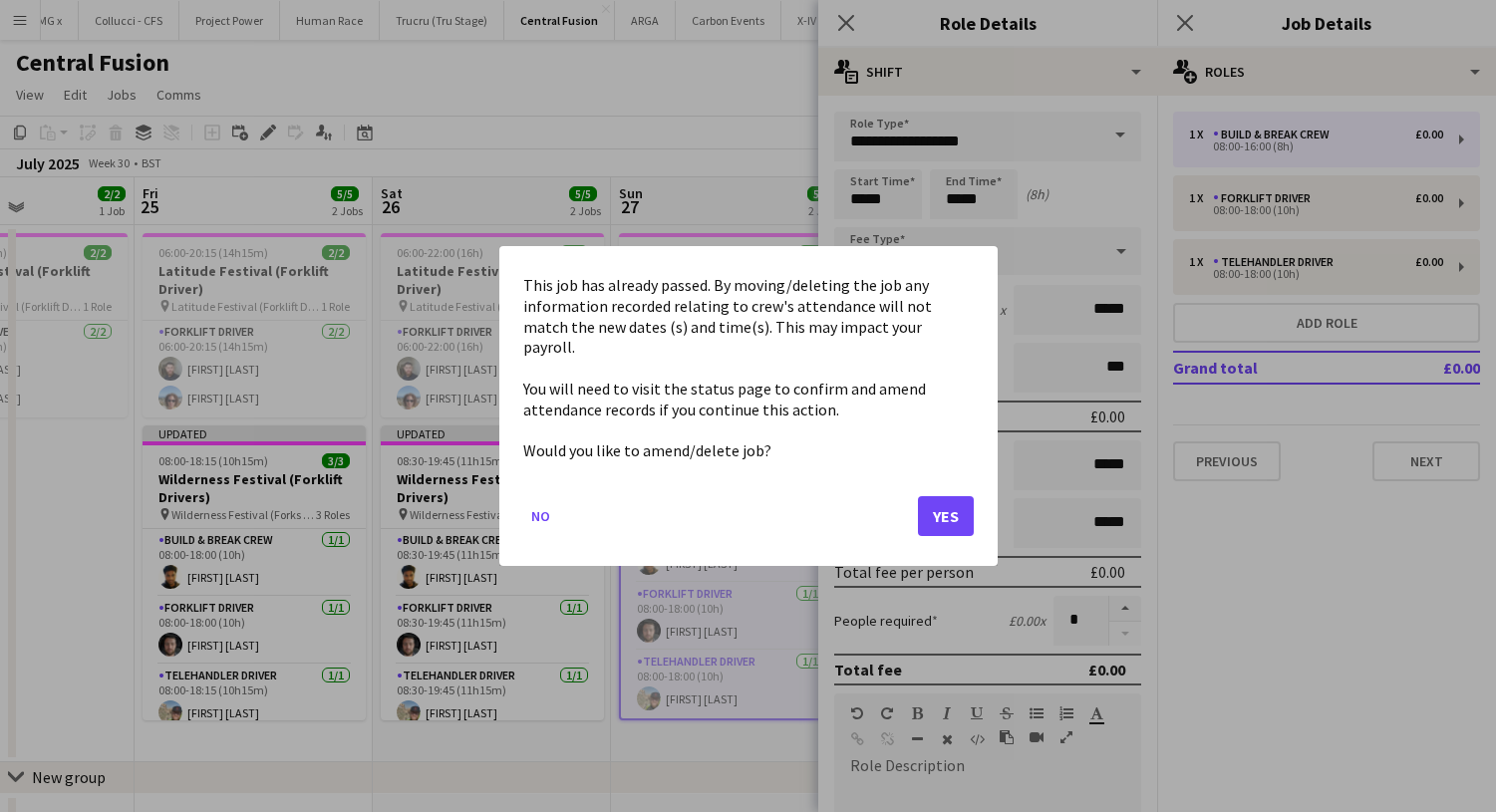 click on "Yes" 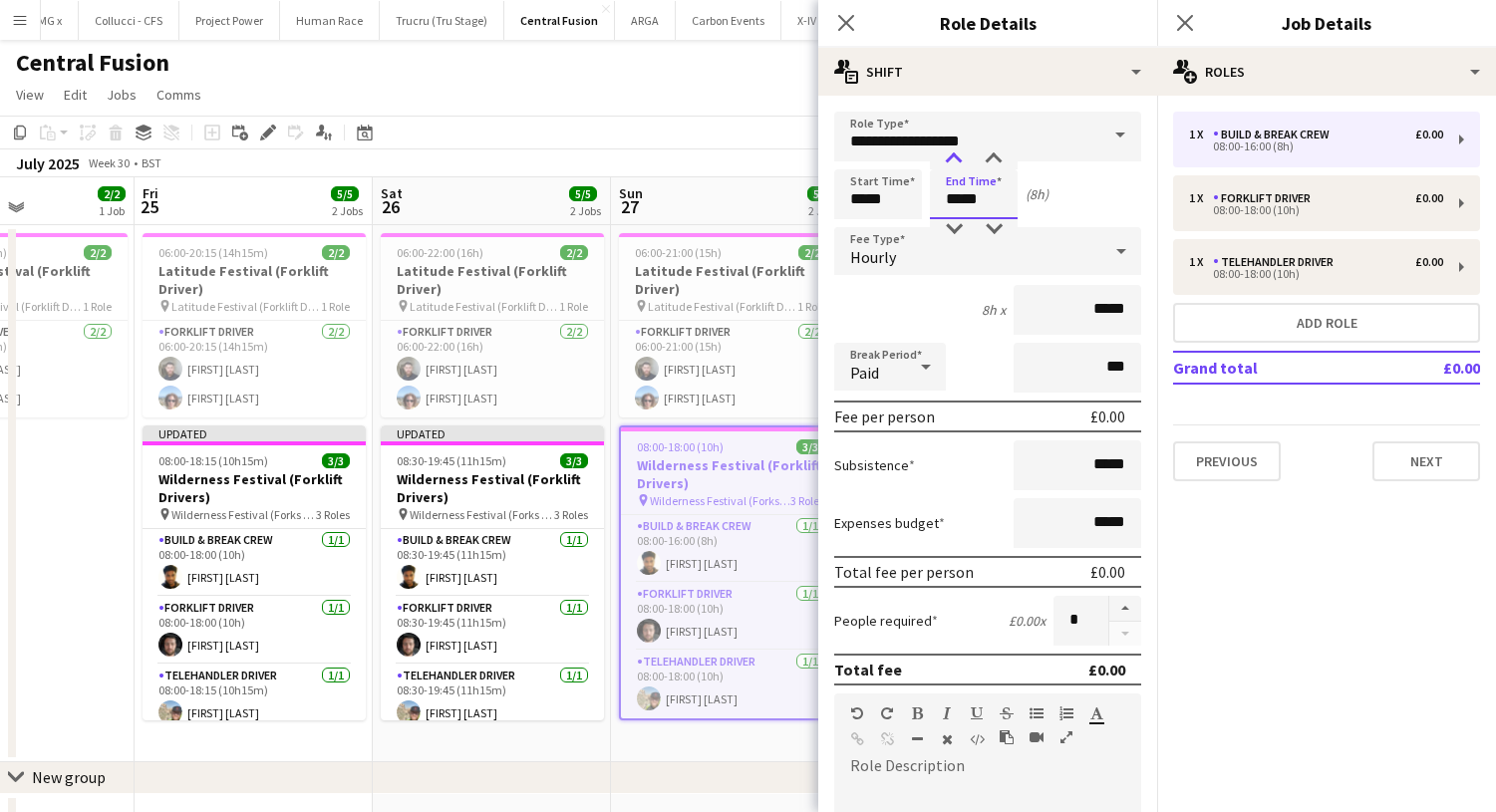 click at bounding box center [954, 159] 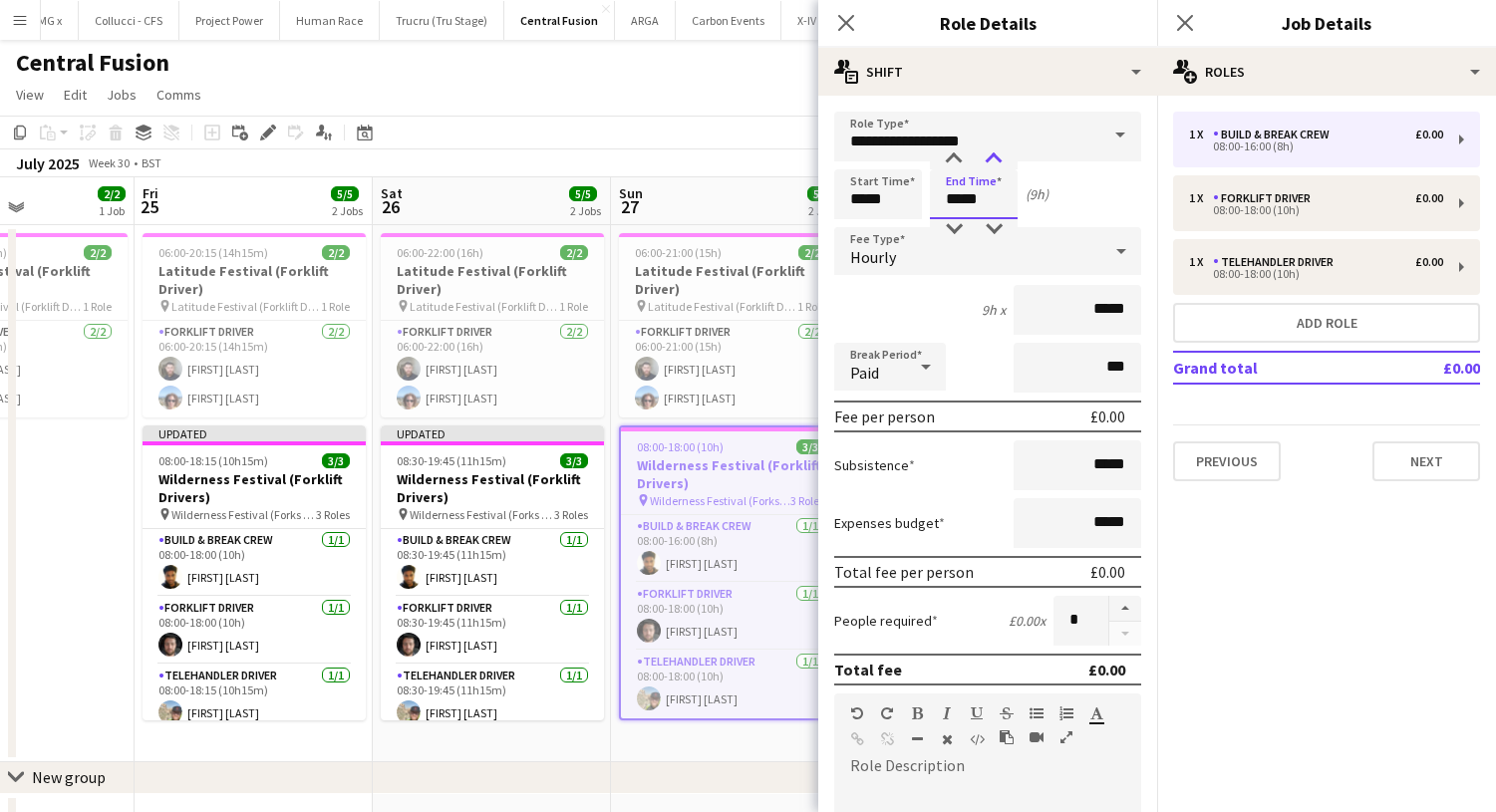 click at bounding box center (994, 159) 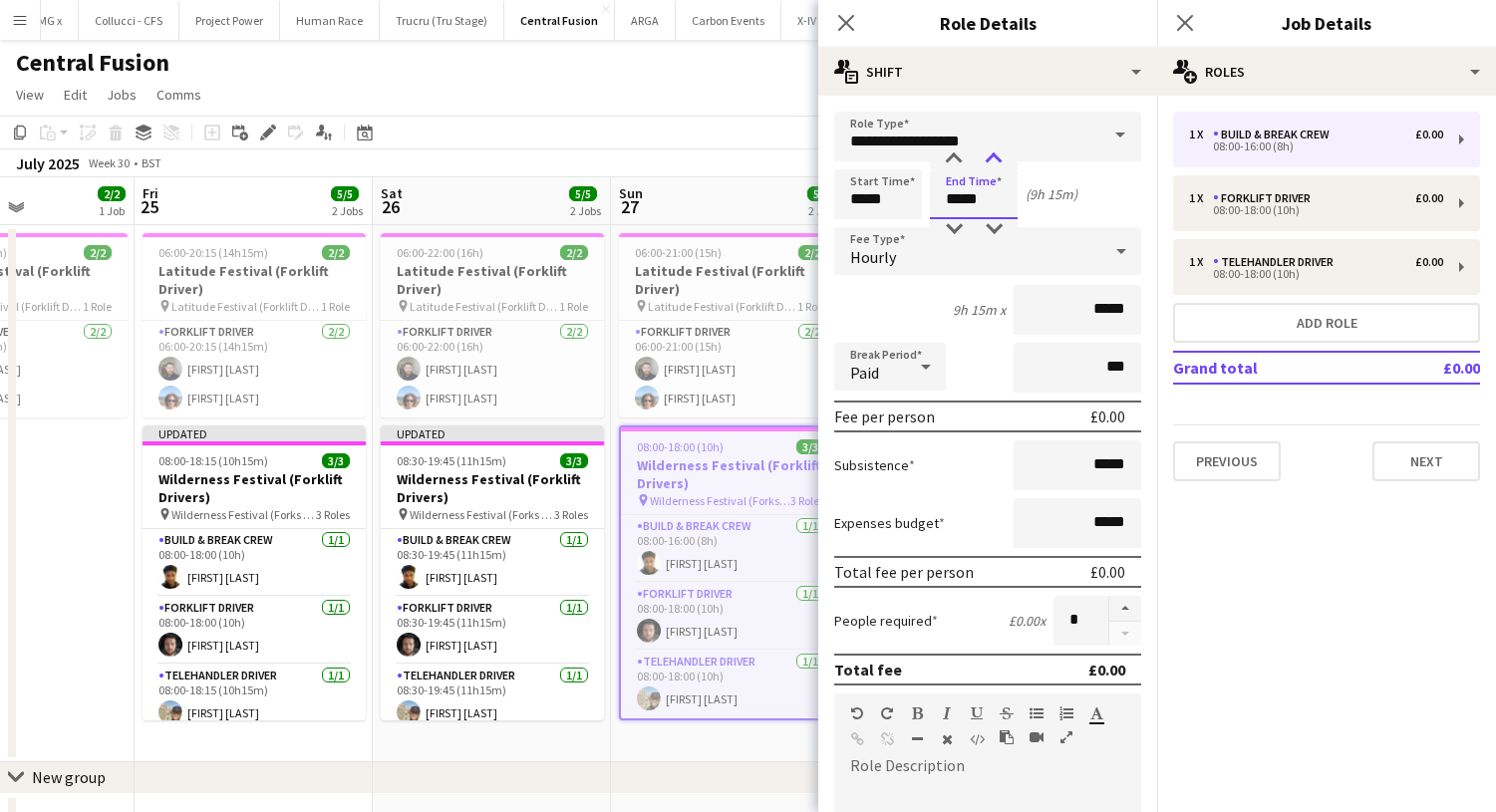 click at bounding box center [994, 159] 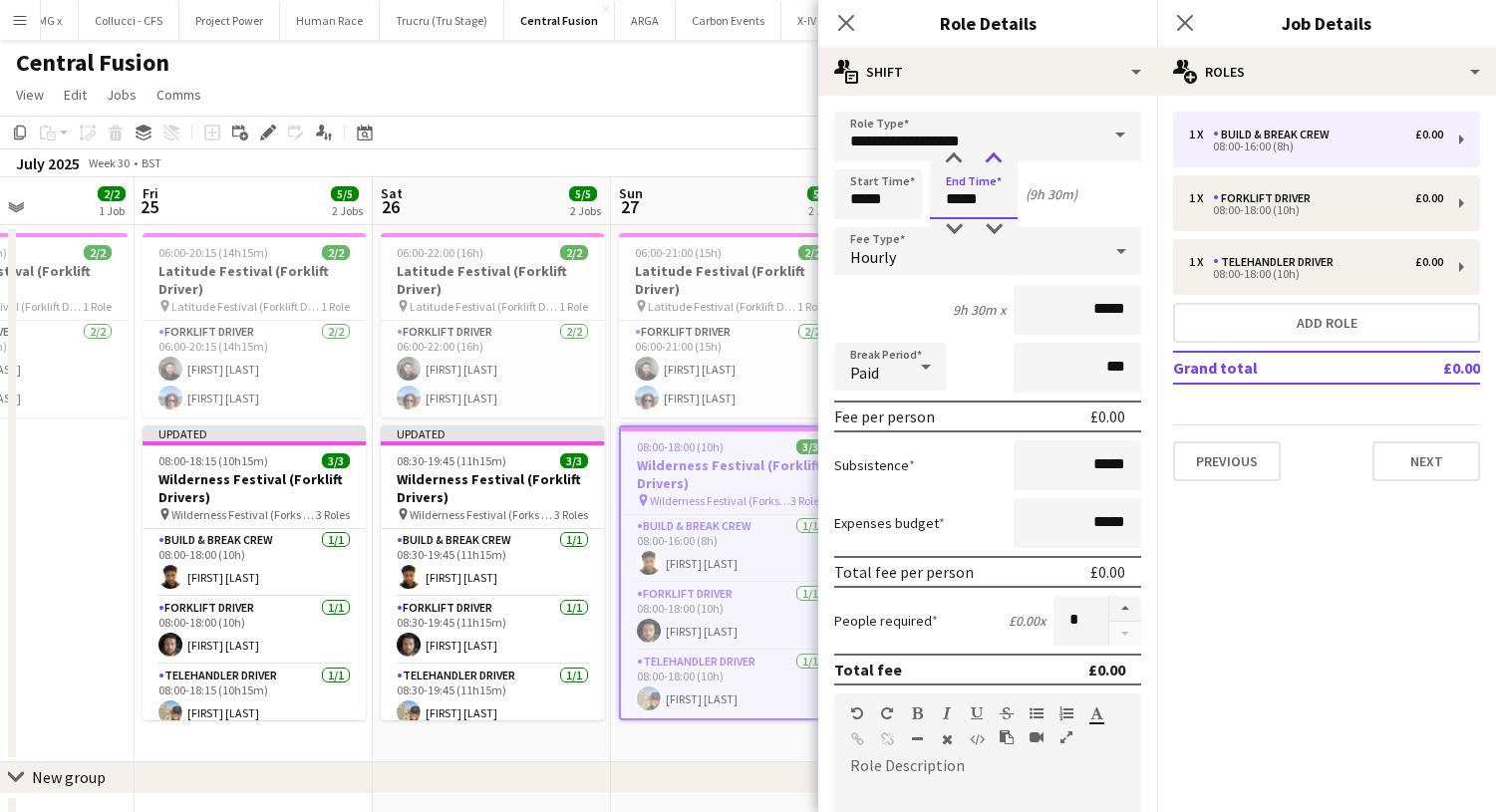 type on "*****" 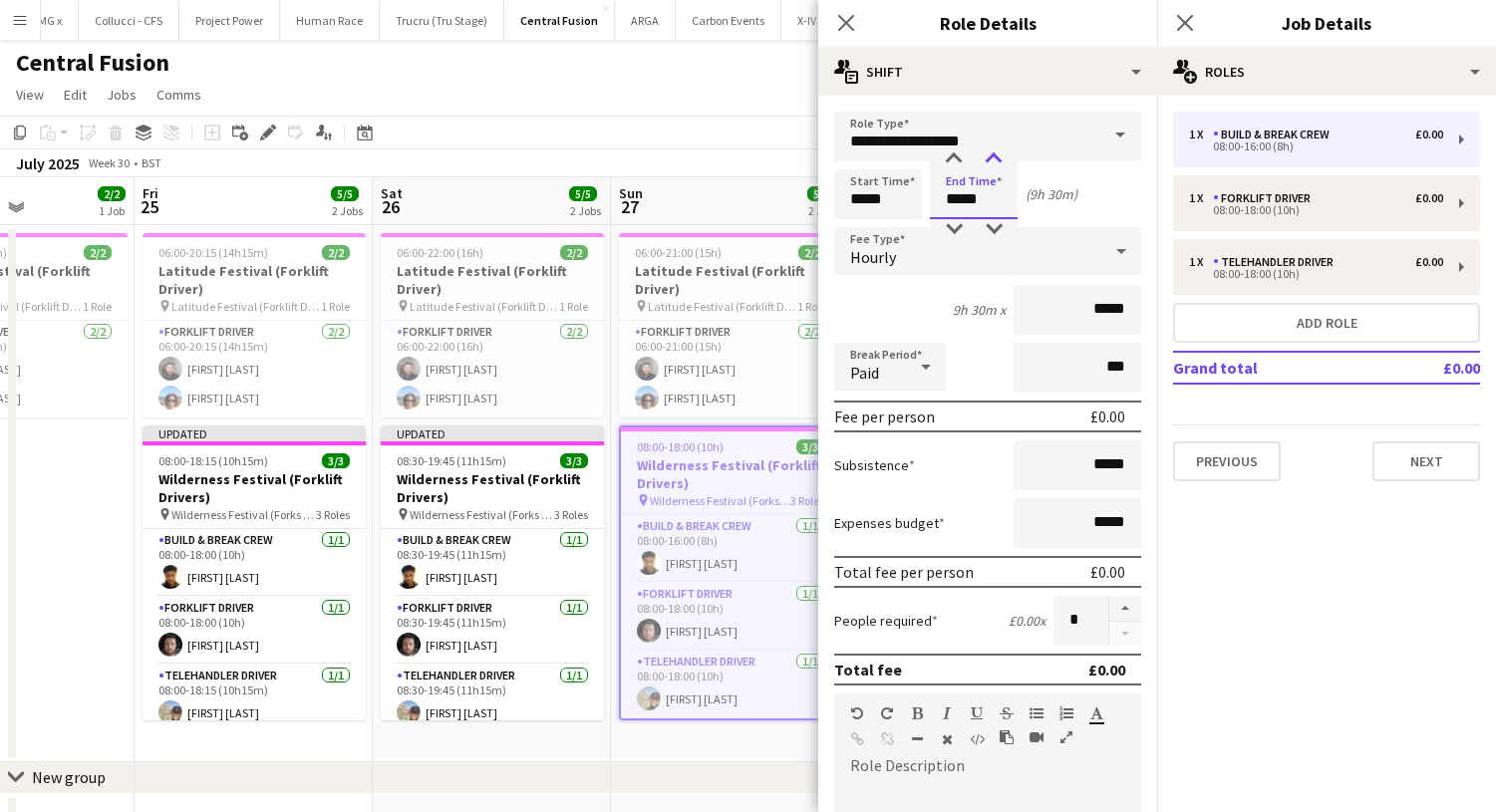 click at bounding box center [994, 159] 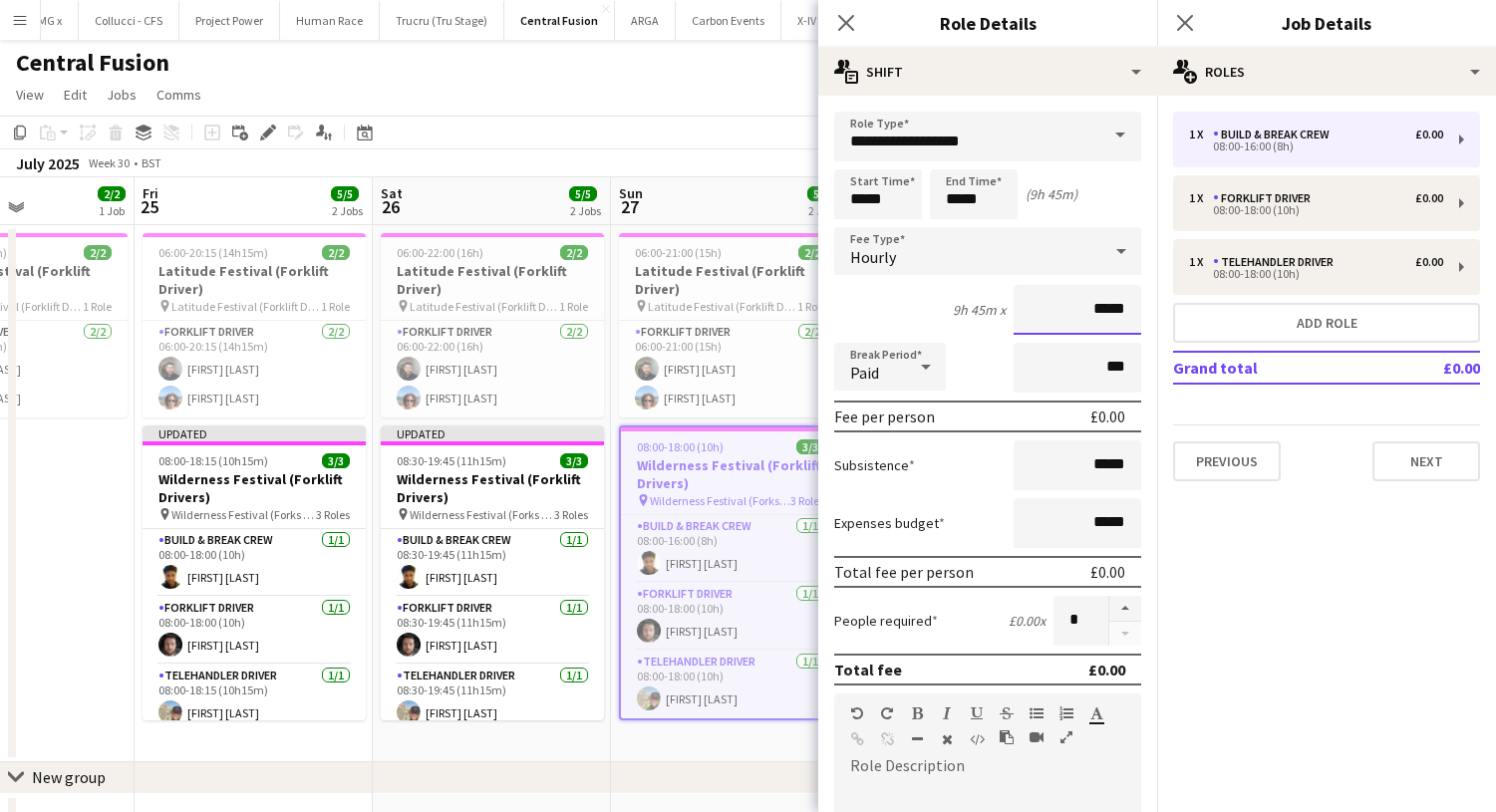 drag, startPoint x: 1126, startPoint y: 312, endPoint x: 965, endPoint y: 283, distance: 163.59095 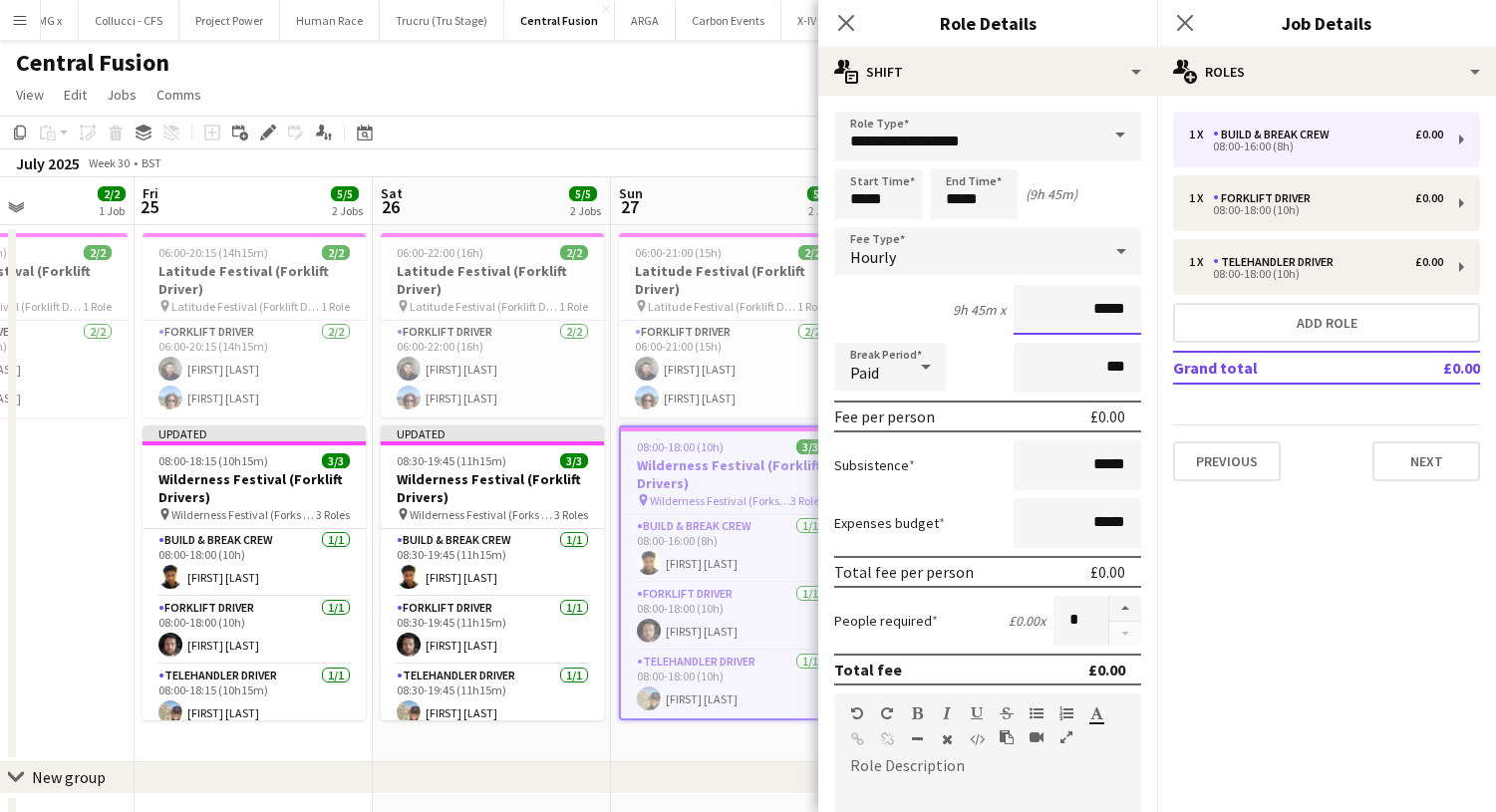 click on "**********" at bounding box center [988, 730] 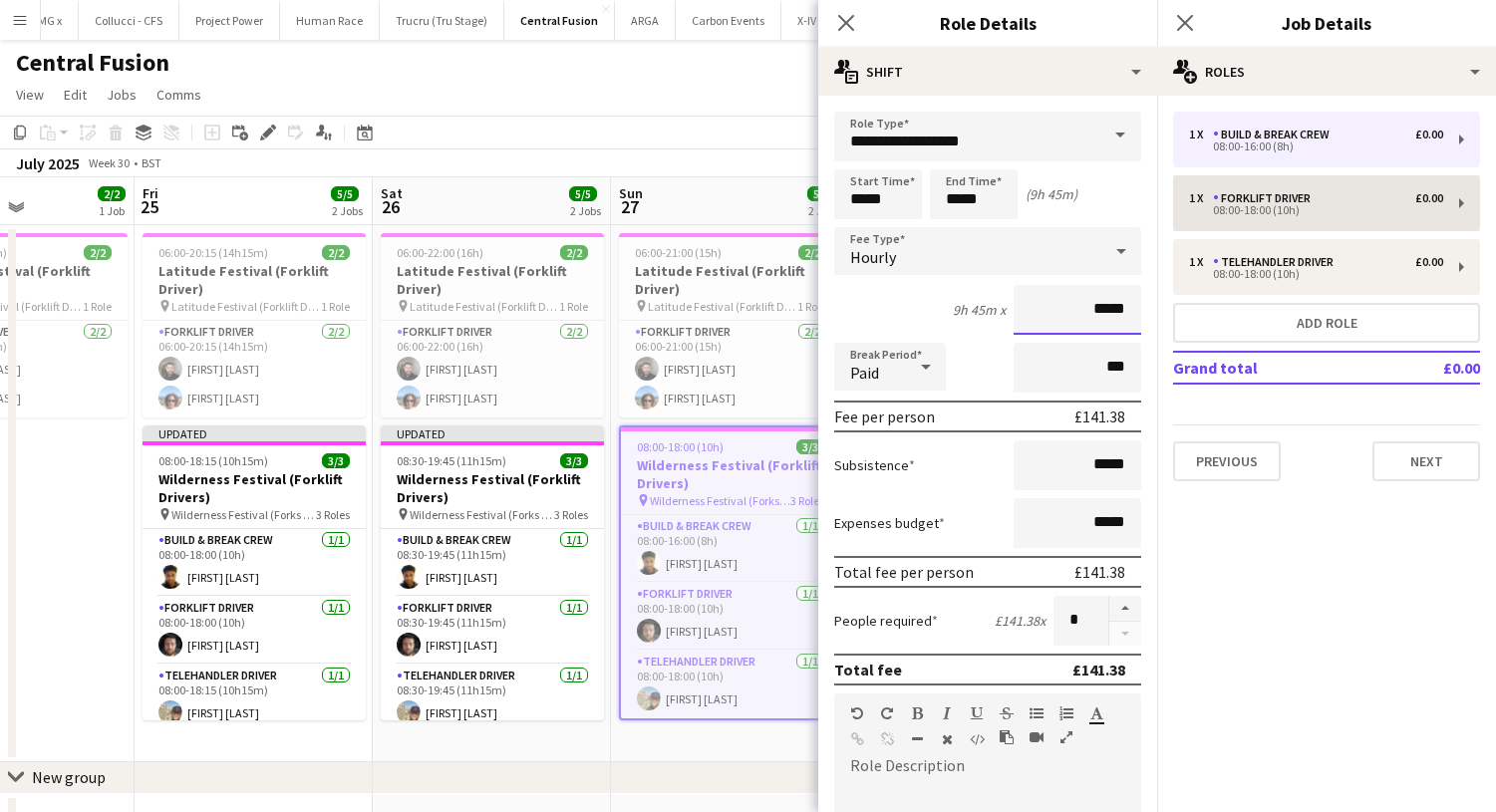 type on "*****" 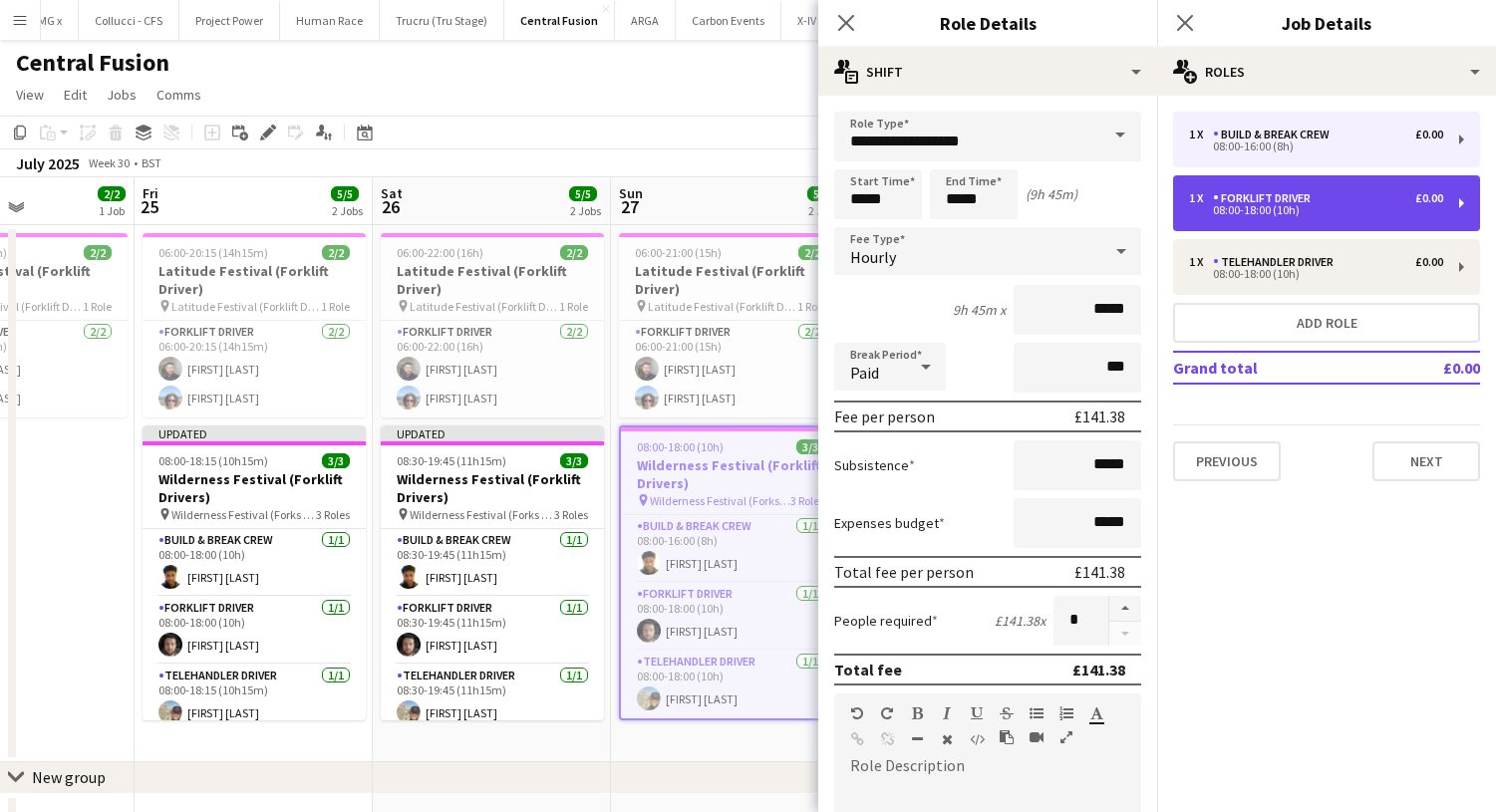 click on "1 x   Forklift Driver   £0.00   08:00-18:00 (10h)" at bounding box center [1327, 203] 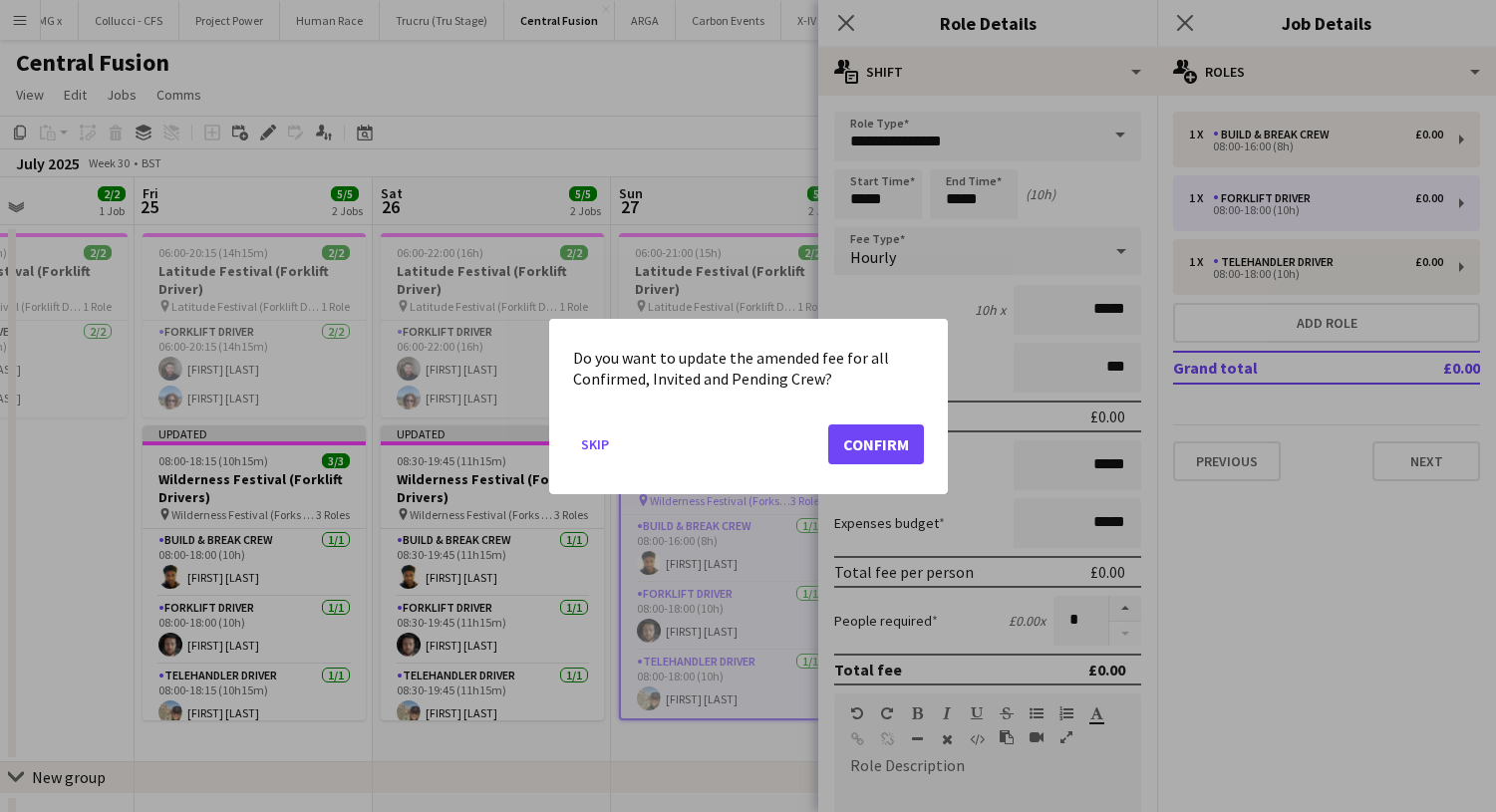 click on "Confirm" 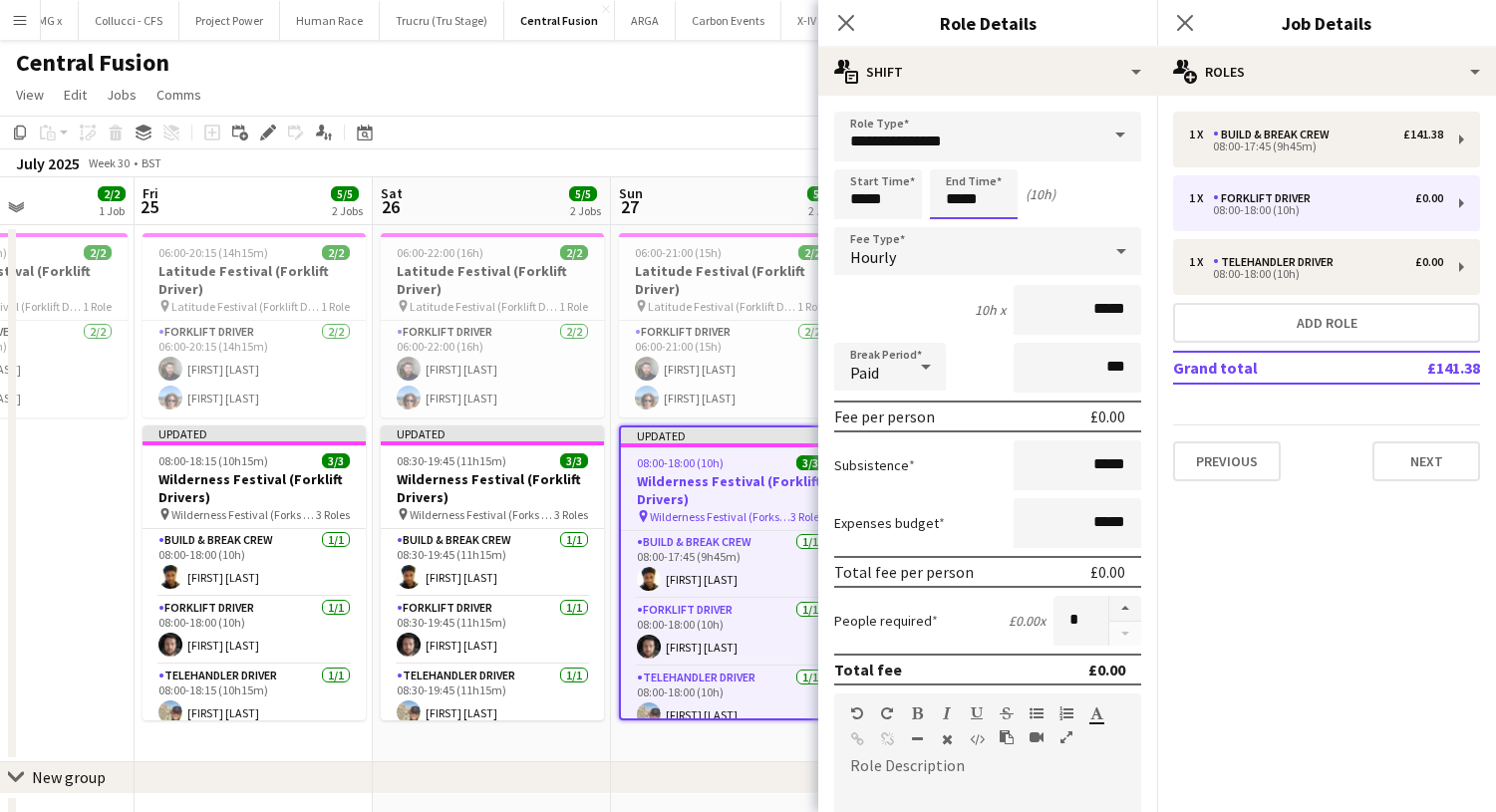 click on "*****" at bounding box center [974, 194] 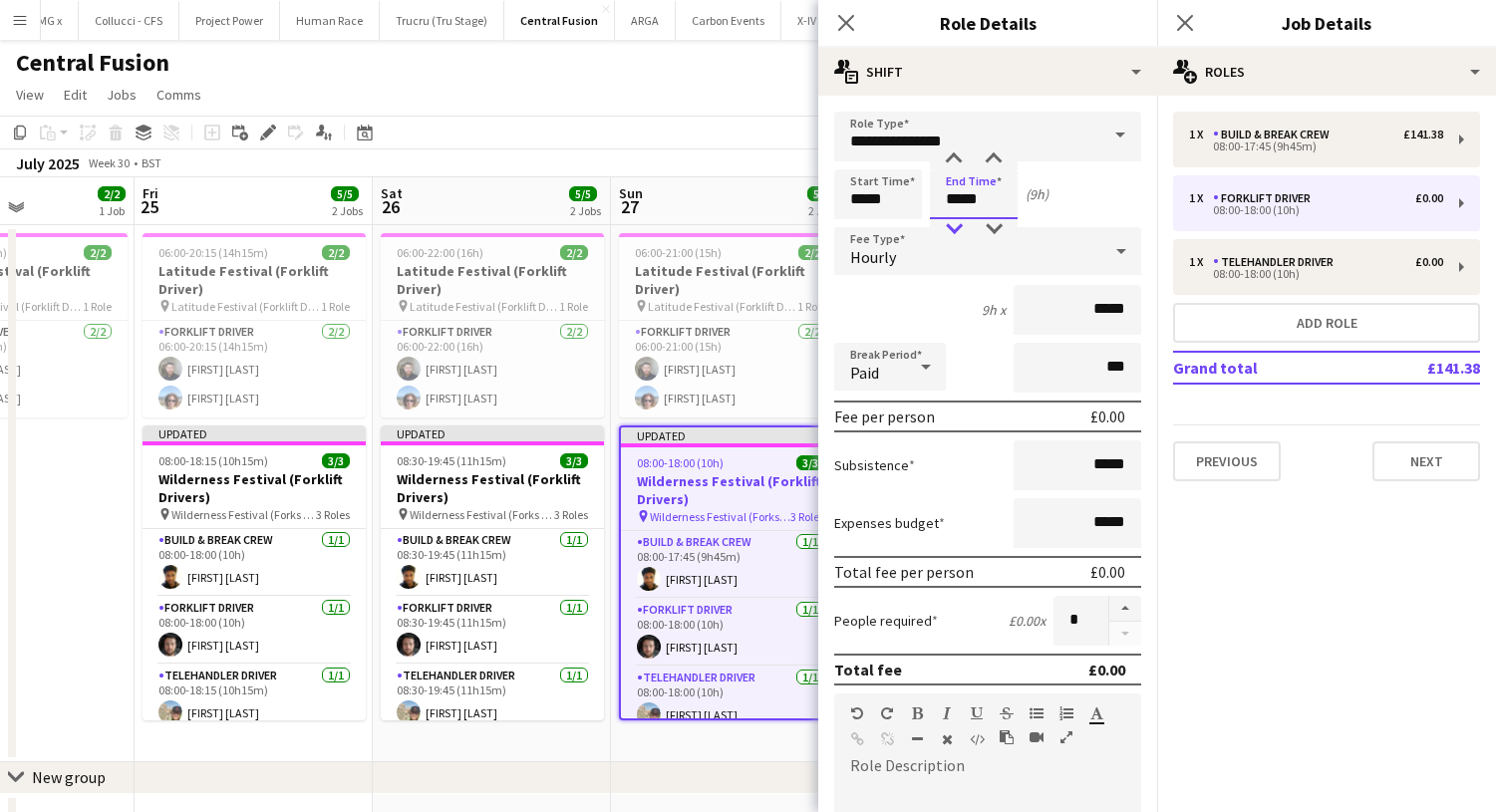 click at bounding box center [954, 229] 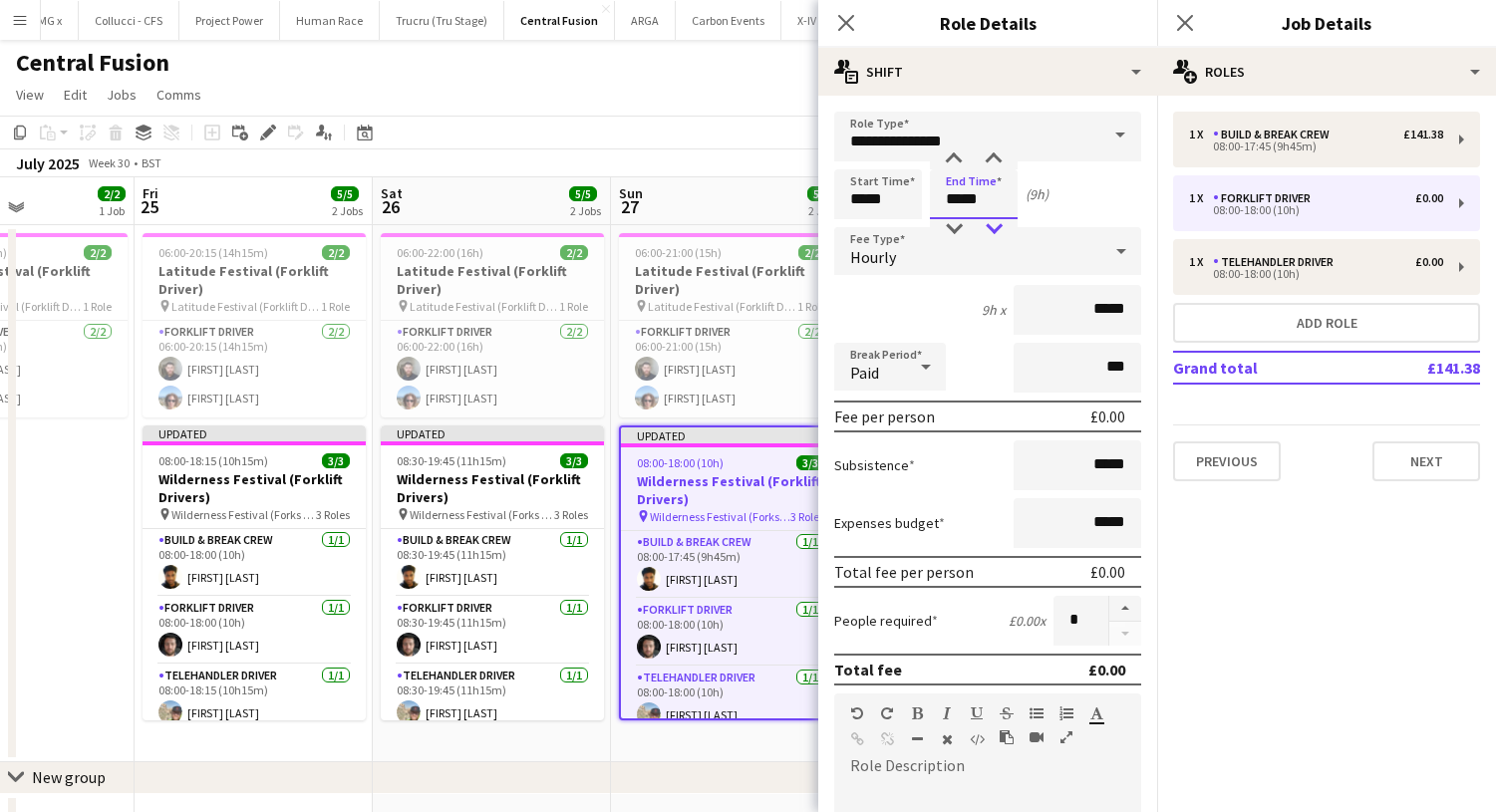 type on "*****" 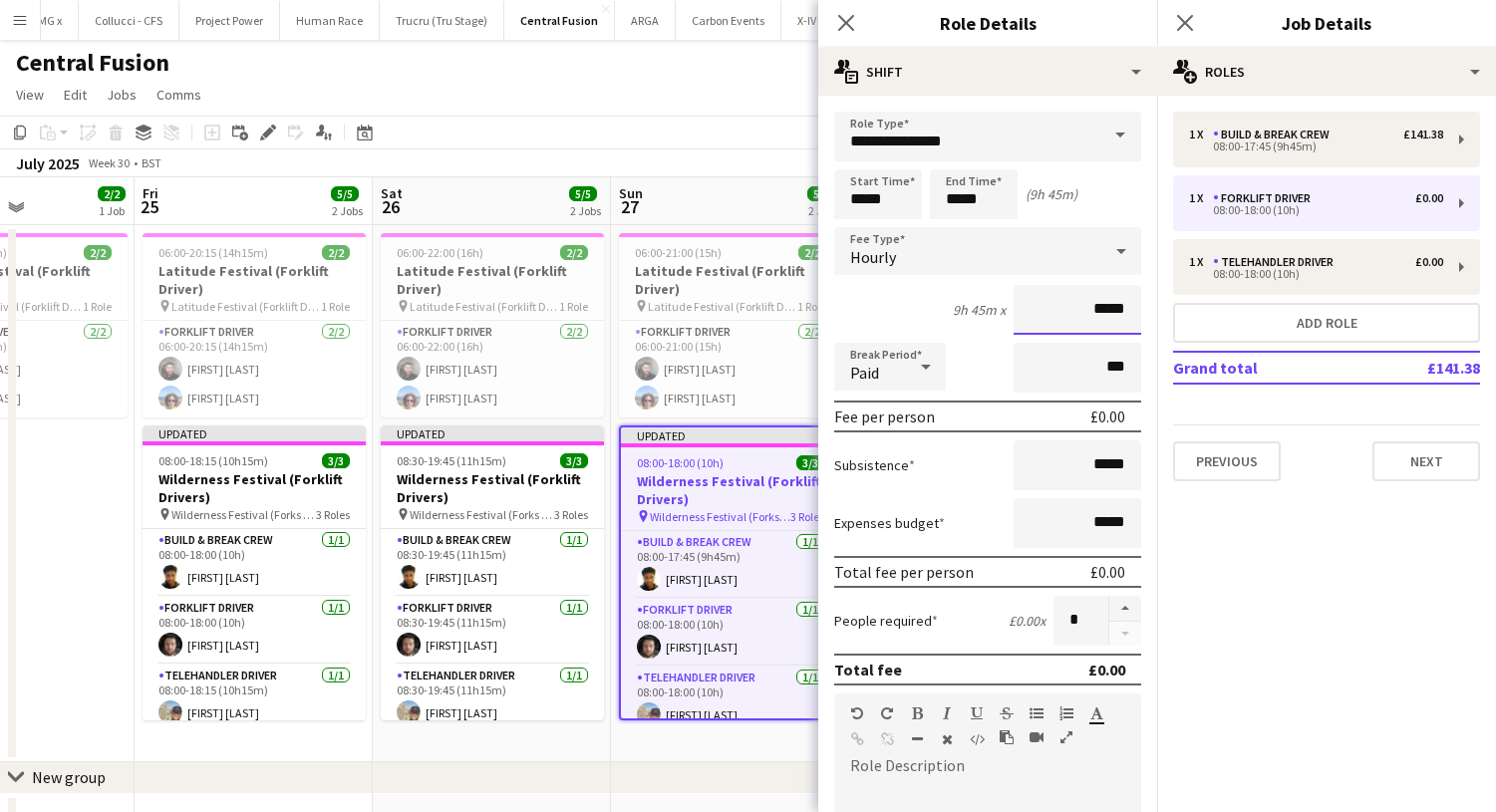 drag, startPoint x: 1130, startPoint y: 305, endPoint x: 930, endPoint y: 305, distance: 200 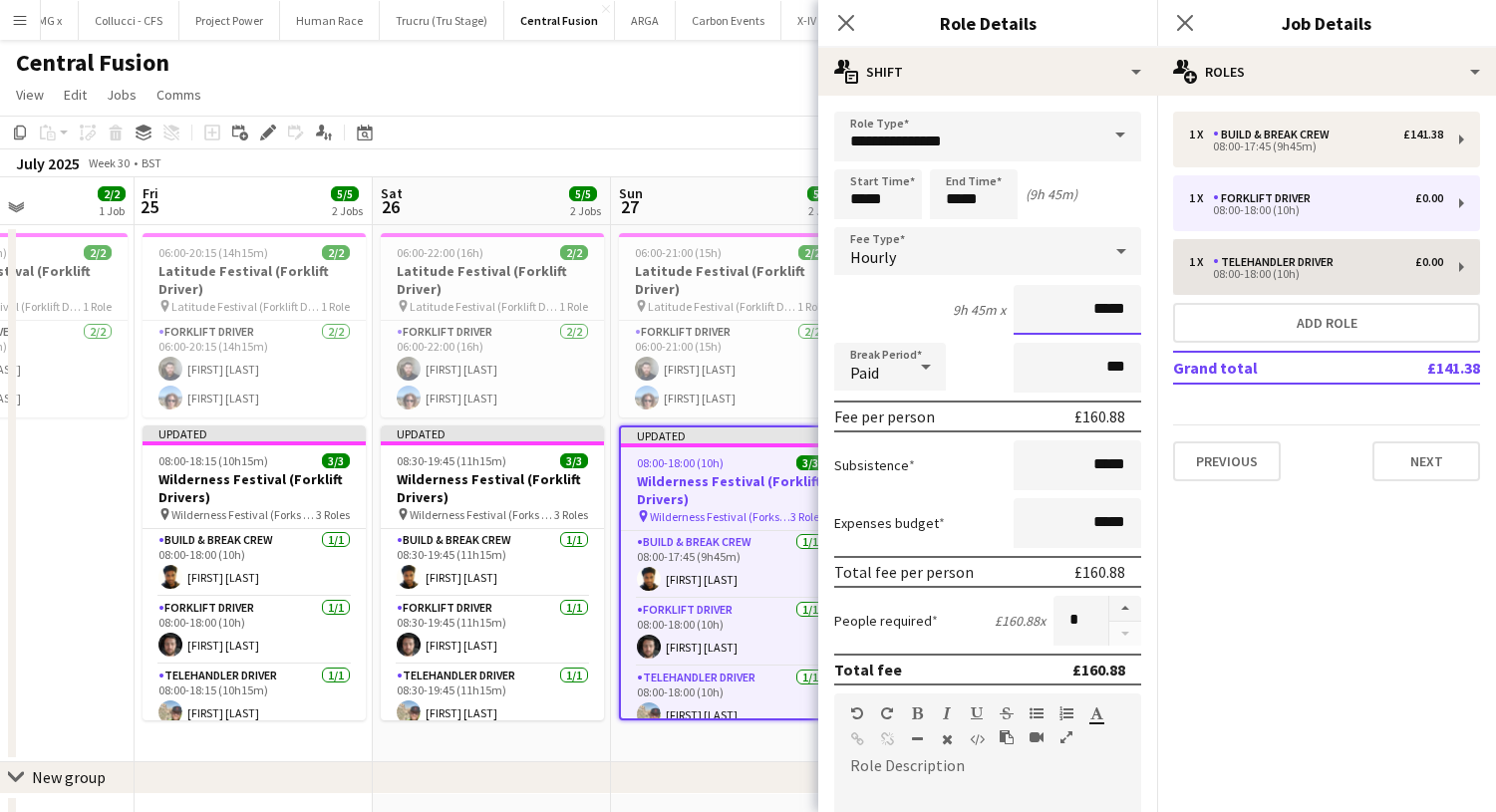 type on "*****" 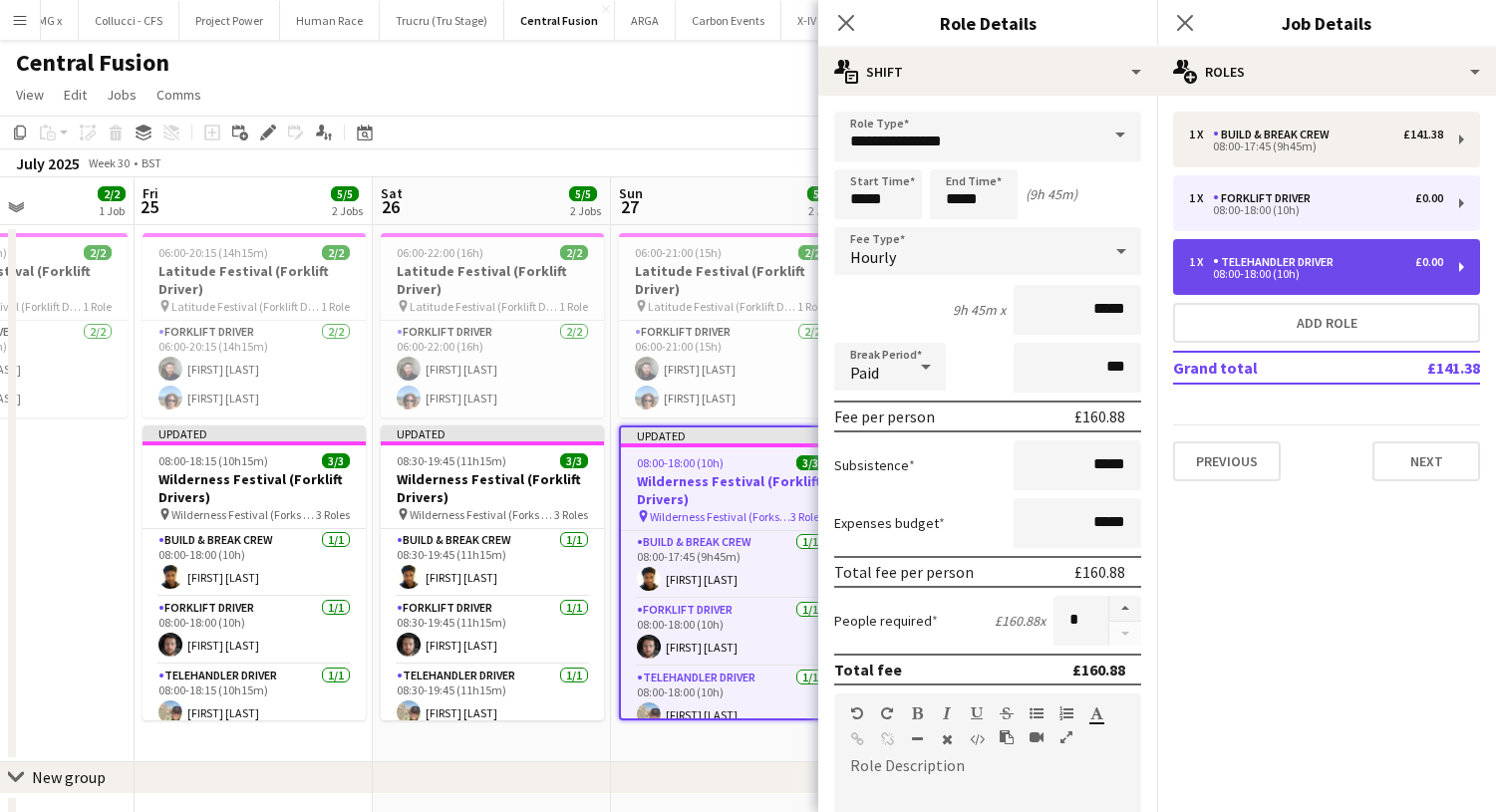 click on "1 x" at bounding box center (1201, 262) 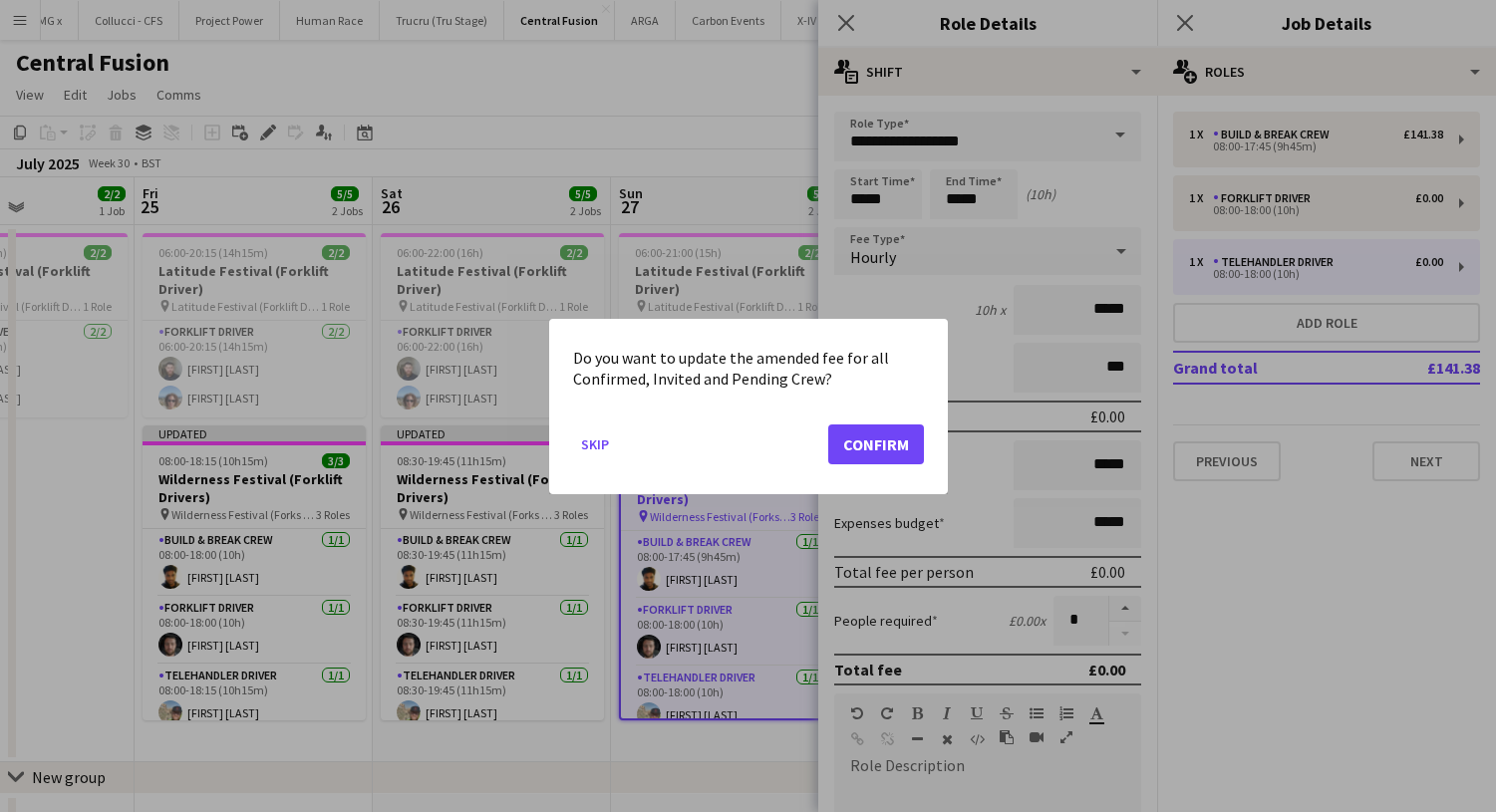 click on "Confirm" 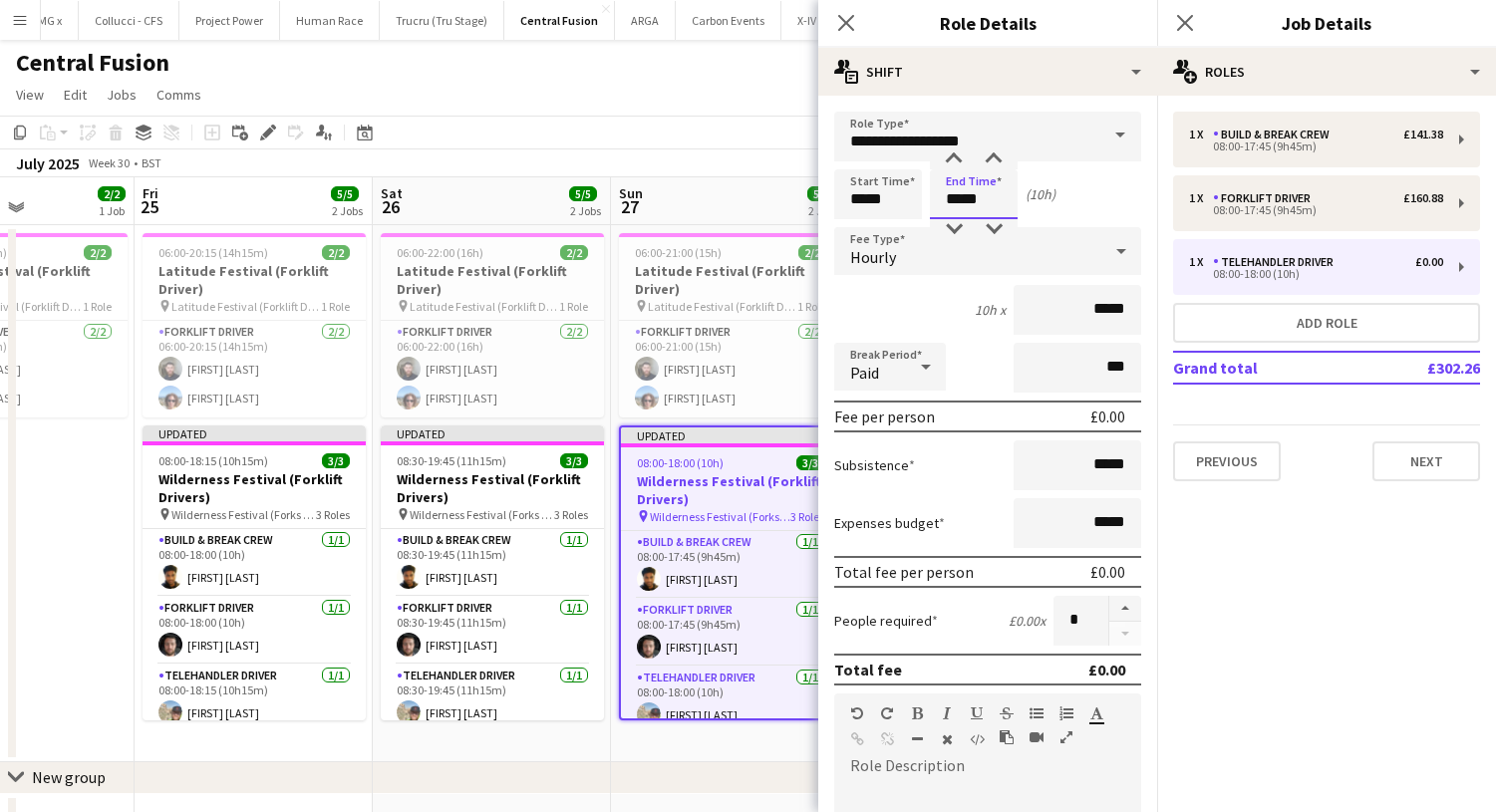 click on "*****" at bounding box center (974, 194) 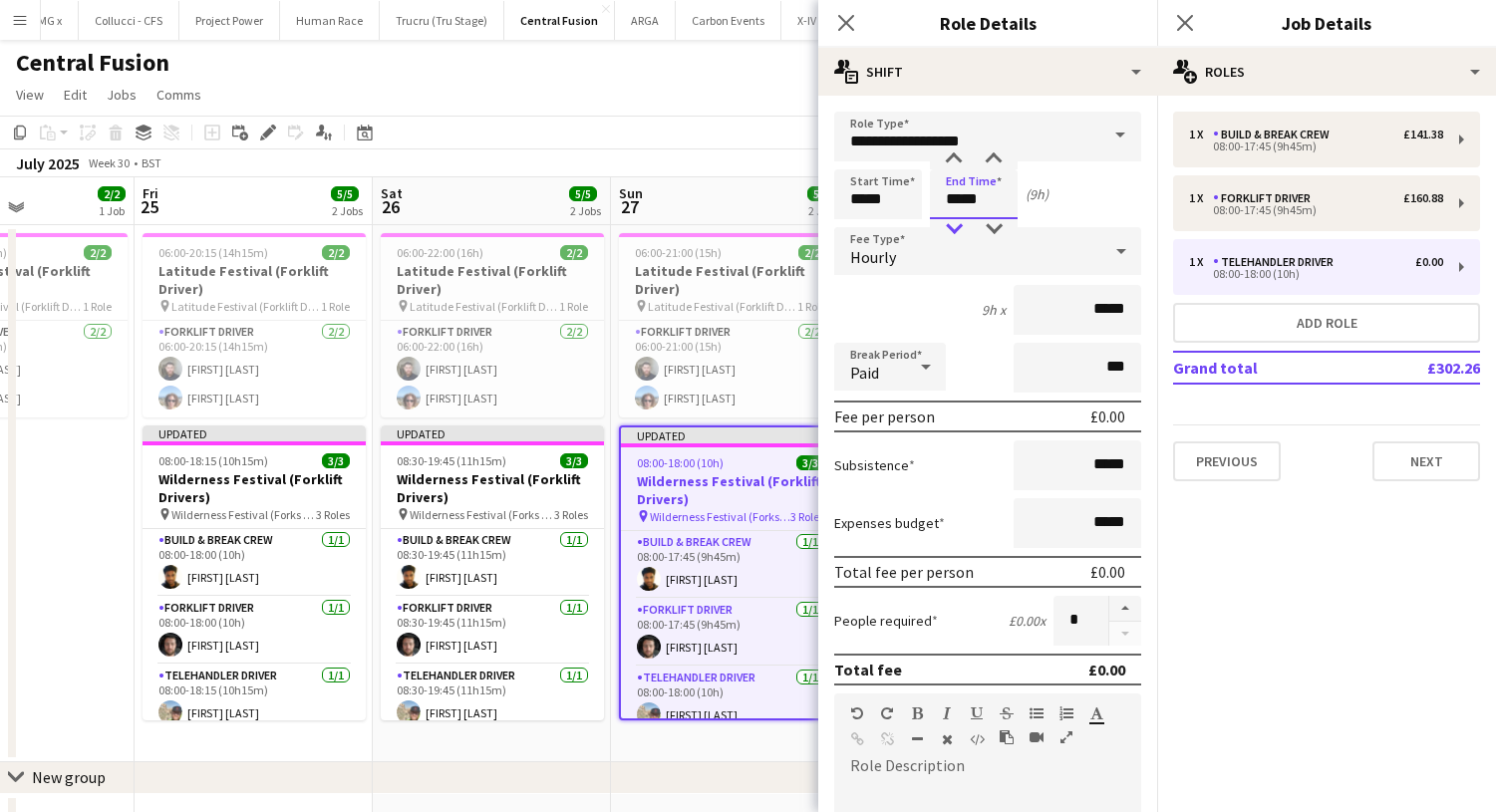 click at bounding box center (954, 229) 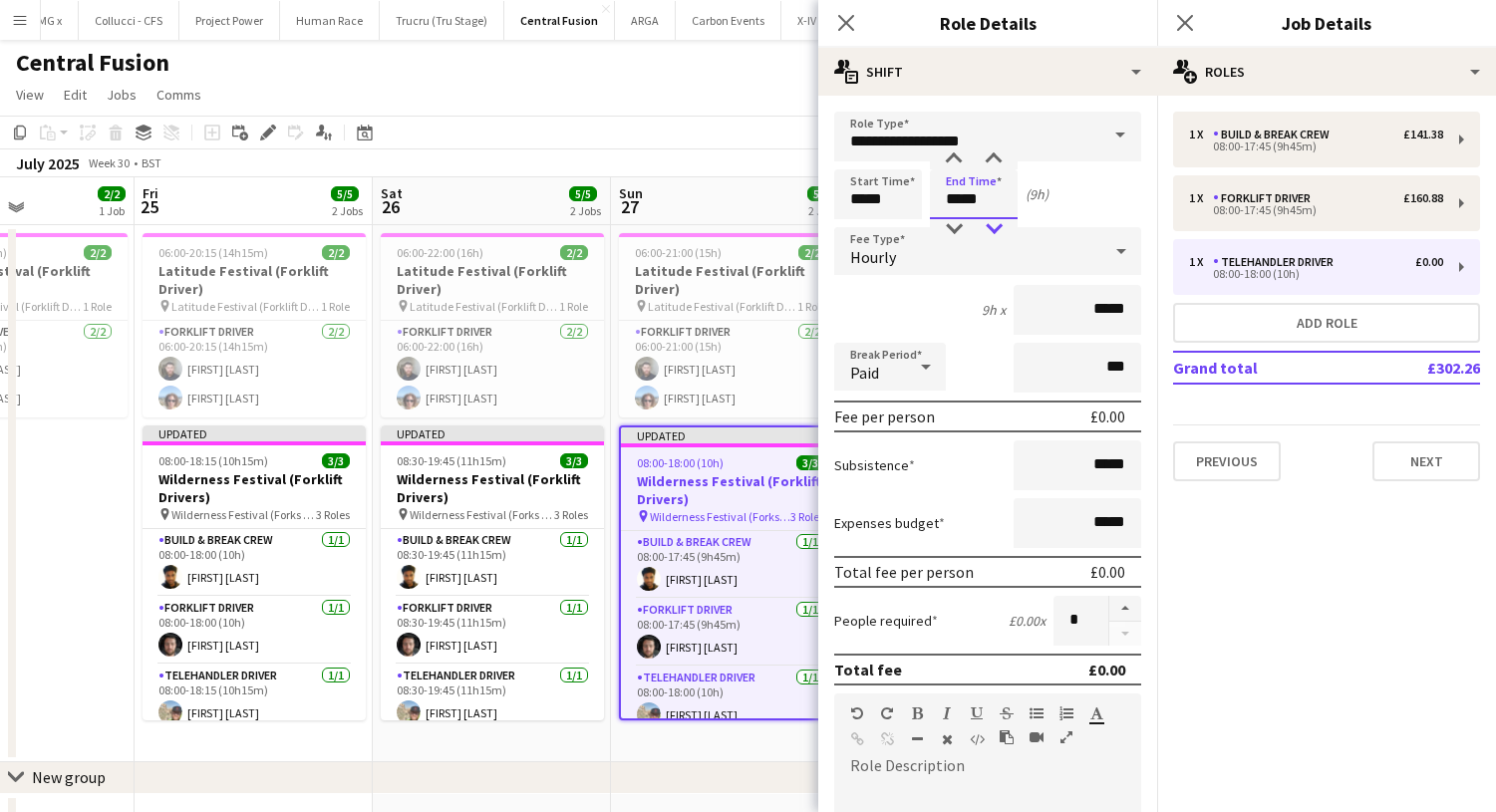 type on "*****" 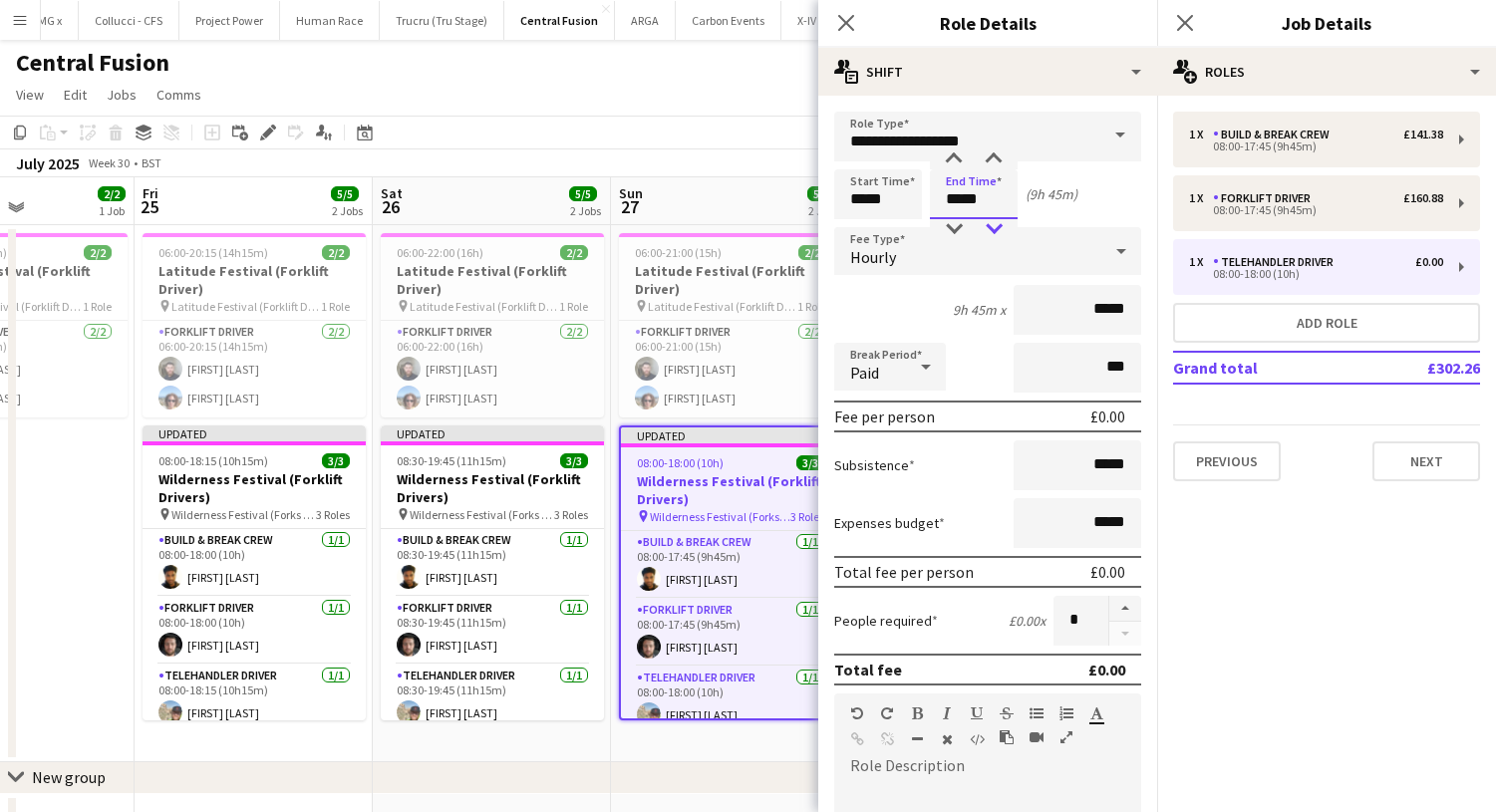 click at bounding box center [994, 229] 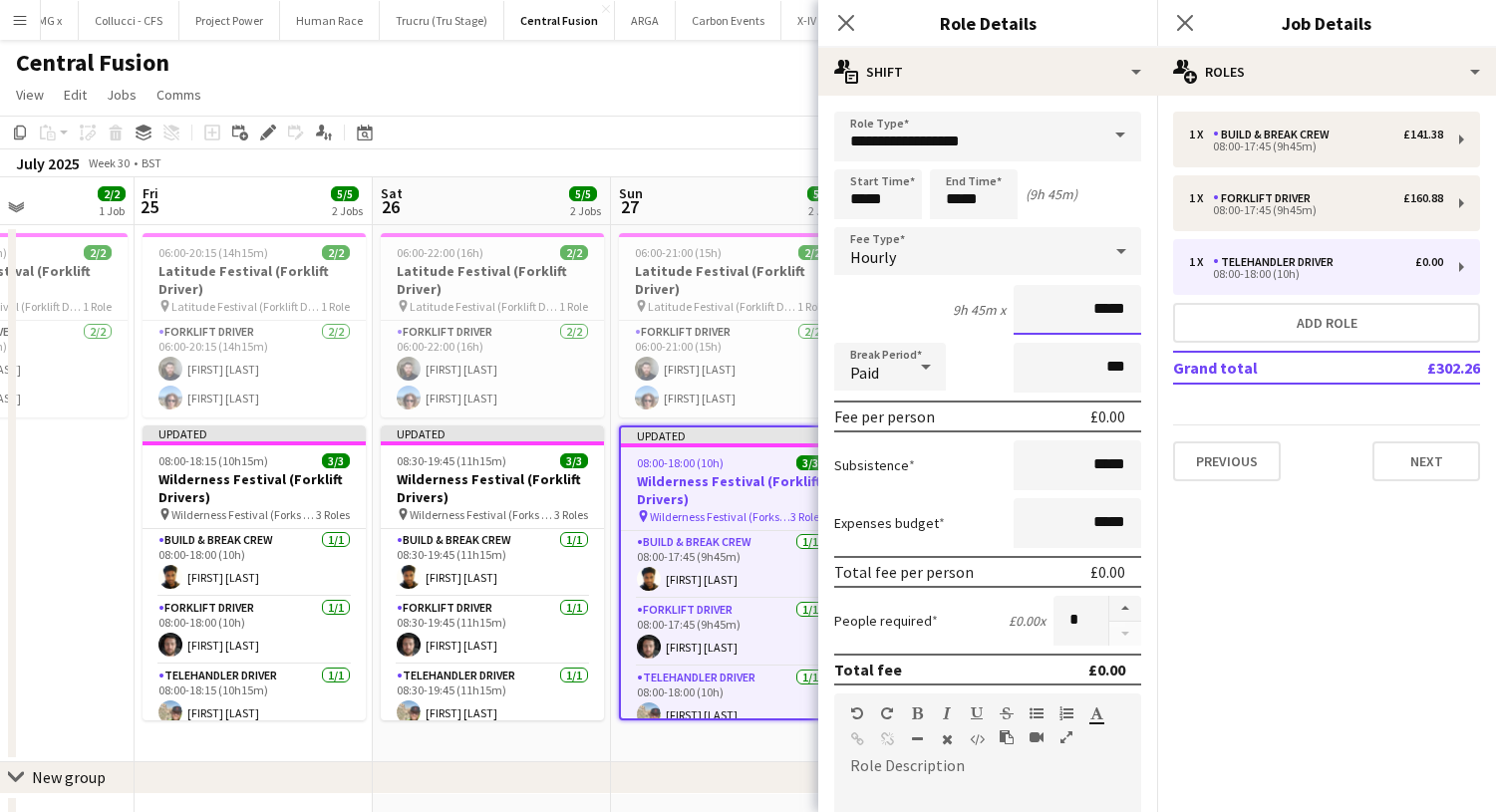 drag, startPoint x: 1128, startPoint y: 309, endPoint x: 1055, endPoint y: 309, distance: 73 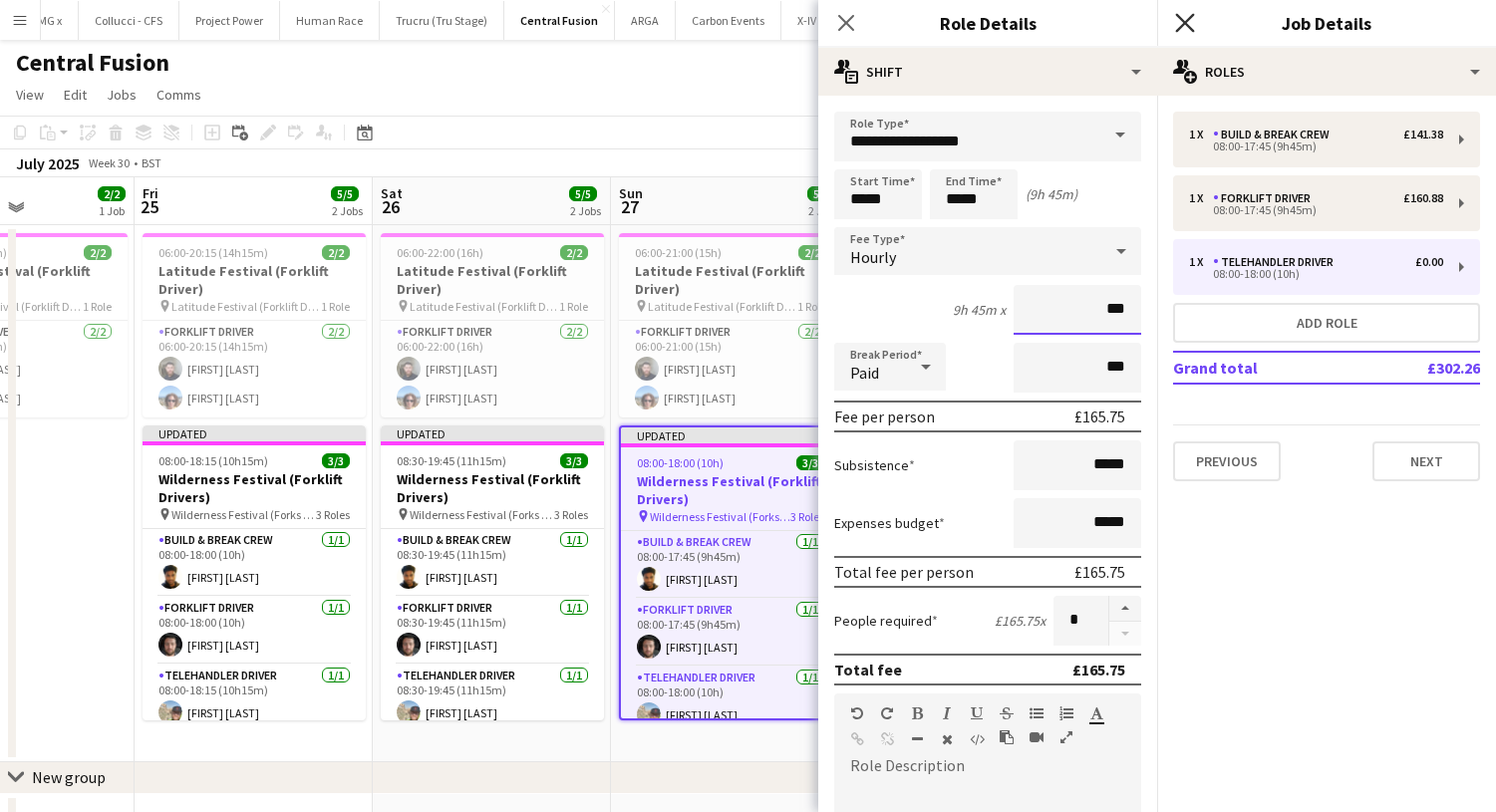 type on "***" 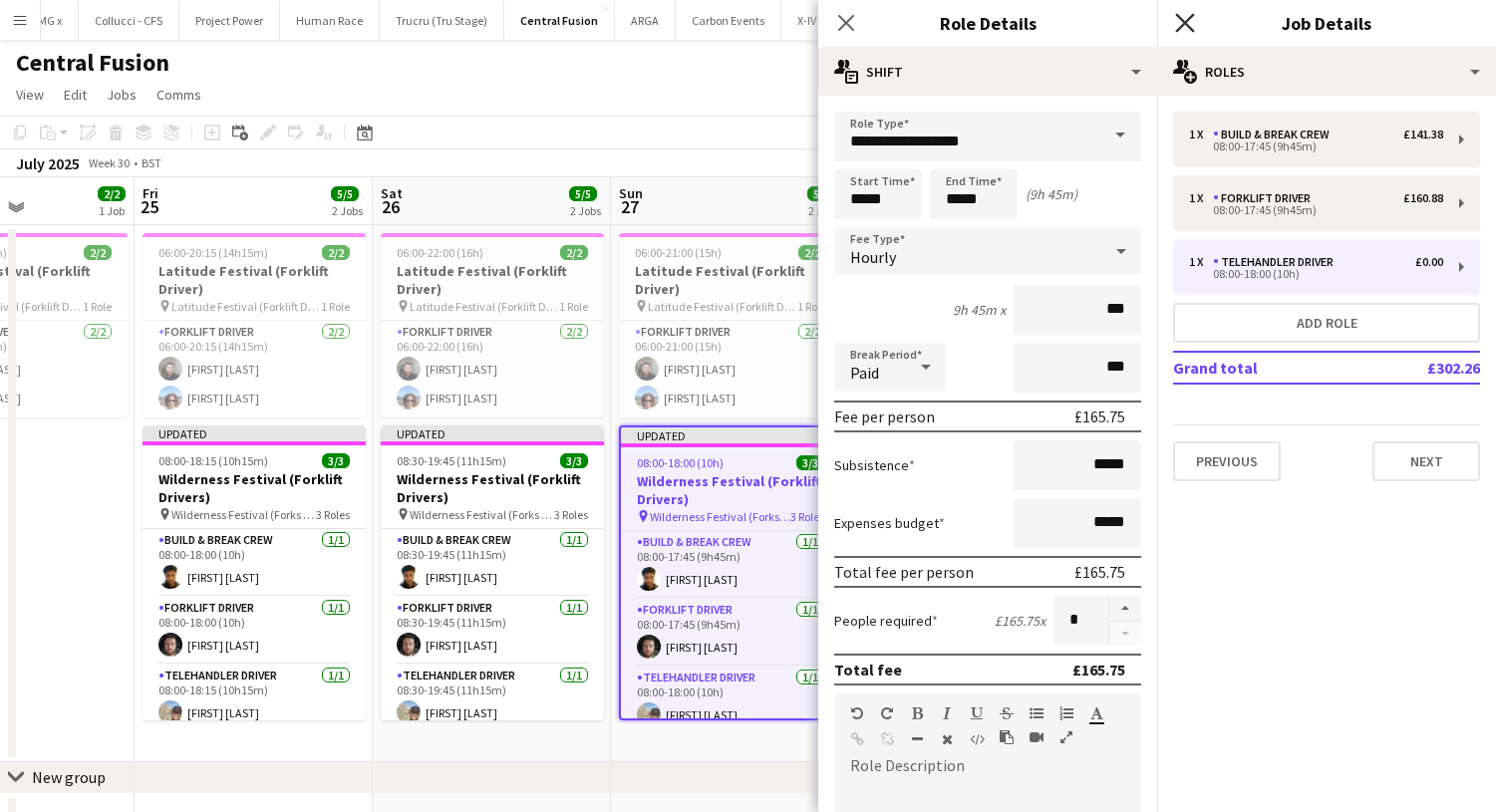 click on "Close pop-in" 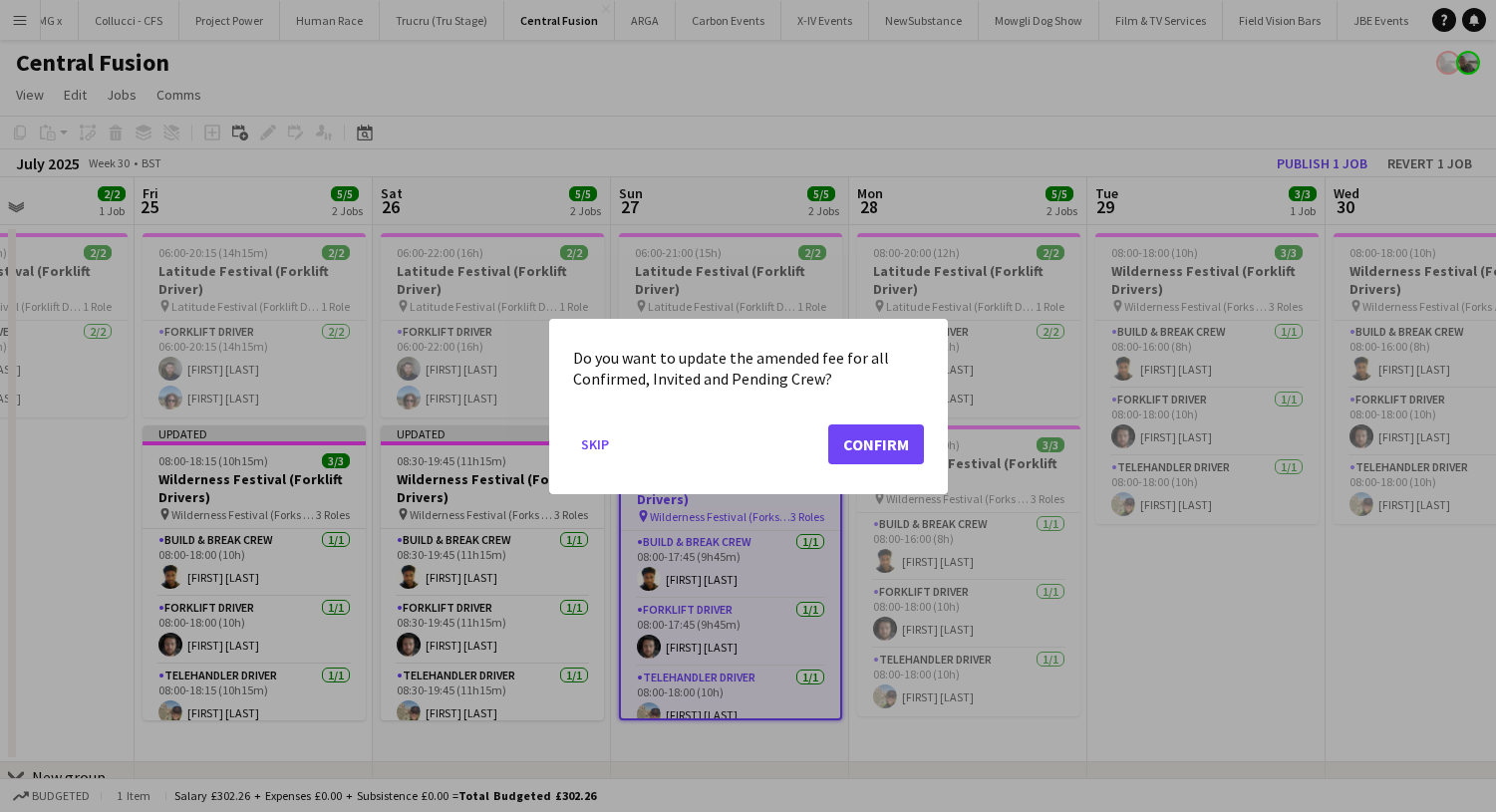 click on "Confirm" 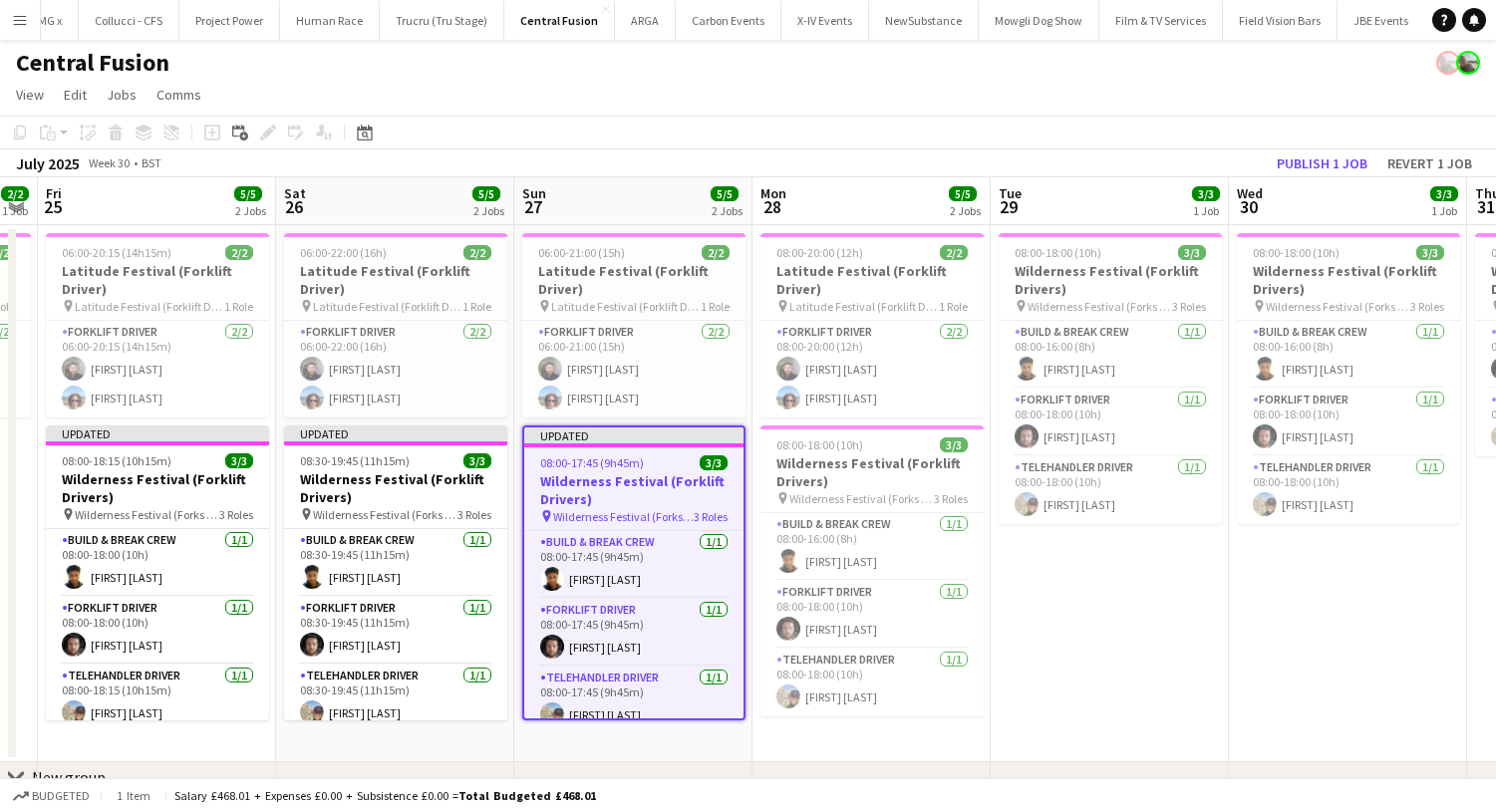 scroll, scrollTop: 0, scrollLeft: 667, axis: horizontal 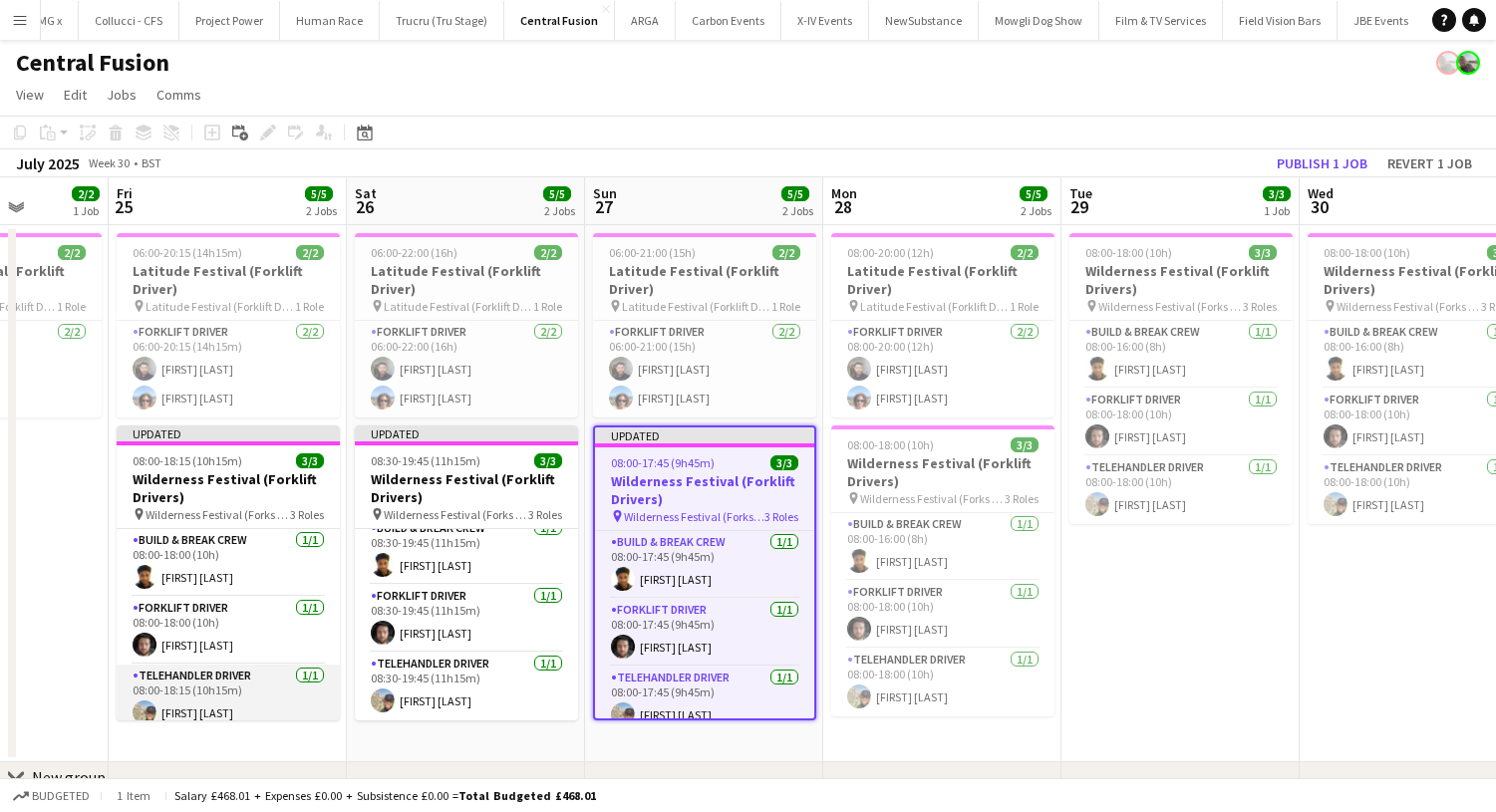 click on "Telehandler Driver   1/1   08:00-18:15 (10h15m)
[FIRST] [LAST]" at bounding box center [228, 698] 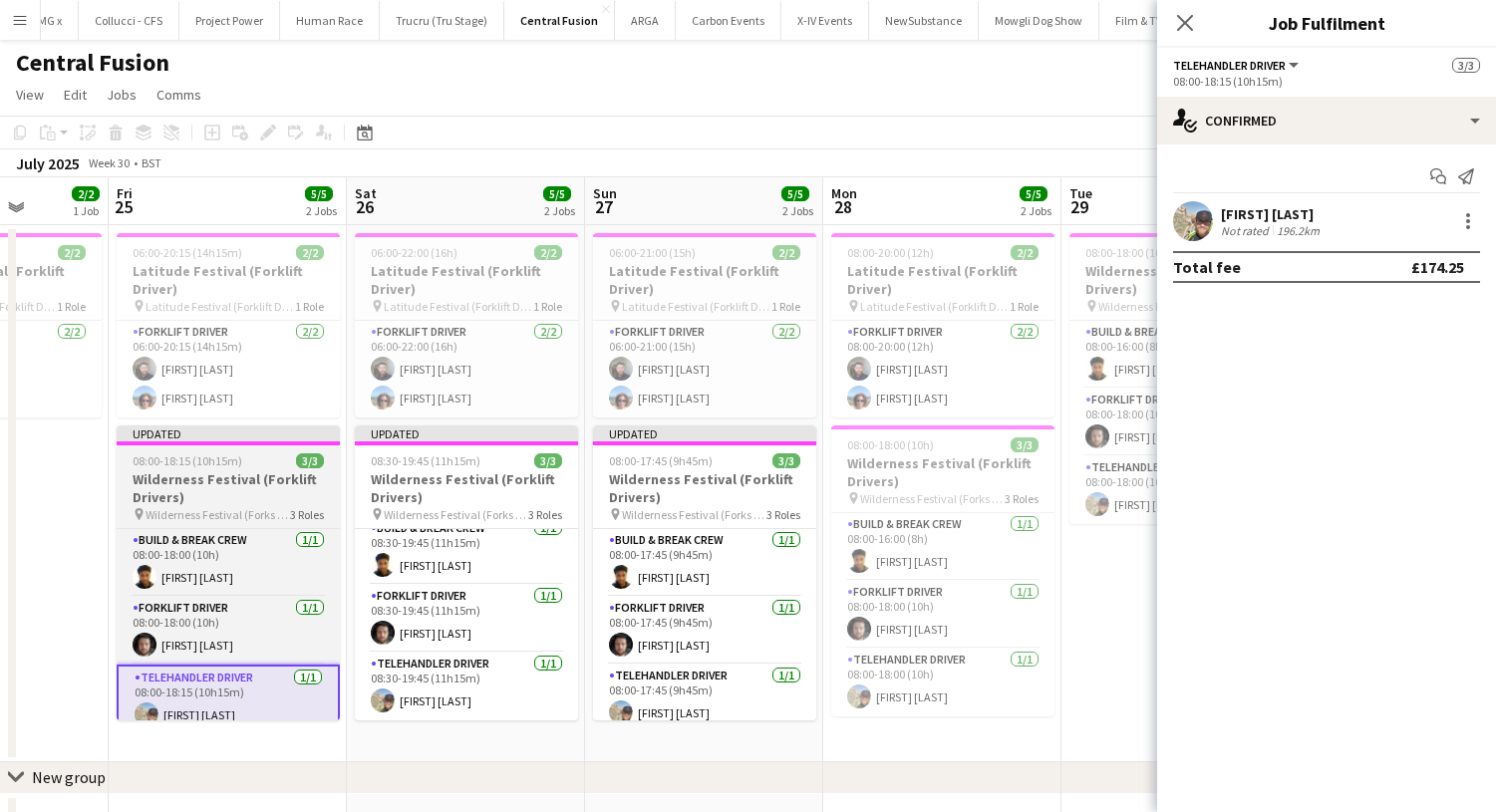 click on "Wilderness Festival (Forklift Drivers)" at bounding box center [228, 488] 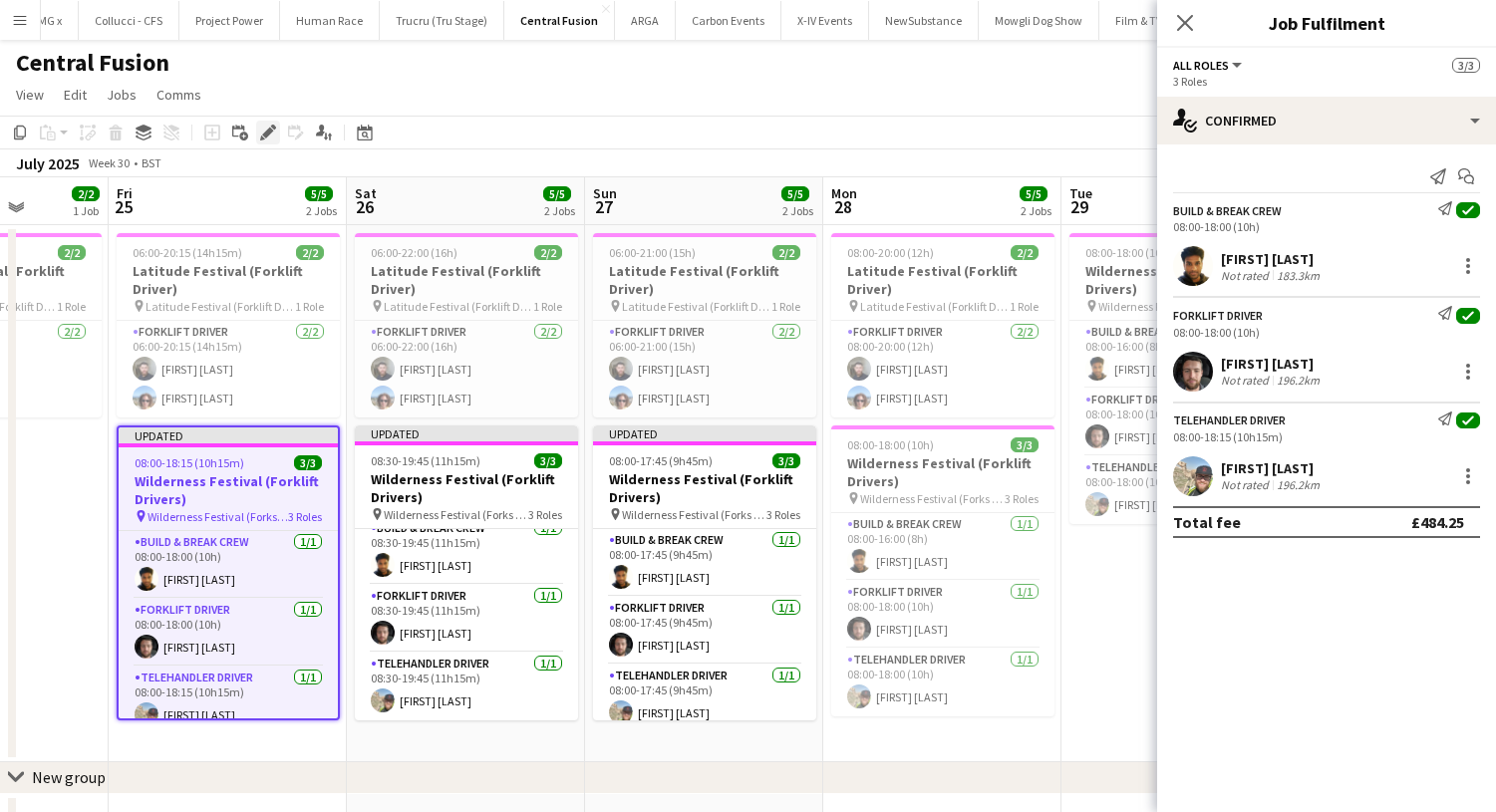 click on "Edit" 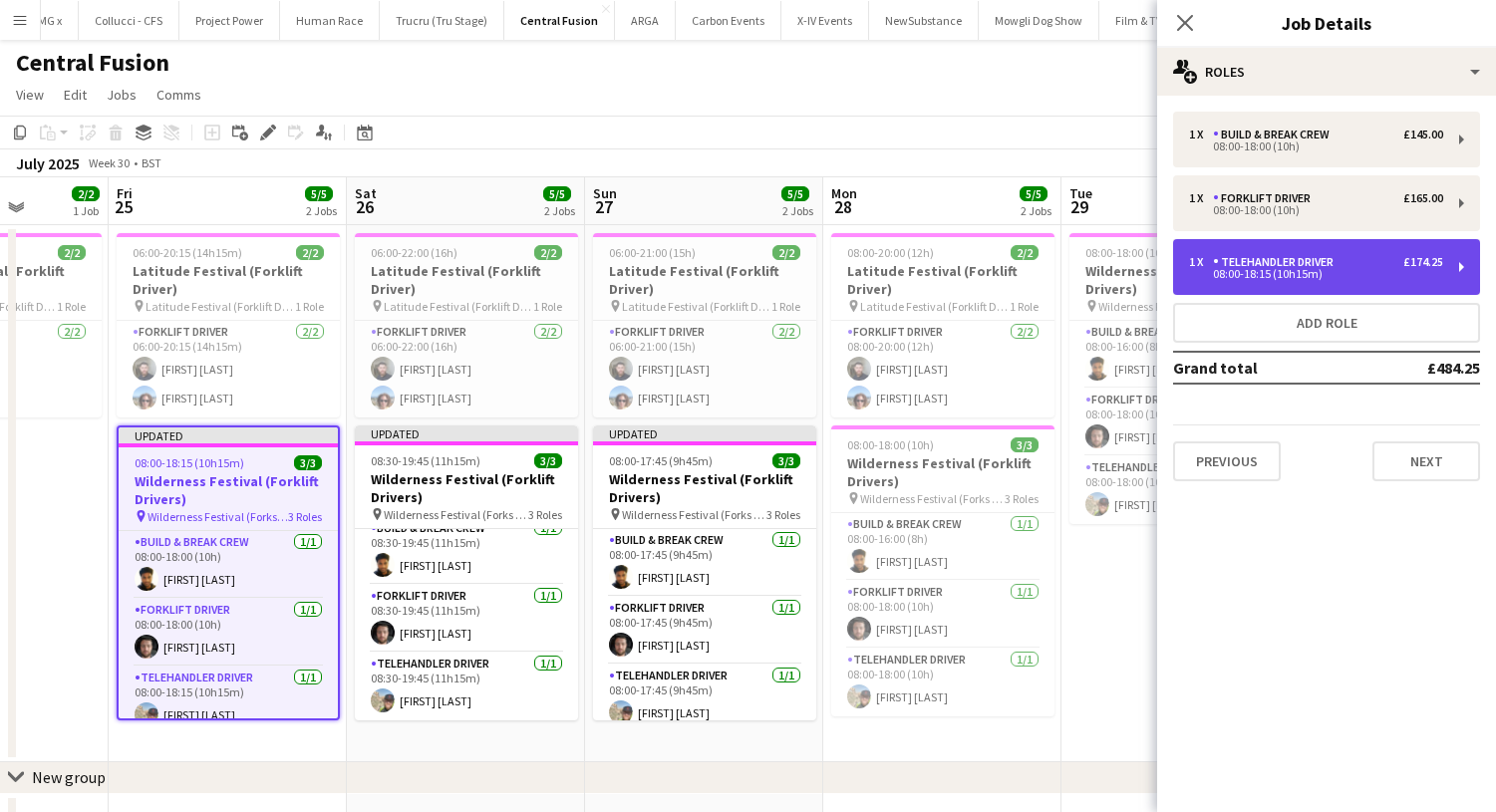 click on "08:00-18:15 (10h15m)" at bounding box center [1316, 274] 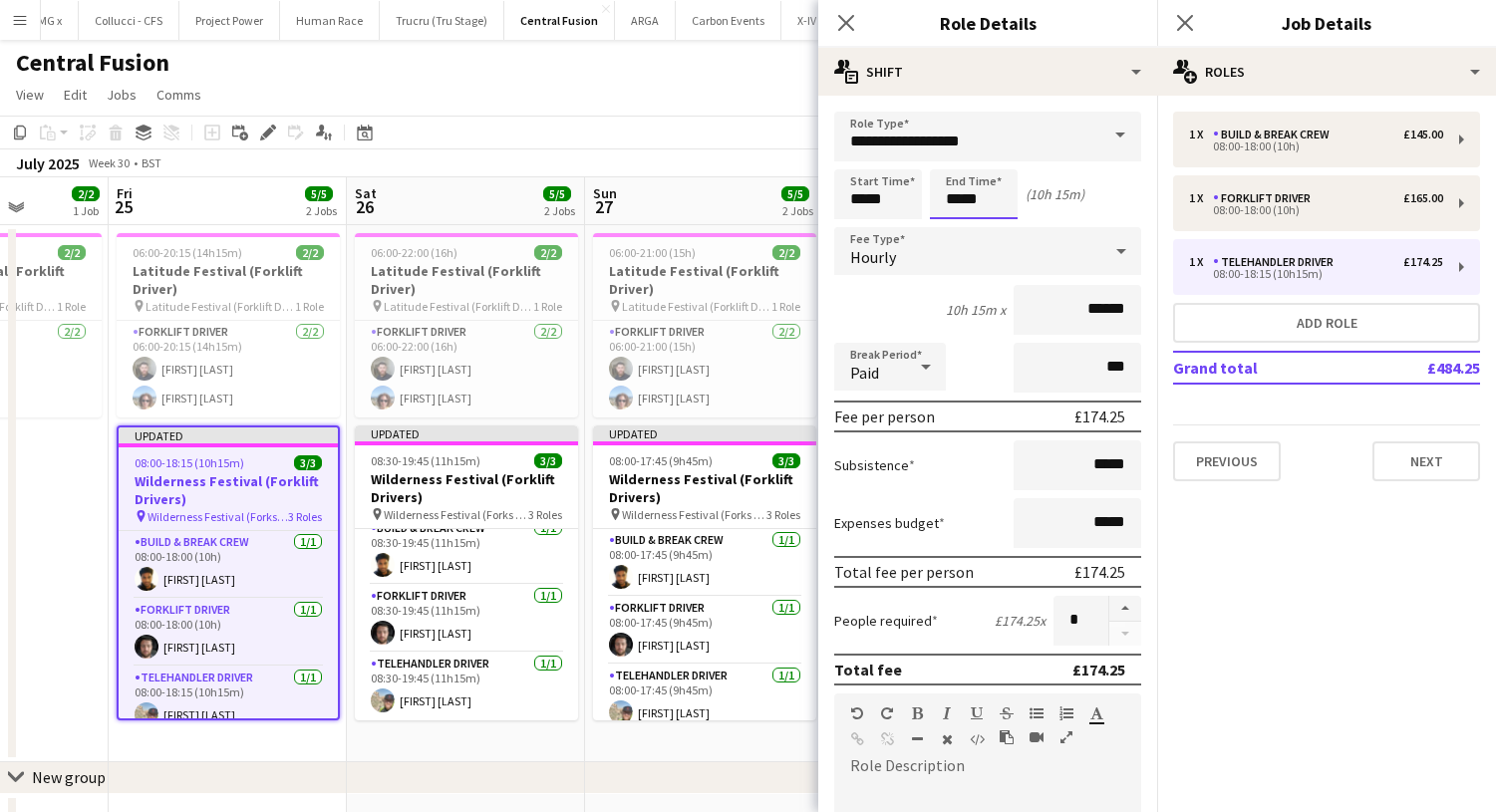 click on "Menu
Boards
Boards   Boards   All jobs   Status
Workforce
Workforce   My Workforce   Recruiting
Comms
Comms
Pay
Pay   Approvals   Payments   Reports
Platform Settings
Platform Settings   App settings   Your settings   Profiles
Training Academy
Training Academy
Knowledge Base
Knowledge Base
Product Updates
Product Updates   Log Out   Privacy   Rat Race
Close
CODESDE
Close
Cruck Tent
Close
WePop
Close
UnderBelly Limited
Close
London Marathon Events
Close
Evolve Creative
Close
Hide& Seek
Close
SRMG x
Close
Close" at bounding box center (748, 443) 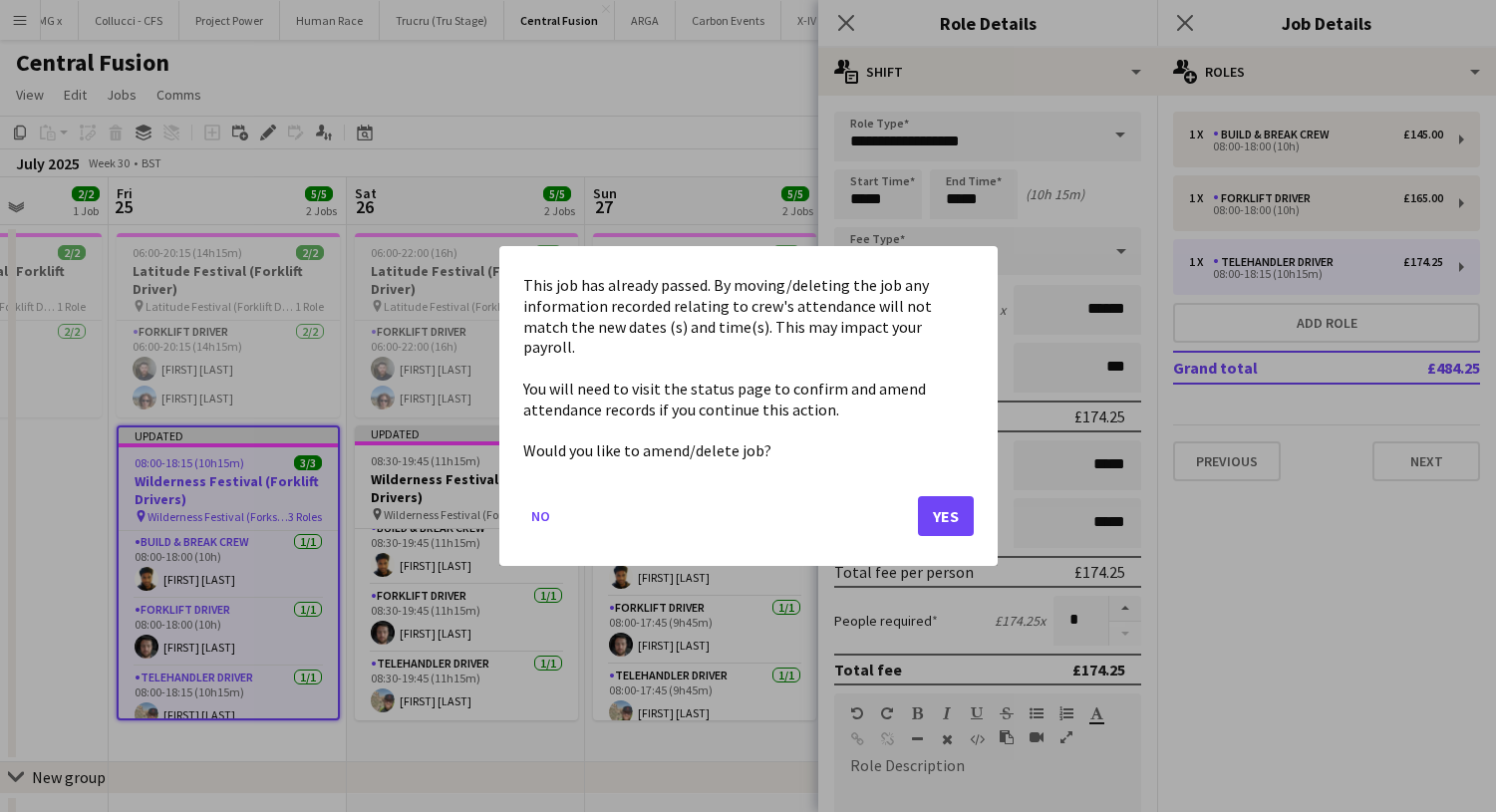 click on "Yes" 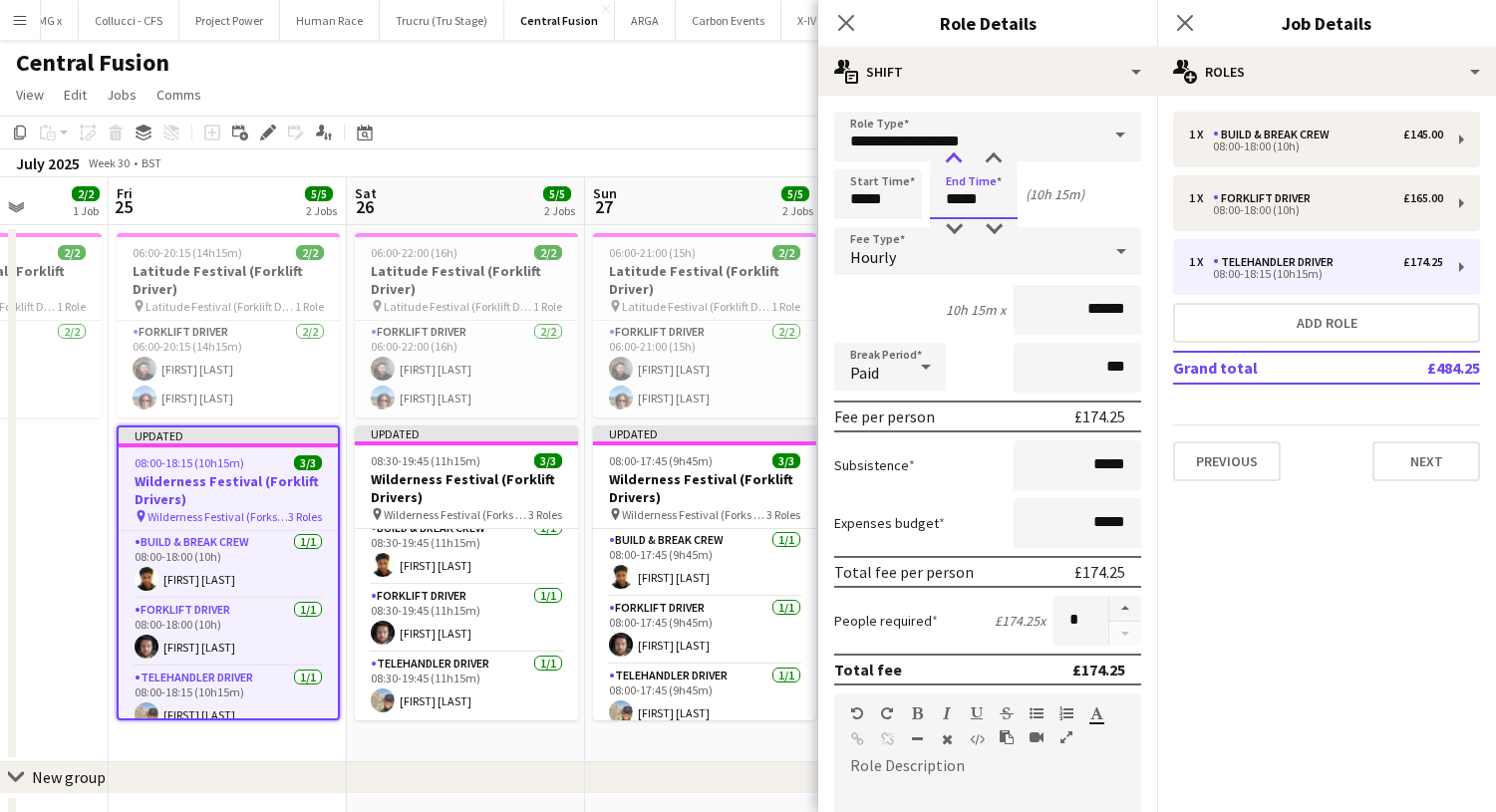 type on "*****" 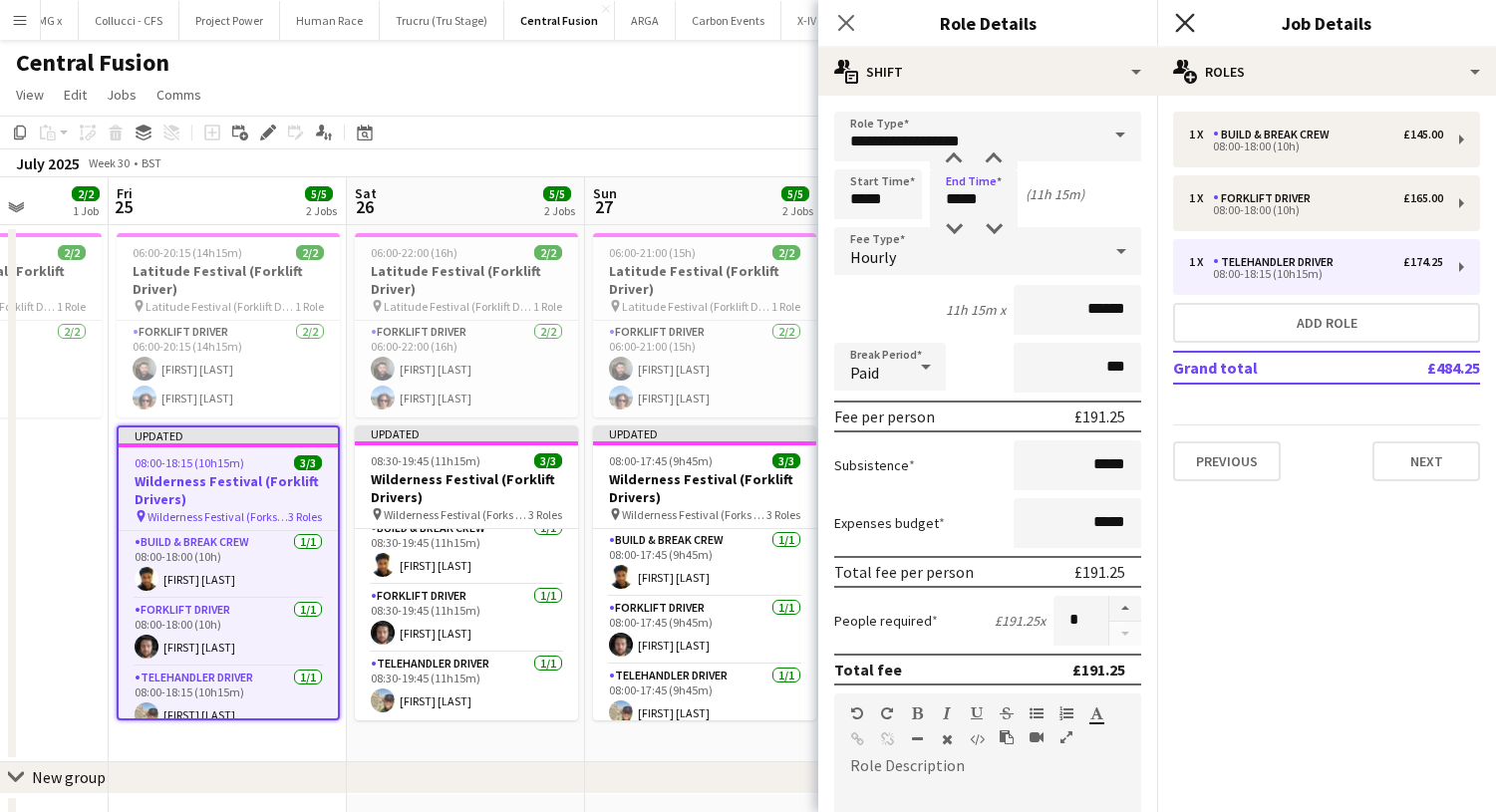click on "Close pop-in" 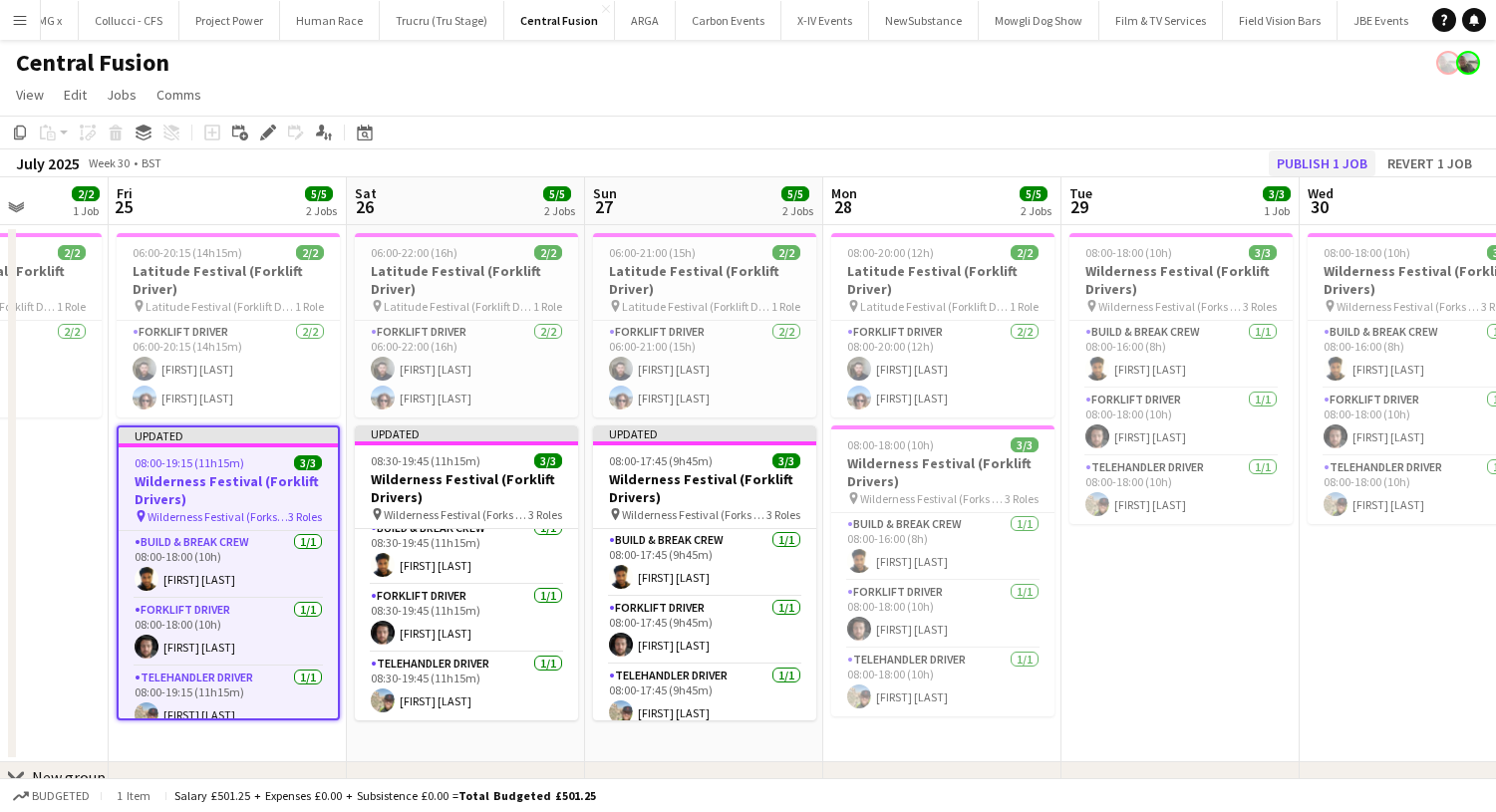 click on "Publish 1 job" 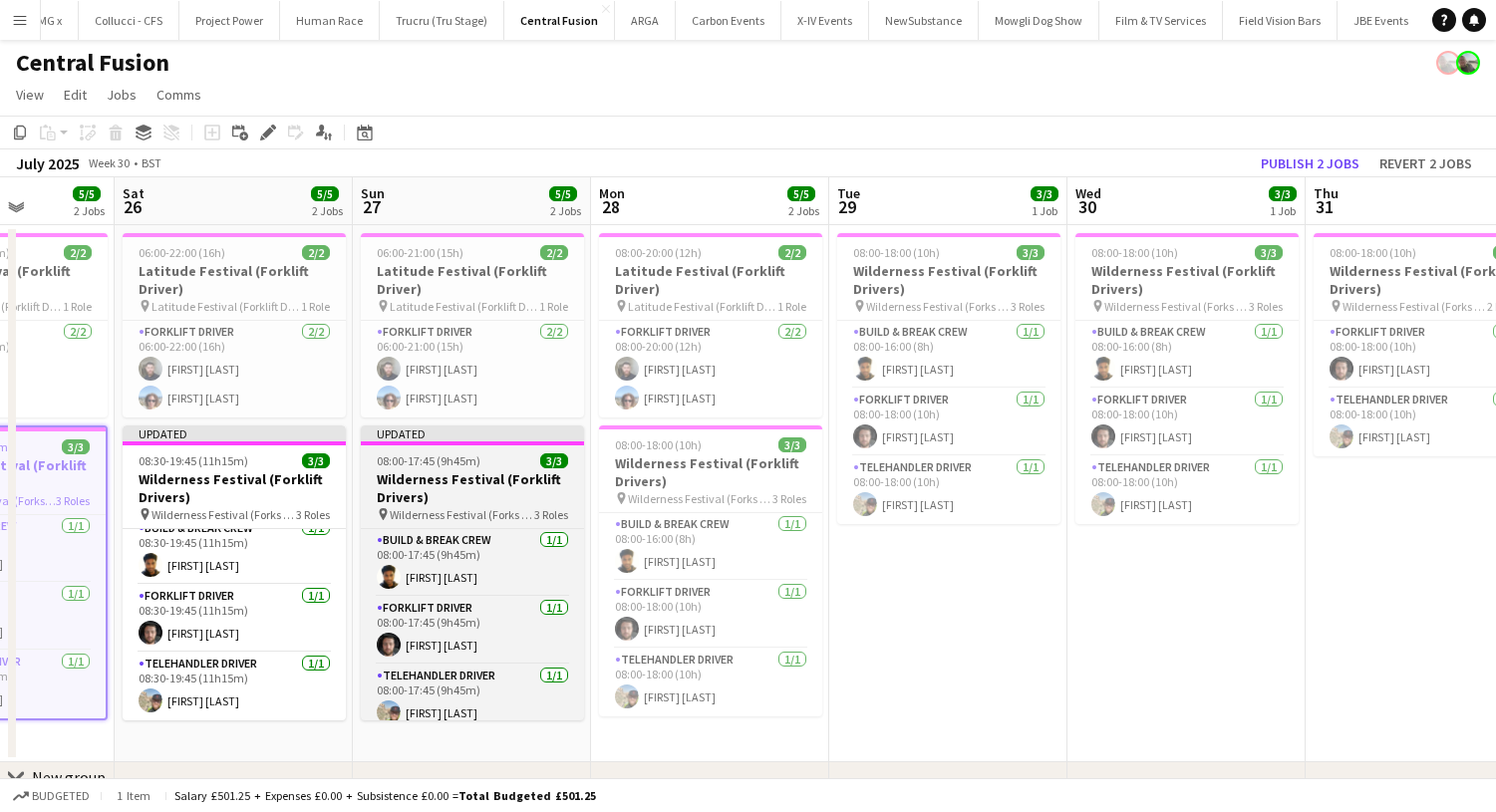 scroll, scrollTop: 0, scrollLeft: 862, axis: horizontal 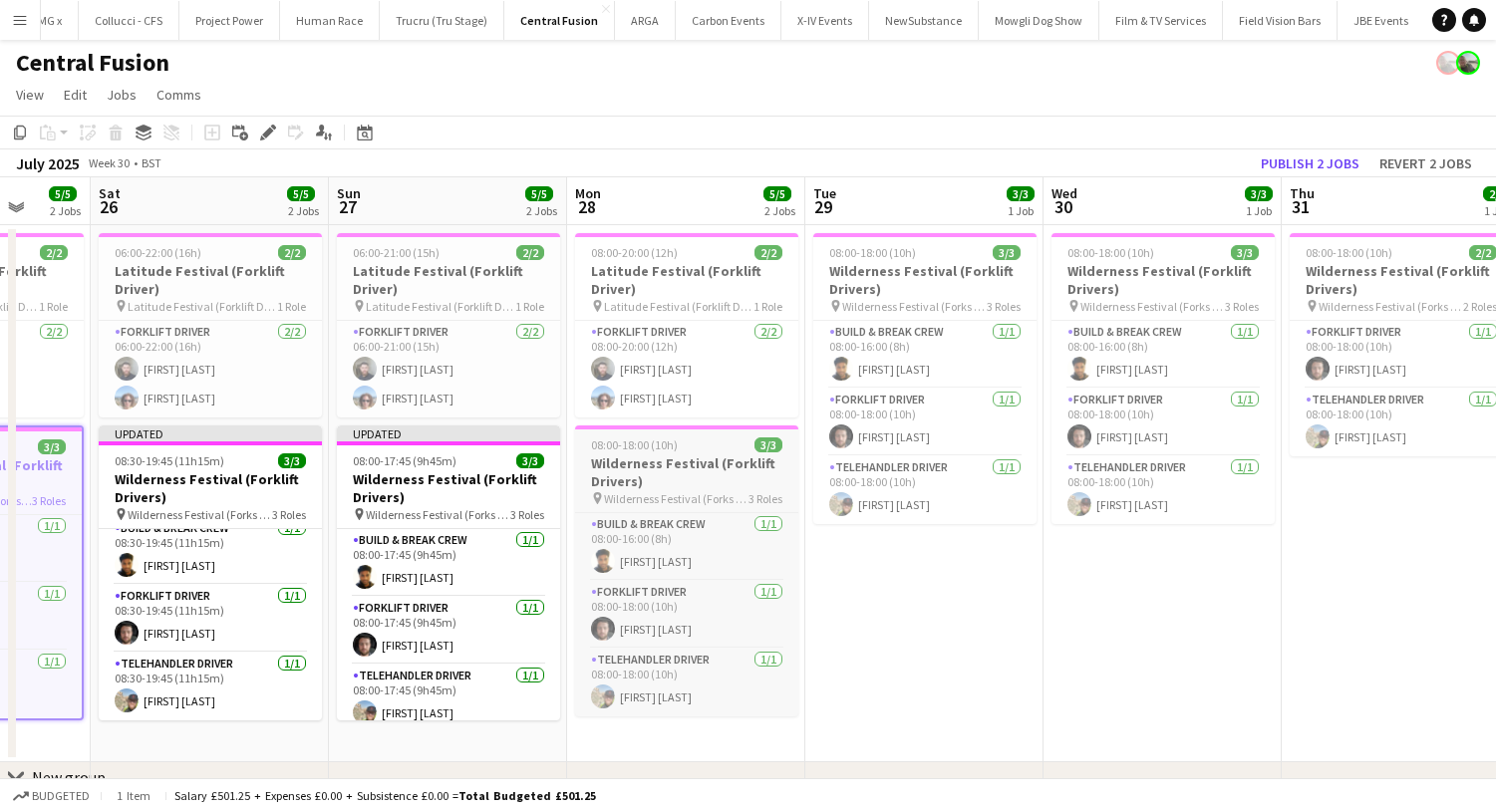 click on "Wilderness Festival (Forklift Drivers)" at bounding box center (687, 472) 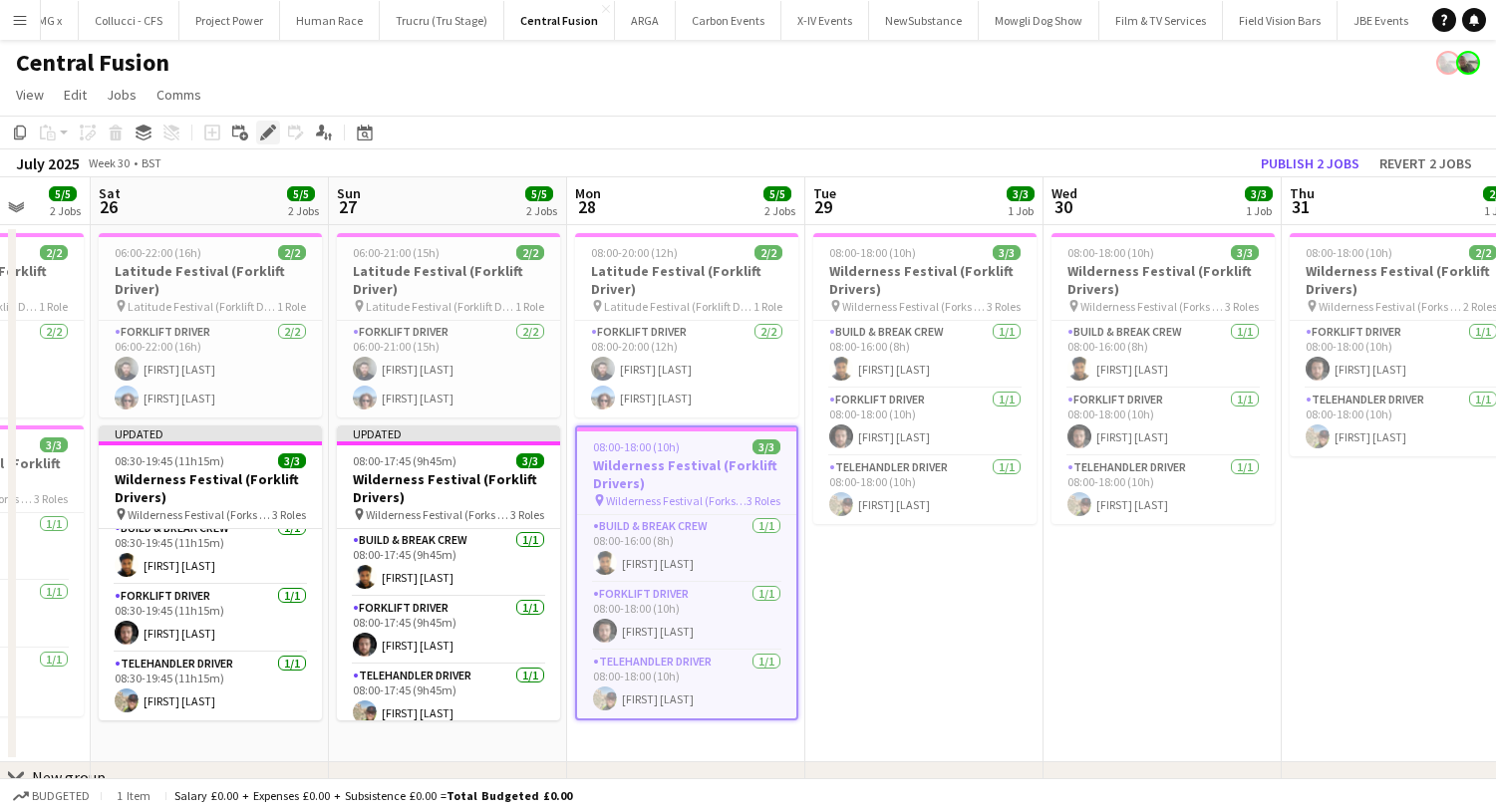 click on "Edit" 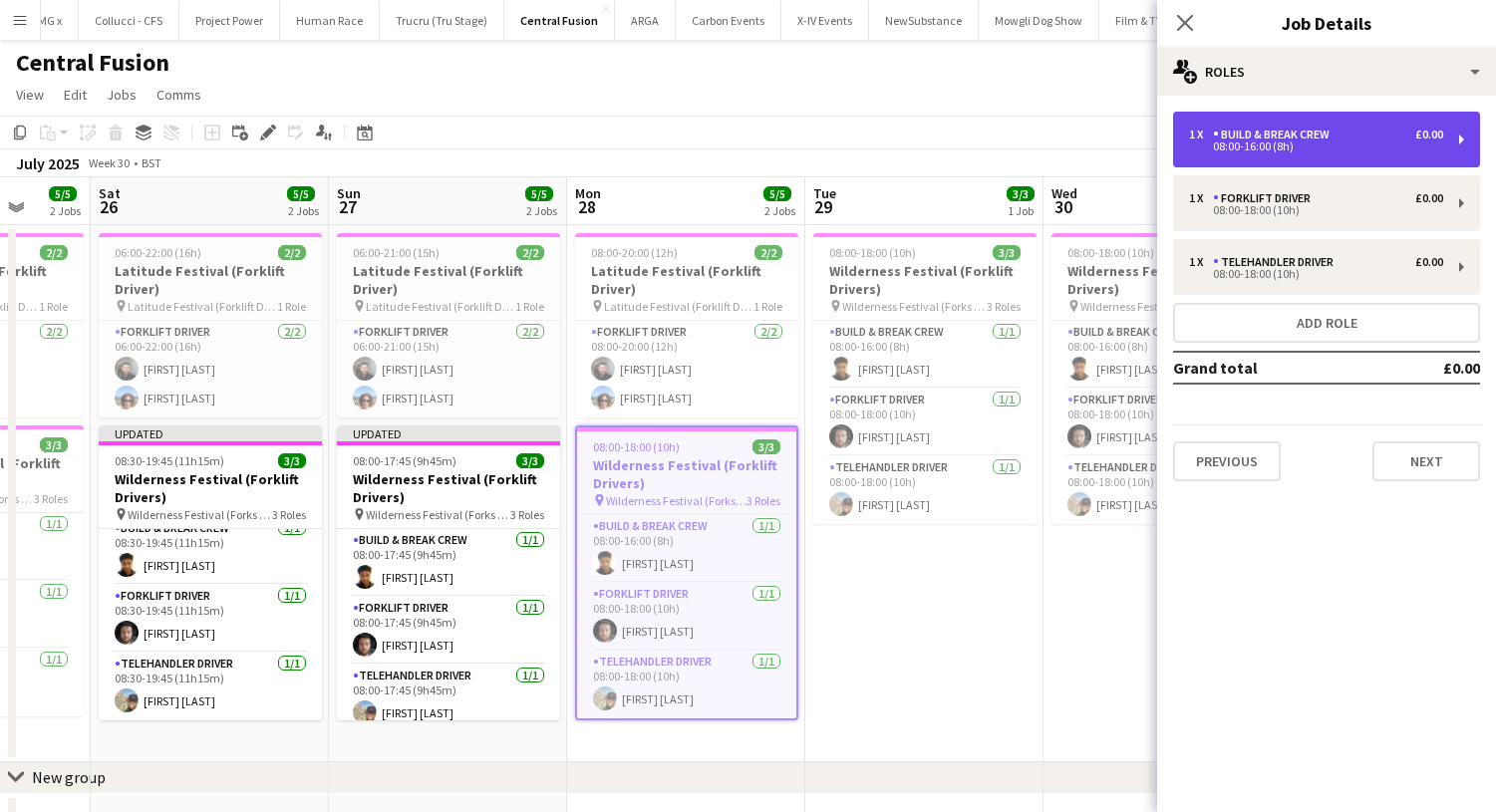 click on "1 x   Build & Break Crew   £0.00   08:00-16:00 (8h)" at bounding box center (1327, 139) 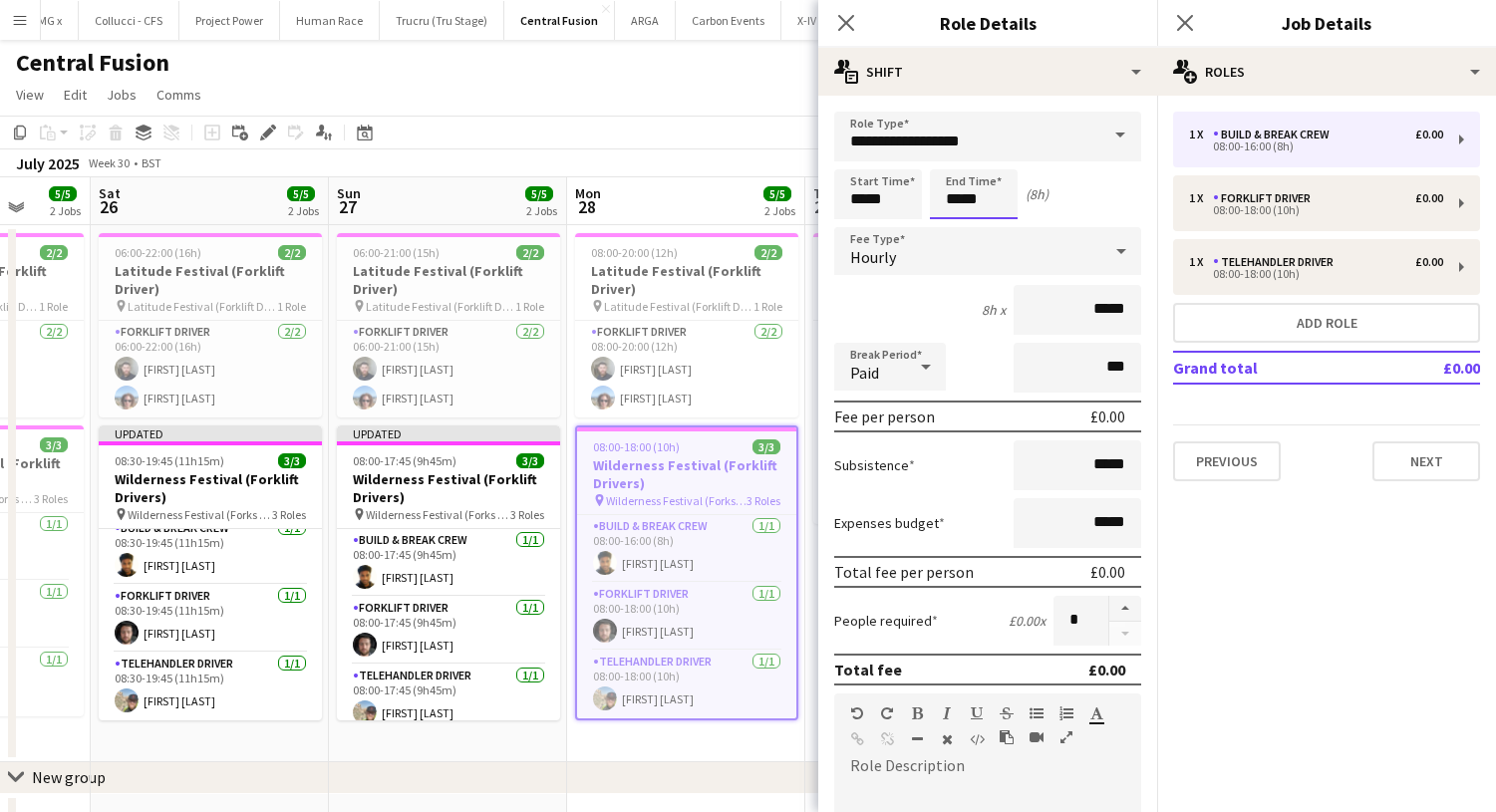 click on "Menu
Boards
Boards   Boards   All jobs   Status
Workforce
Workforce   My Workforce   Recruiting
Comms
Comms
Pay
Pay   Approvals   Payments   Reports
Platform Settings
Platform Settings   App settings   Your settings   Profiles
Training Academy
Training Academy
Knowledge Base
Knowledge Base
Product Updates
Product Updates   Log Out   Privacy   Rat Race
Close
CODESDE
Close
Cruck Tent
Close
WePop
Close
UnderBelly Limited
Close
London Marathon Events
Close
Evolve Creative
Close
Hide& Seek
Close
SRMG x
Close
Close" at bounding box center [748, 443] 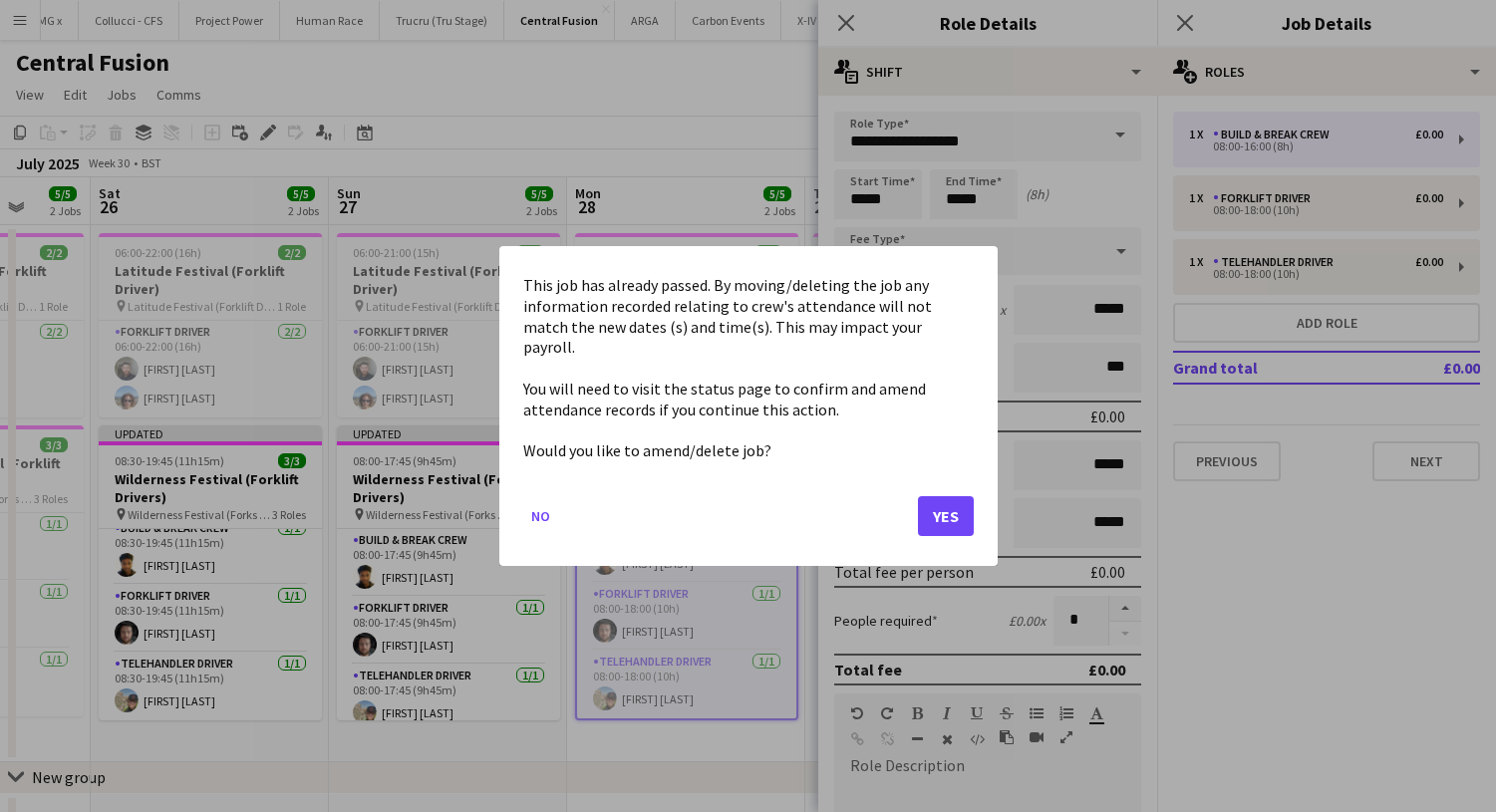 click on "No   Yes" 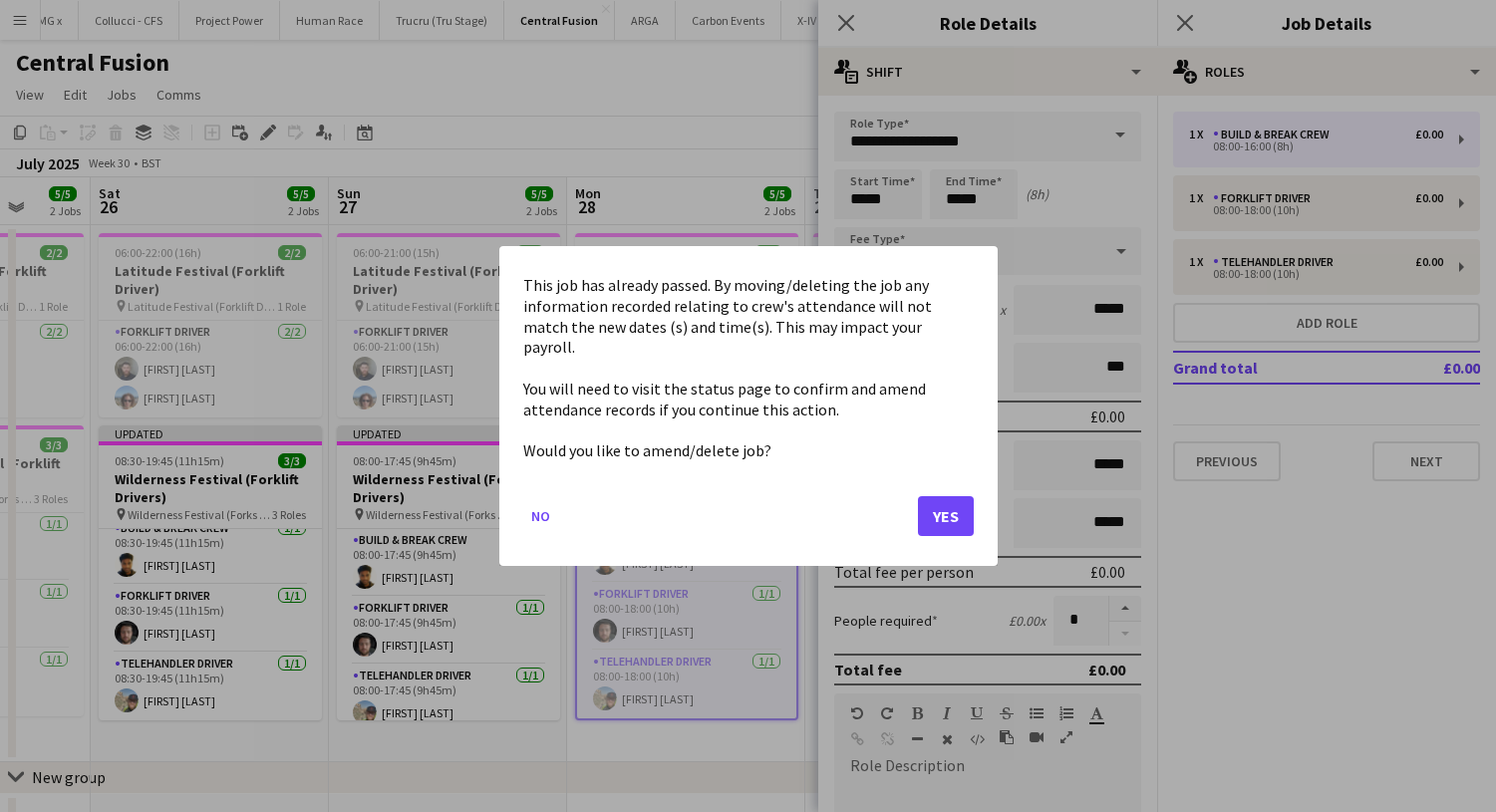 click on "Yes" 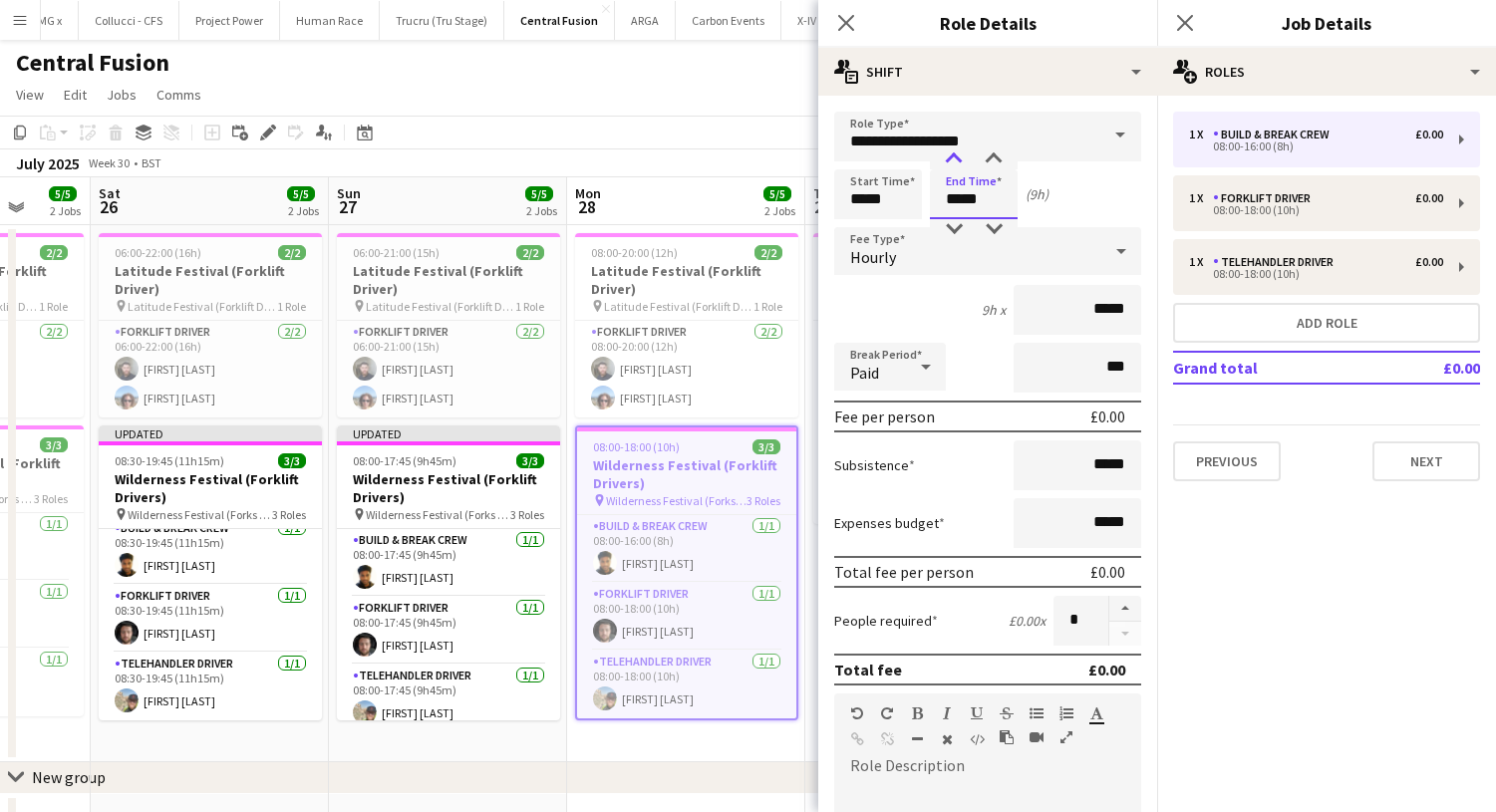 click at bounding box center (954, 159) 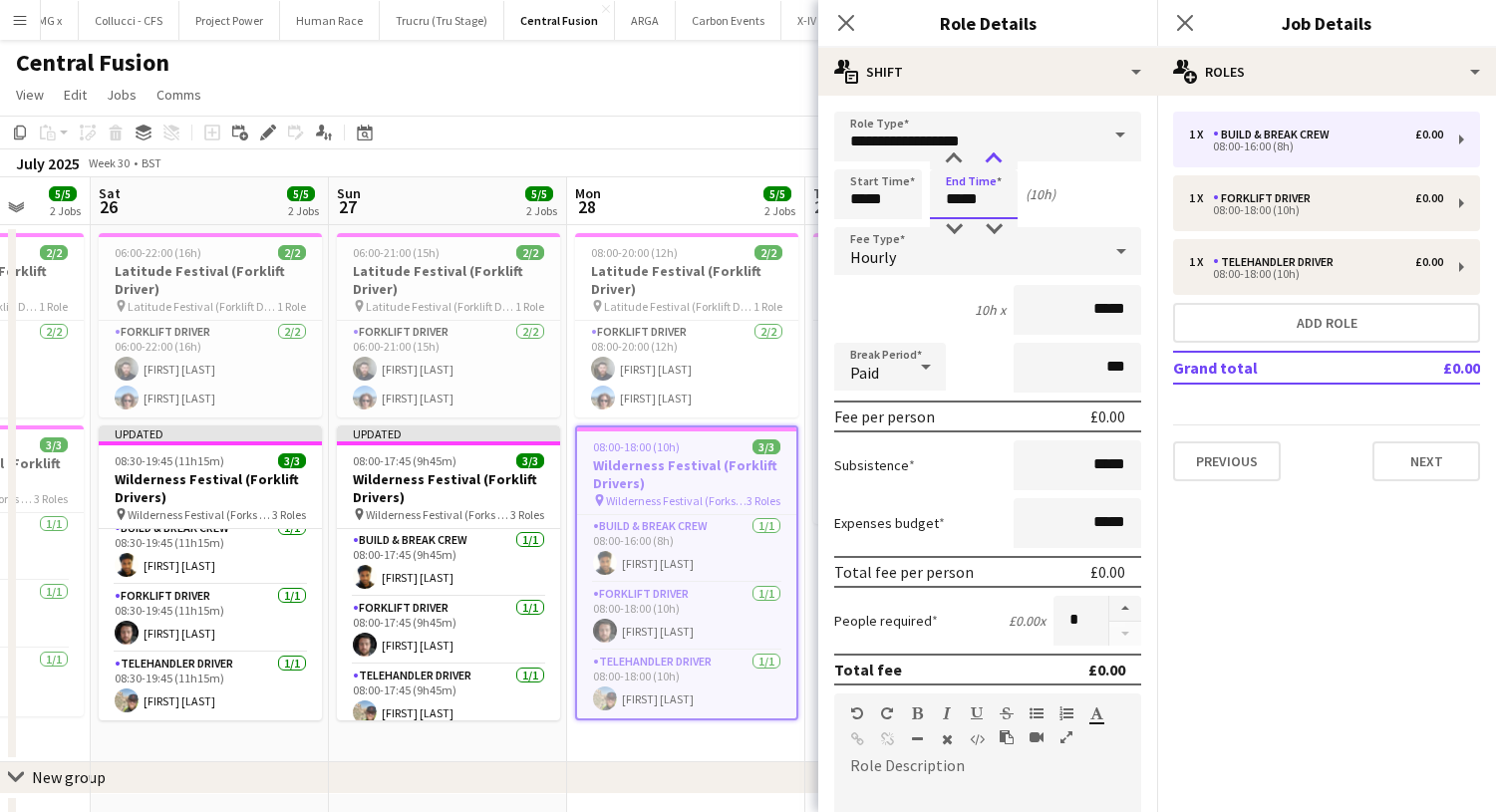 click at bounding box center (994, 159) 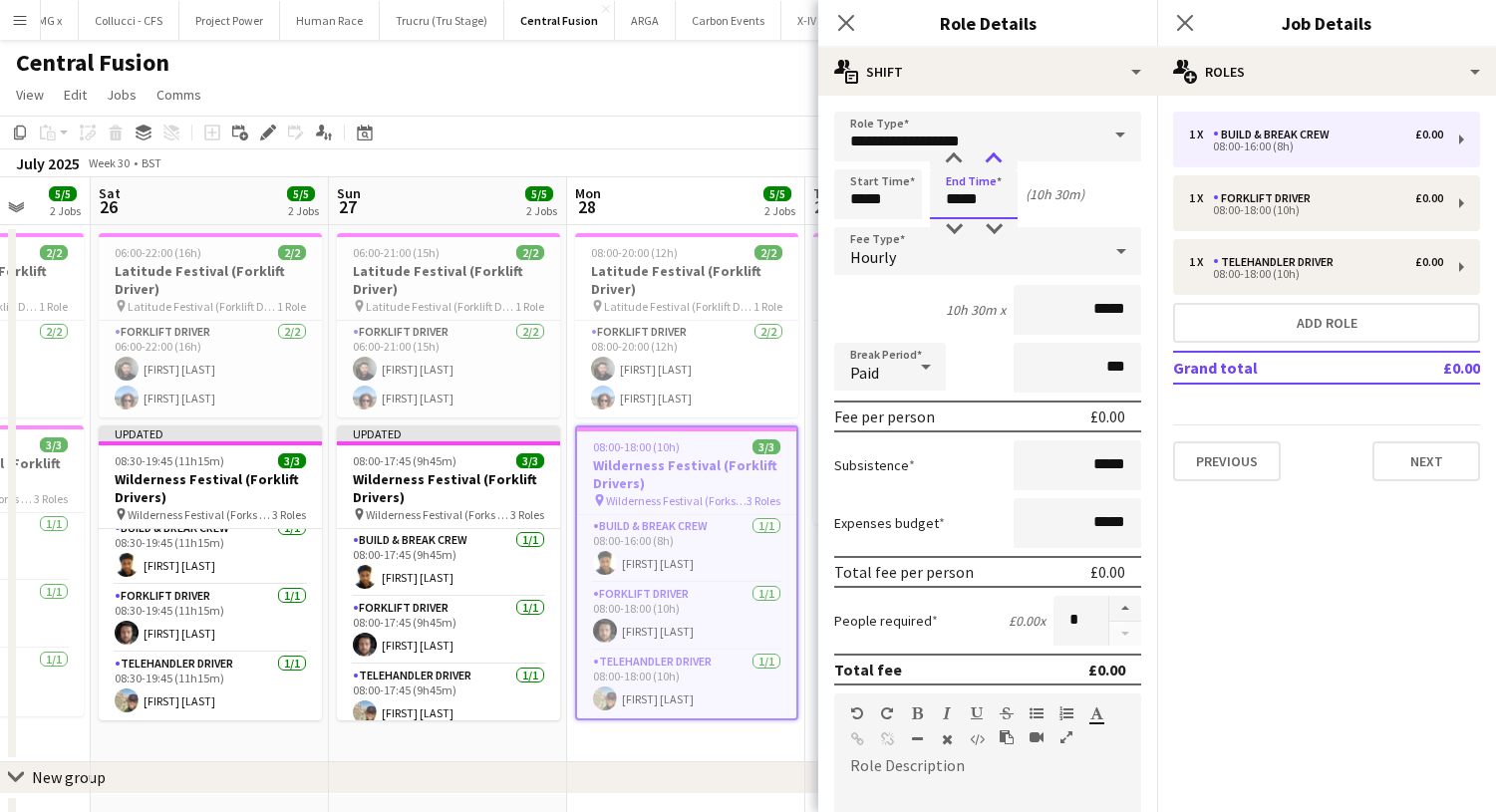 click at bounding box center [994, 159] 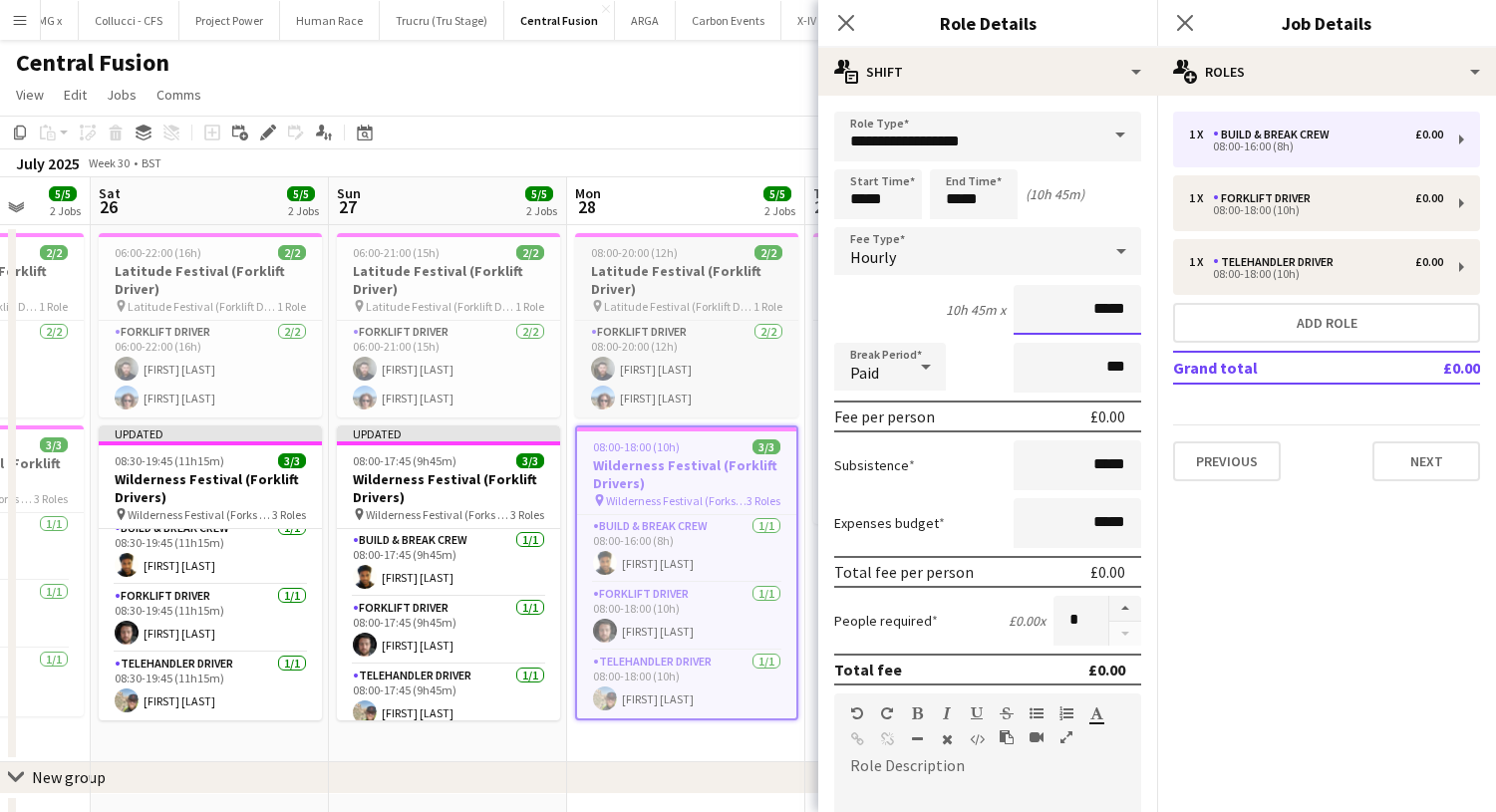drag, startPoint x: 1128, startPoint y: 306, endPoint x: 744, endPoint y: 249, distance: 388.20742 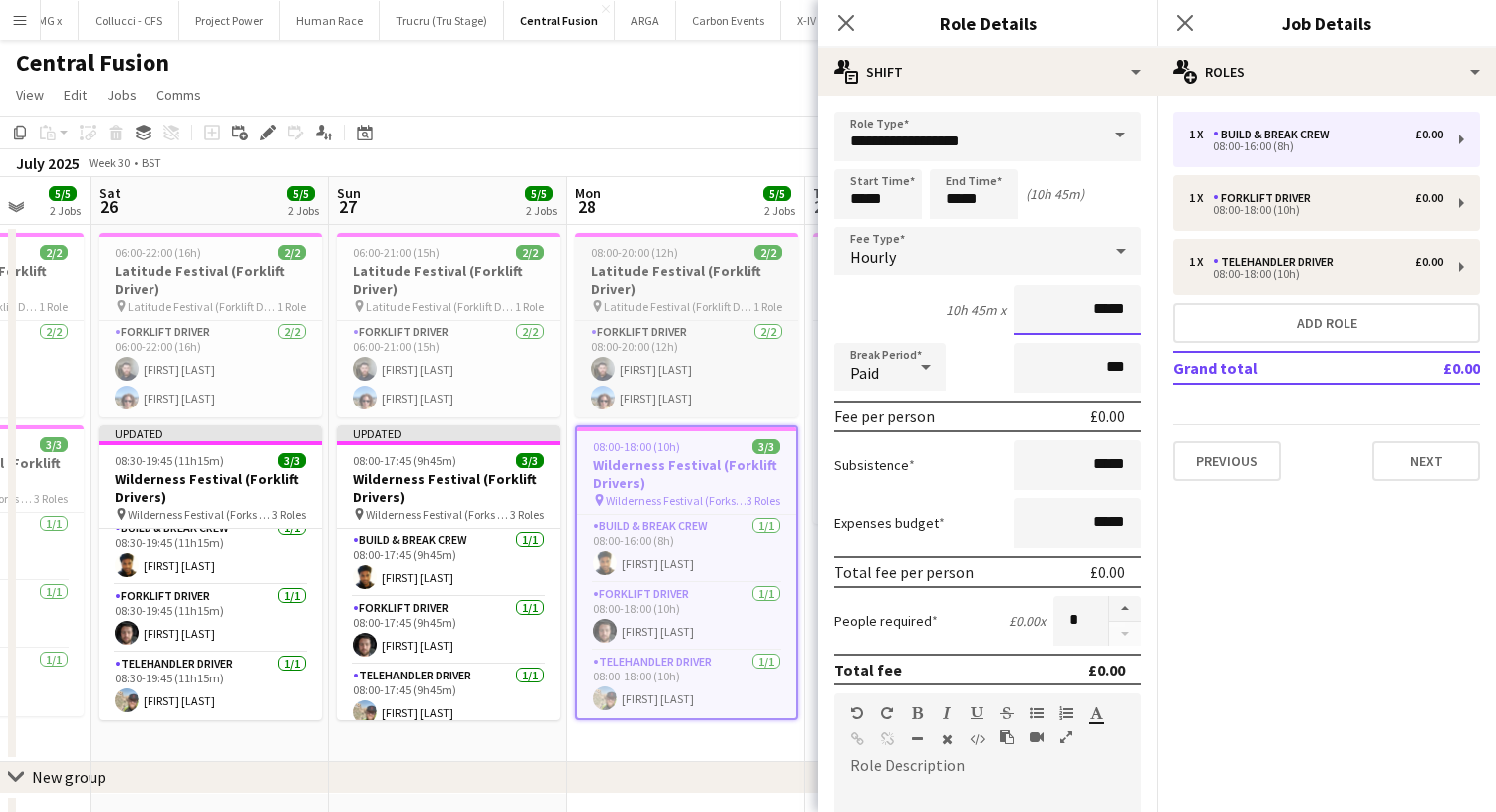 click on "Menu
Boards
Boards   Boards   All jobs   Status
Workforce
Workforce   My Workforce   Recruiting
Comms
Comms
Pay
Pay   Approvals   Payments   Reports
Platform Settings
Platform Settings   App settings   Your settings   Profiles
Training Academy
Training Academy
Knowledge Base
Knowledge Base
Product Updates
Product Updates   Log Out   Privacy   Rat Race
Close
CODESDE
Close
Cruck Tent
Close
WePop
Close
UnderBelly Limited
Close
London Marathon Events
Close
Evolve Creative
Close
Hide& Seek
Close
SRMG x
Close
Close" at bounding box center [748, 443] 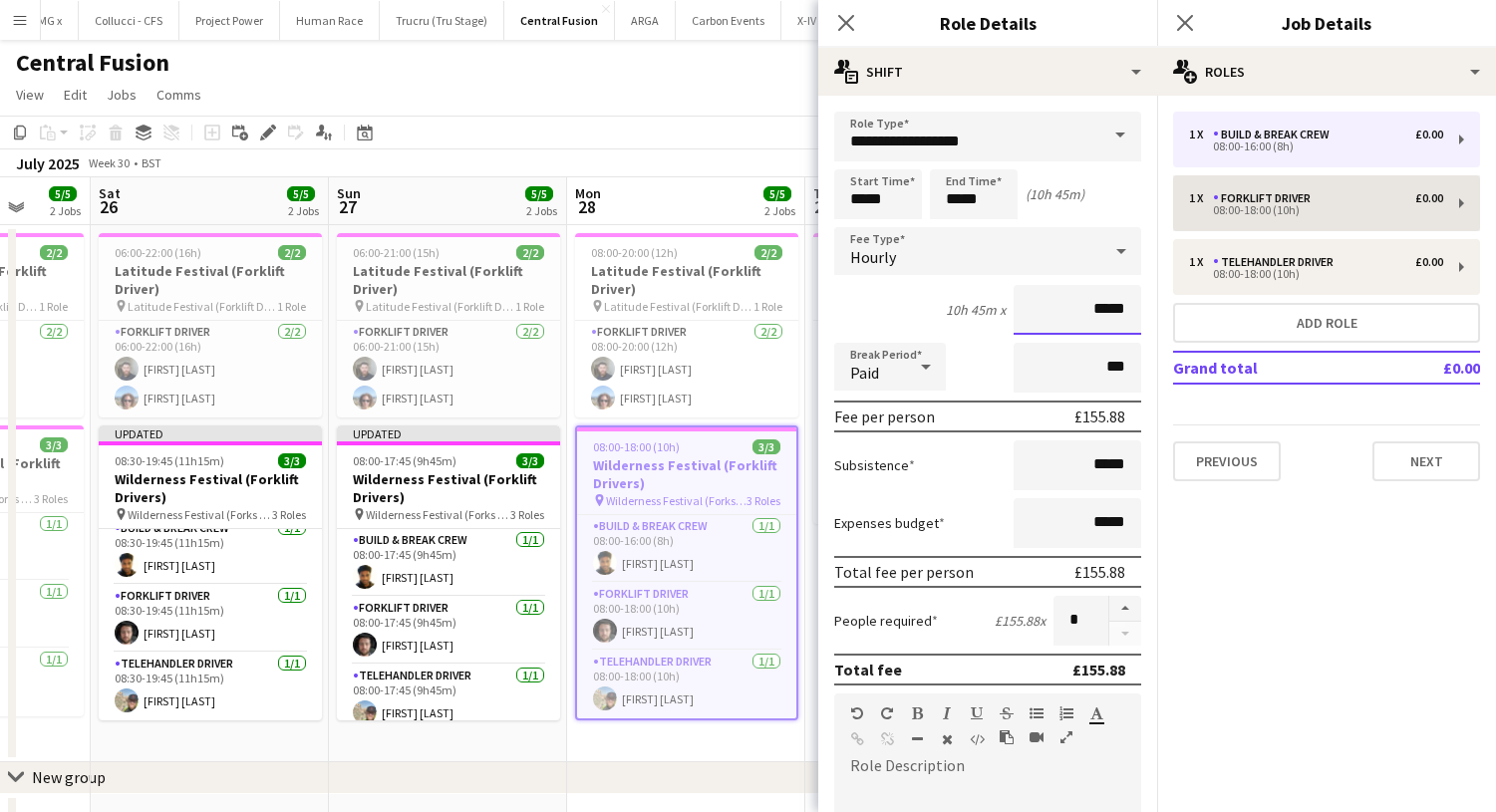 type on "*****" 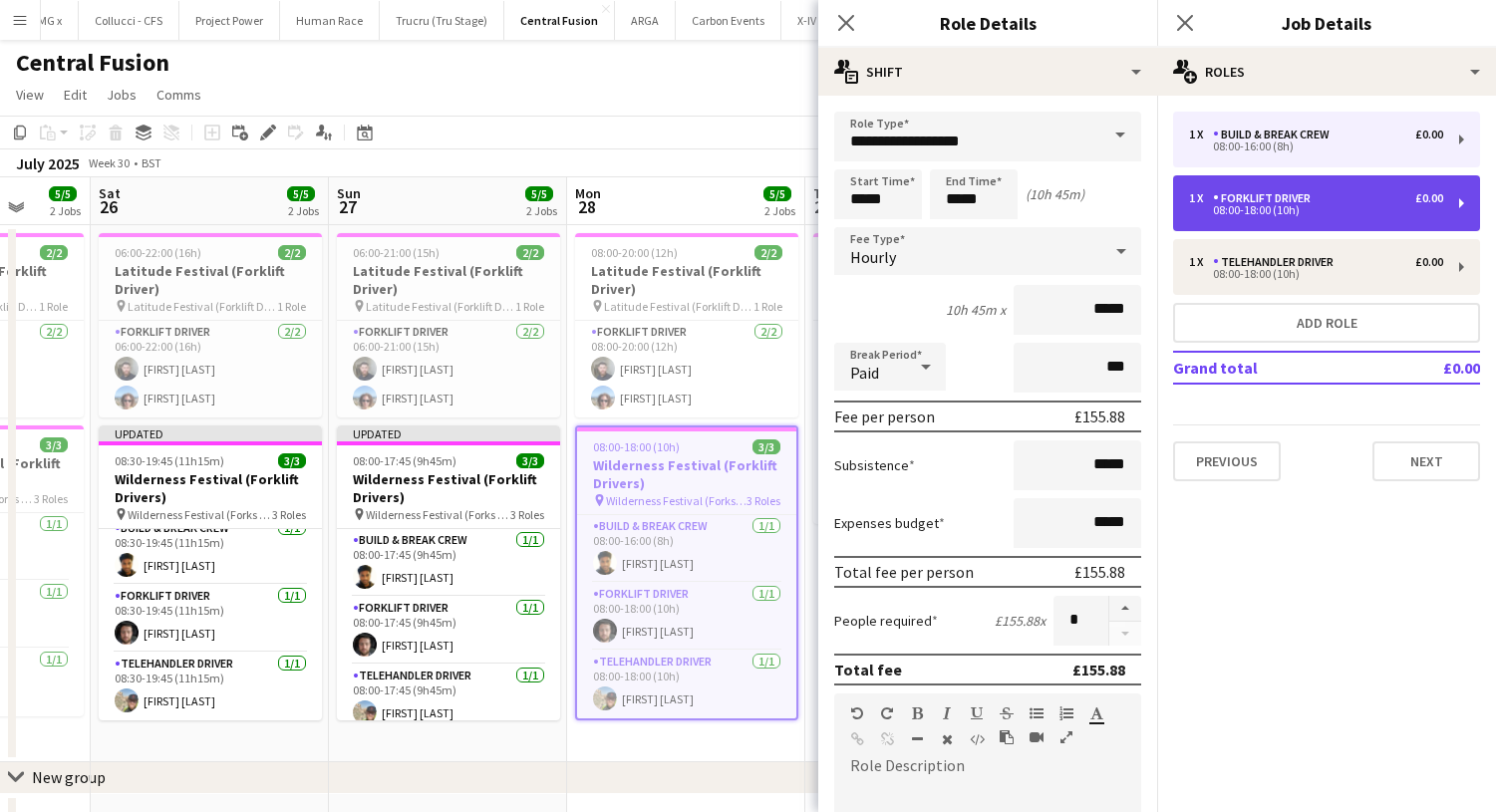 click on "1 x   Forklift Driver   £0.00   08:00-18:00 (10h)" at bounding box center [1327, 203] 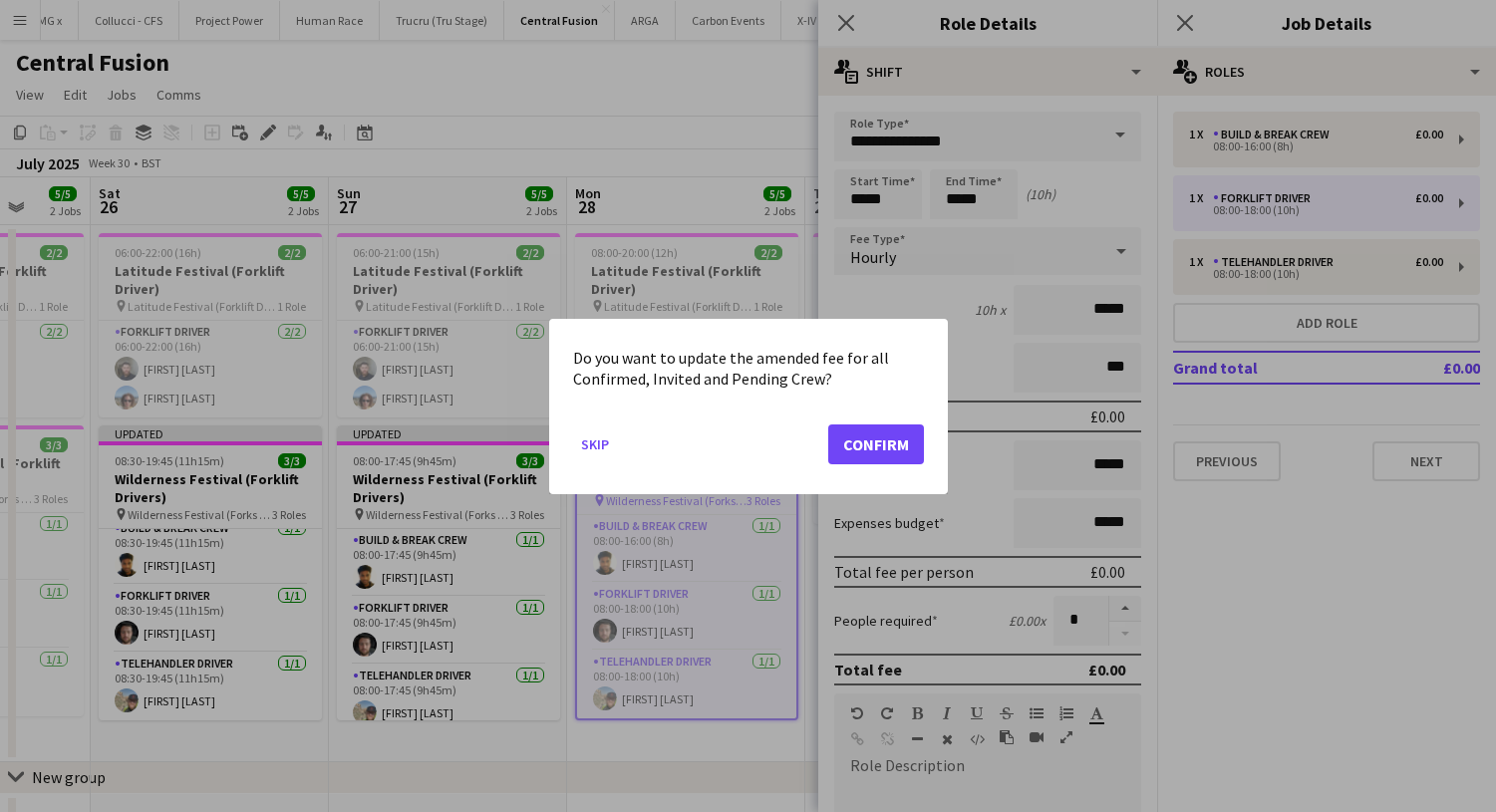 click on "Confirm" 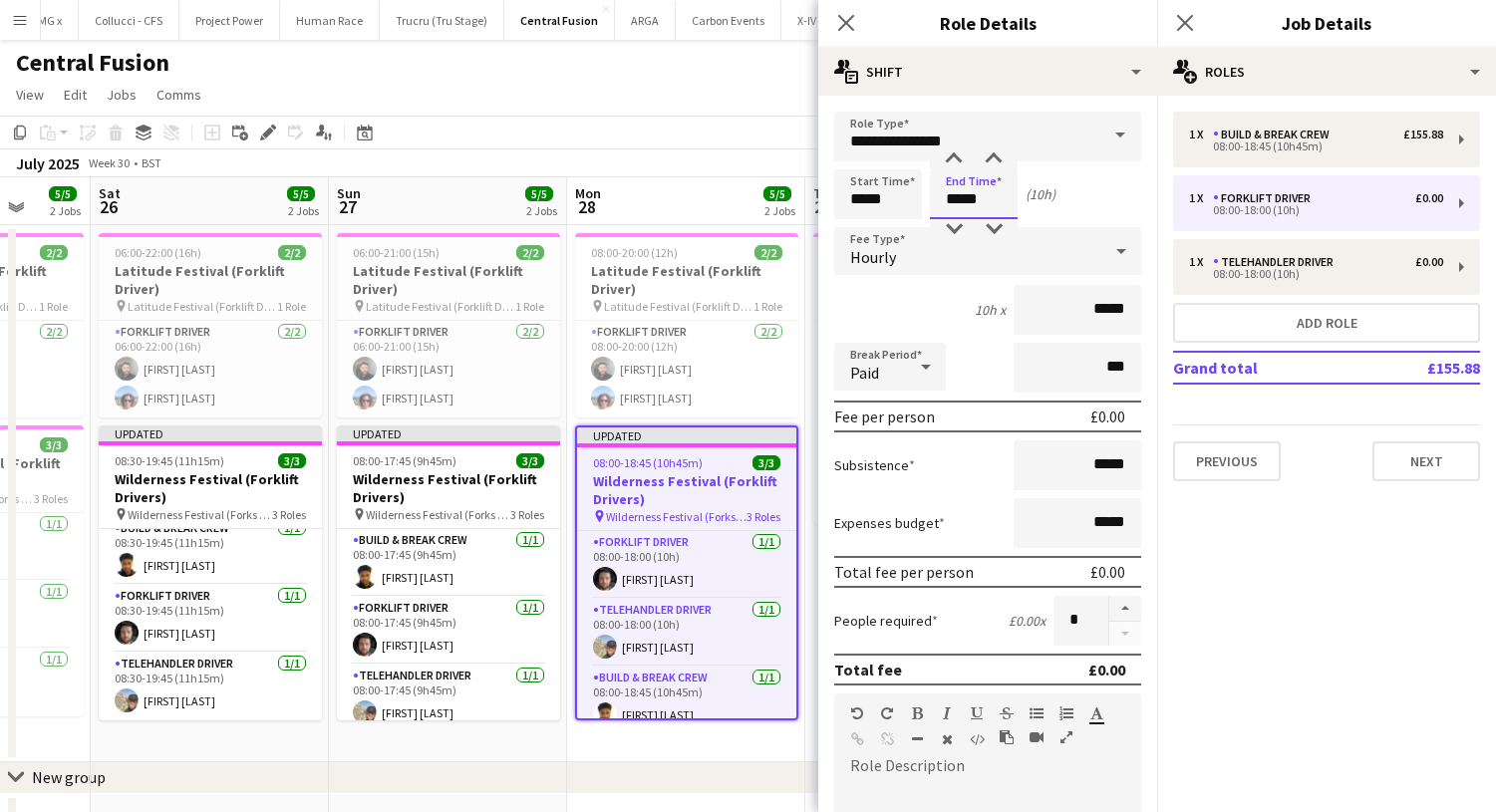 click on "*****" at bounding box center [974, 194] 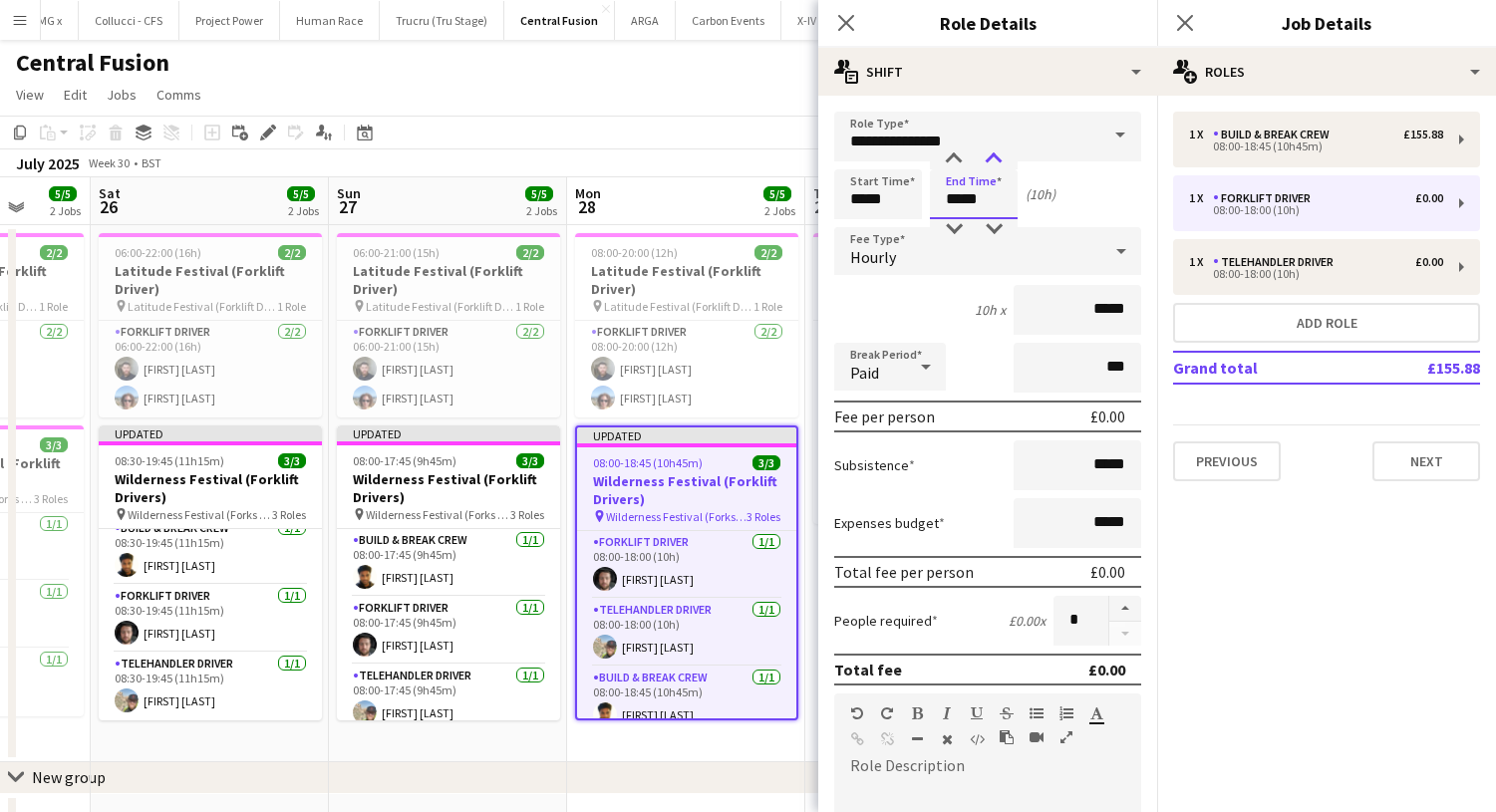 click at bounding box center [994, 159] 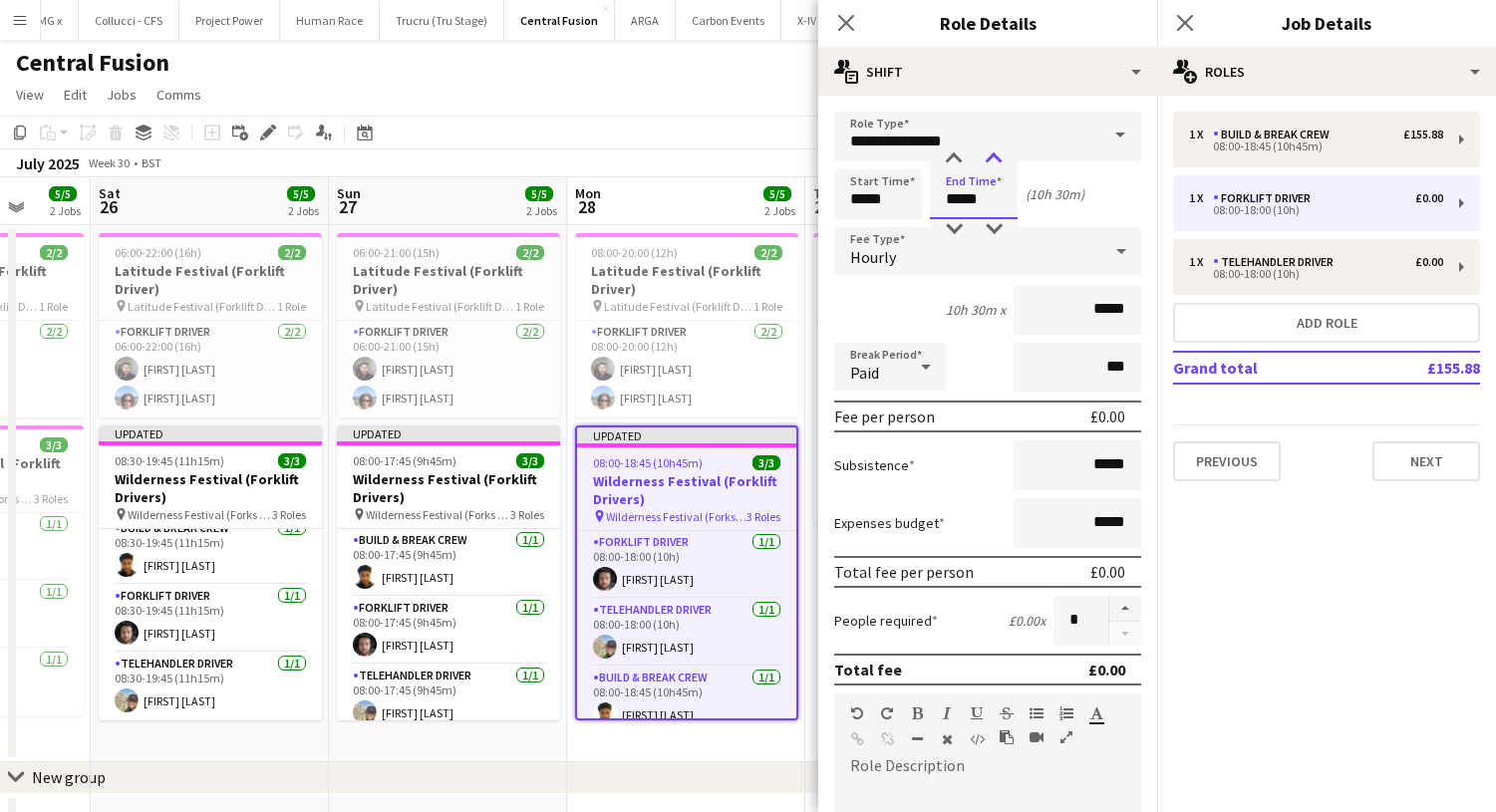 click at bounding box center [994, 159] 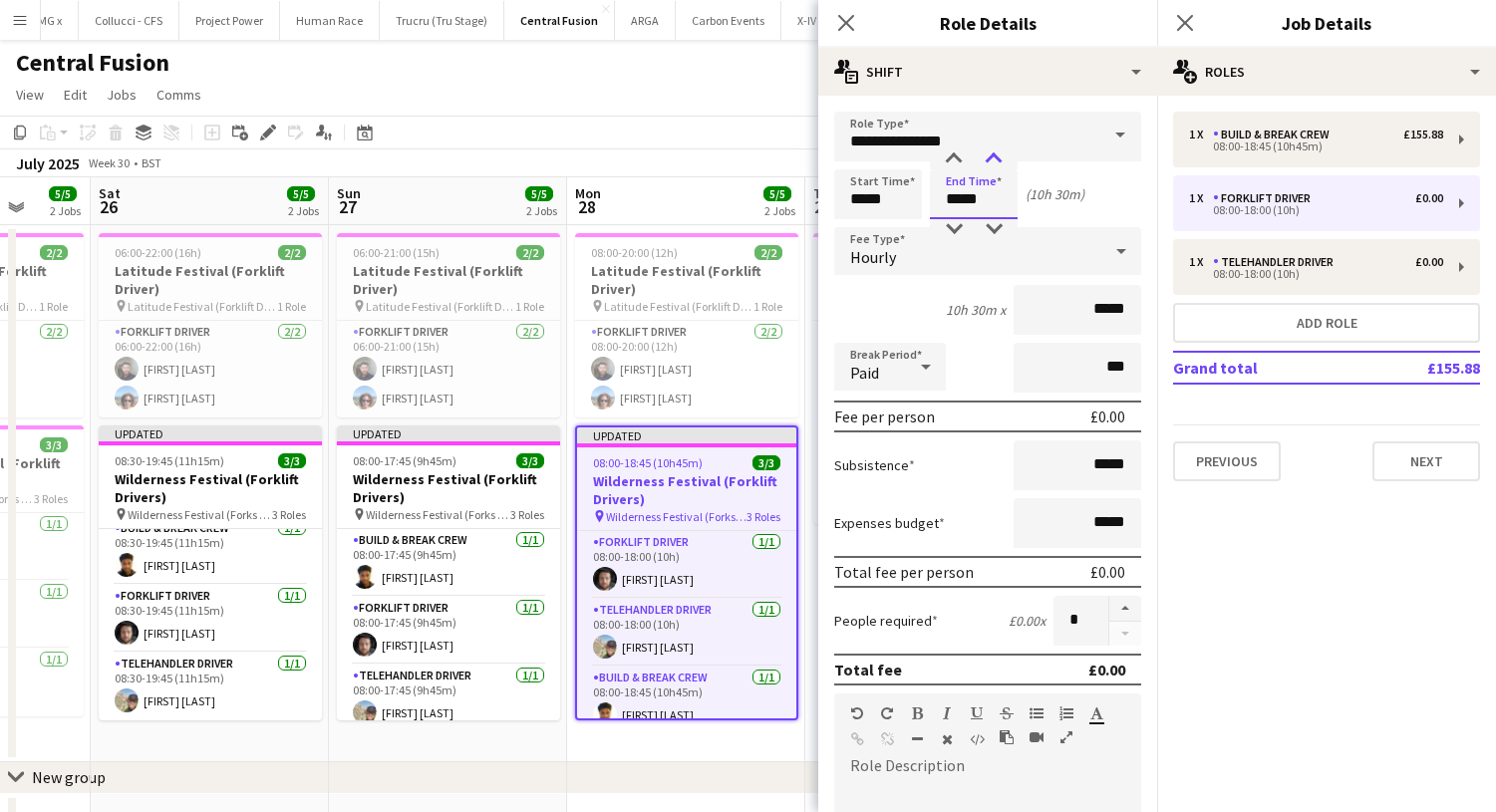 type on "*****" 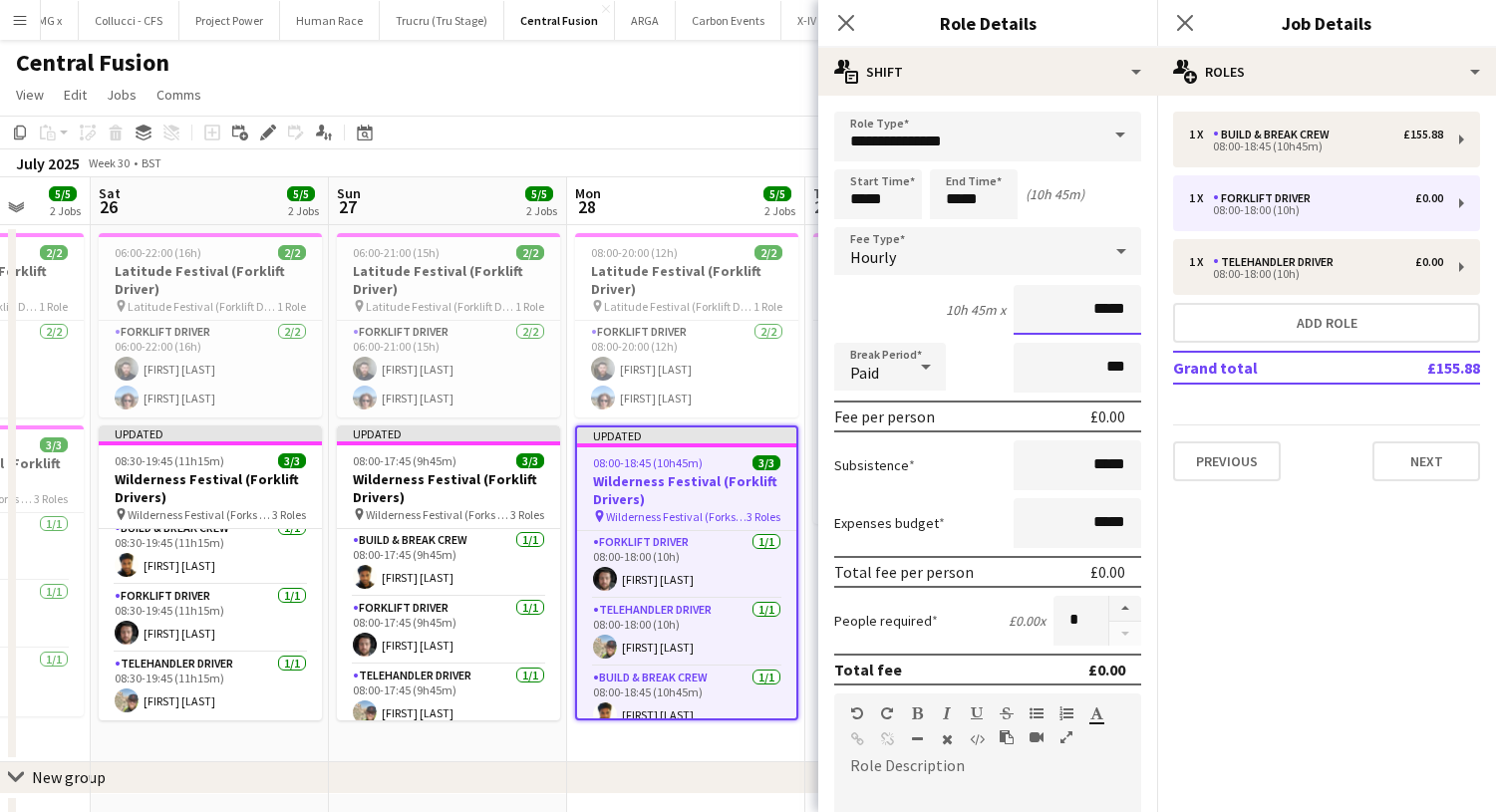 drag, startPoint x: 1128, startPoint y: 307, endPoint x: 863, endPoint y: 304, distance: 265.017 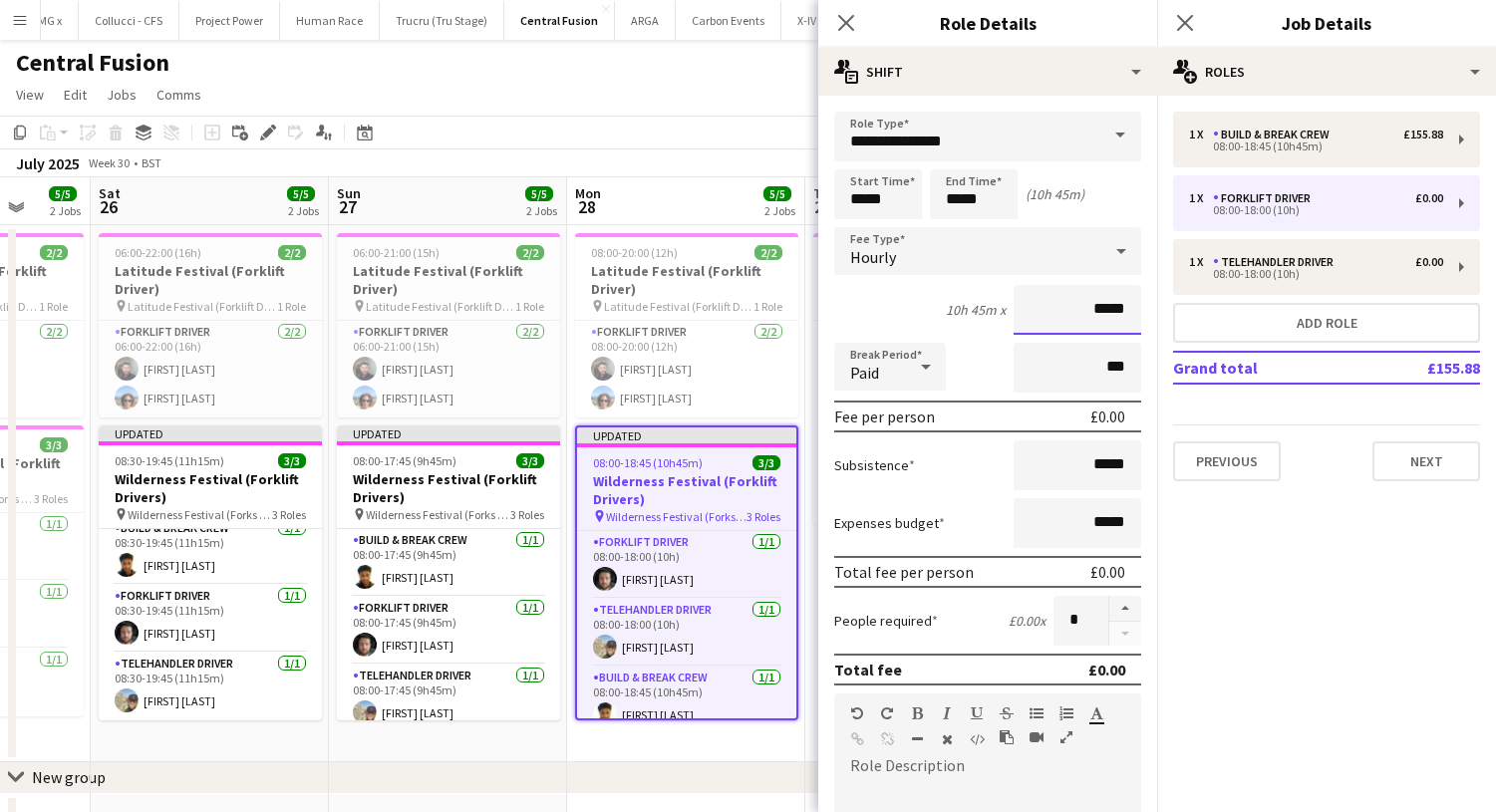 click on "10h 45m x  *****" at bounding box center [988, 310] 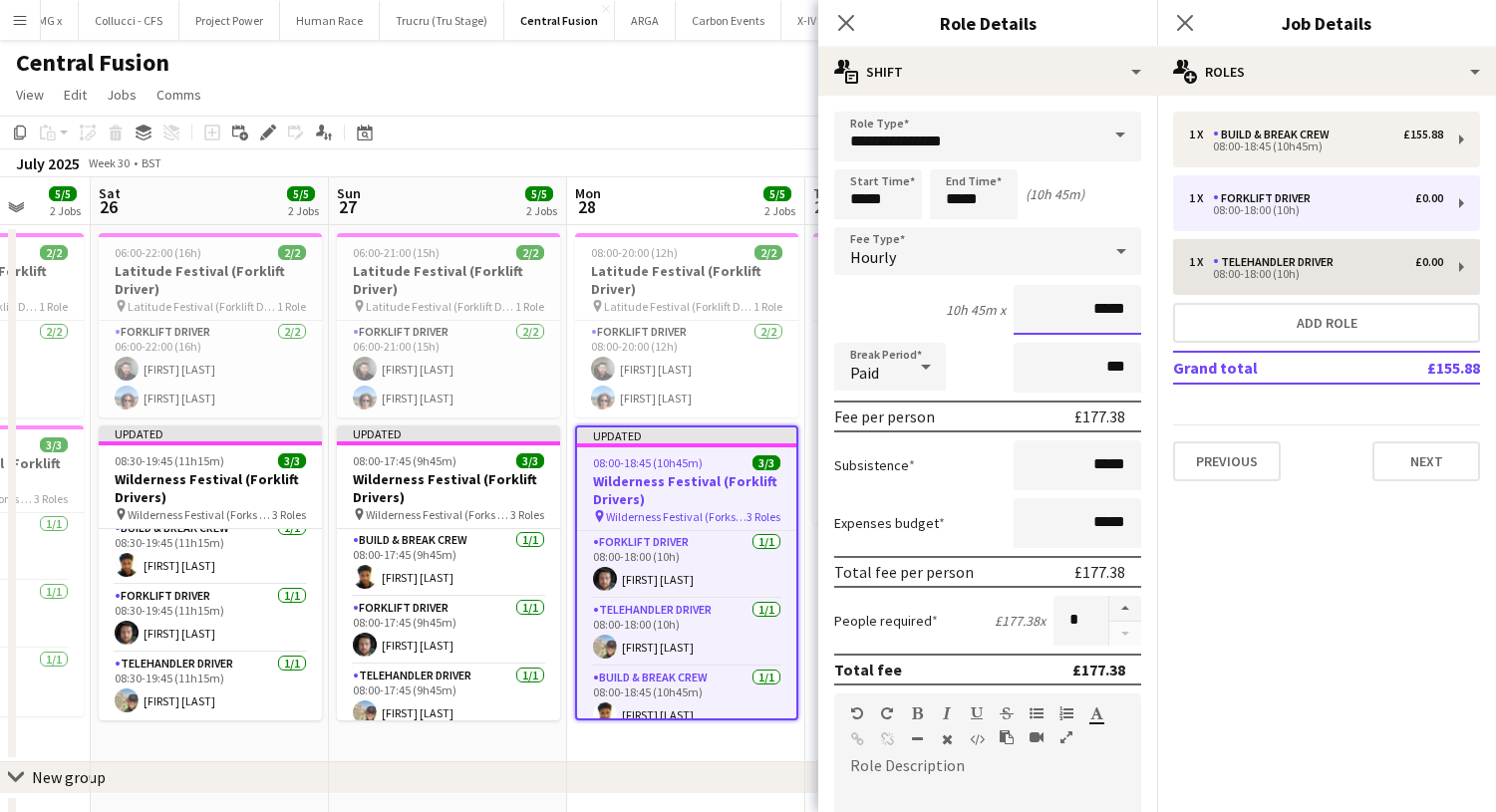 type on "*****" 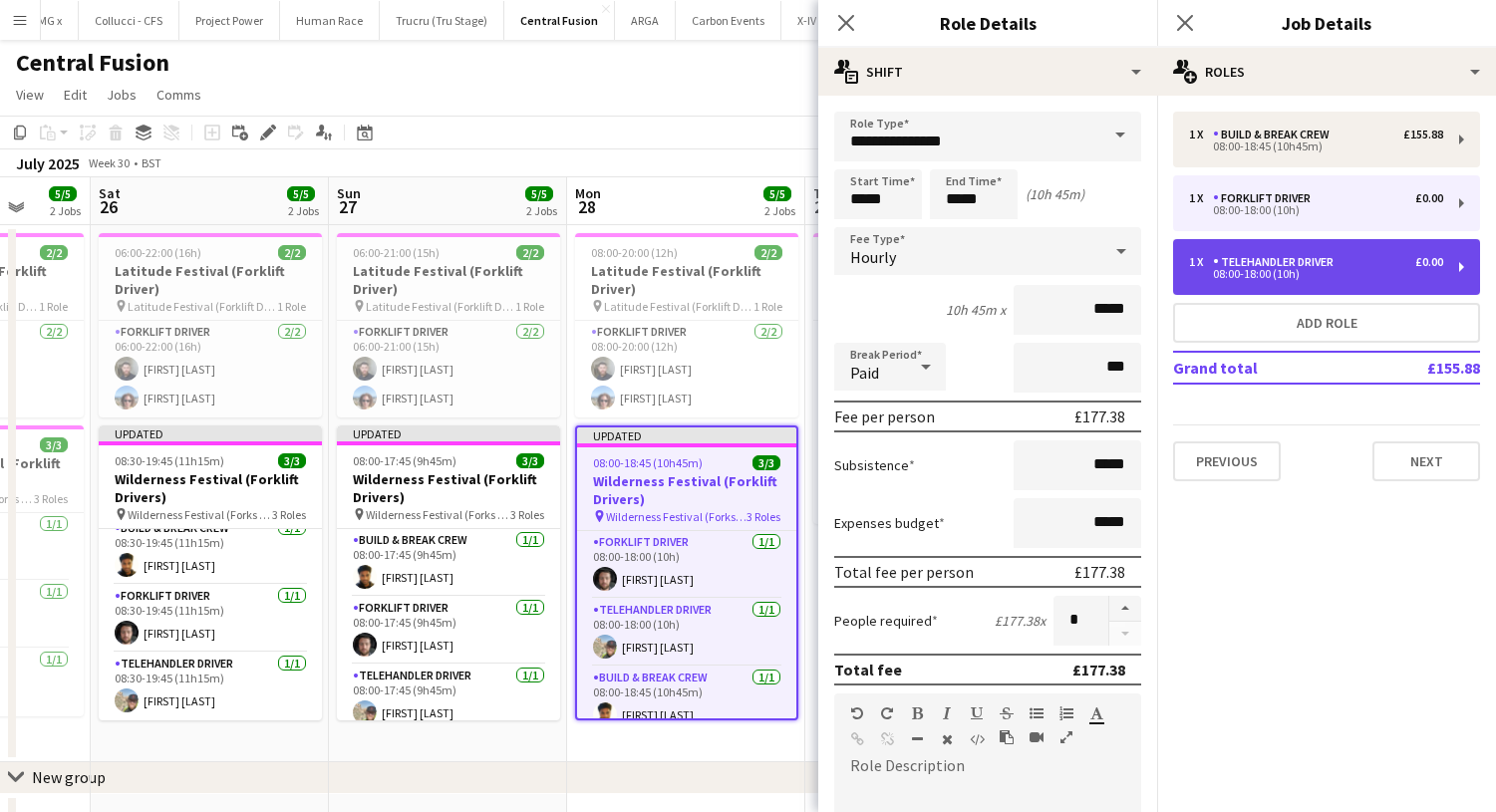 click on "1 x" at bounding box center (1201, 262) 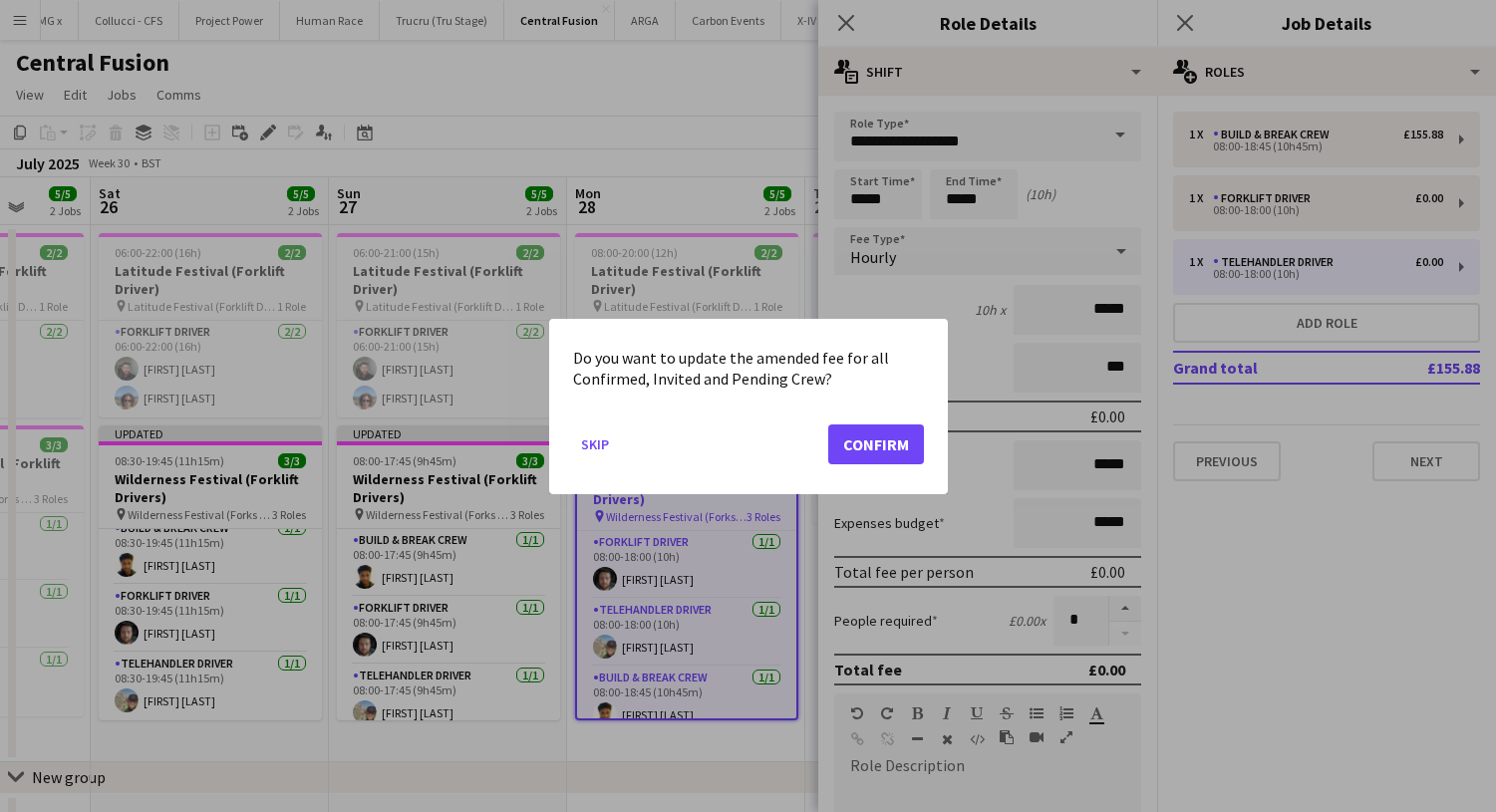 click on "Confirm" 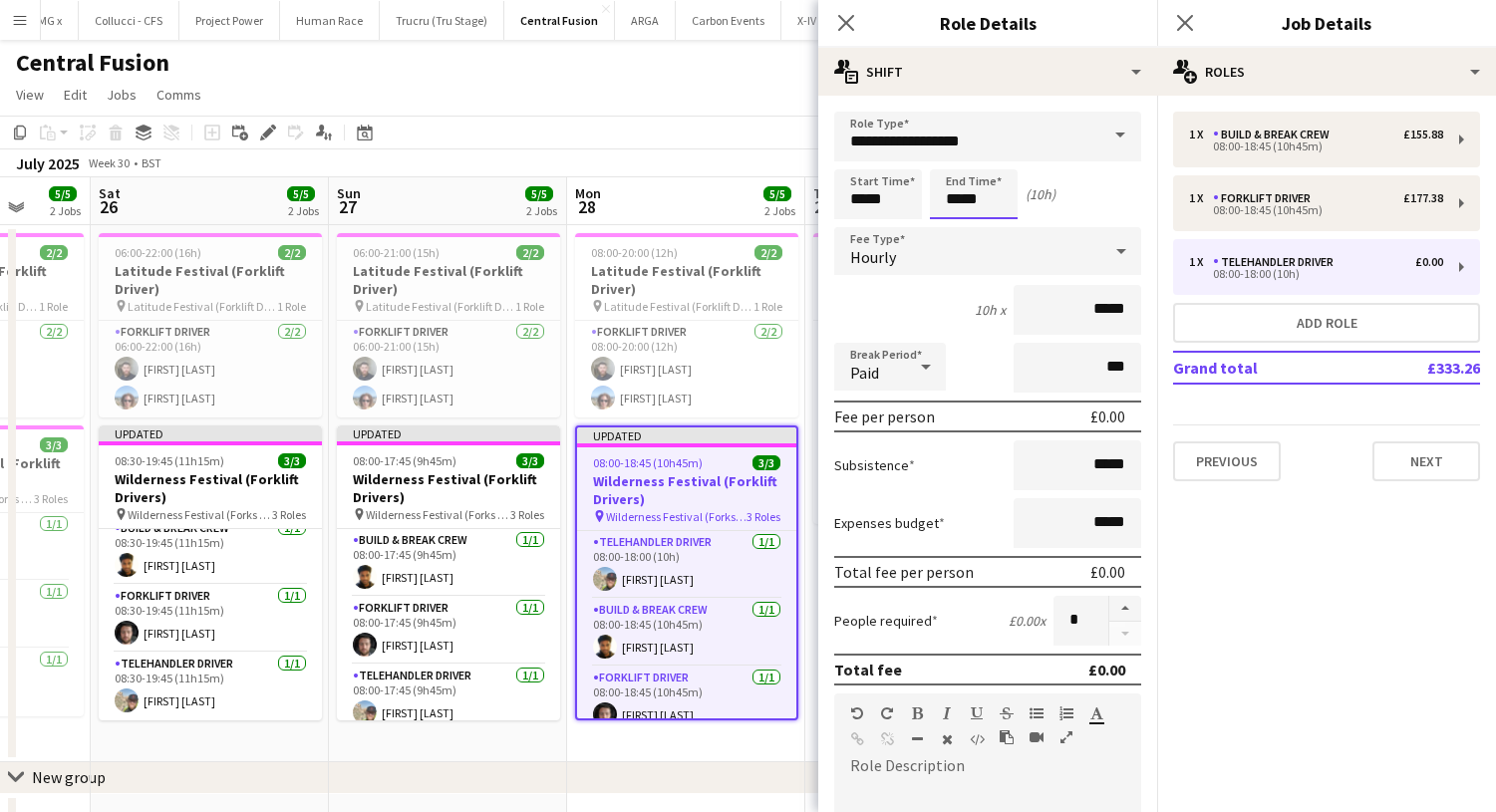 click on "*****" at bounding box center [974, 194] 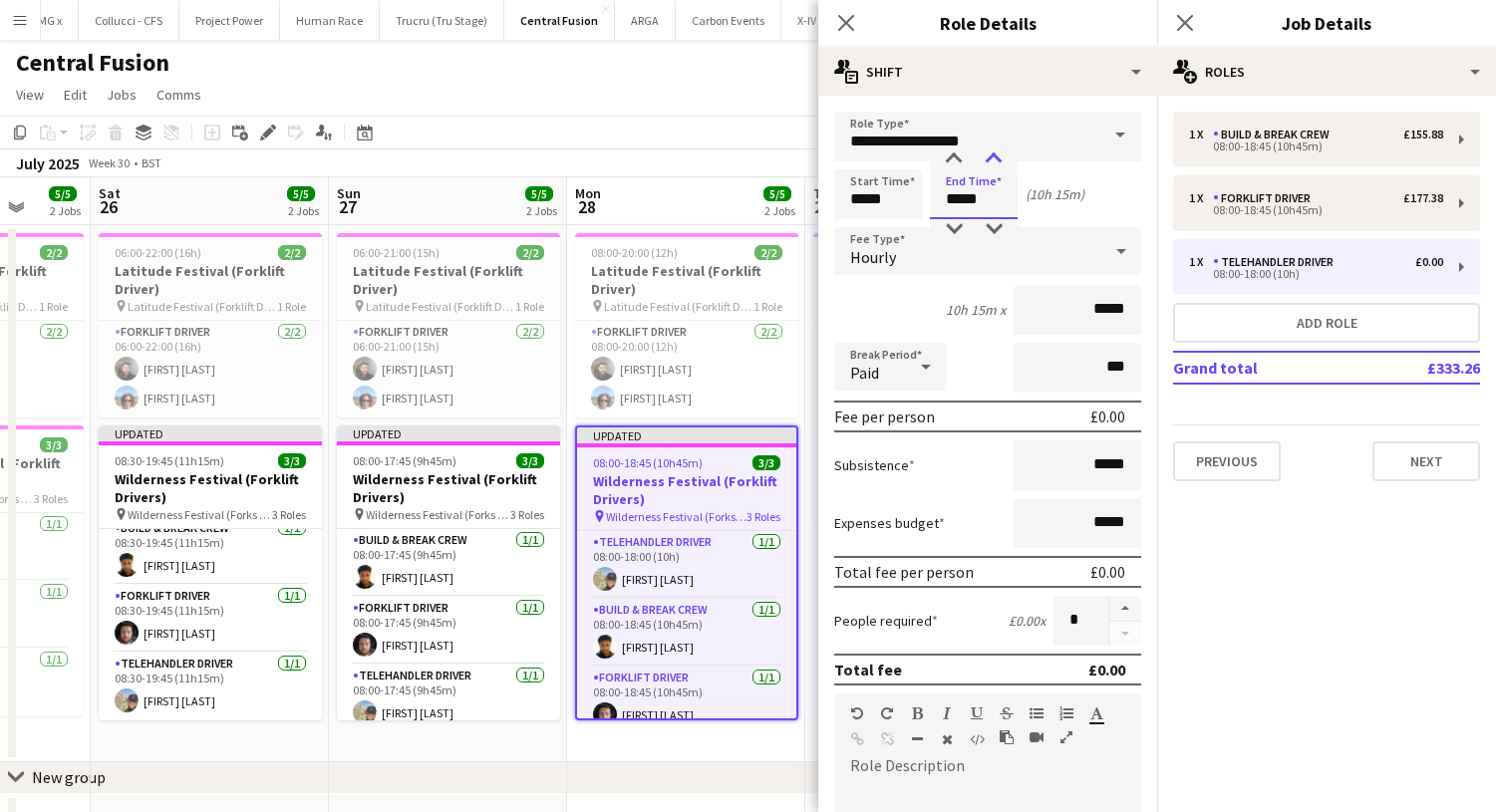 click at bounding box center [994, 159] 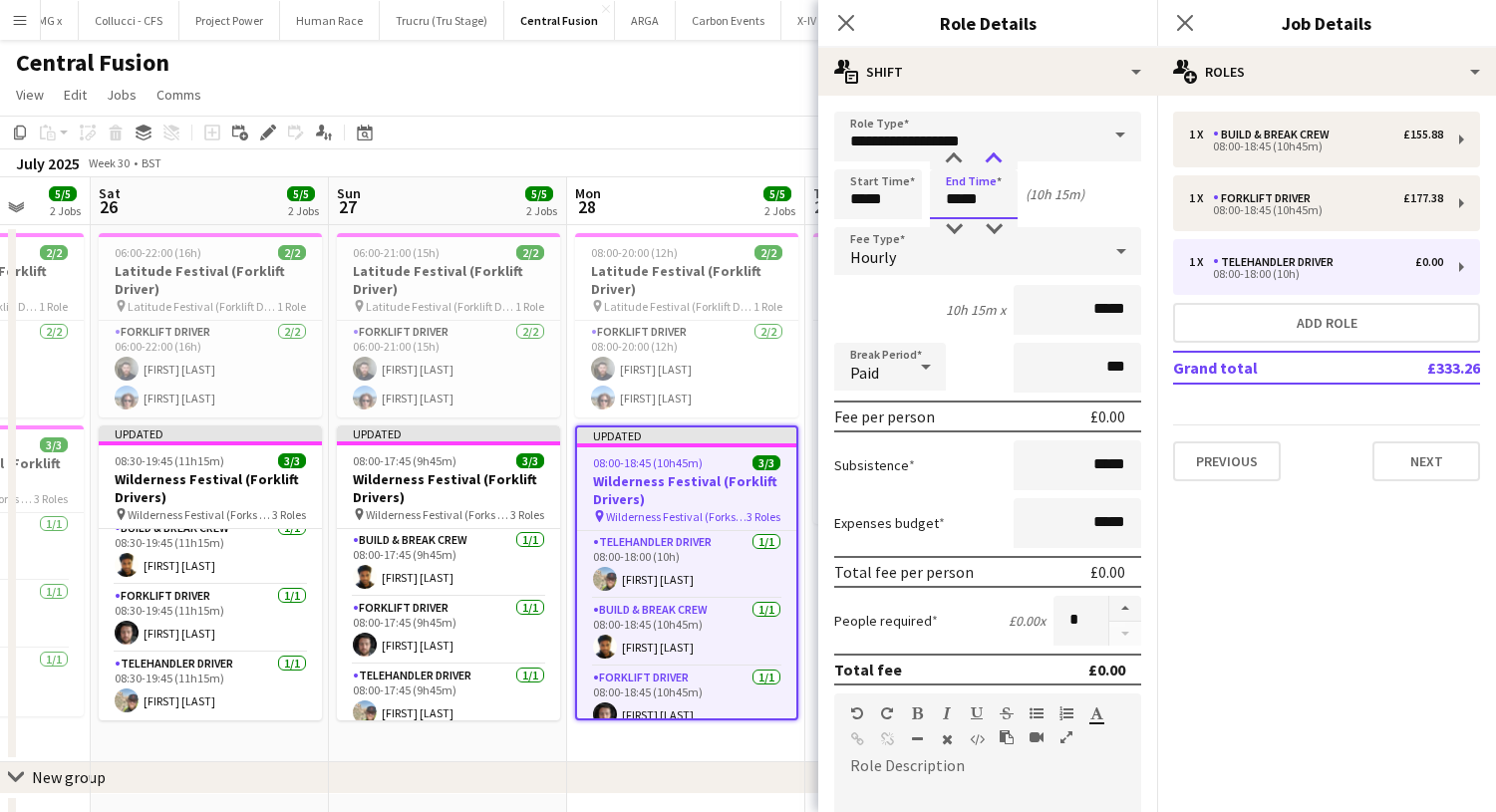 click at bounding box center [994, 159] 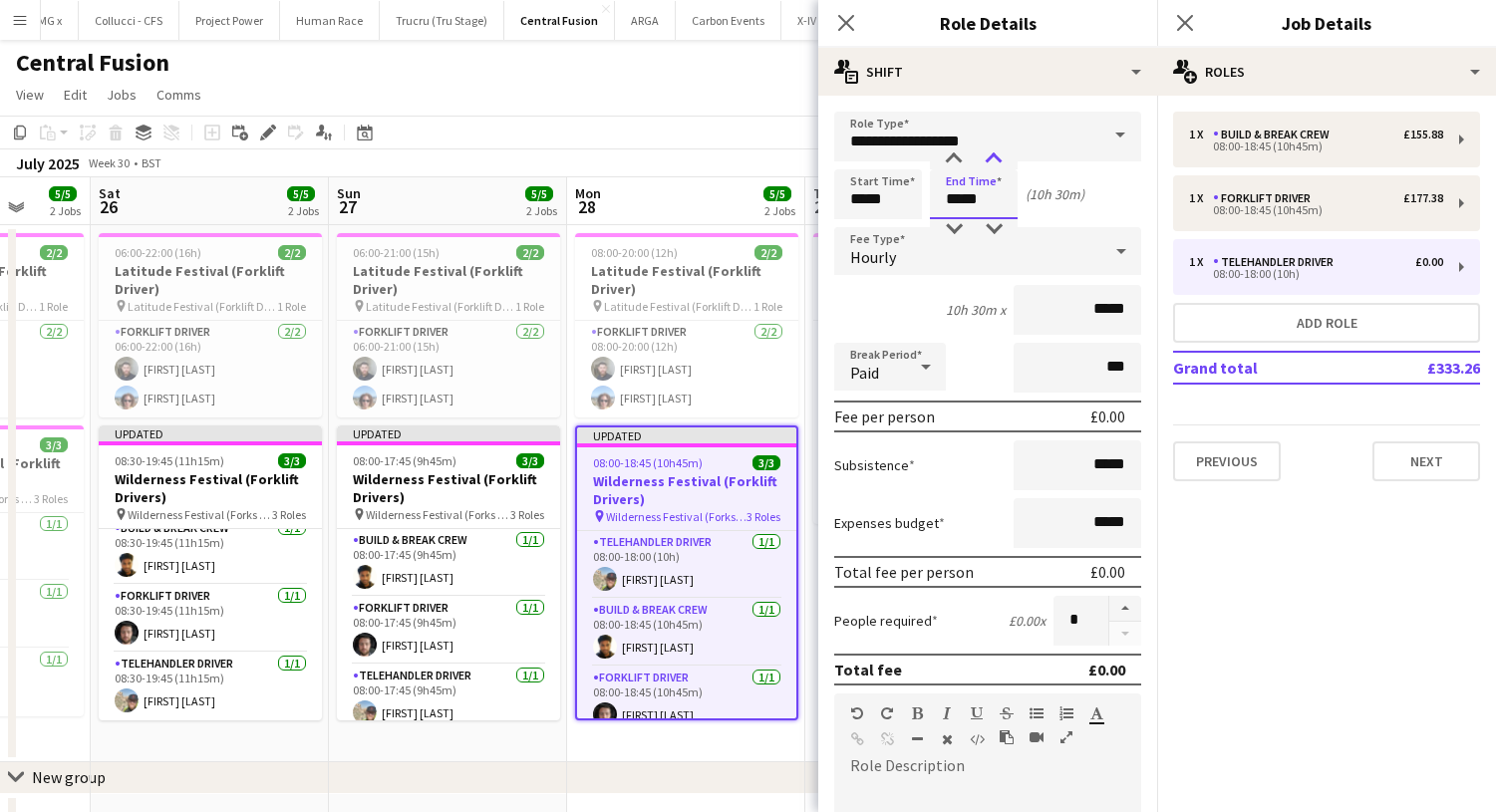 type on "*****" 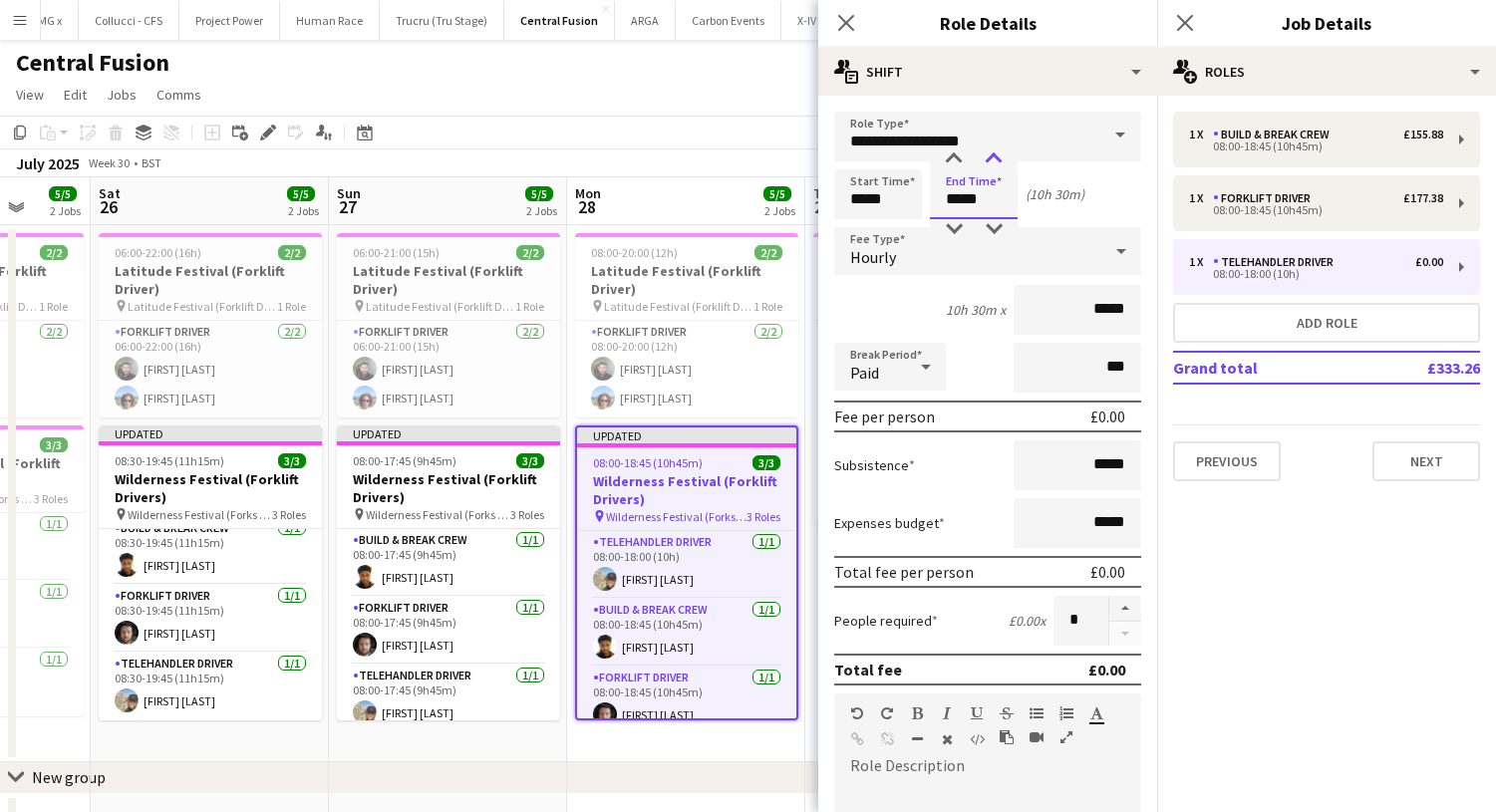 click at bounding box center [994, 159] 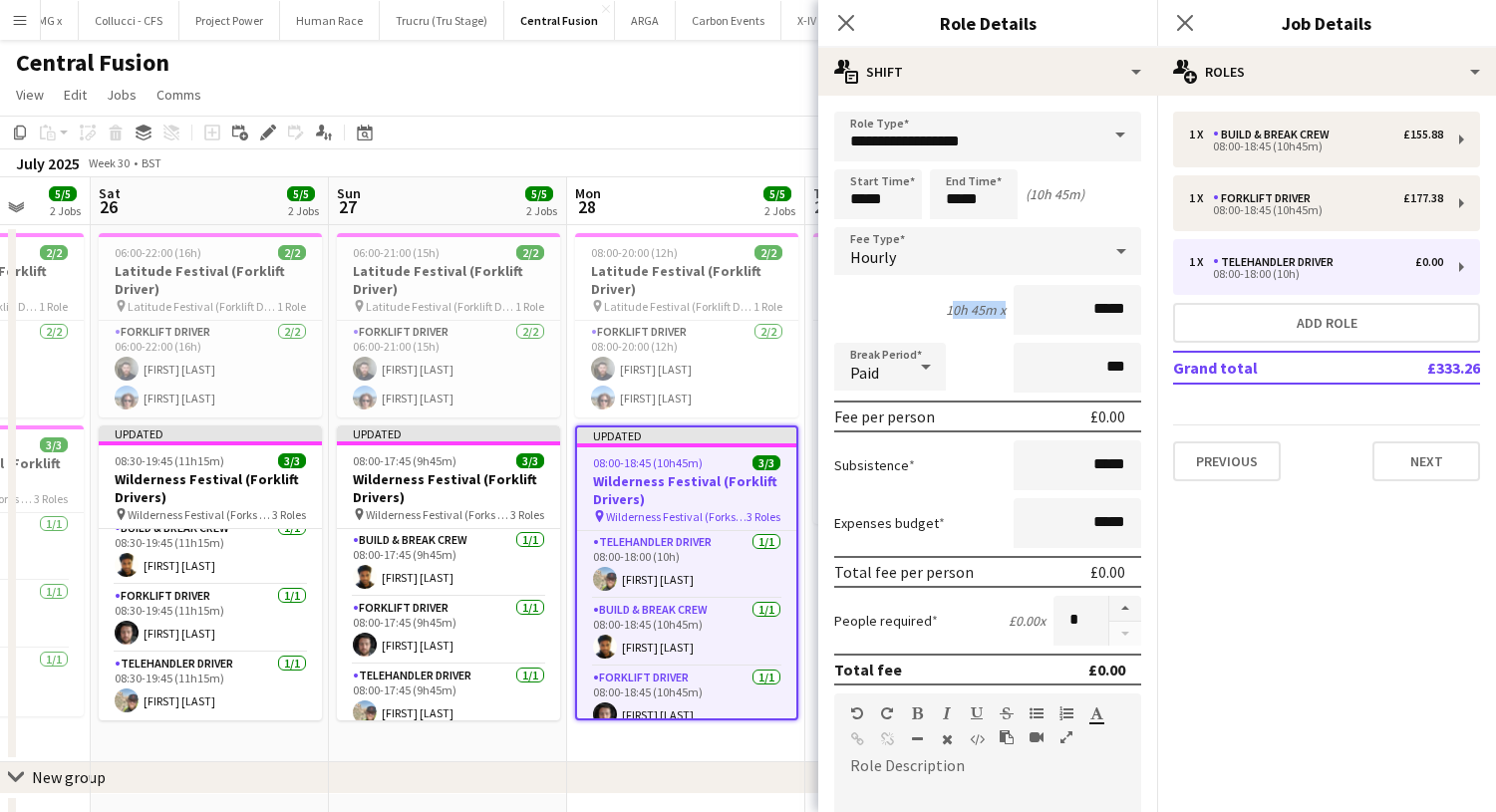 drag, startPoint x: 1142, startPoint y: 315, endPoint x: 862, endPoint y: 278, distance: 282.43406 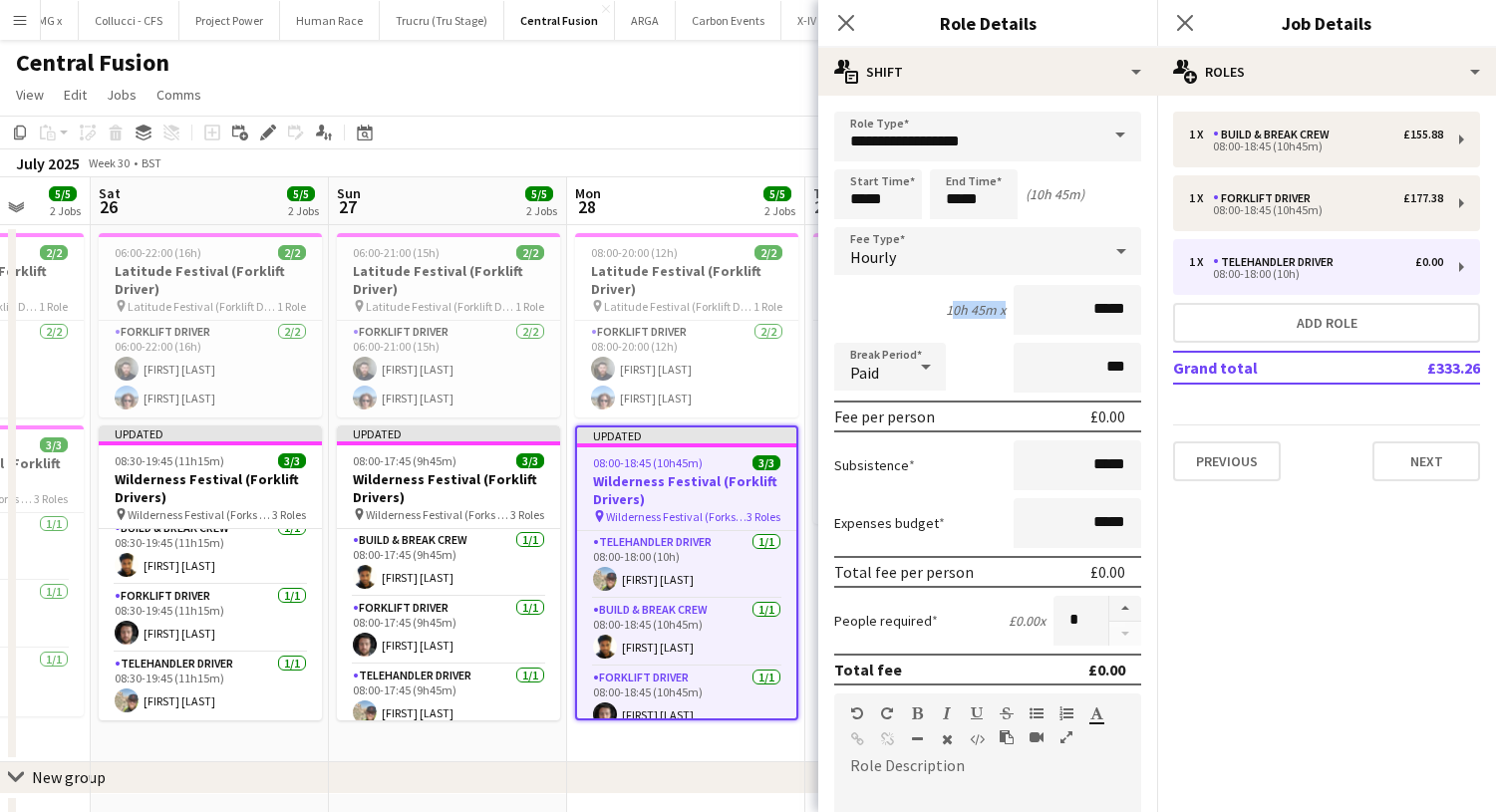 click on "**********" at bounding box center (988, 730) 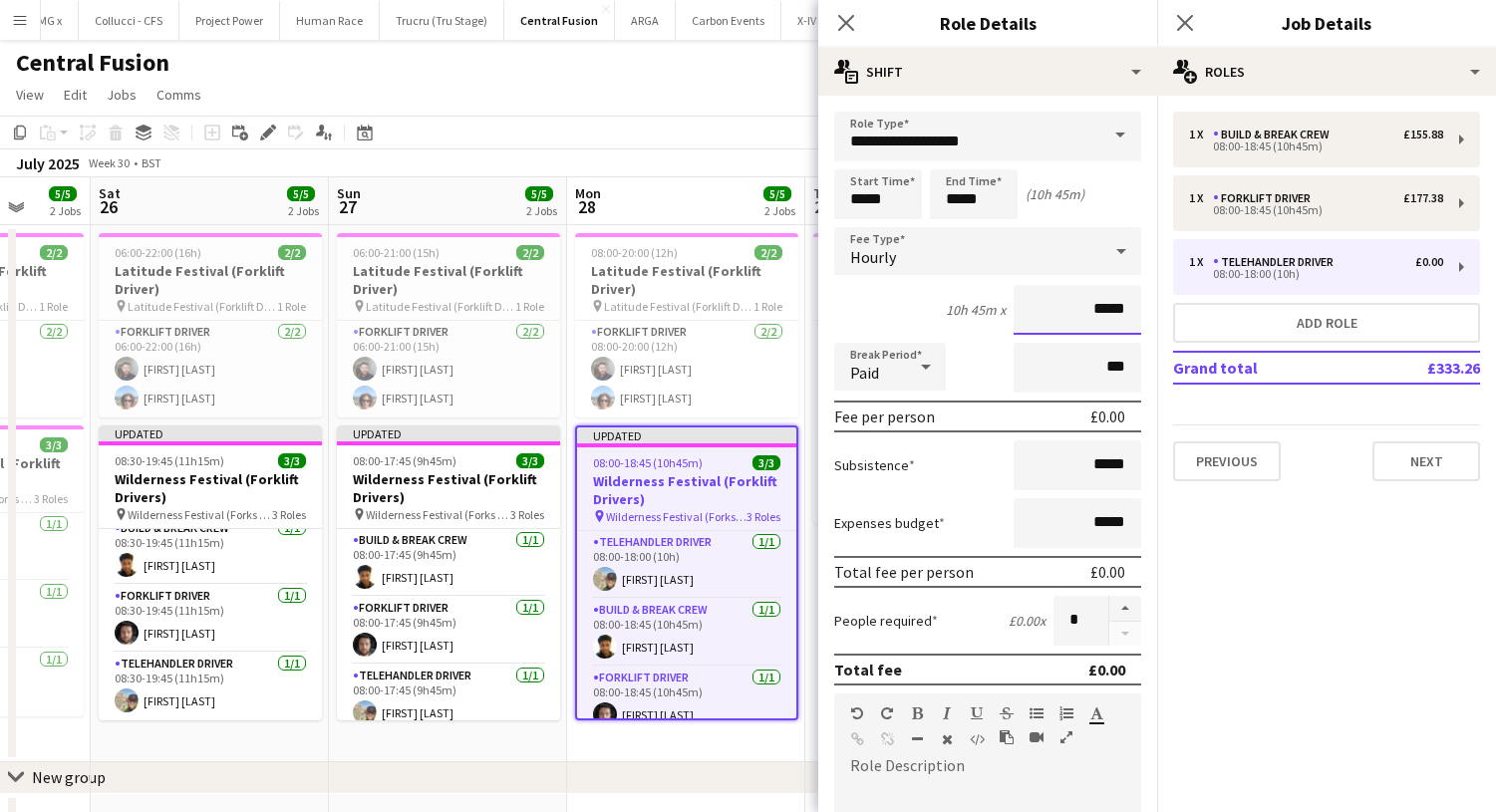 click on "*****" at bounding box center [1077, 310] 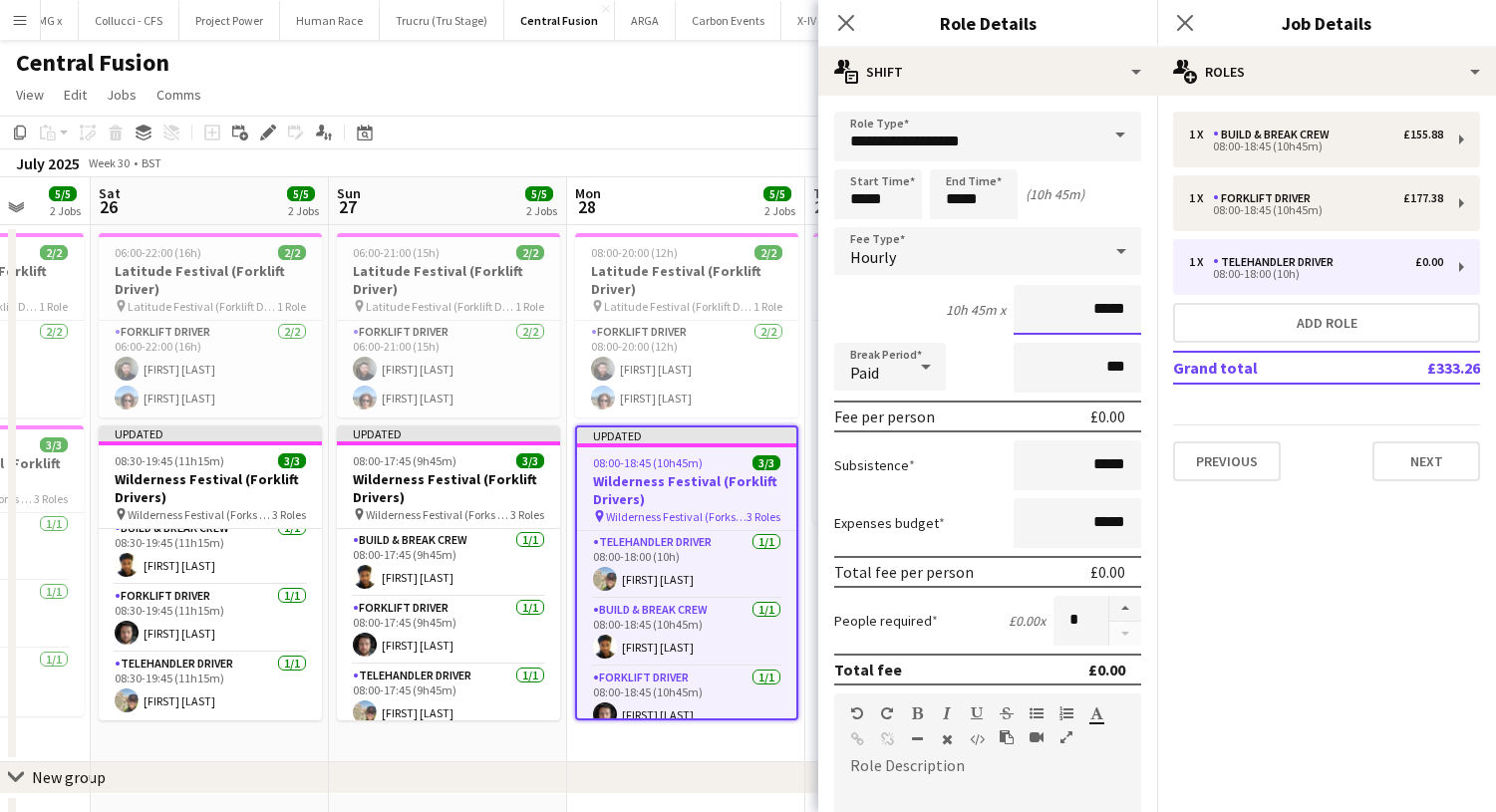 drag, startPoint x: 1129, startPoint y: 313, endPoint x: 864, endPoint y: 182, distance: 295.611 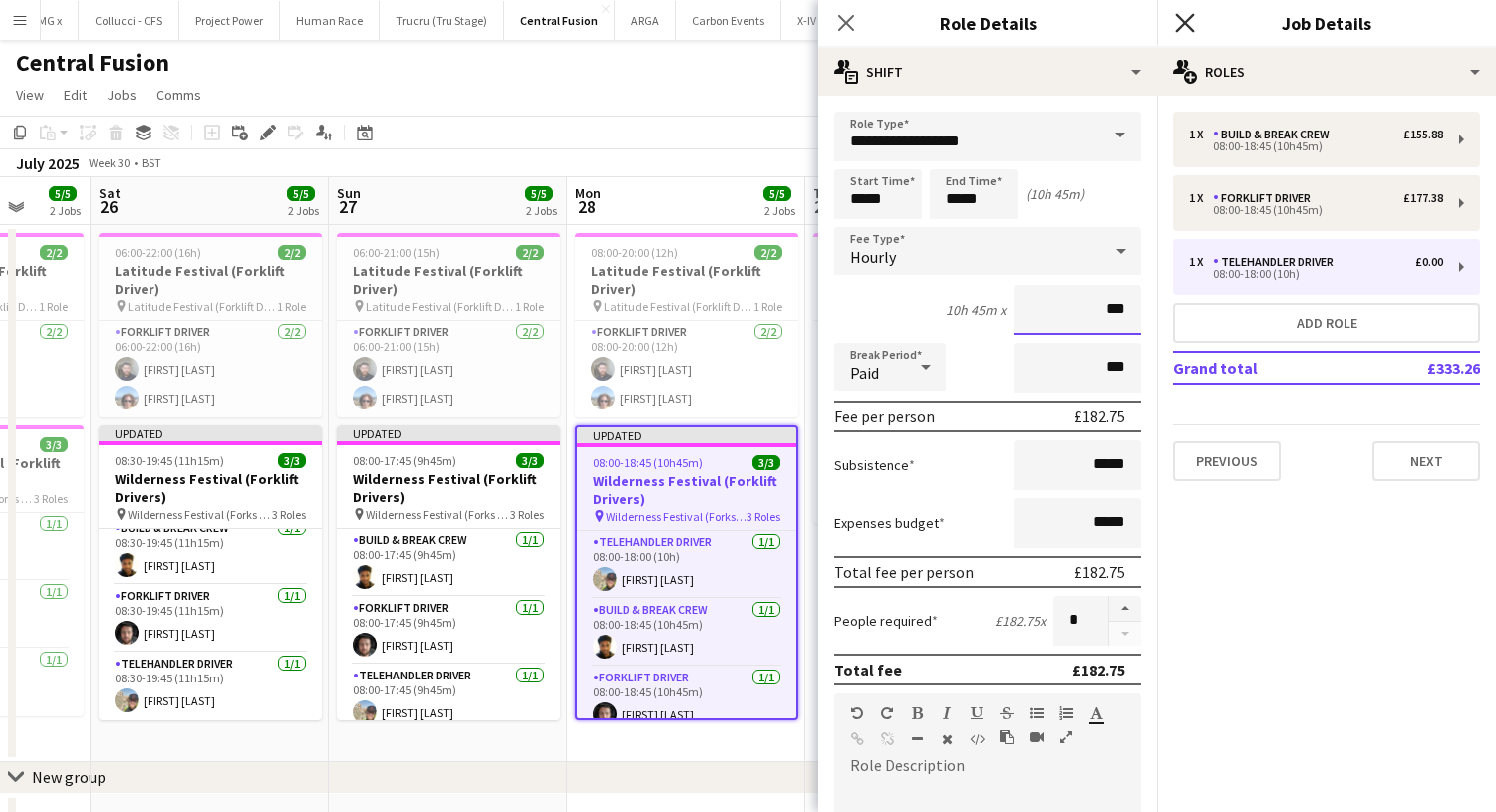 type on "***" 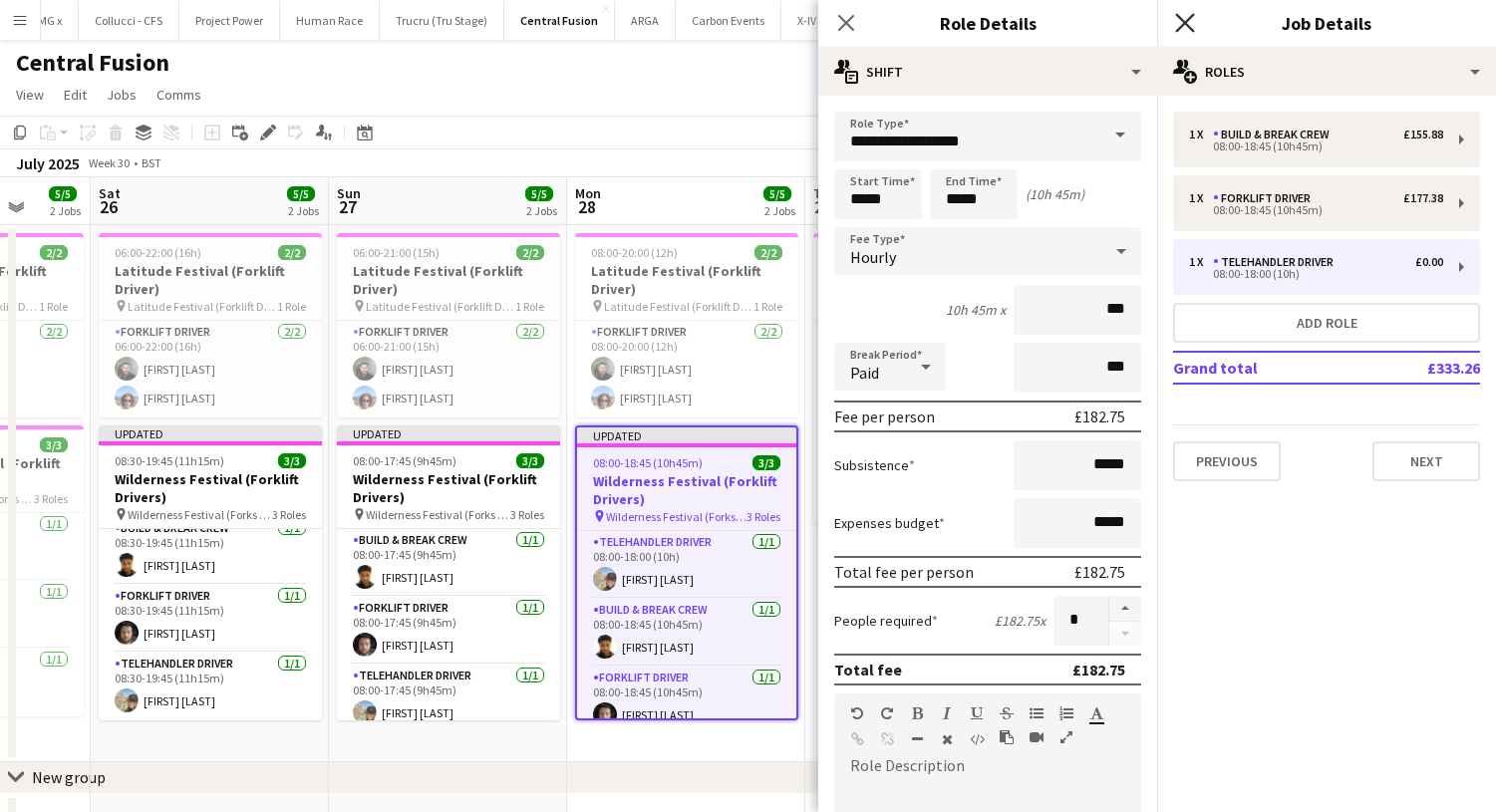 click on "Close pop-in" 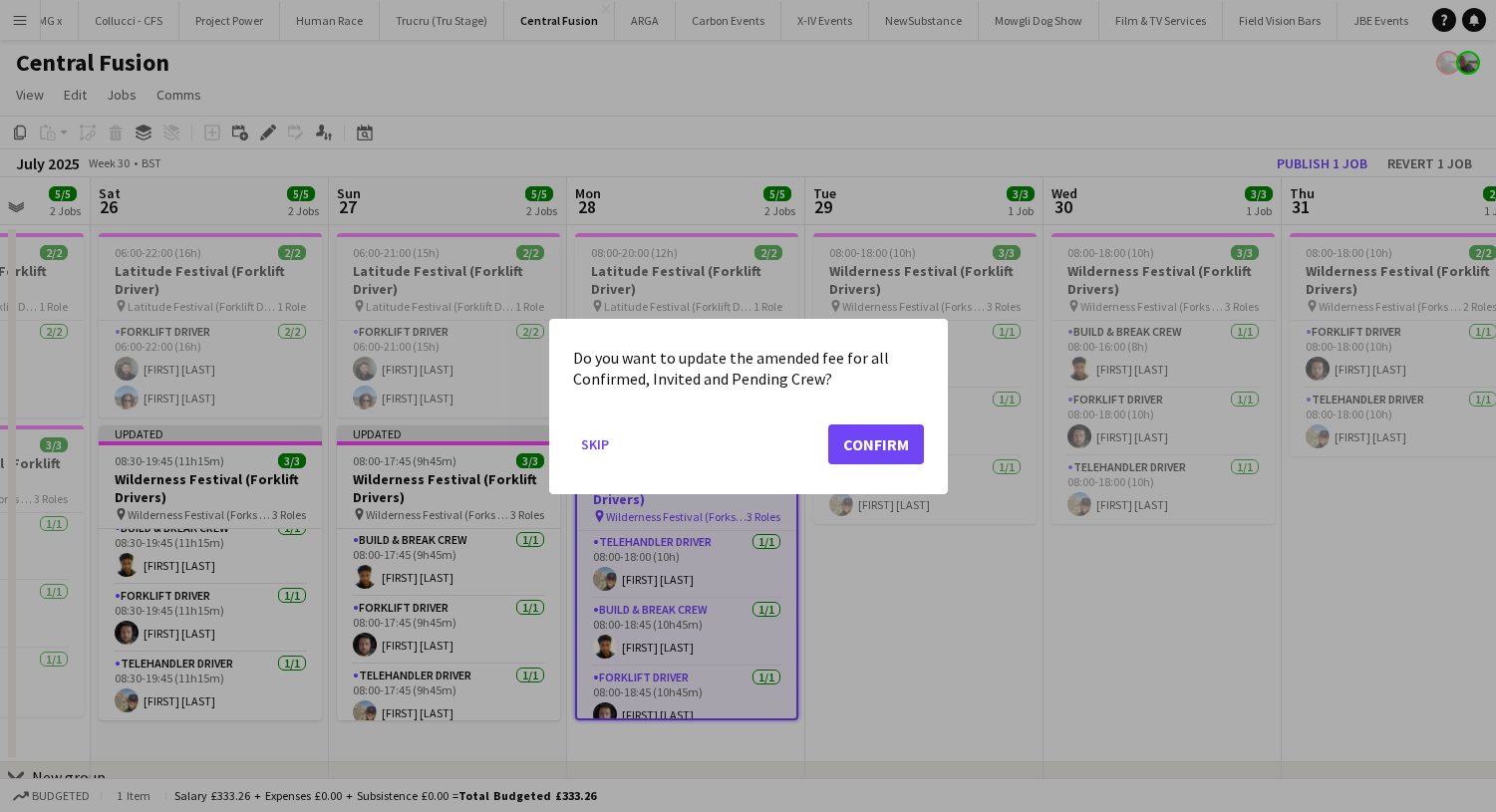 click on "Confirm" 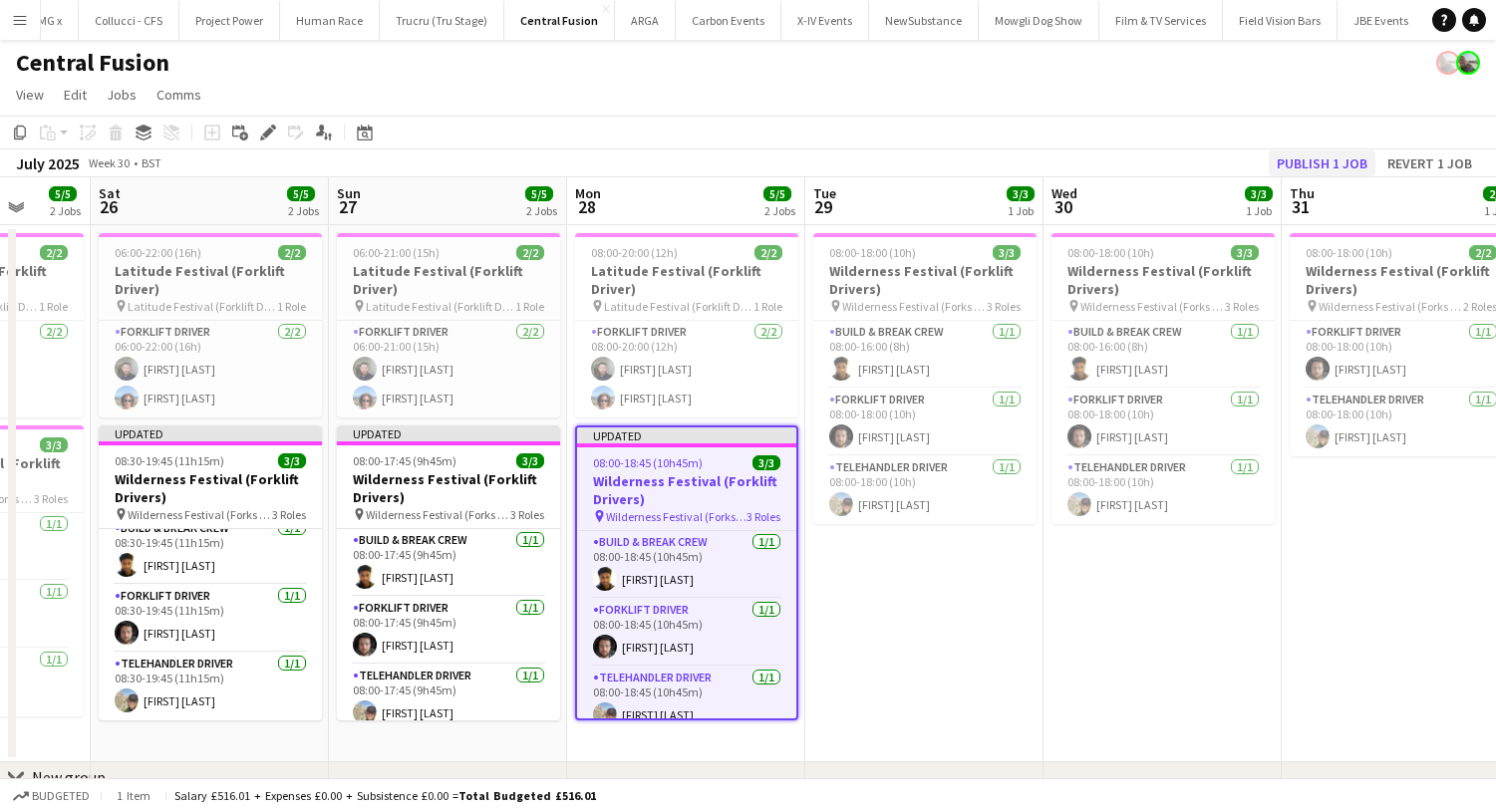 click on "Publish 1 job" 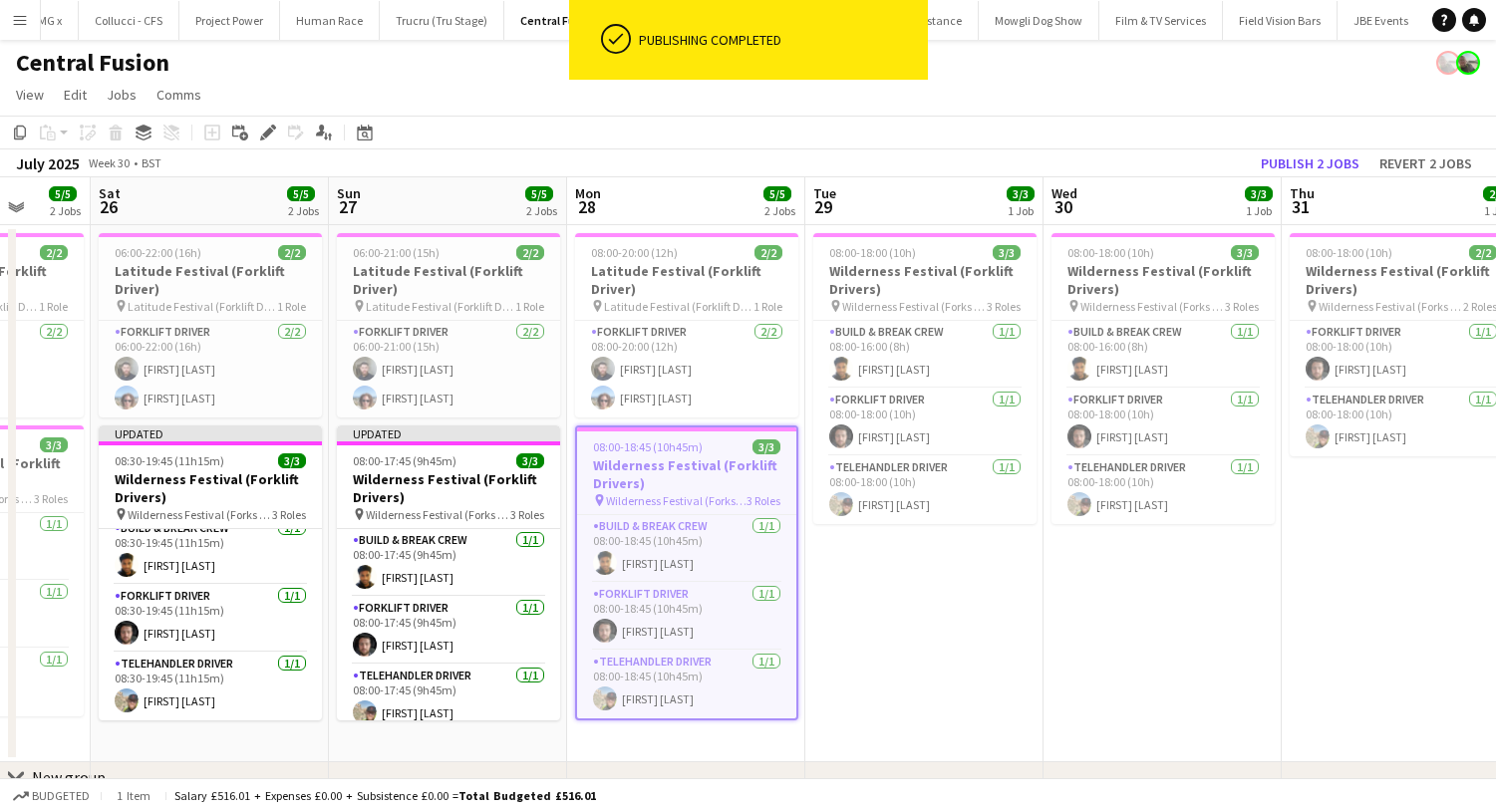 click on "Publish 2 jobs" 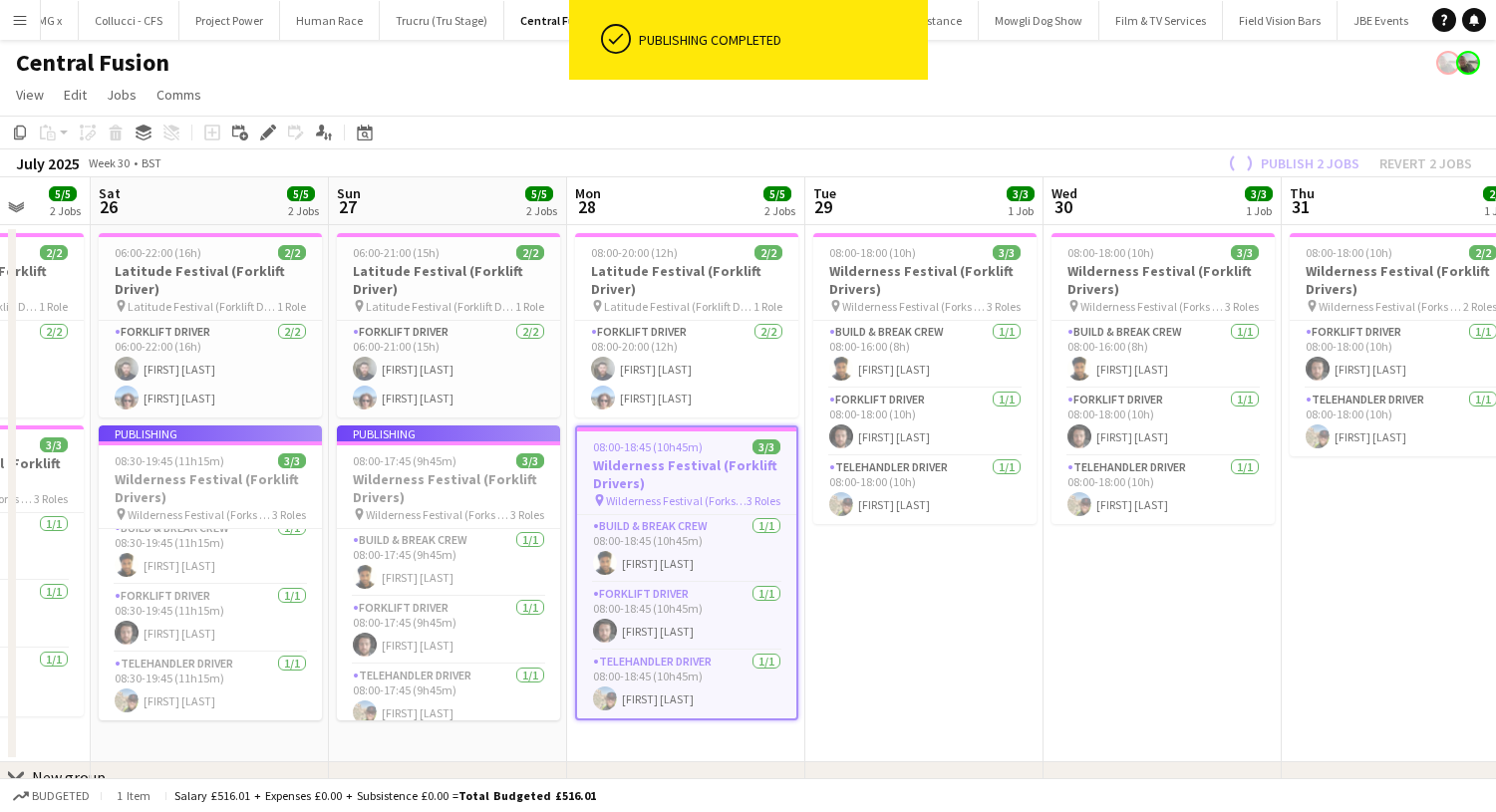 scroll, scrollTop: 0, scrollLeft: 0, axis: both 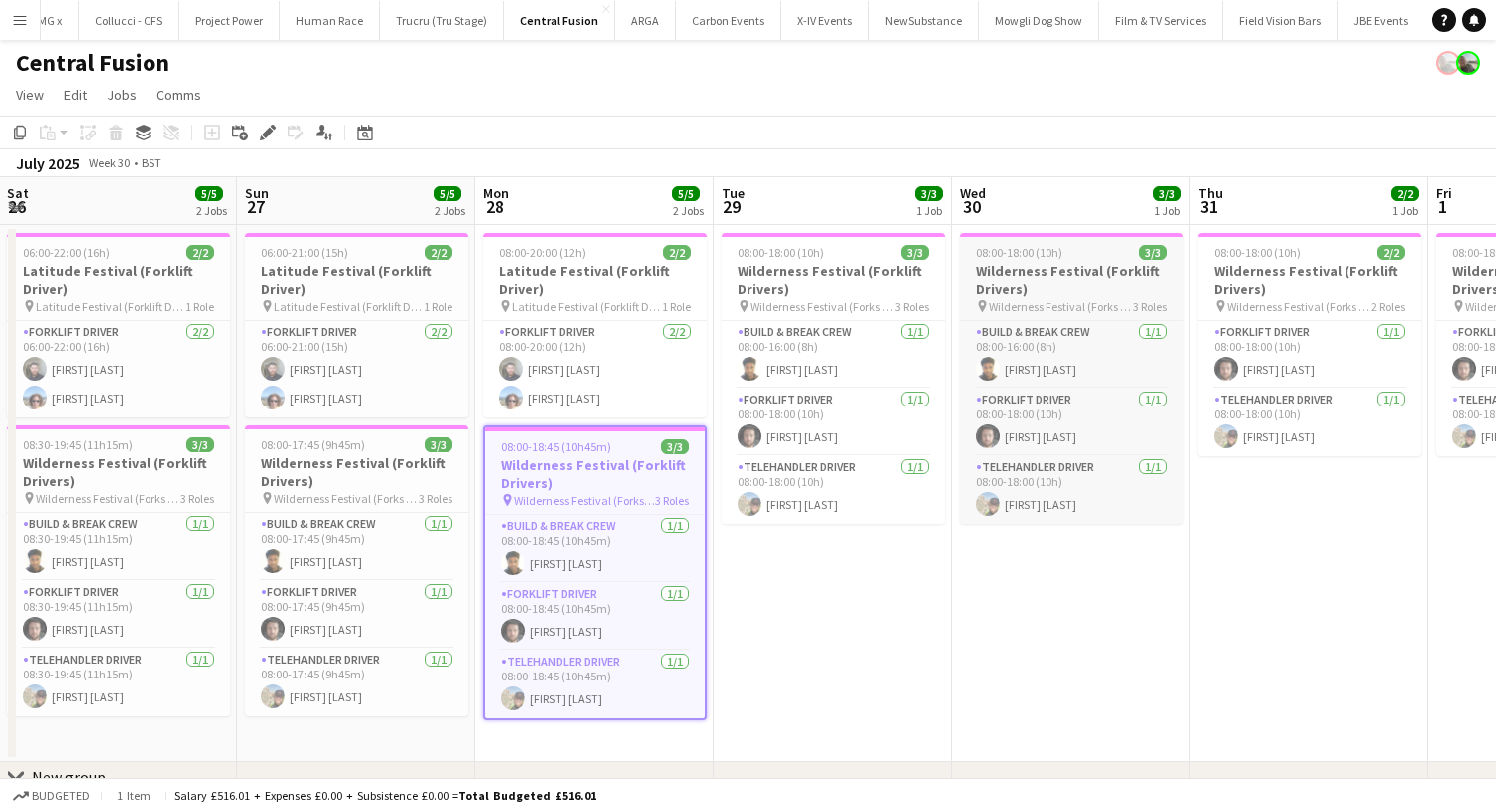 click on "Wilderness Festival (Forklift Drivers)" at bounding box center (1071, 280) 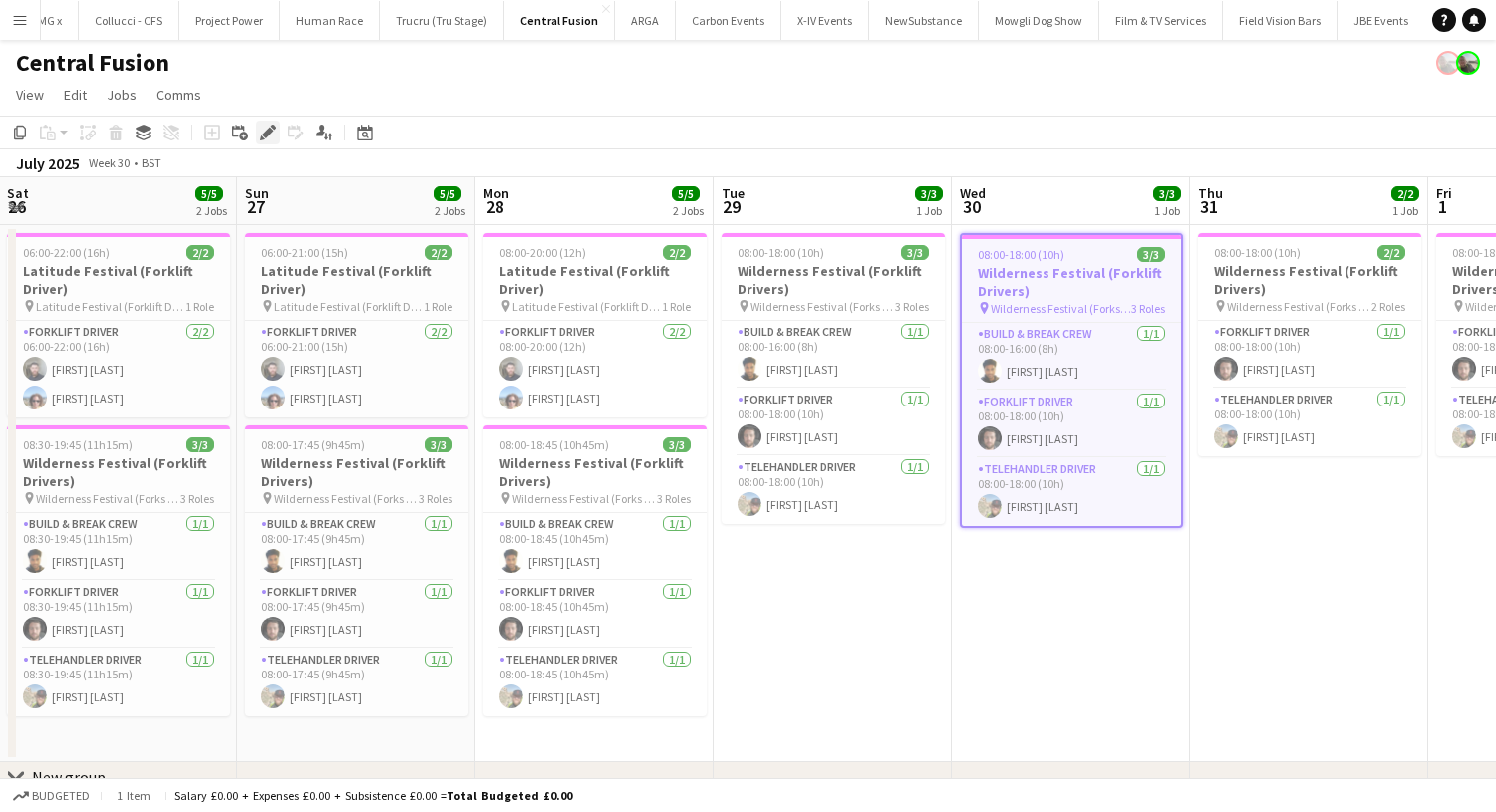 click on "Edit" 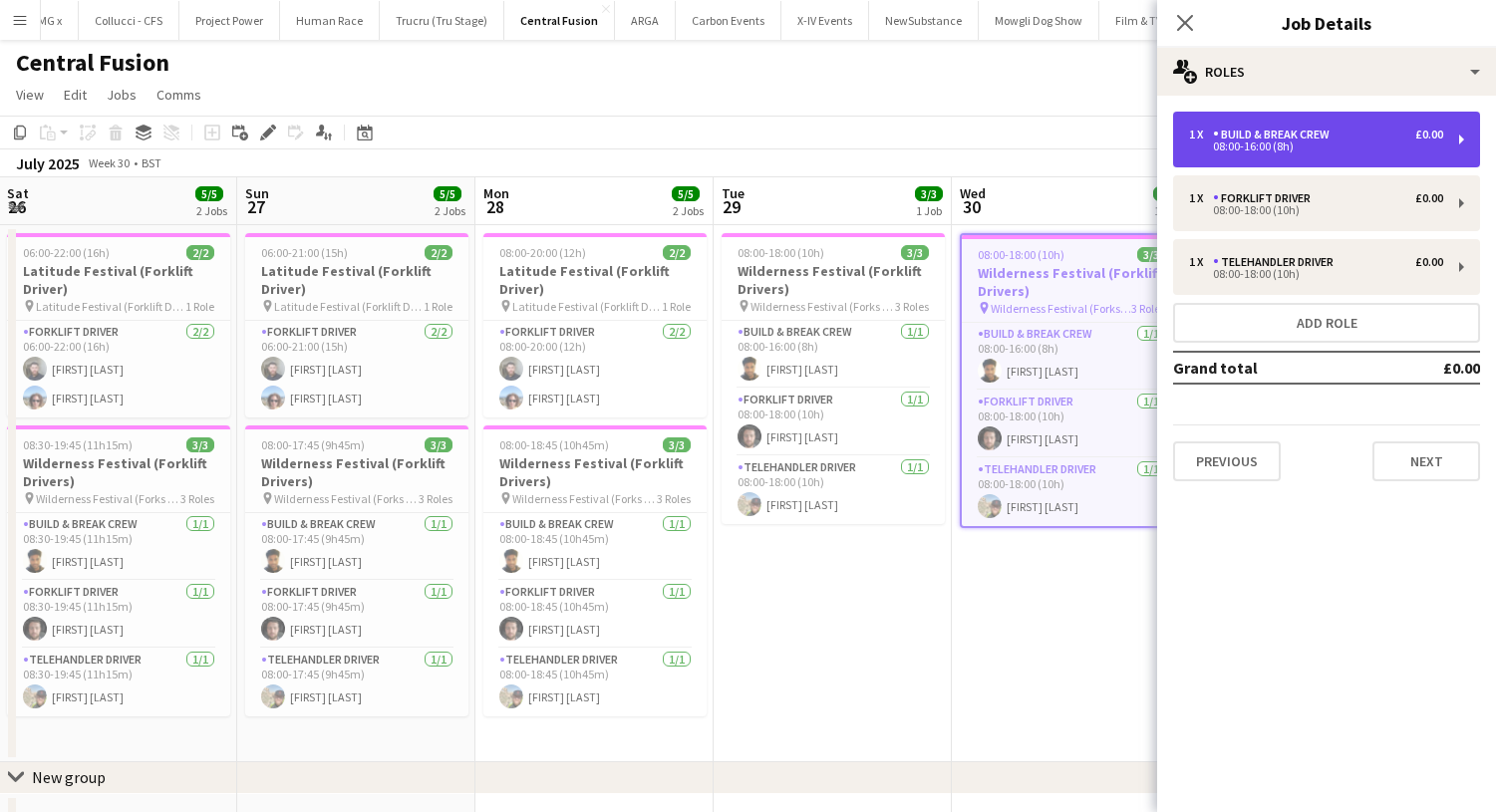 click on "Build & Break Crew" at bounding box center (1275, 135) 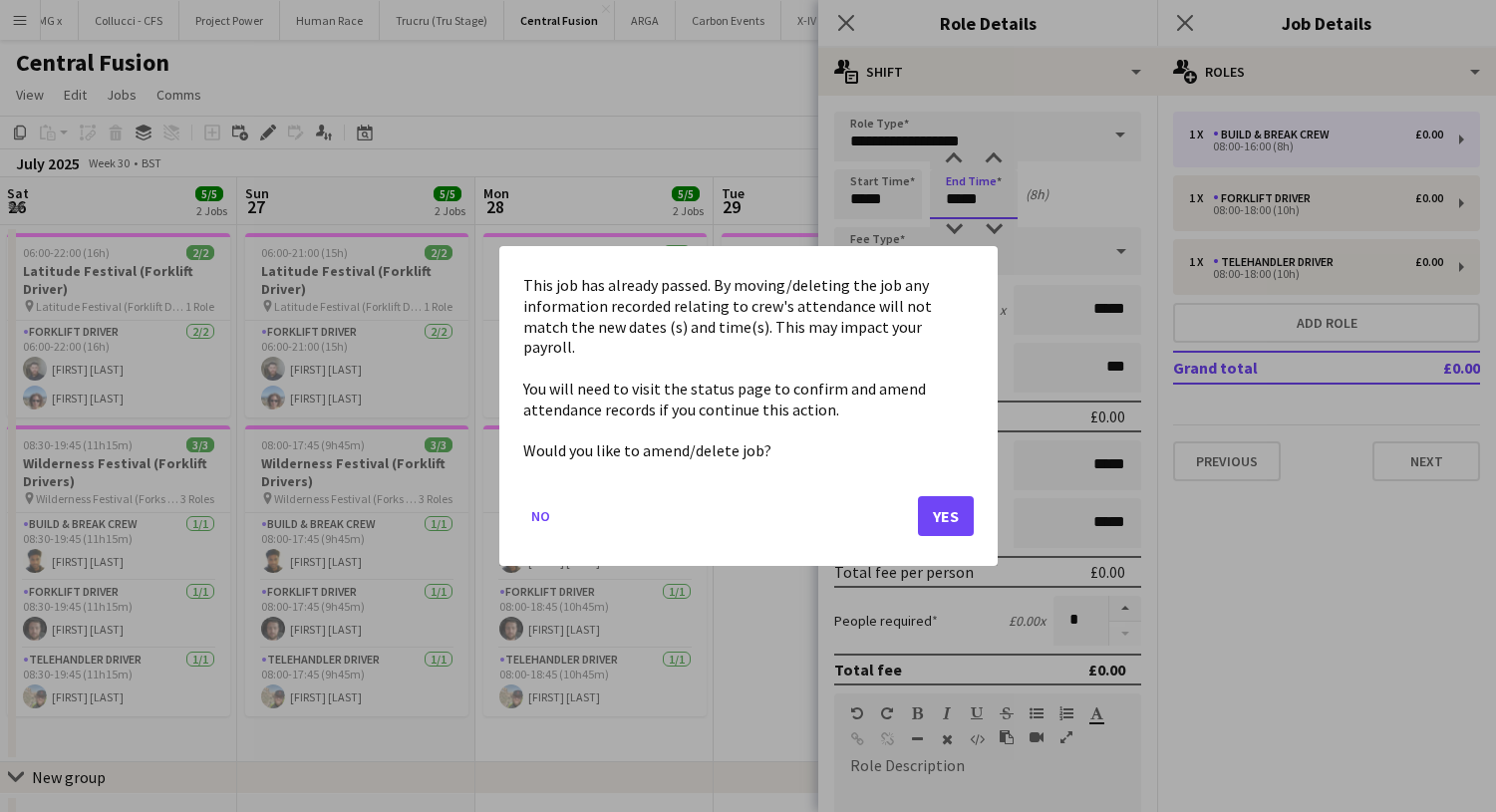 click on "Menu
Boards
Boards   Boards   All jobs   Status
Workforce
Workforce   My Workforce   Recruiting
Comms
Comms
Pay
Pay   Approvals   Payments   Reports
Platform Settings
Platform Settings   App settings   Your settings   Profiles
Training Academy
Training Academy
Knowledge Base
Knowledge Base
Product Updates
Product Updates   Log Out   Privacy   Rat Race
Close
CODESDE
Close
Cruck Tent
Close
WePop
Close
UnderBelly Limited
Close
London Marathon Events
Close
Evolve Creative
Close
Hide& Seek
Close
SRMG x
Close
Close" at bounding box center (748, 443) 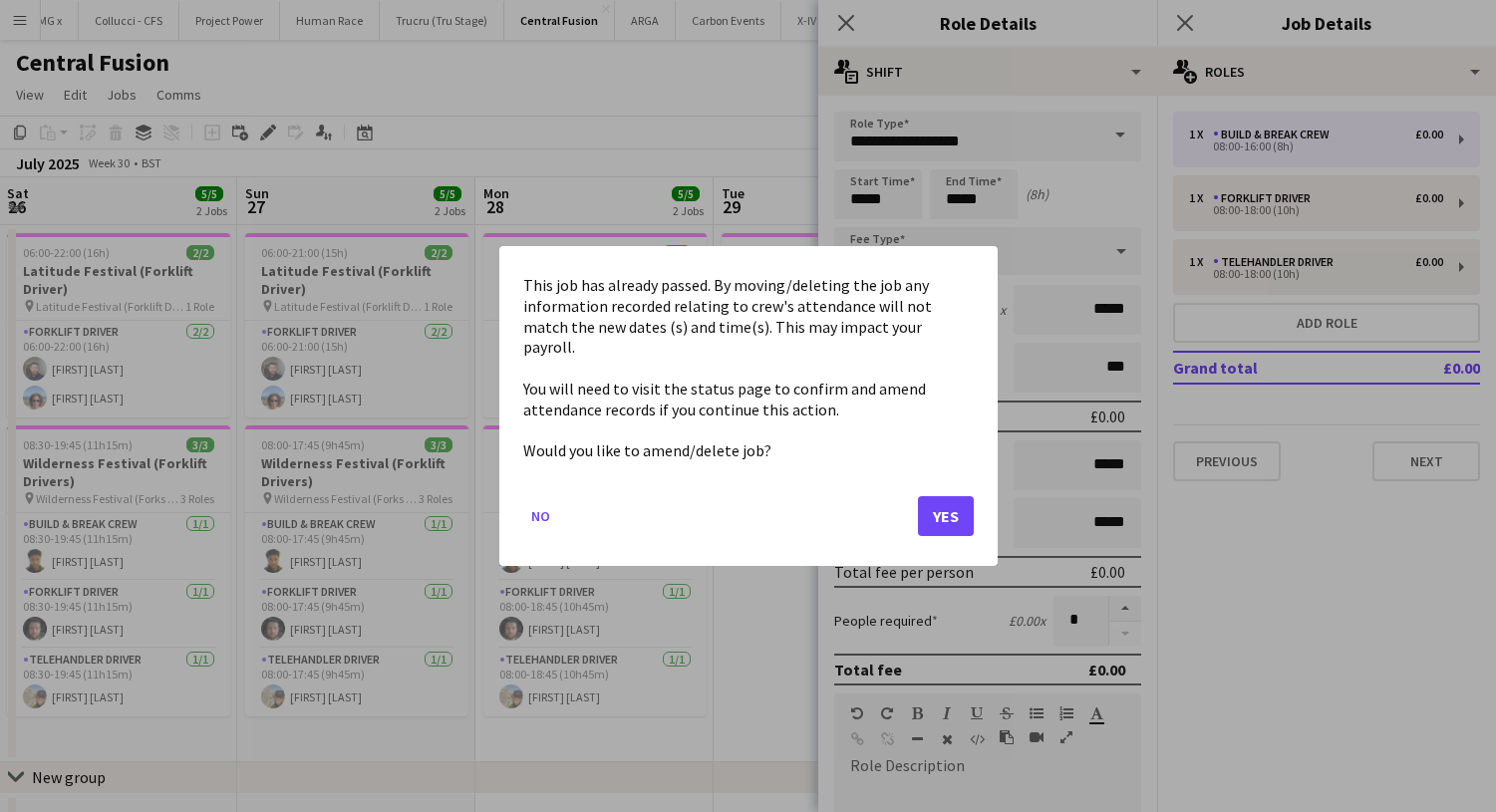 click on "Yes" 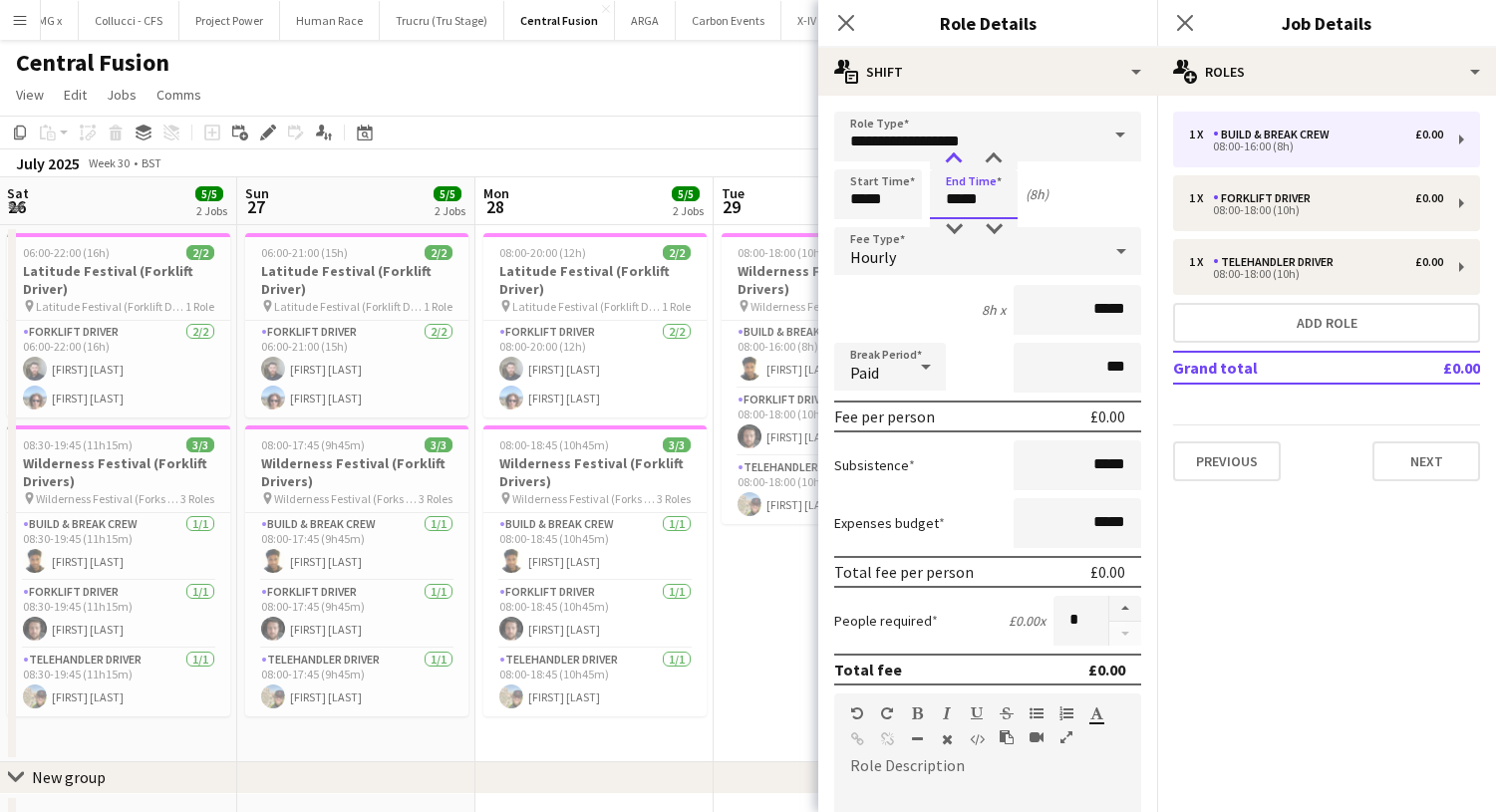 click at bounding box center (954, 159) 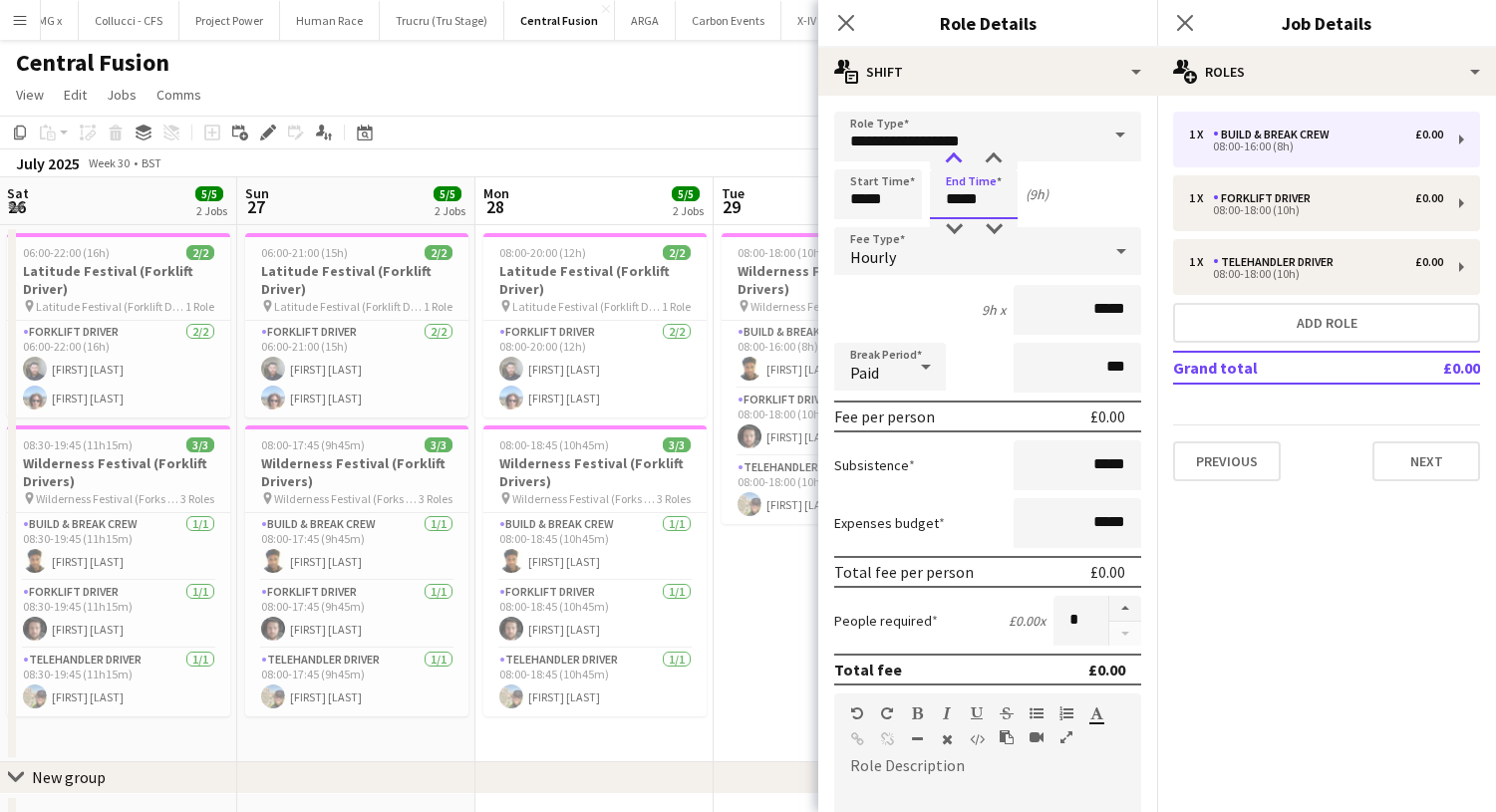 click at bounding box center (954, 159) 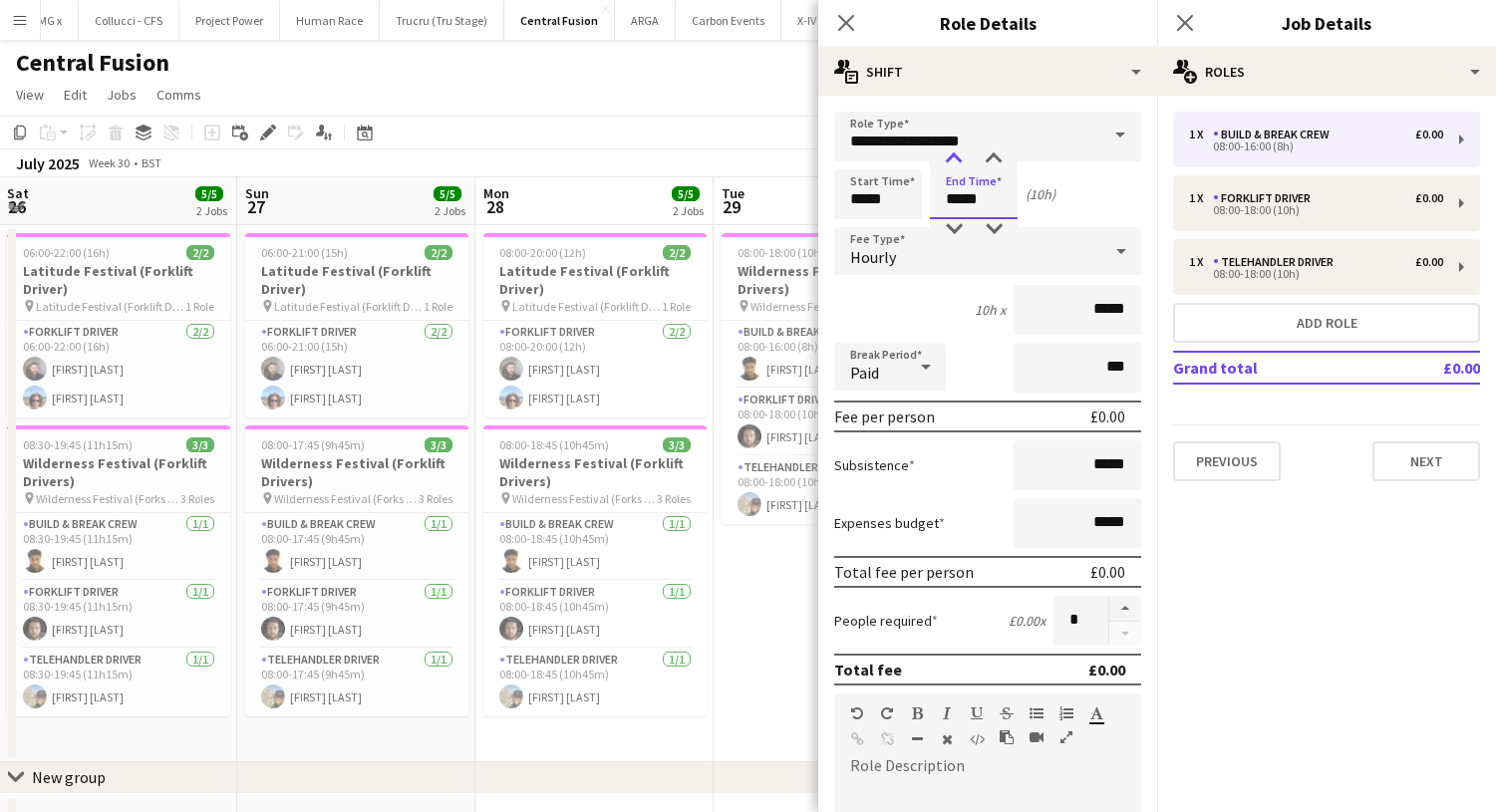 type on "*****" 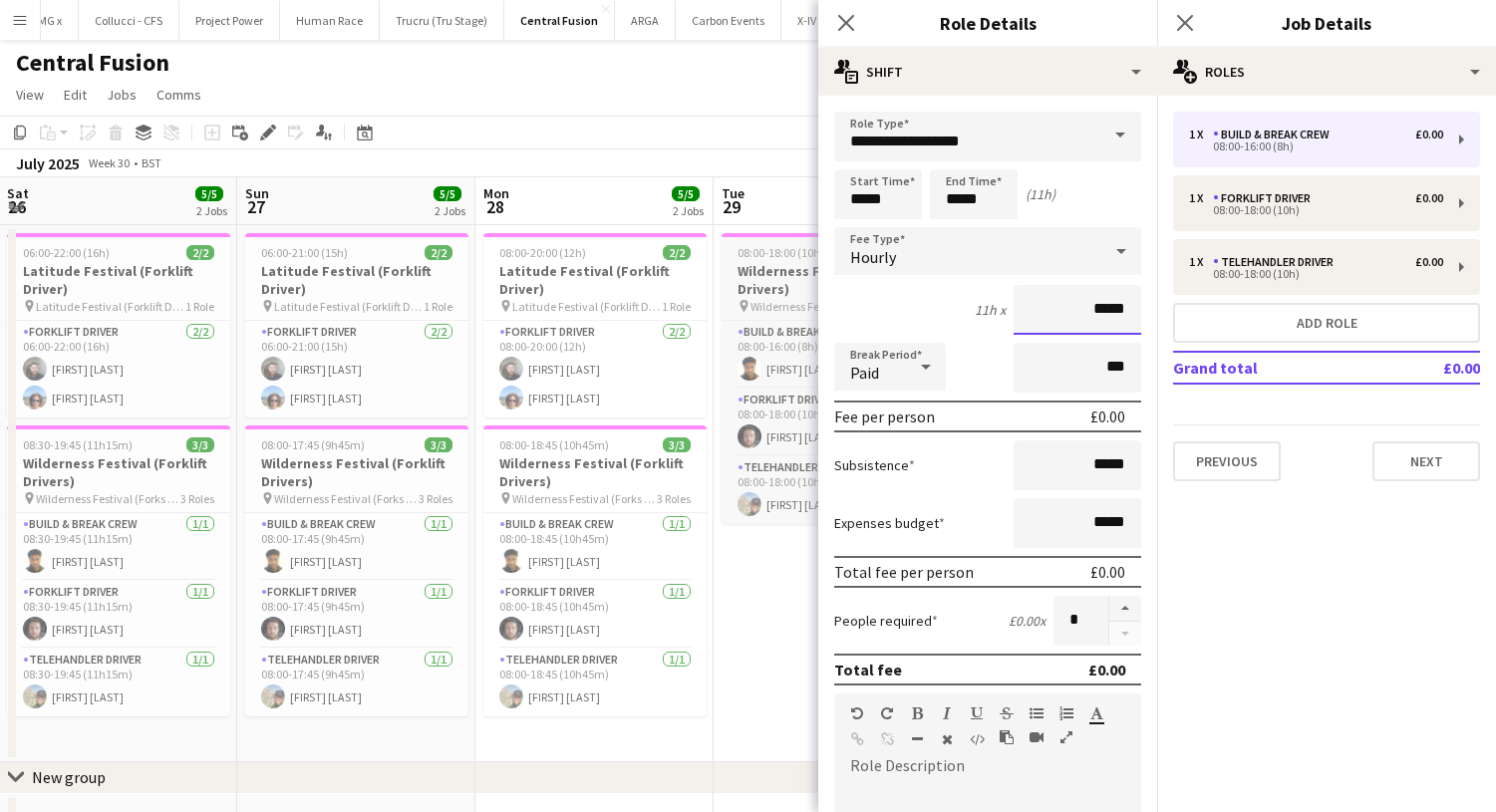 drag, startPoint x: 1131, startPoint y: 311, endPoint x: 751, endPoint y: 276, distance: 381.60844 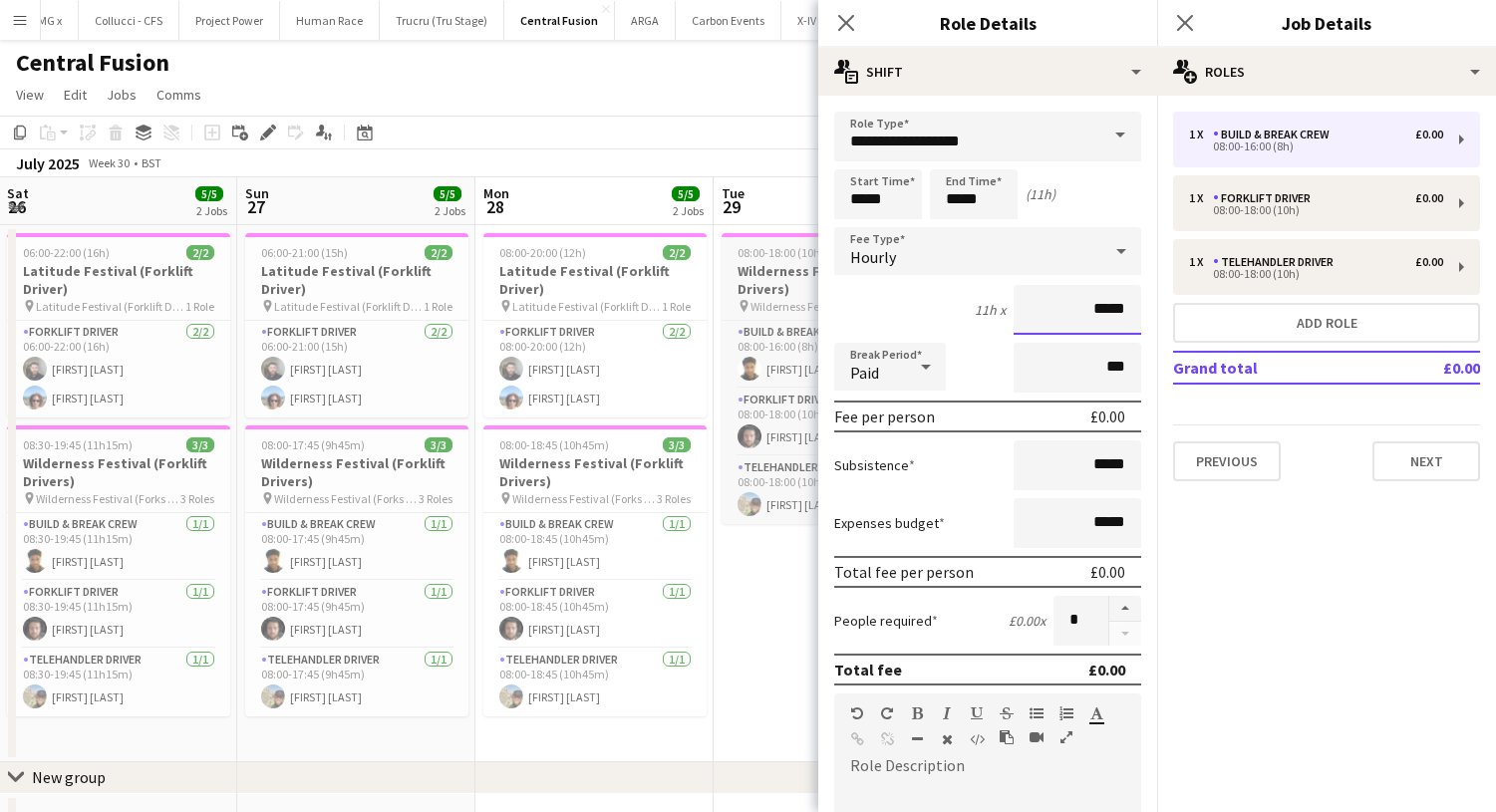 click on "Menu
Boards
Boards   Boards   All jobs   Status
Workforce
Workforce   My Workforce   Recruiting
Comms
Comms
Pay
Pay   Approvals   Payments   Reports
Platform Settings
Platform Settings   App settings   Your settings   Profiles
Training Academy
Training Academy
Knowledge Base
Knowledge Base
Product Updates
Product Updates   Log Out   Privacy   Rat Race
Close
CODESDE
Close
Cruck Tent
Close
WePop
Close
UnderBelly Limited
Close
London Marathon Events
Close
Evolve Creative
Close
Hide& Seek
Close
SRMG x
Close
Close" at bounding box center [748, 443] 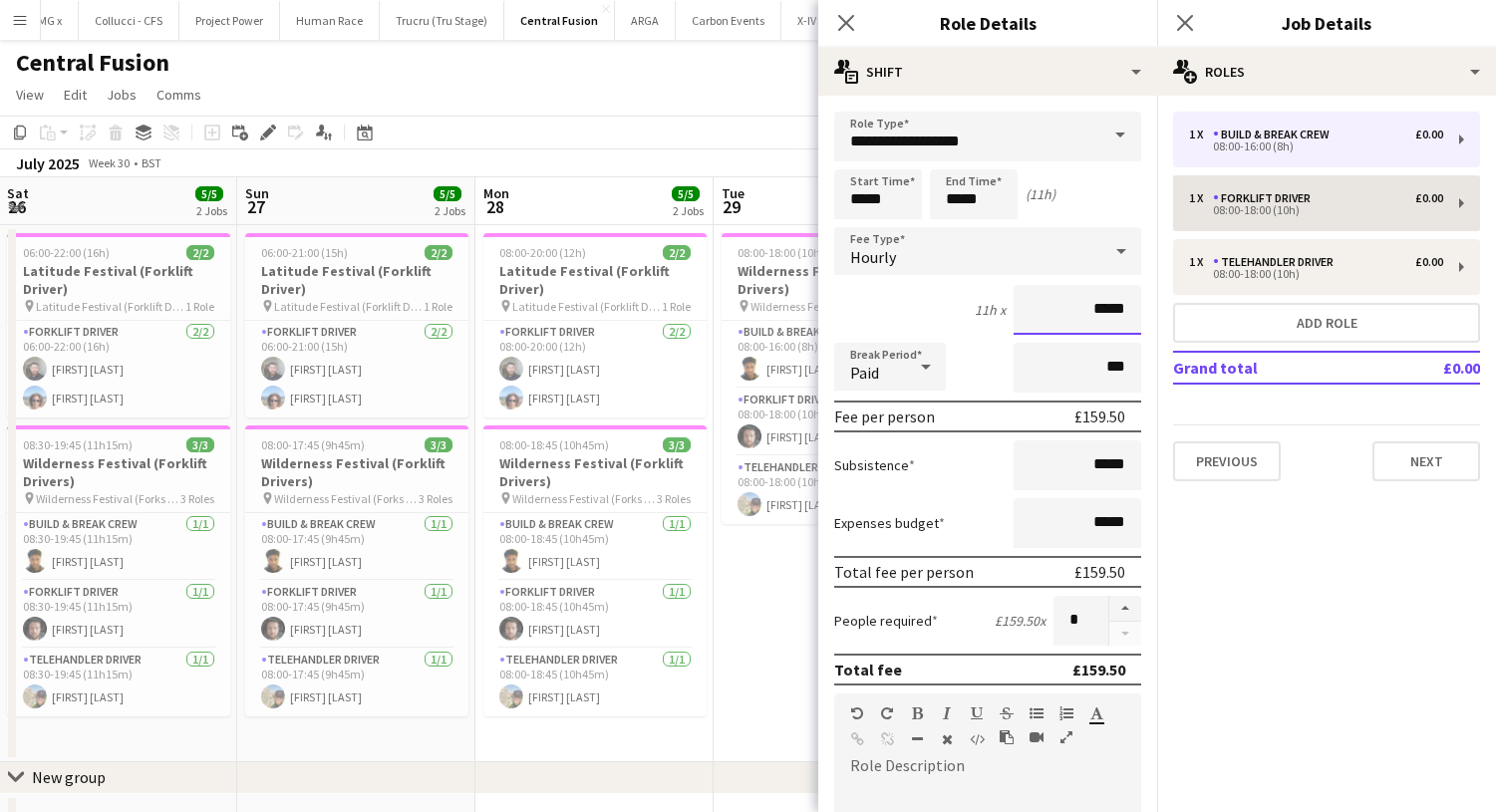 type on "*****" 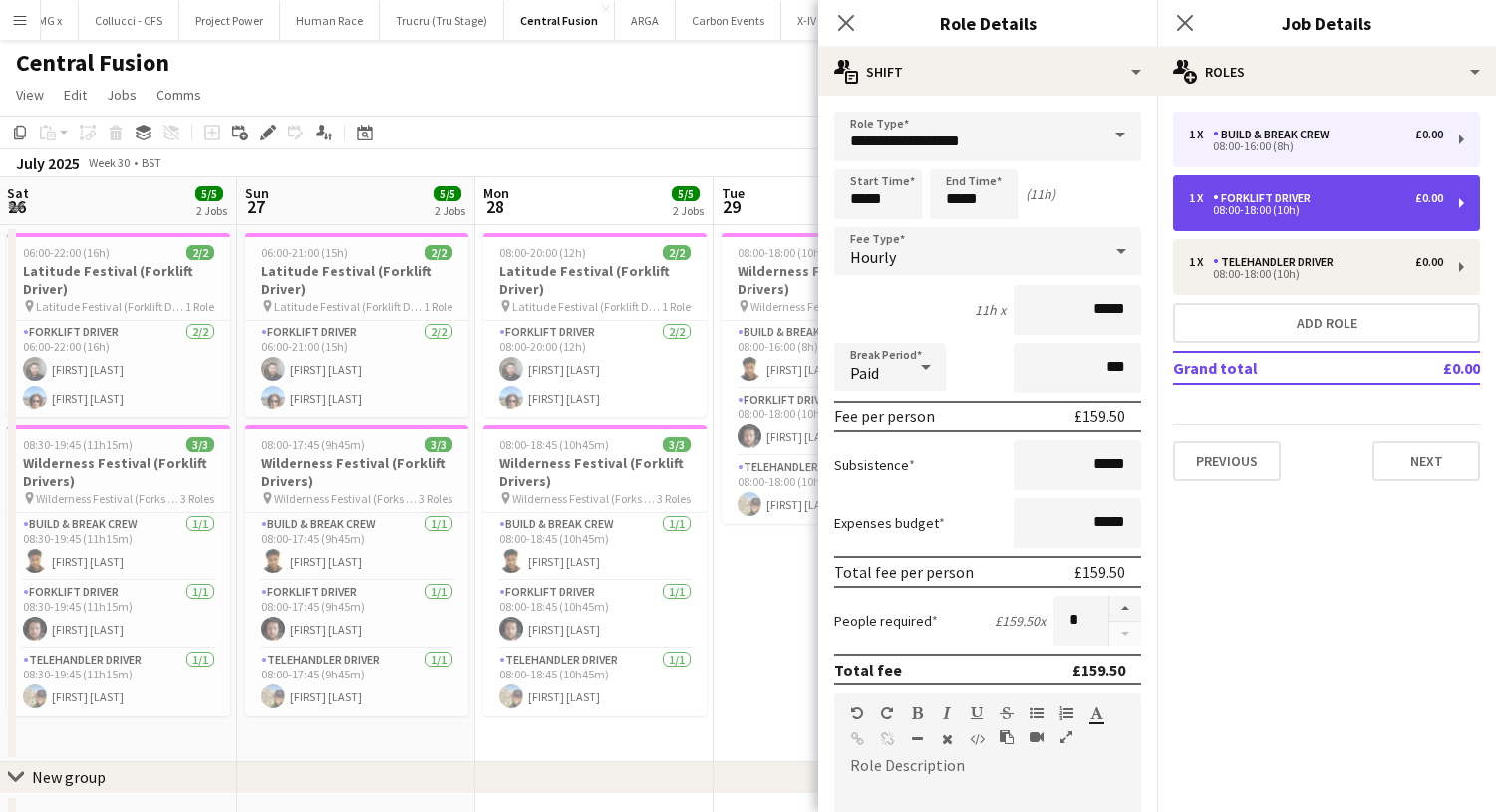 click on "Forklift Driver" at bounding box center [1266, 198] 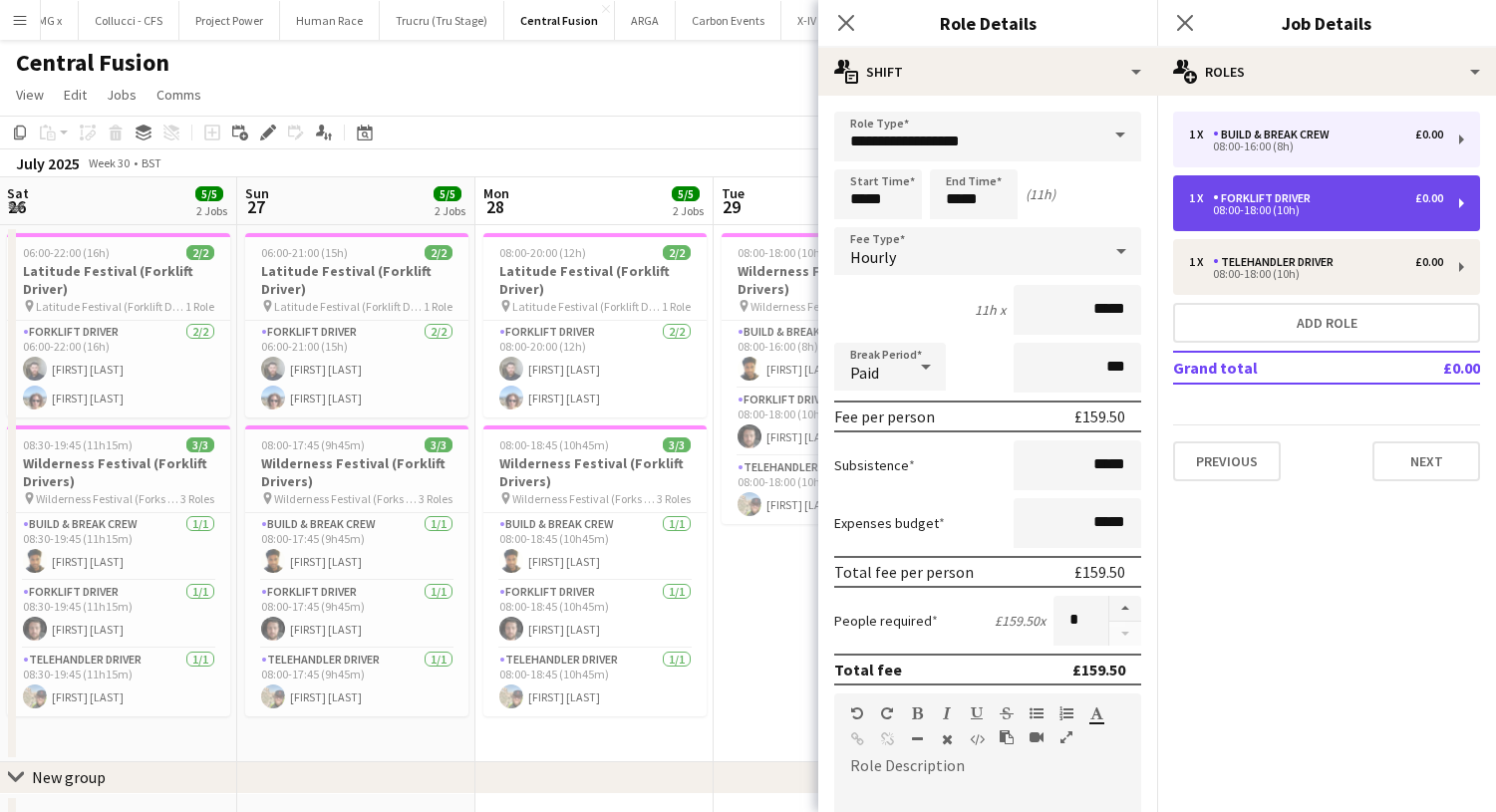type on "**********" 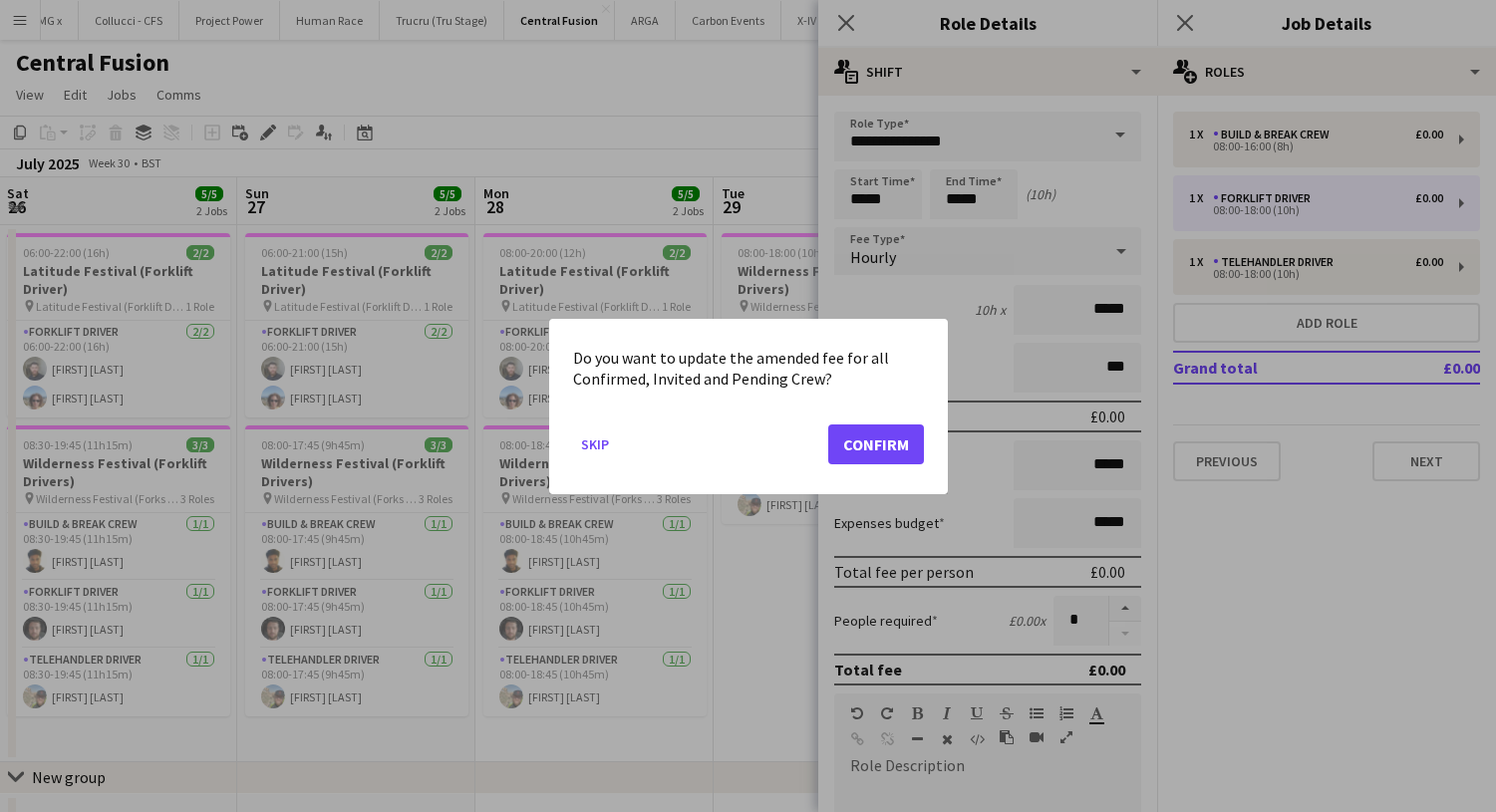 click on "Confirm" 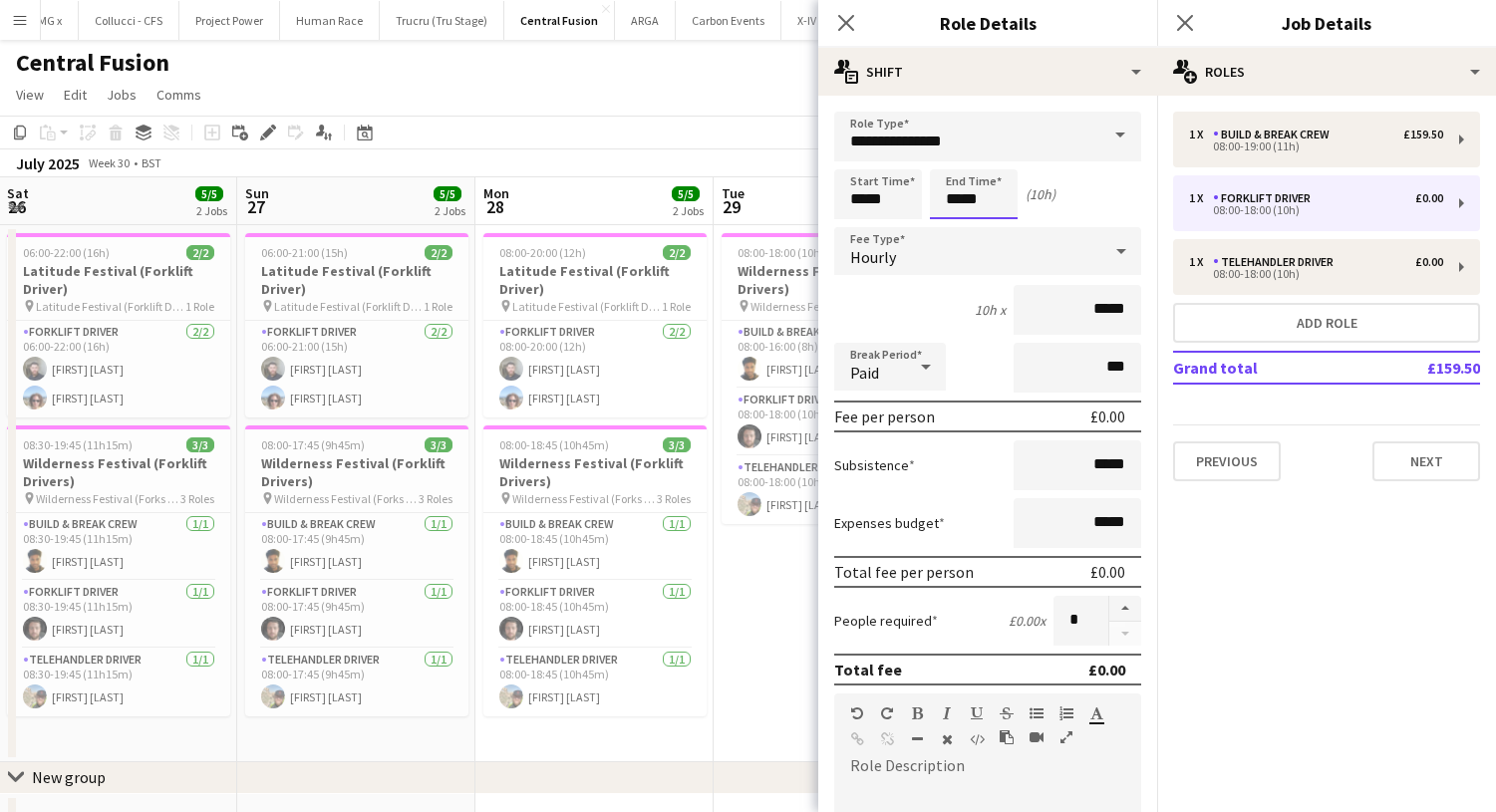 click on "*****" at bounding box center [974, 194] 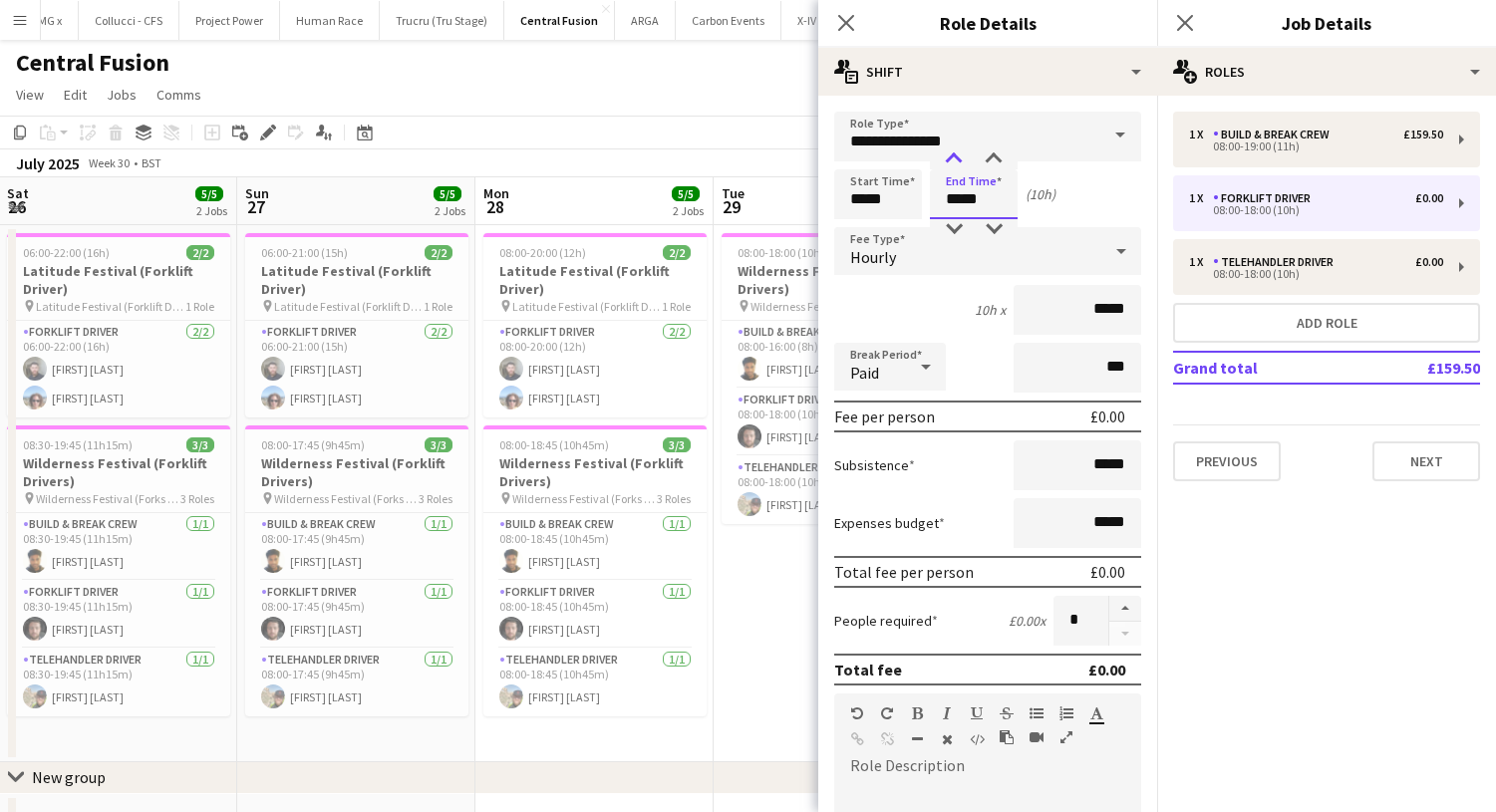 type on "*****" 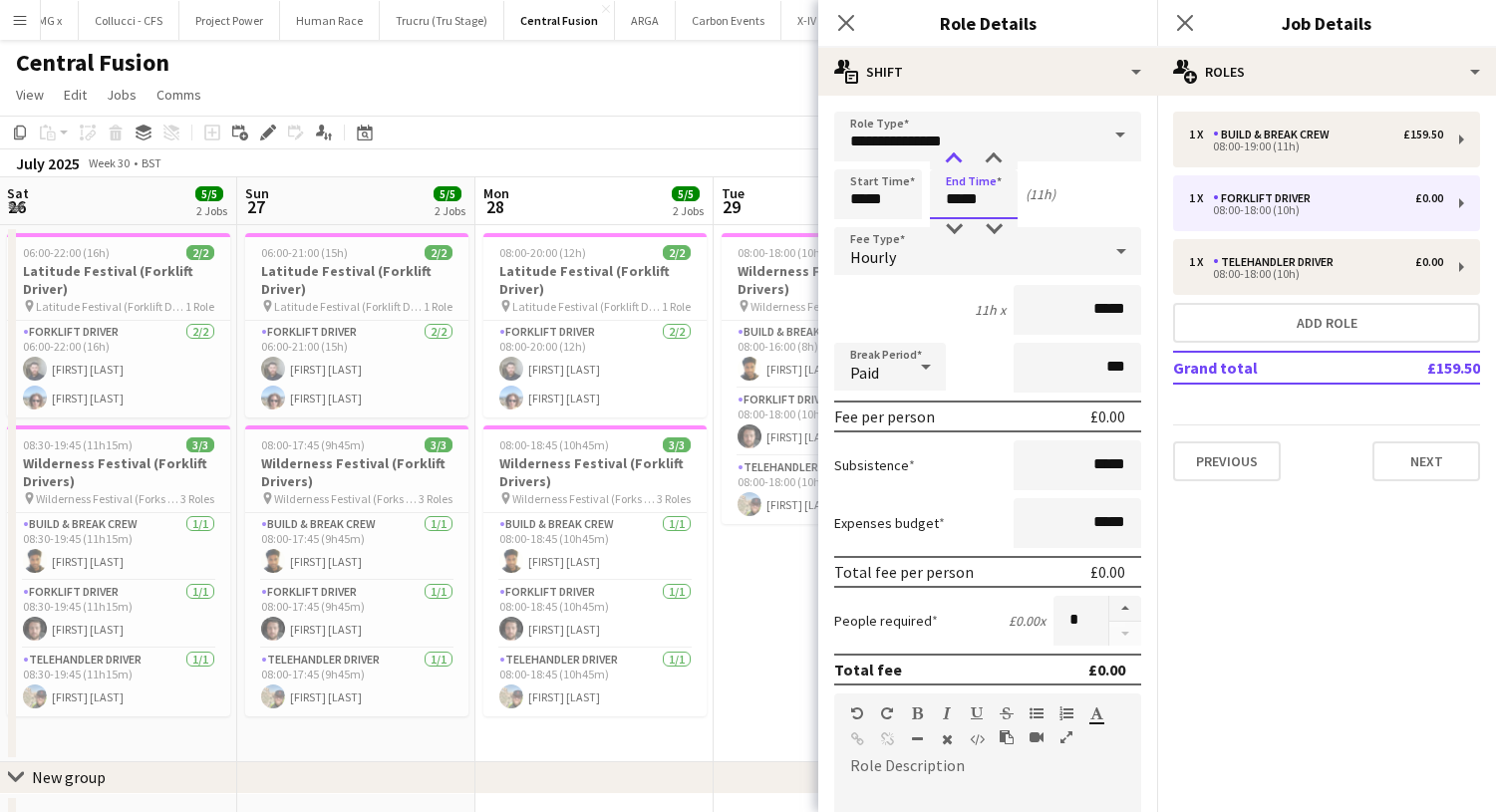 click at bounding box center (954, 159) 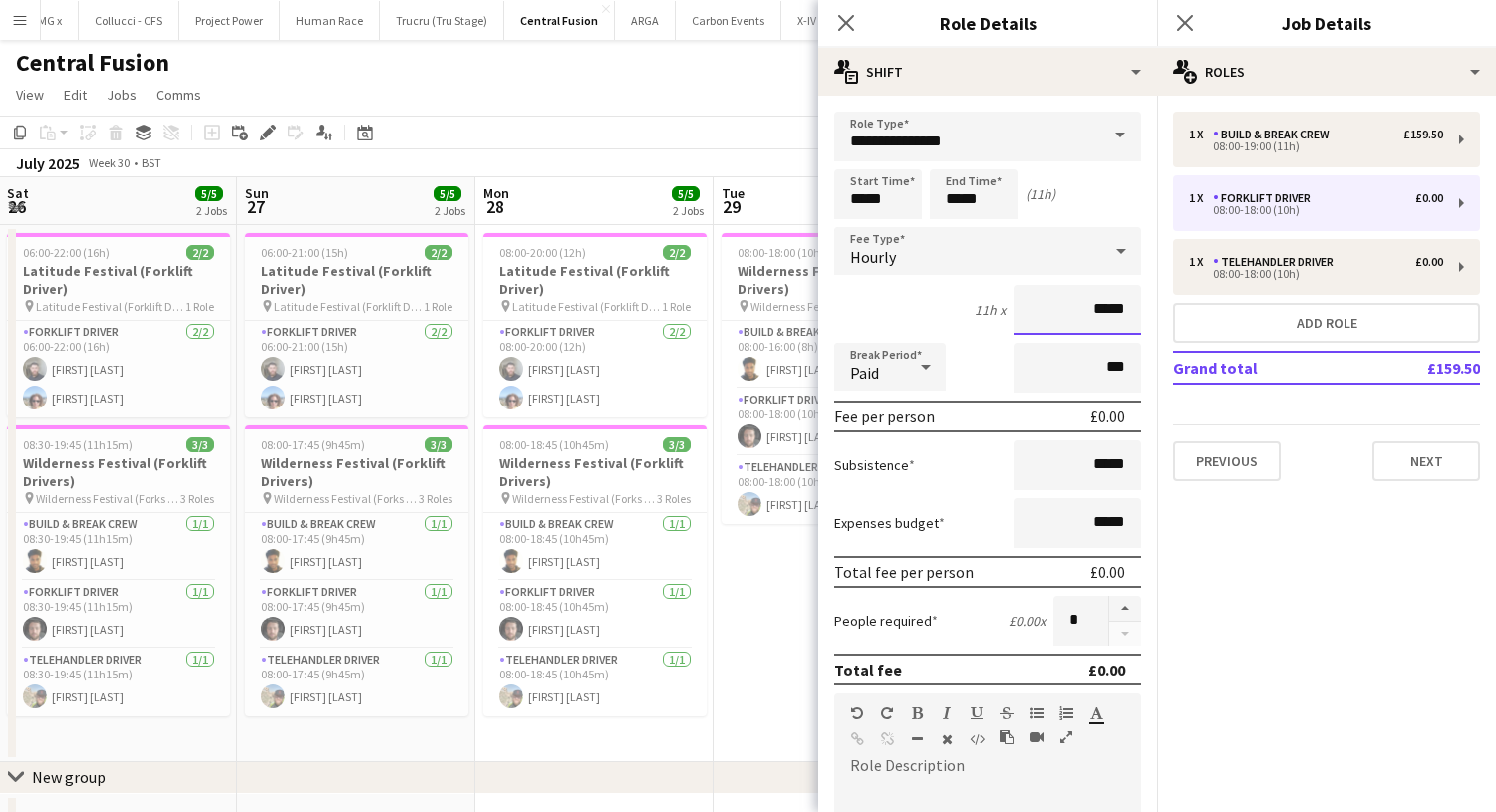 drag, startPoint x: 1129, startPoint y: 314, endPoint x: 958, endPoint y: 314, distance: 171 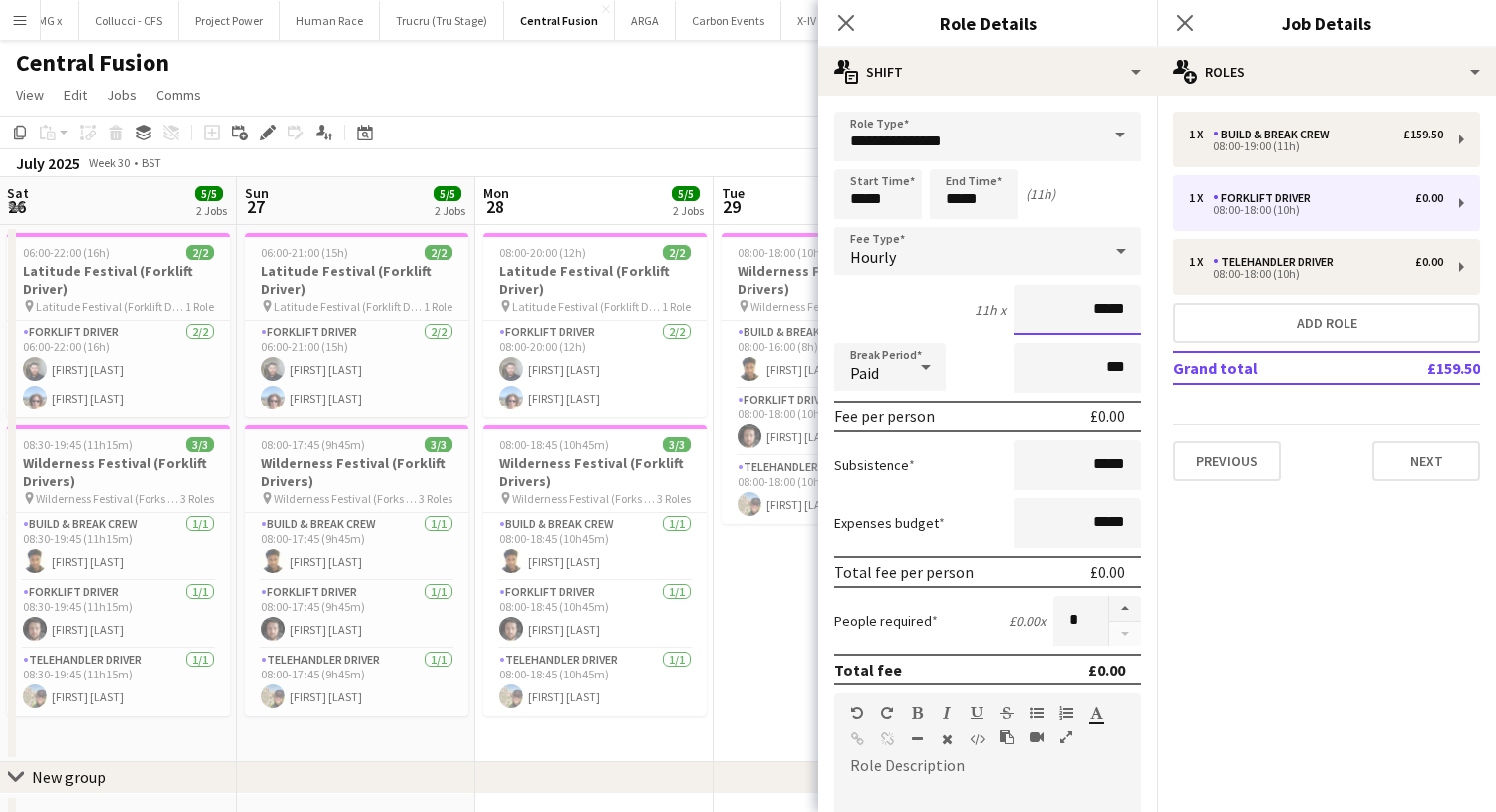 click on "11h x  *****" at bounding box center (988, 310) 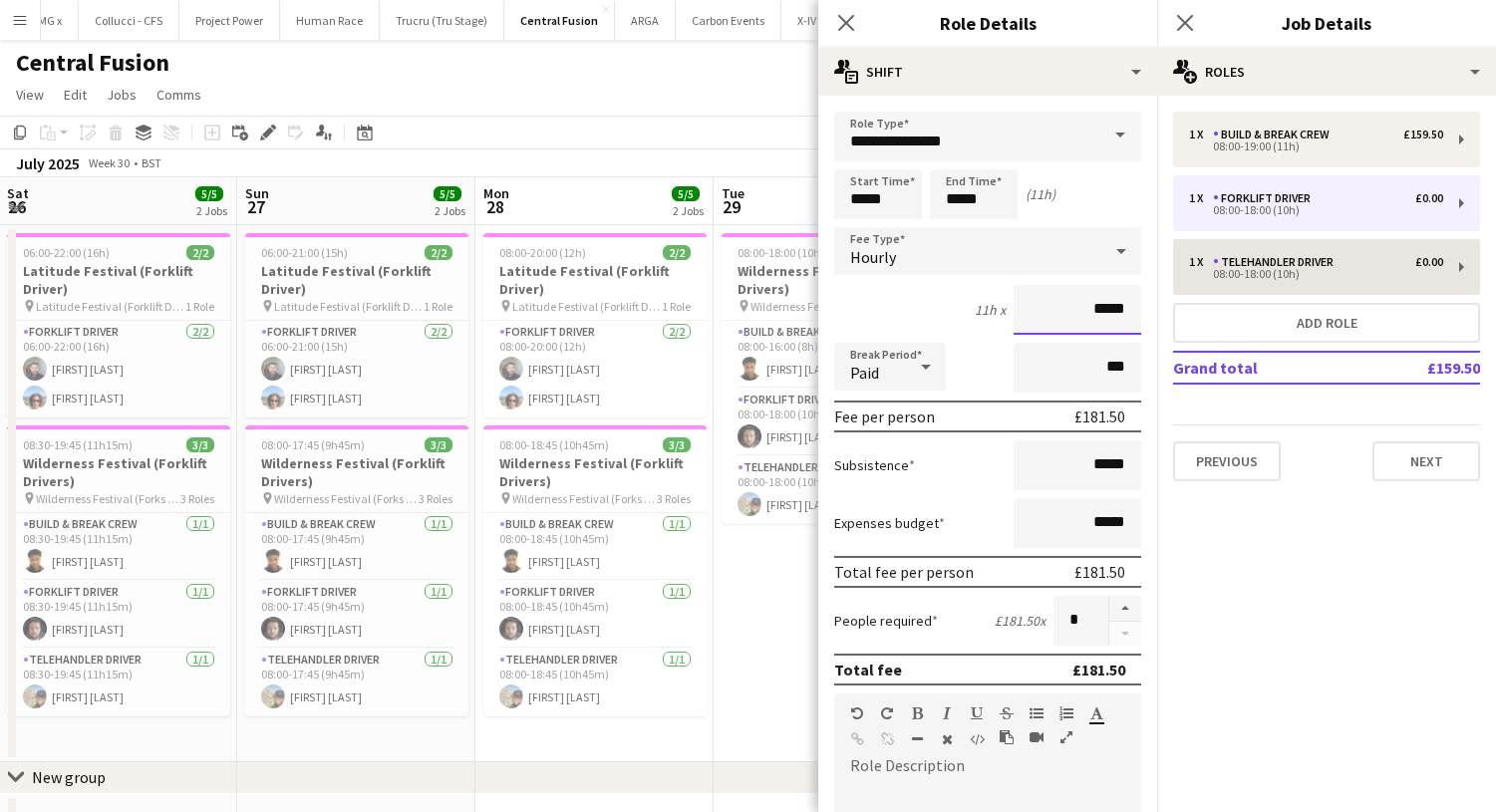 type on "*****" 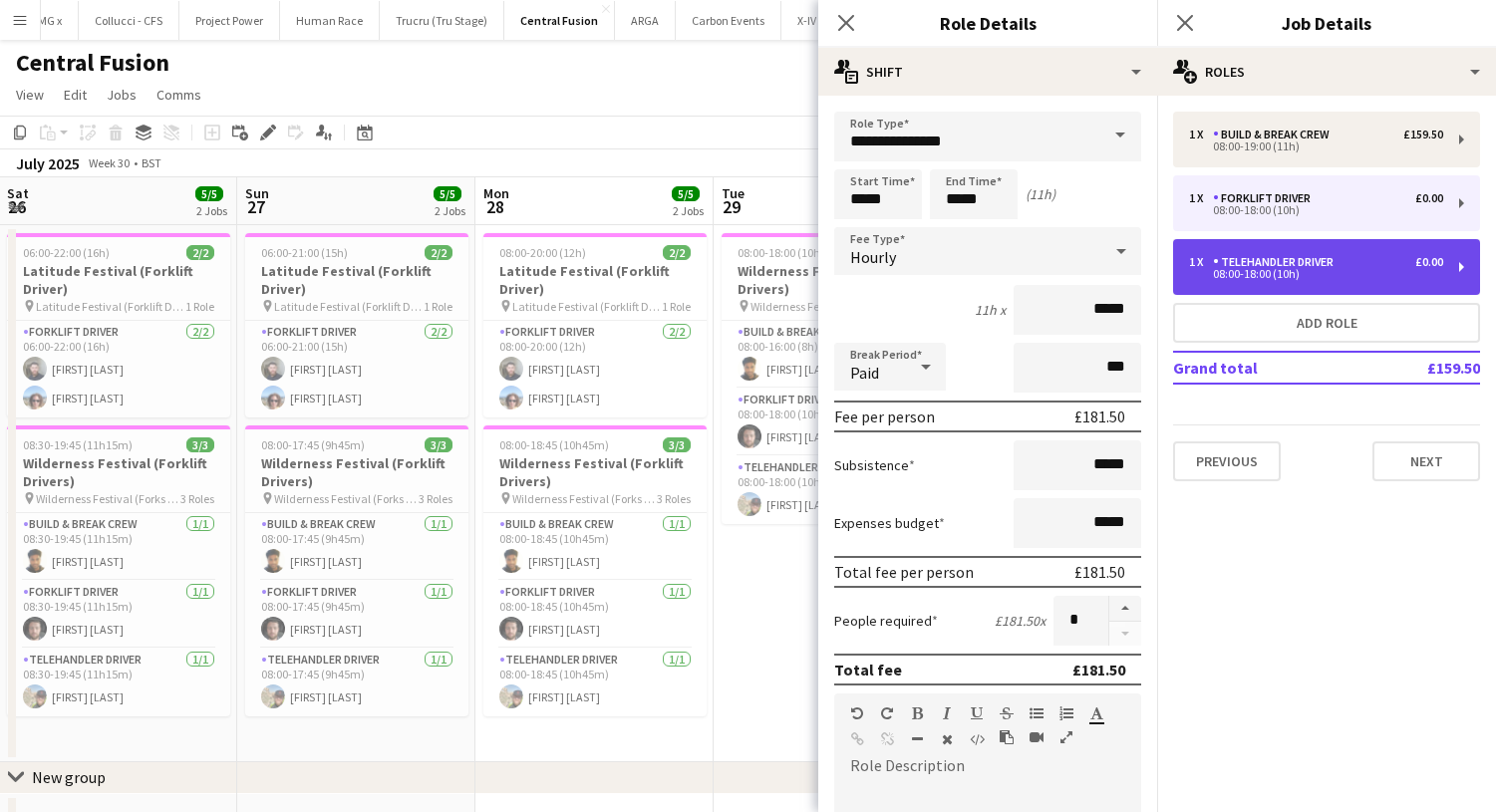 click on "08:00-18:00 (10h)" at bounding box center (1316, 274) 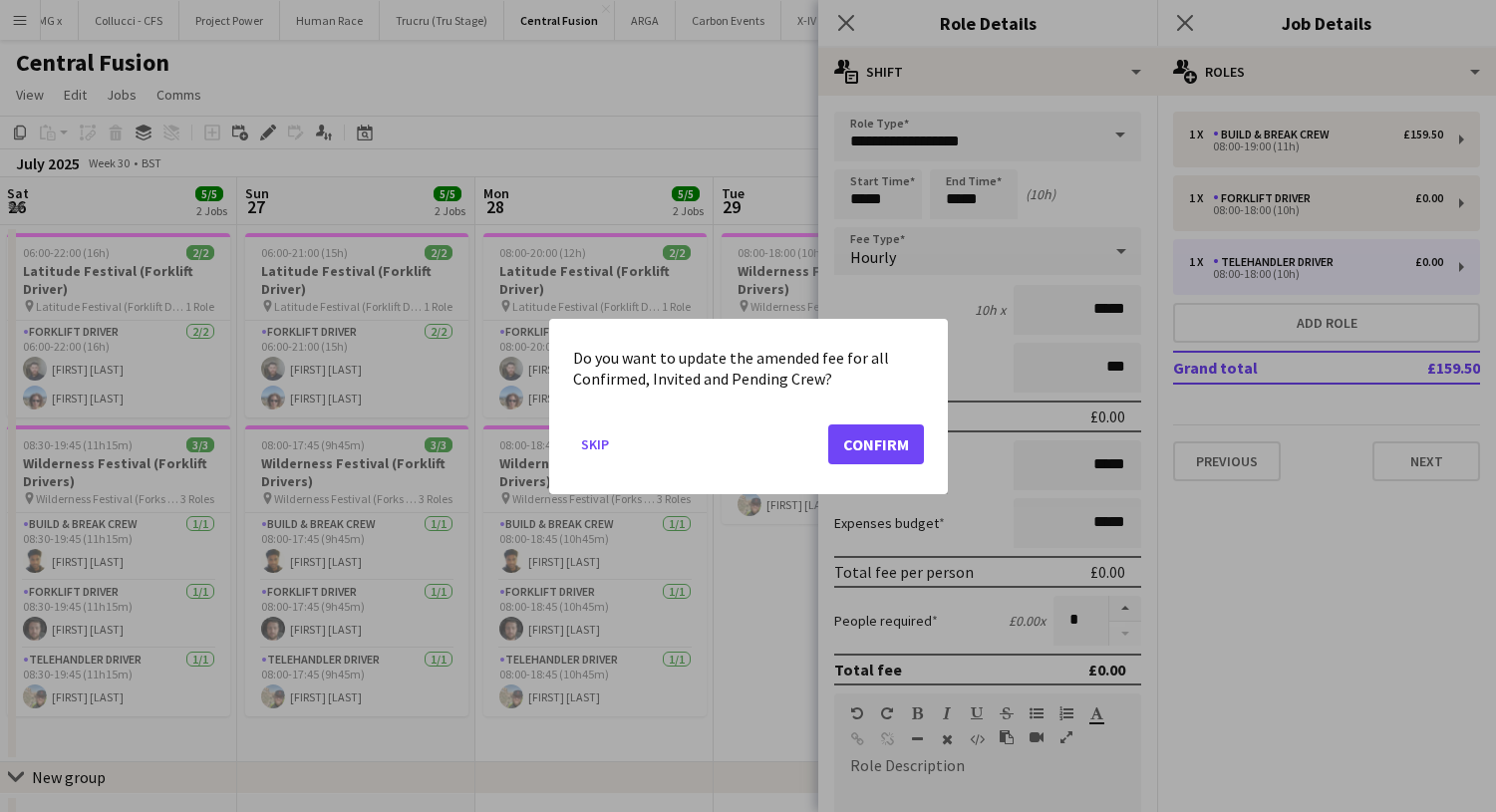 click on "Confirm" 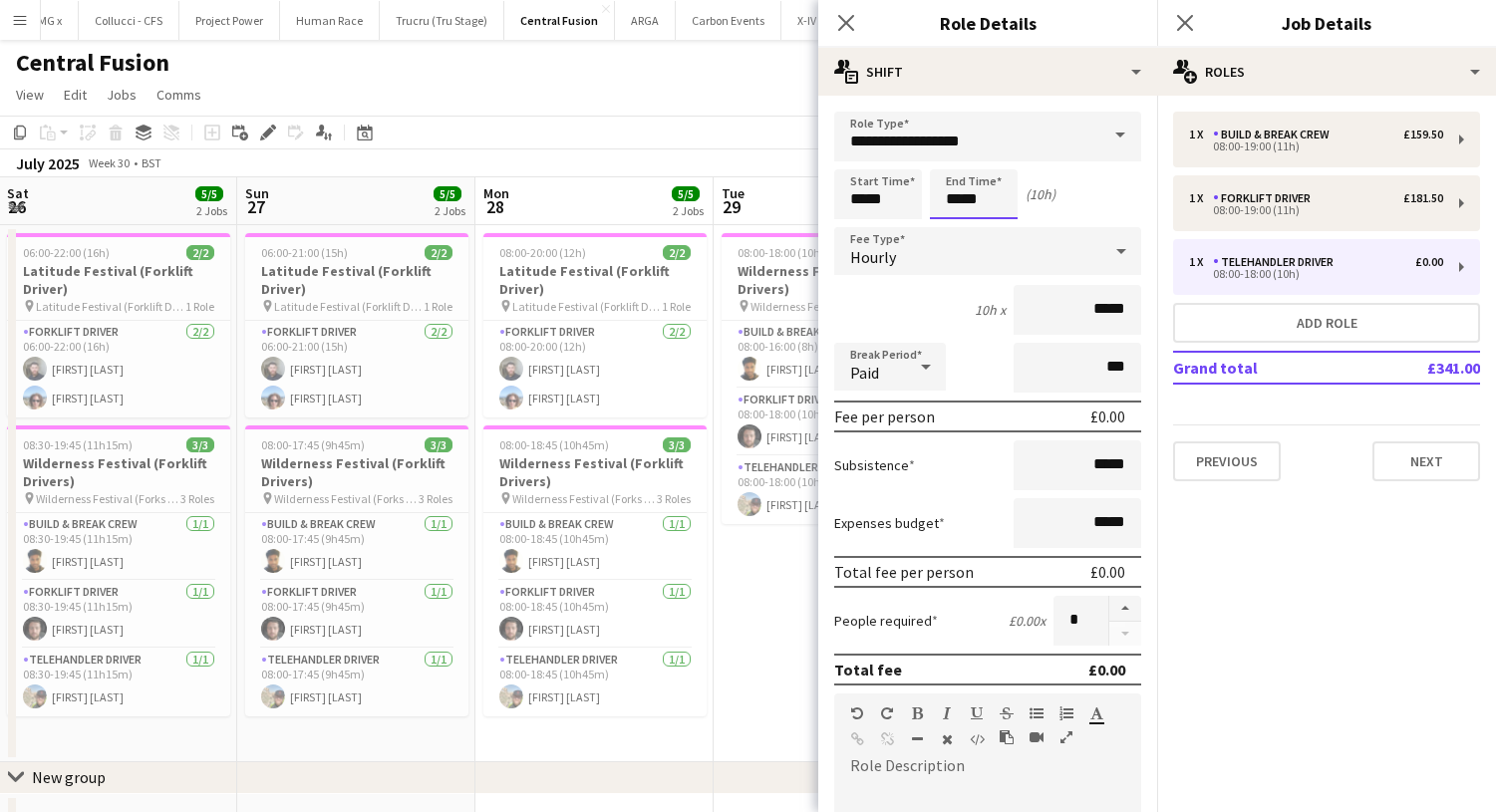 click on "*****" at bounding box center (974, 194) 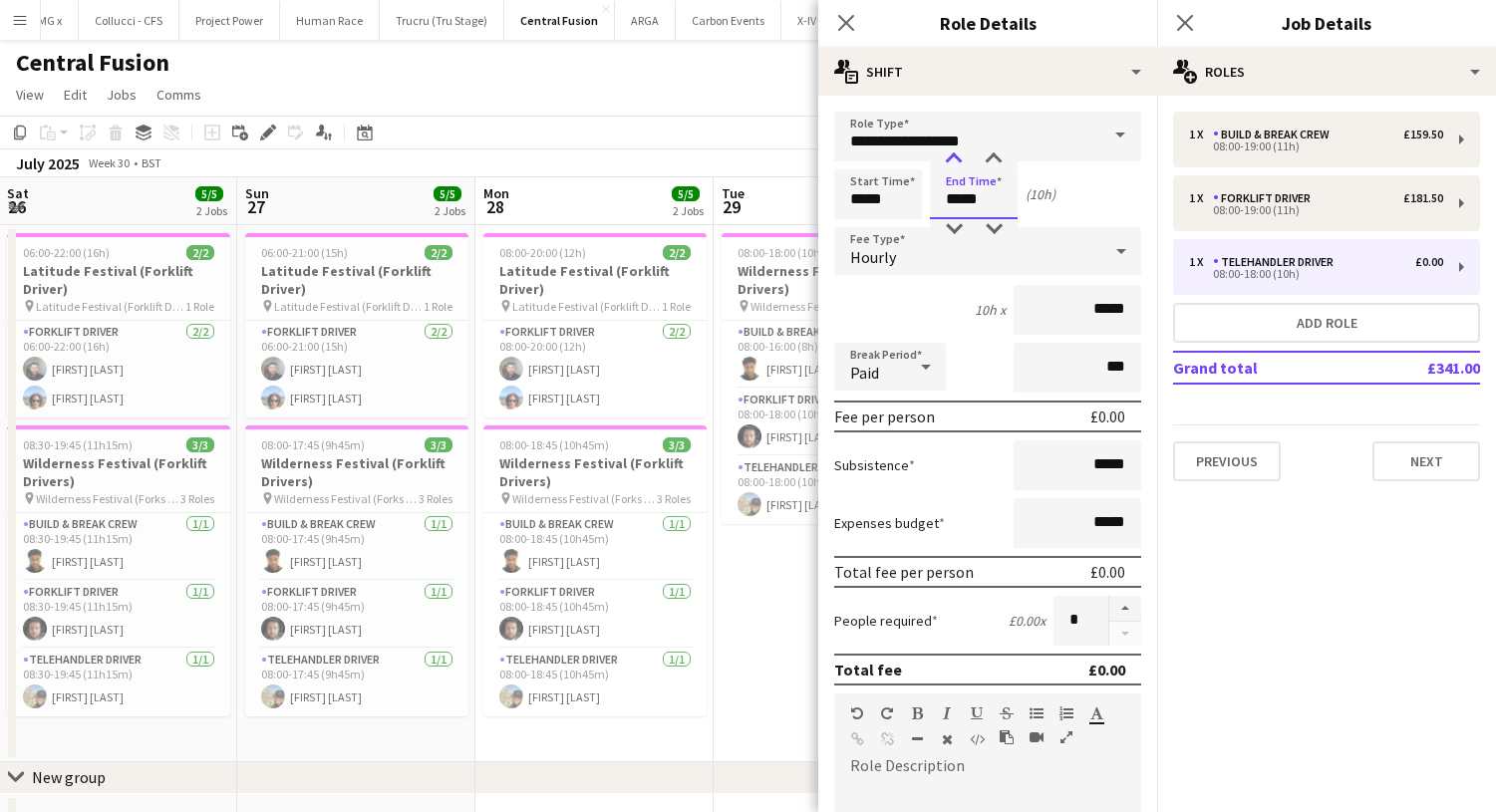 click at bounding box center [954, 159] 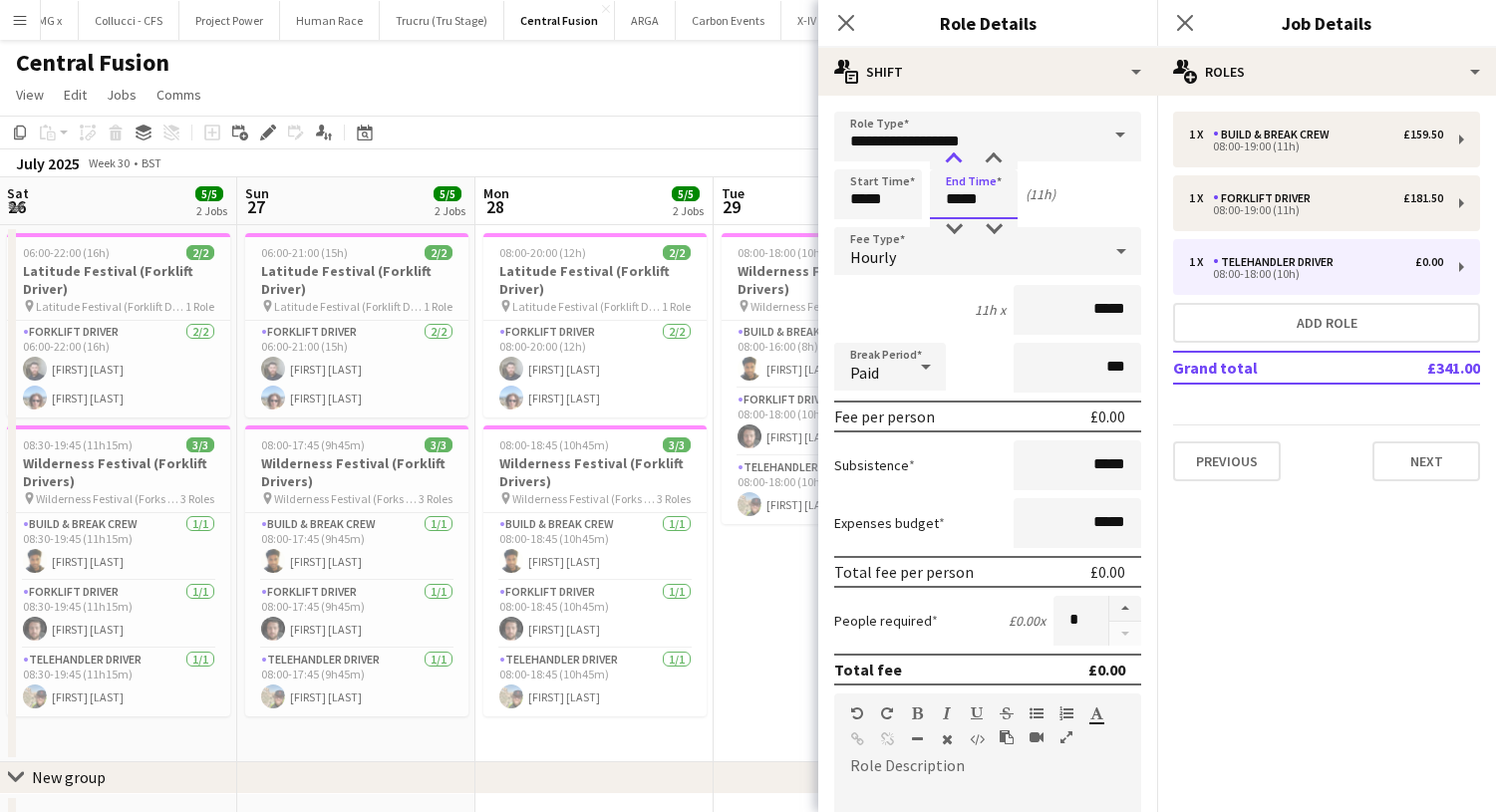 click at bounding box center (954, 159) 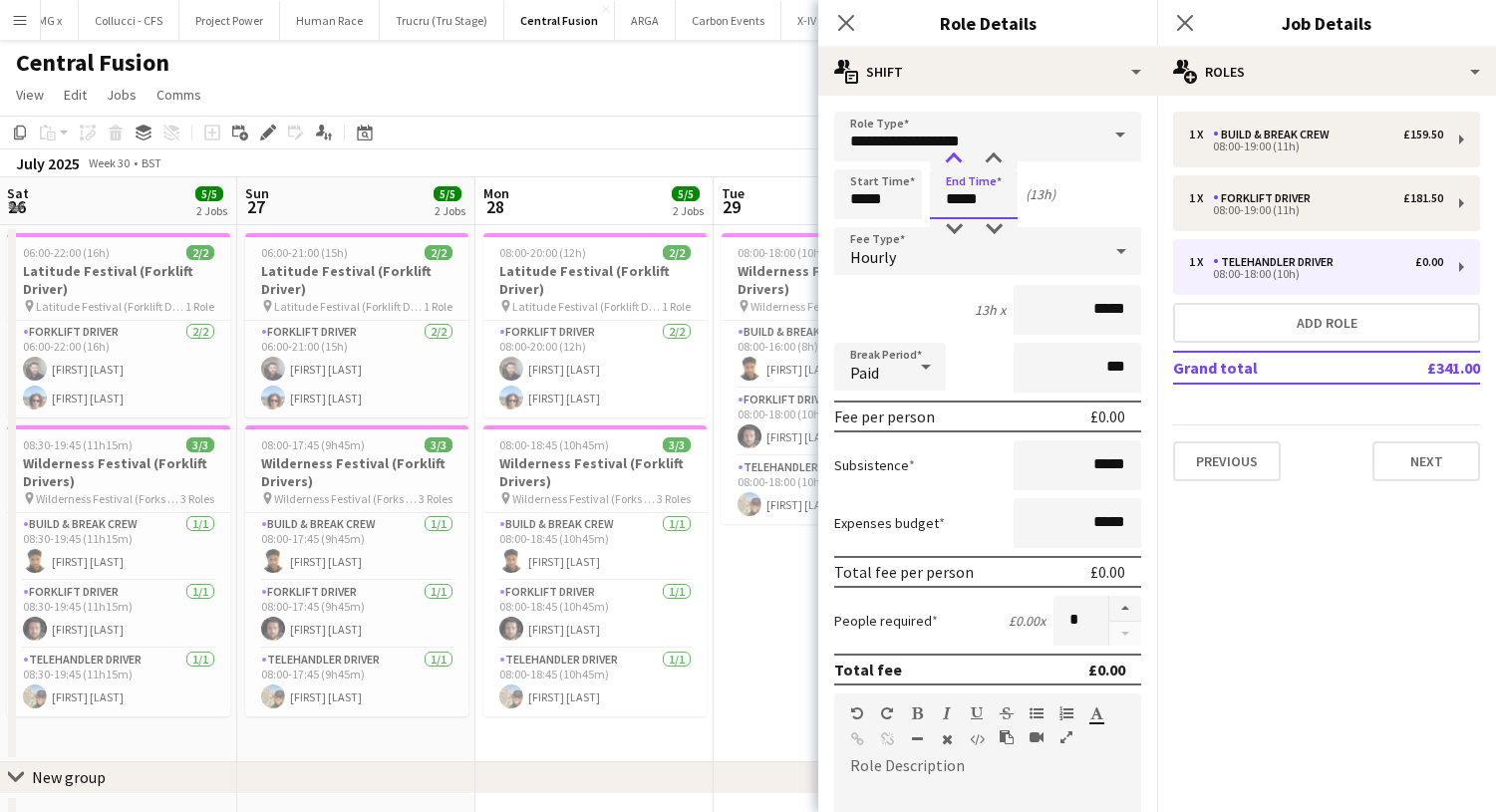 click at bounding box center [954, 159] 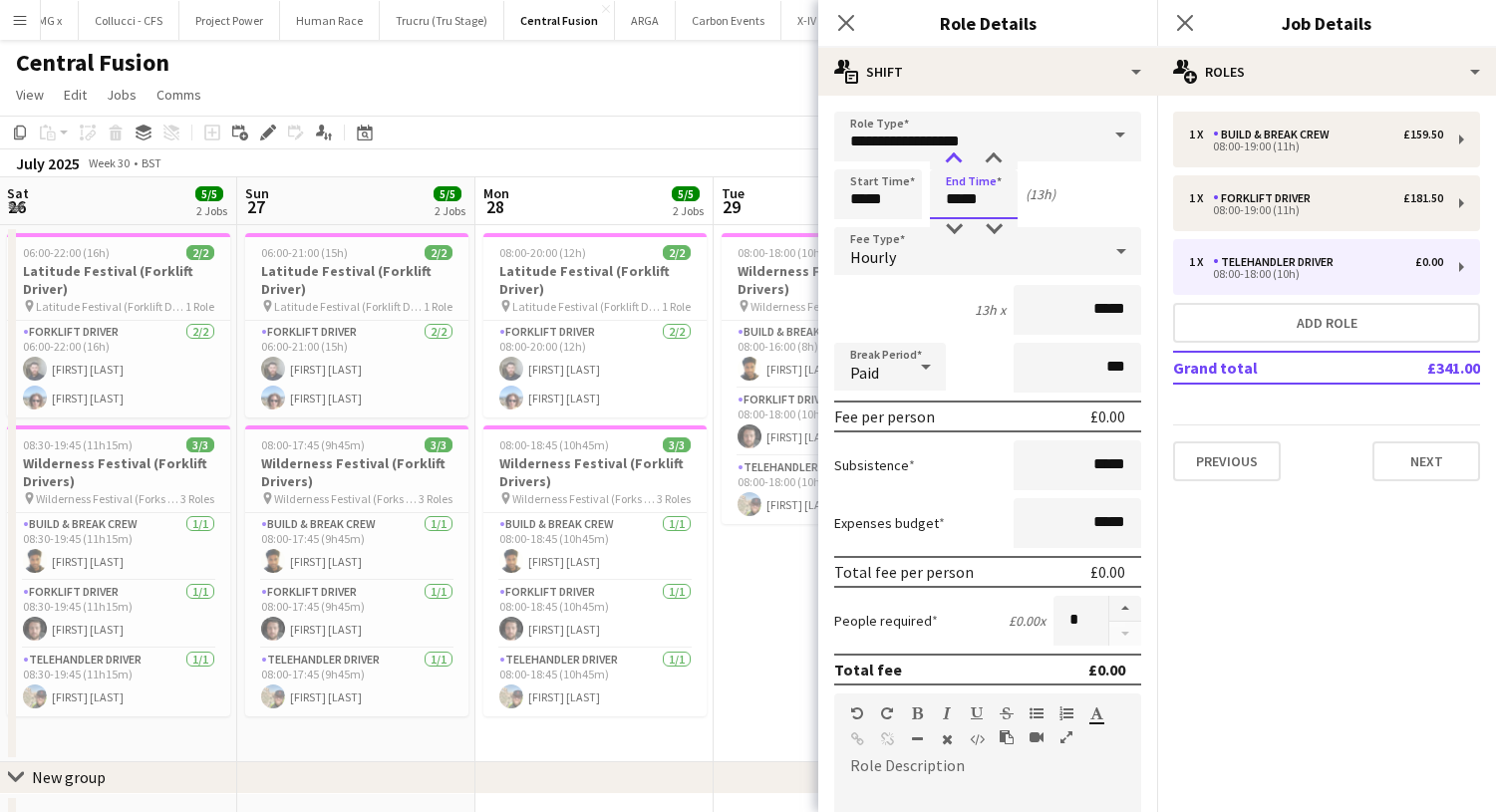 click at bounding box center (954, 159) 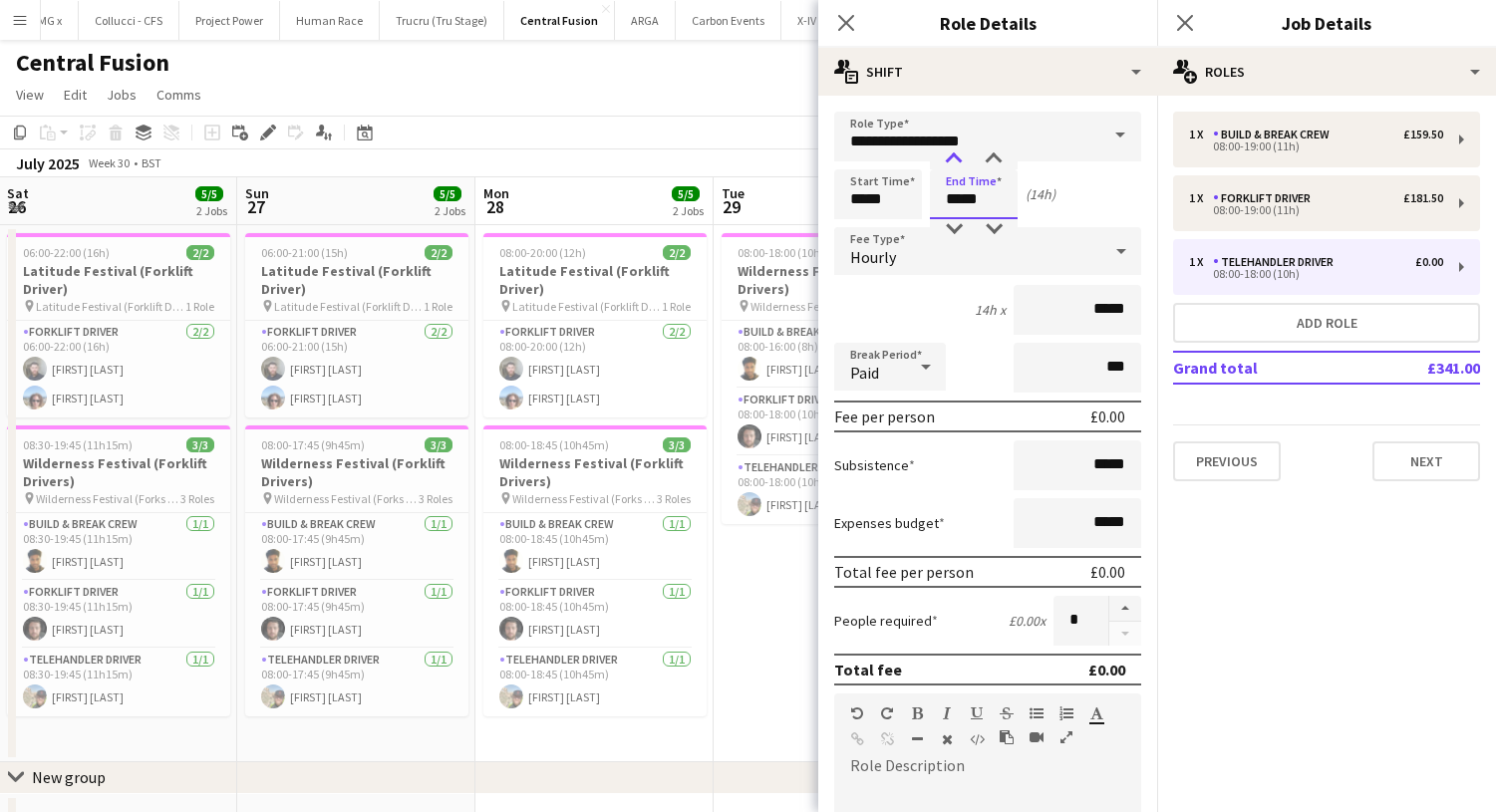 type on "*****" 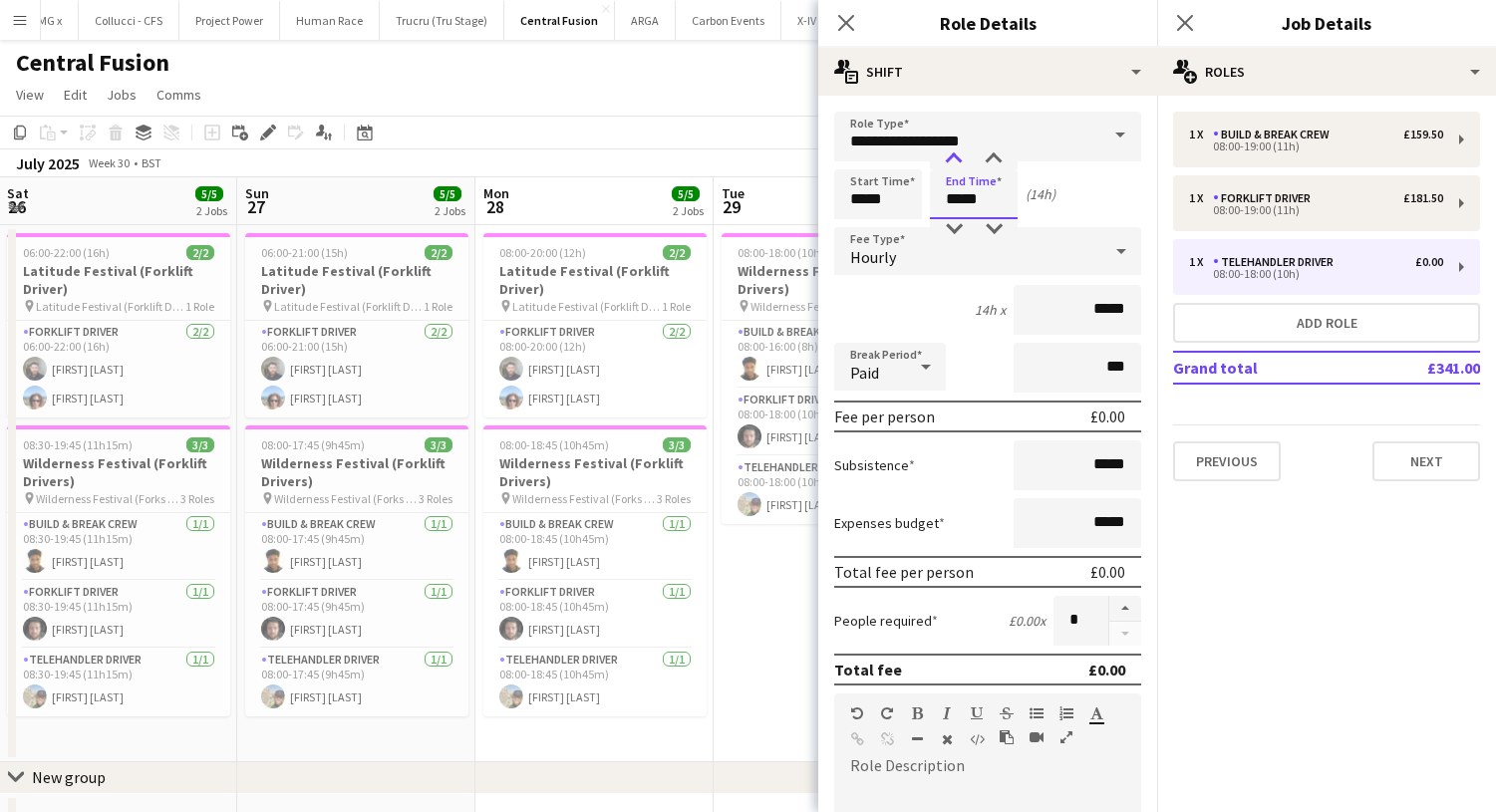click at bounding box center [954, 159] 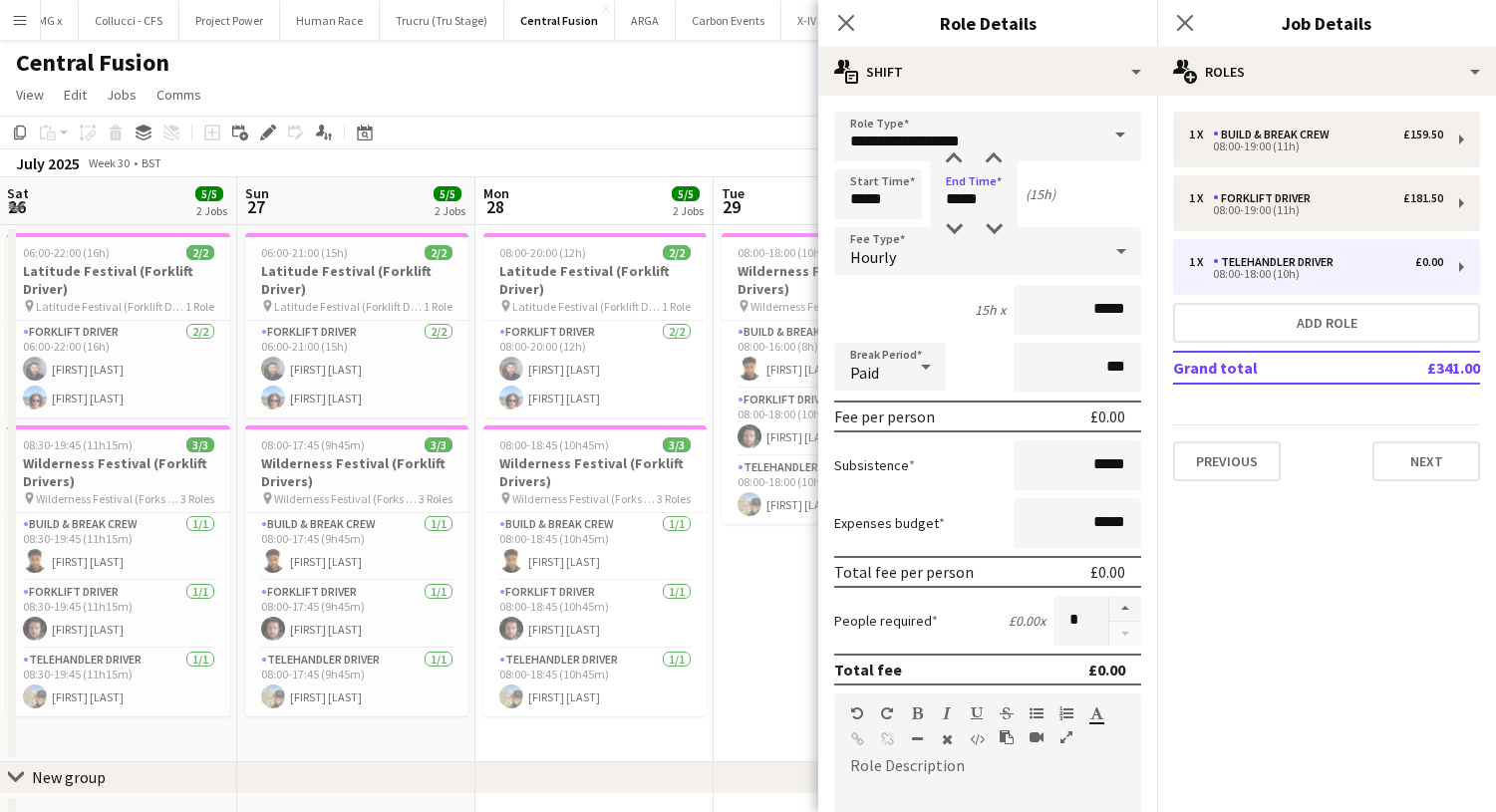click on "**********" at bounding box center (988, 730) 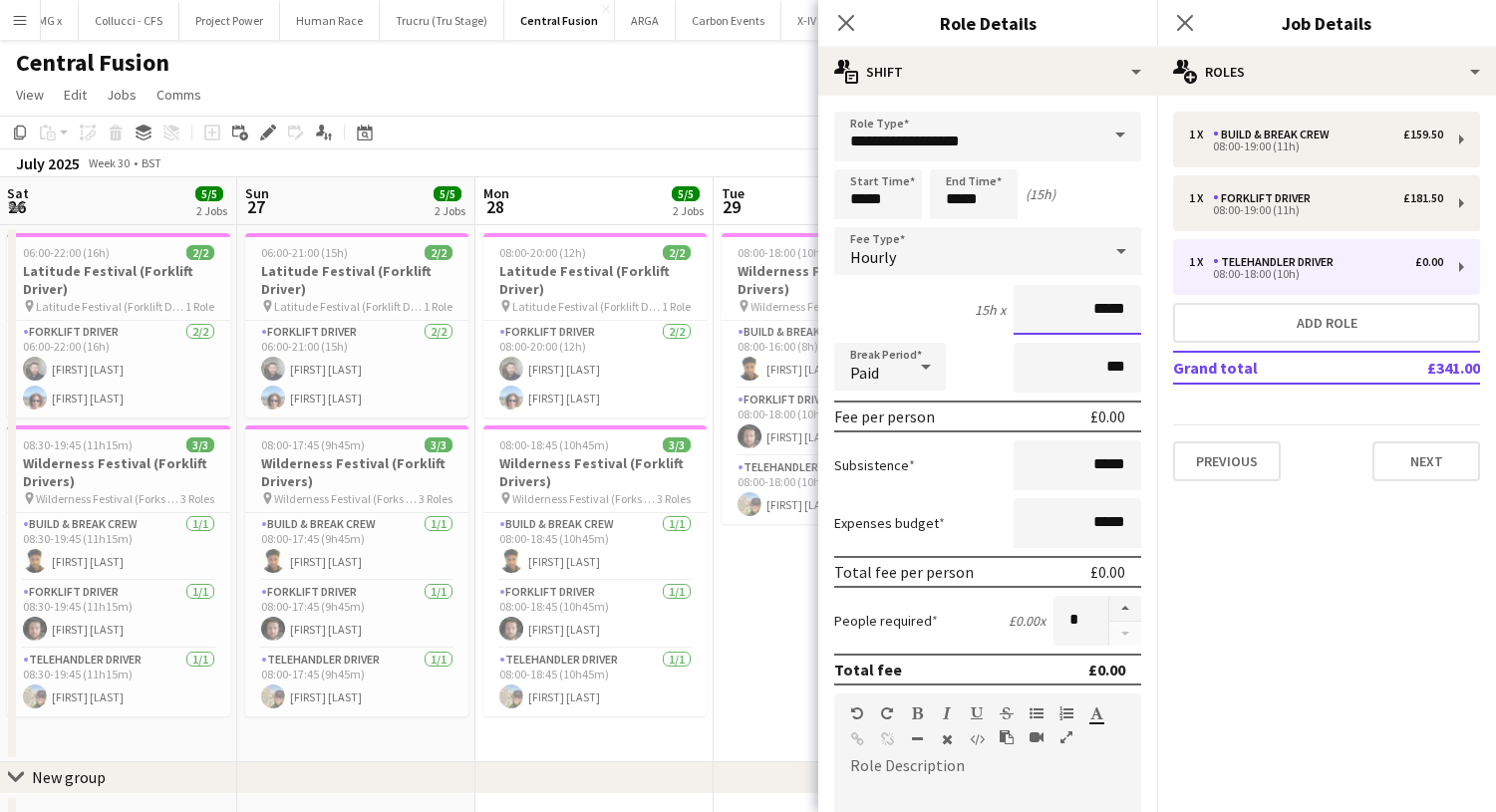click on "*****" at bounding box center [1077, 310] 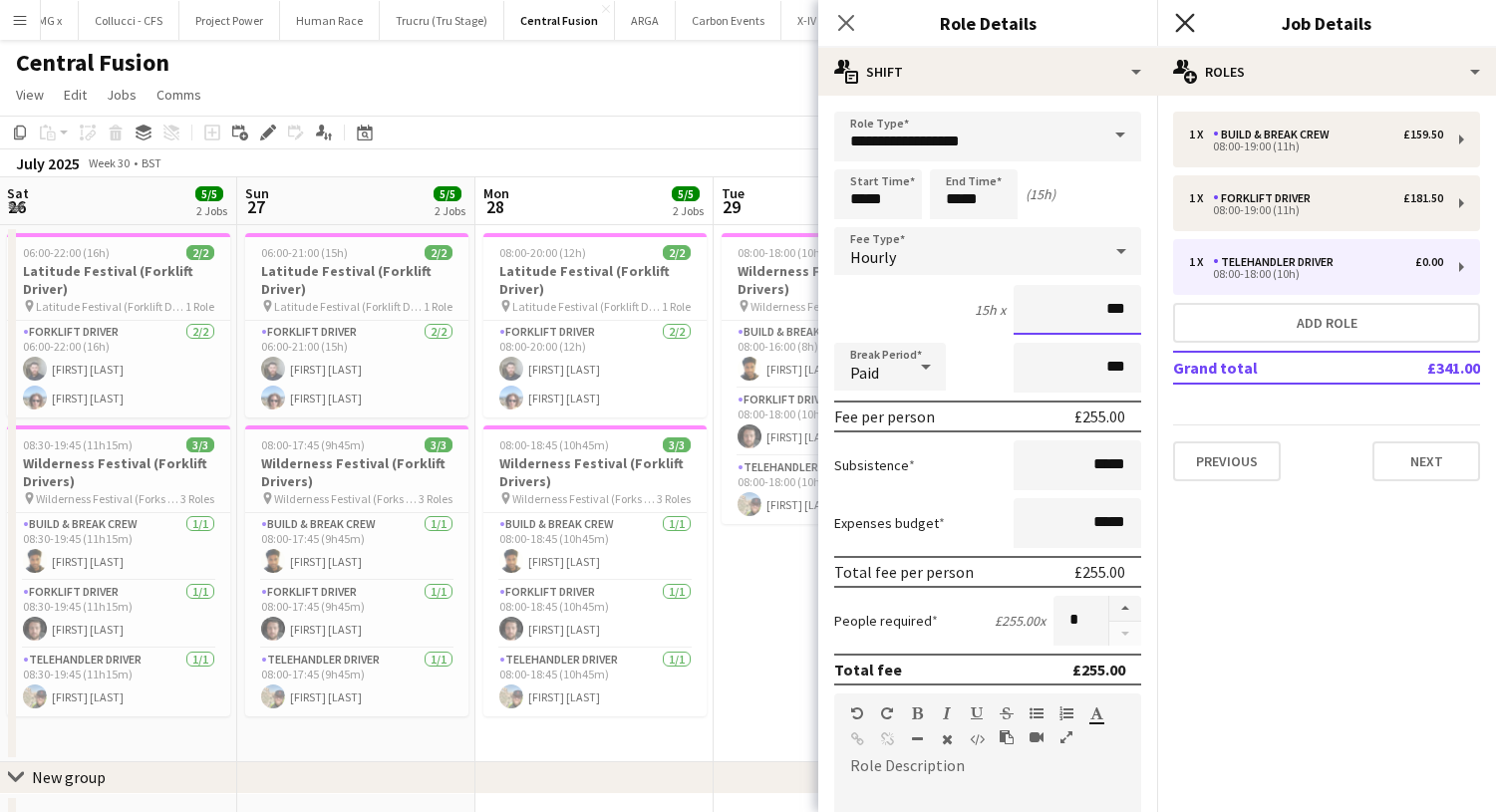 type on "***" 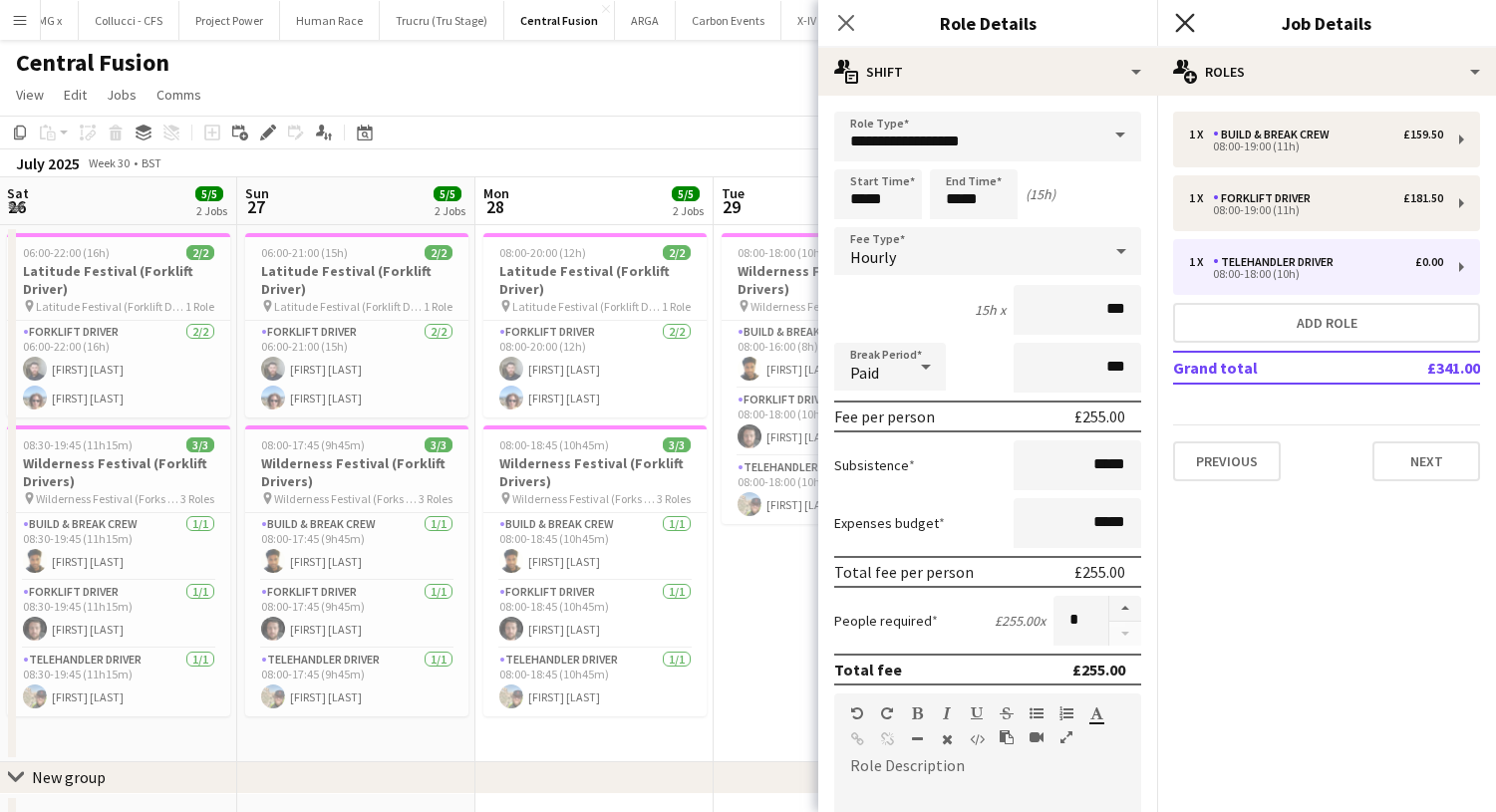 click on "Close pop-in" 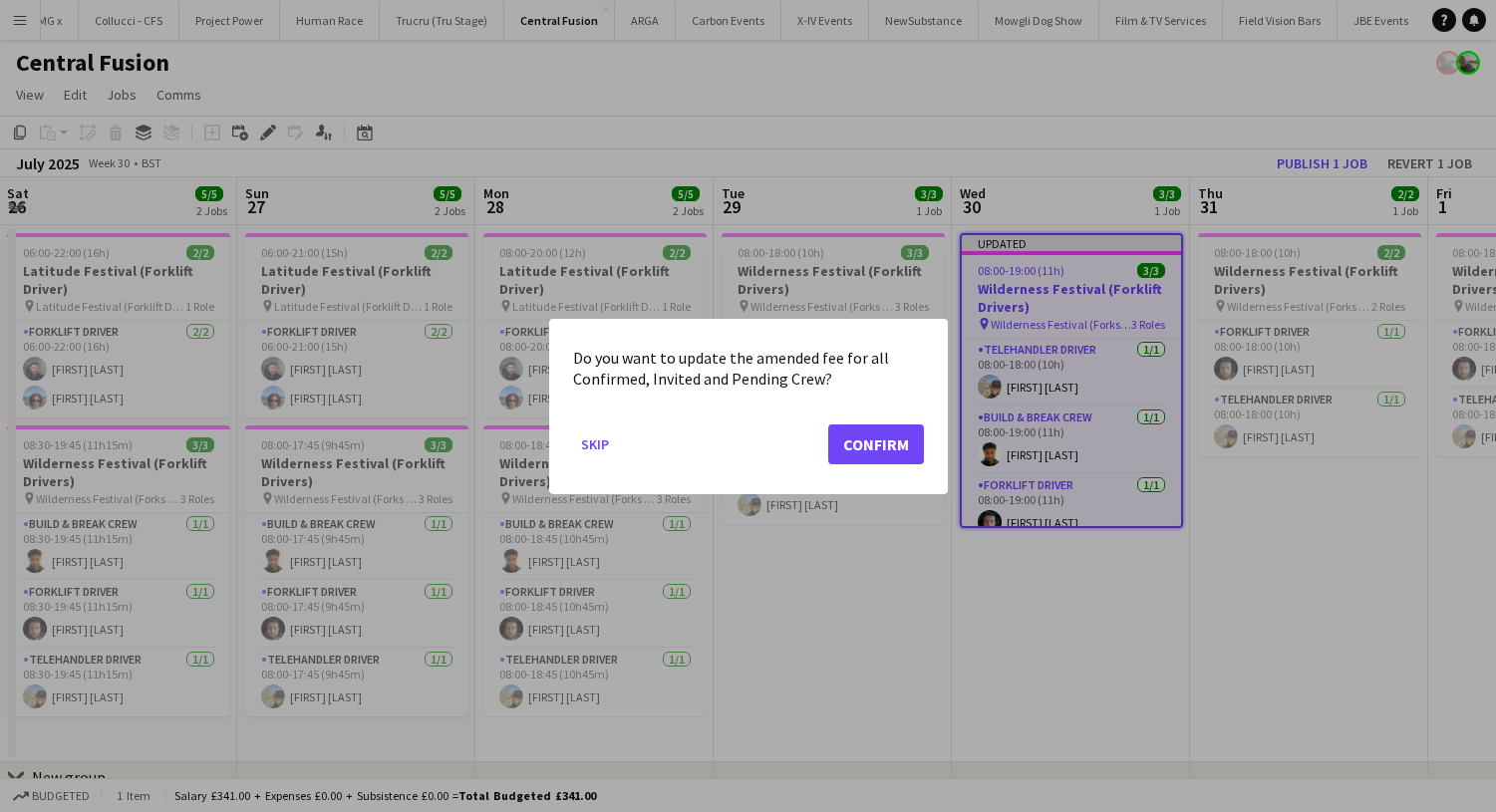 click on "Confirm" 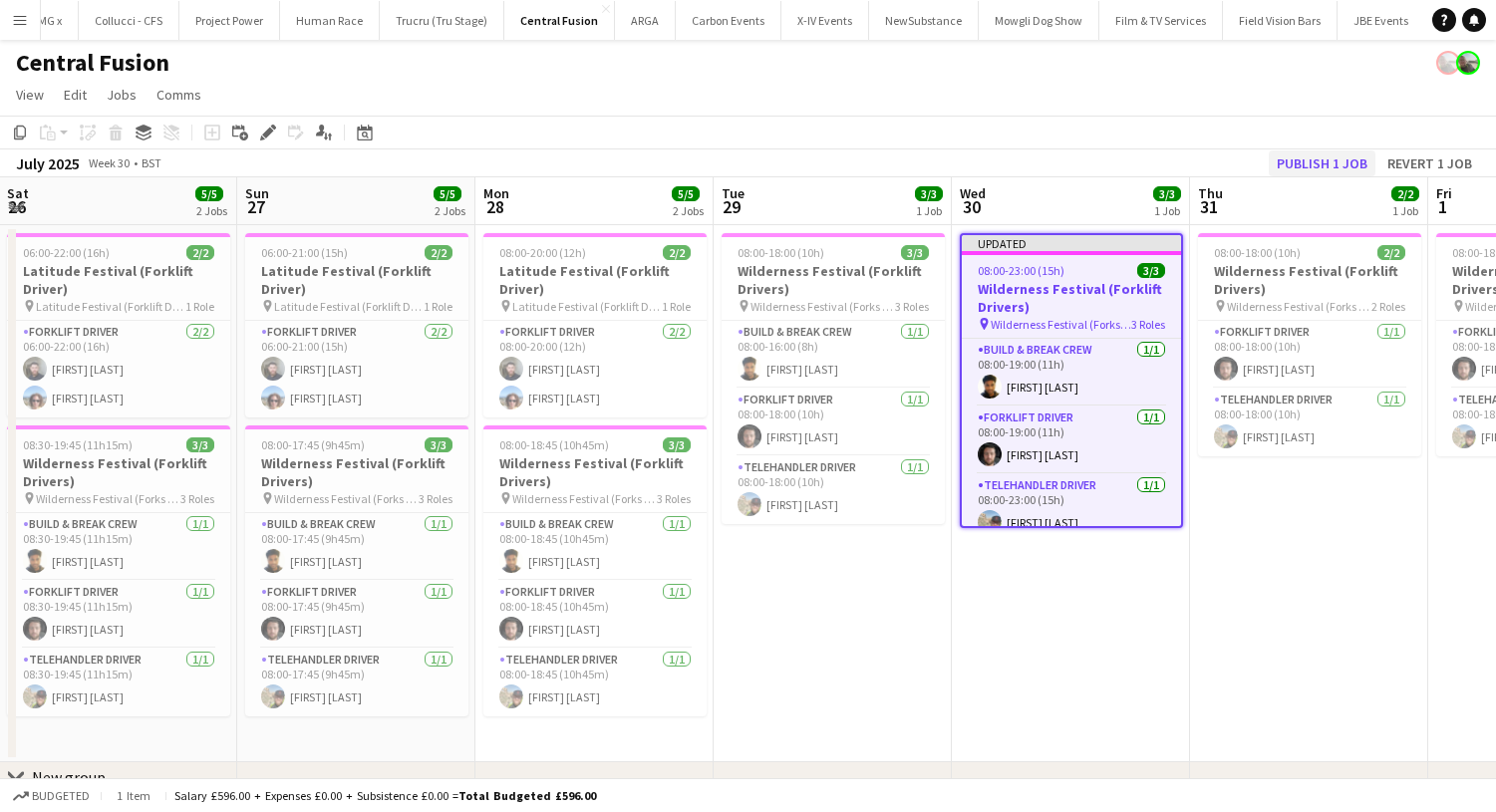 click on "Publish 1 job" 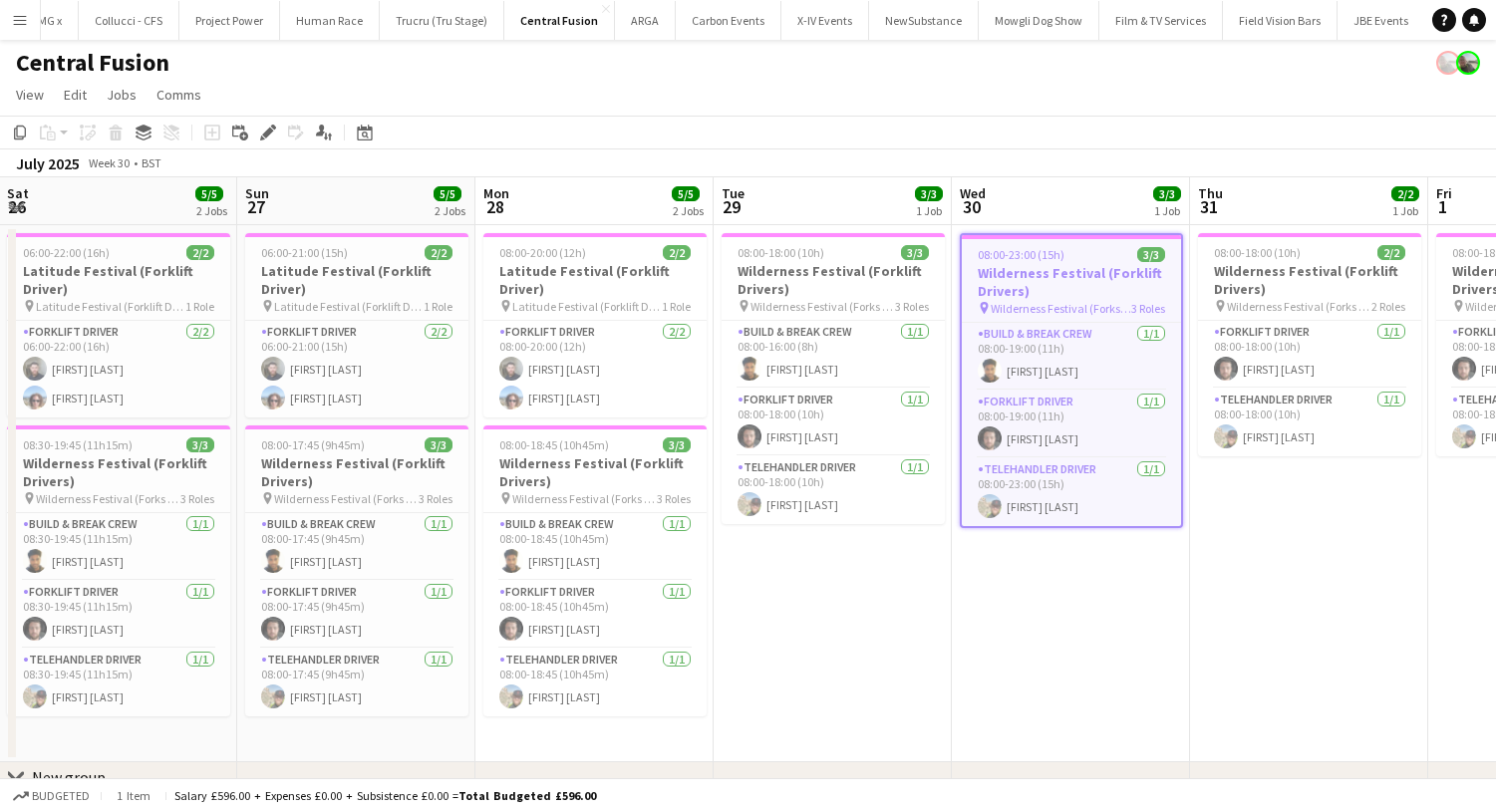 click on "08:00-18:00 (10h)    3/3   Wilderness Festival (Forklift Drivers)
pin
Wilderness Festival (Forks WS)   3 Roles   Build & Break Crew   1/1   08:00-16:00 (8h)
[FIRST] [LAST]  Forklift Driver   1/1   08:00-18:00 (10h)
[FIRST] [LAST]  Telehandler Driver   1/1   08:00-18:00 (10h)
[FIRST] [LAST]" at bounding box center [832, 493] 